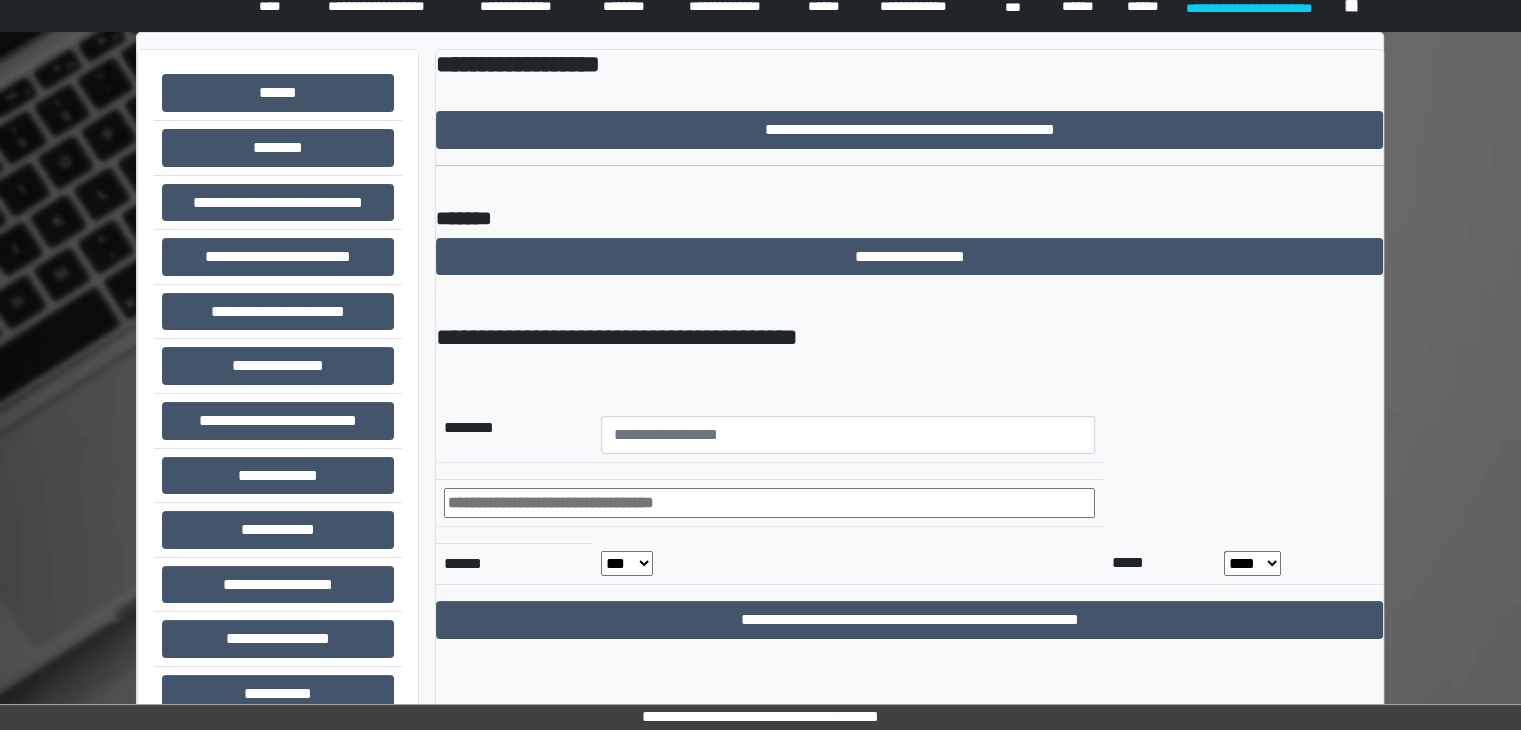 scroll, scrollTop: 0, scrollLeft: 0, axis: both 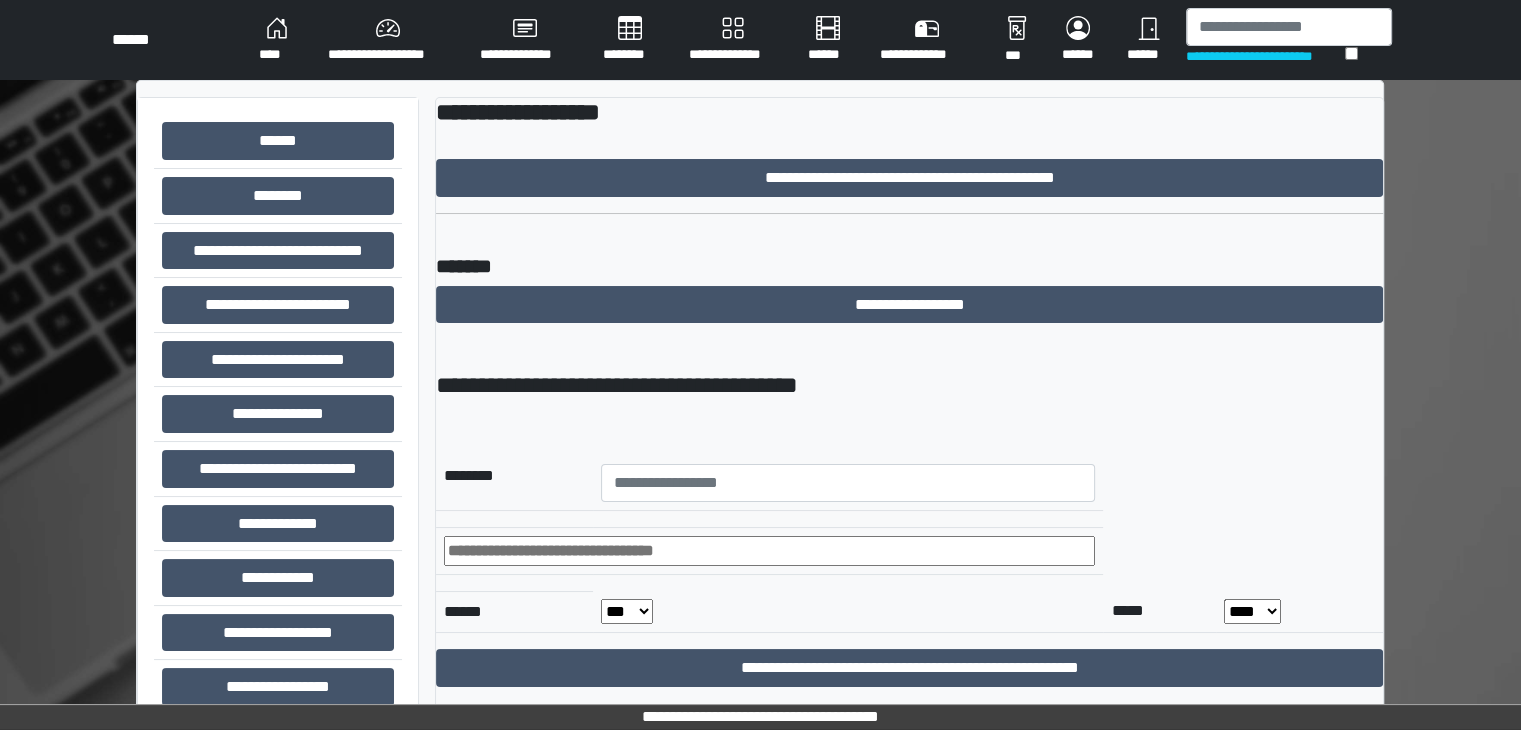 click on "****" at bounding box center (277, 40) 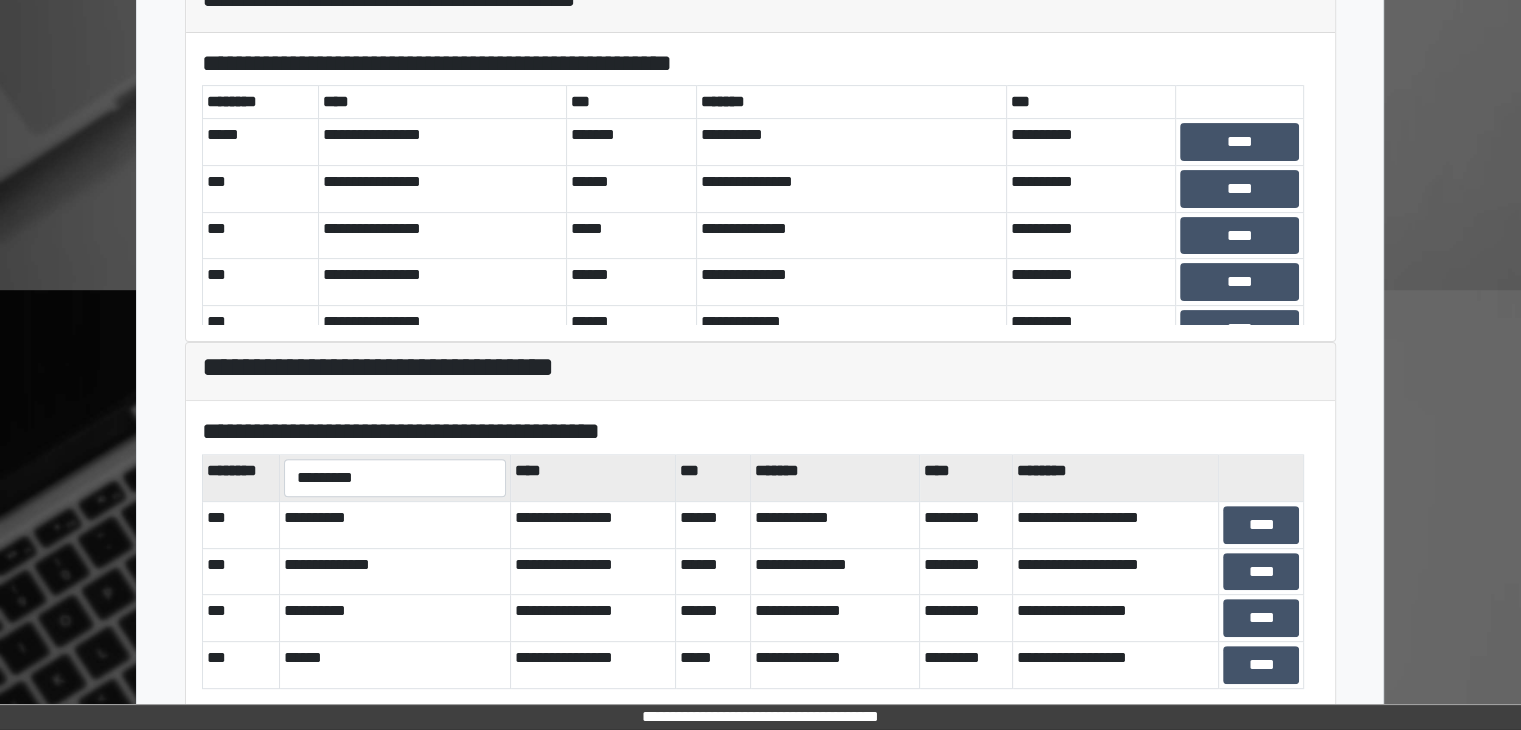 scroll, scrollTop: 581, scrollLeft: 0, axis: vertical 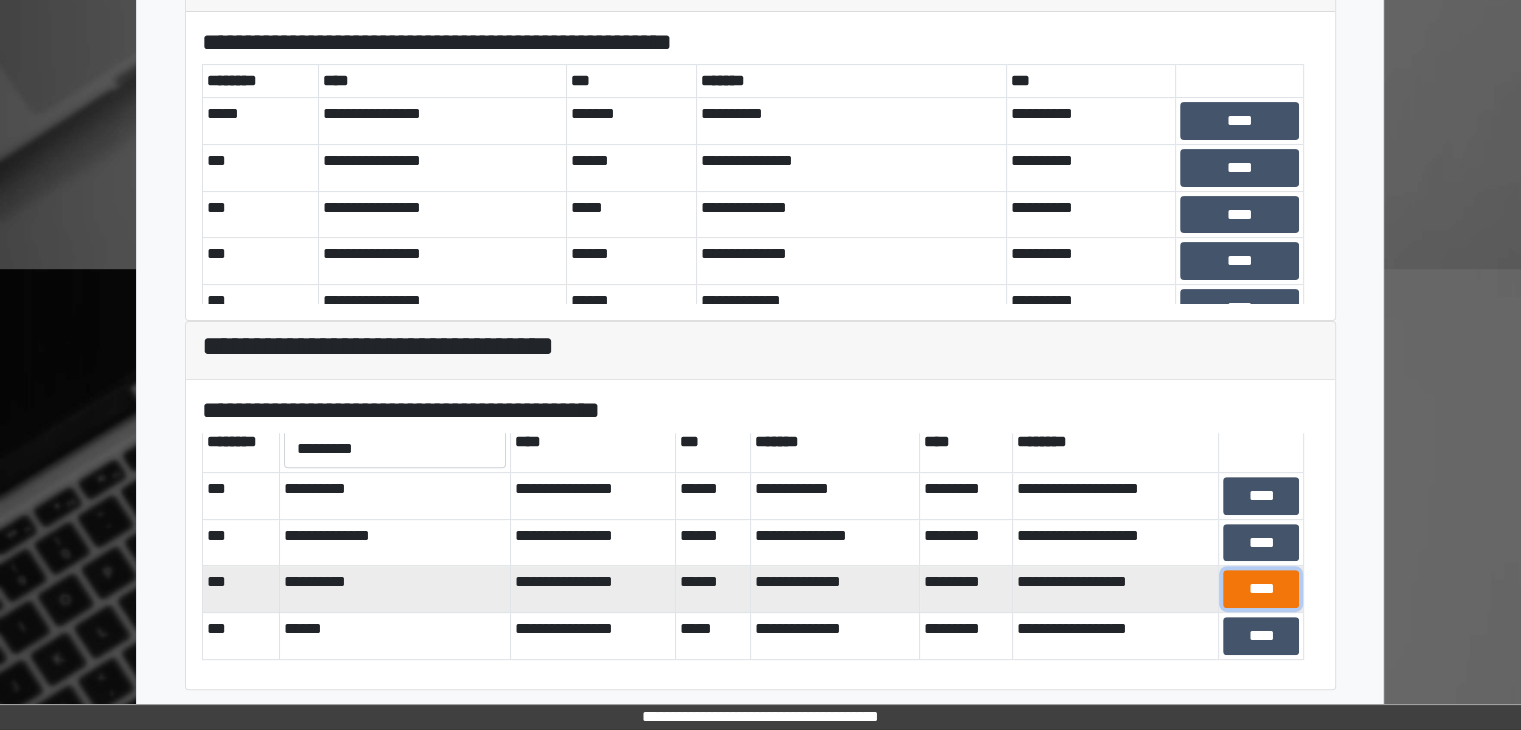 click on "****" at bounding box center [1261, 589] 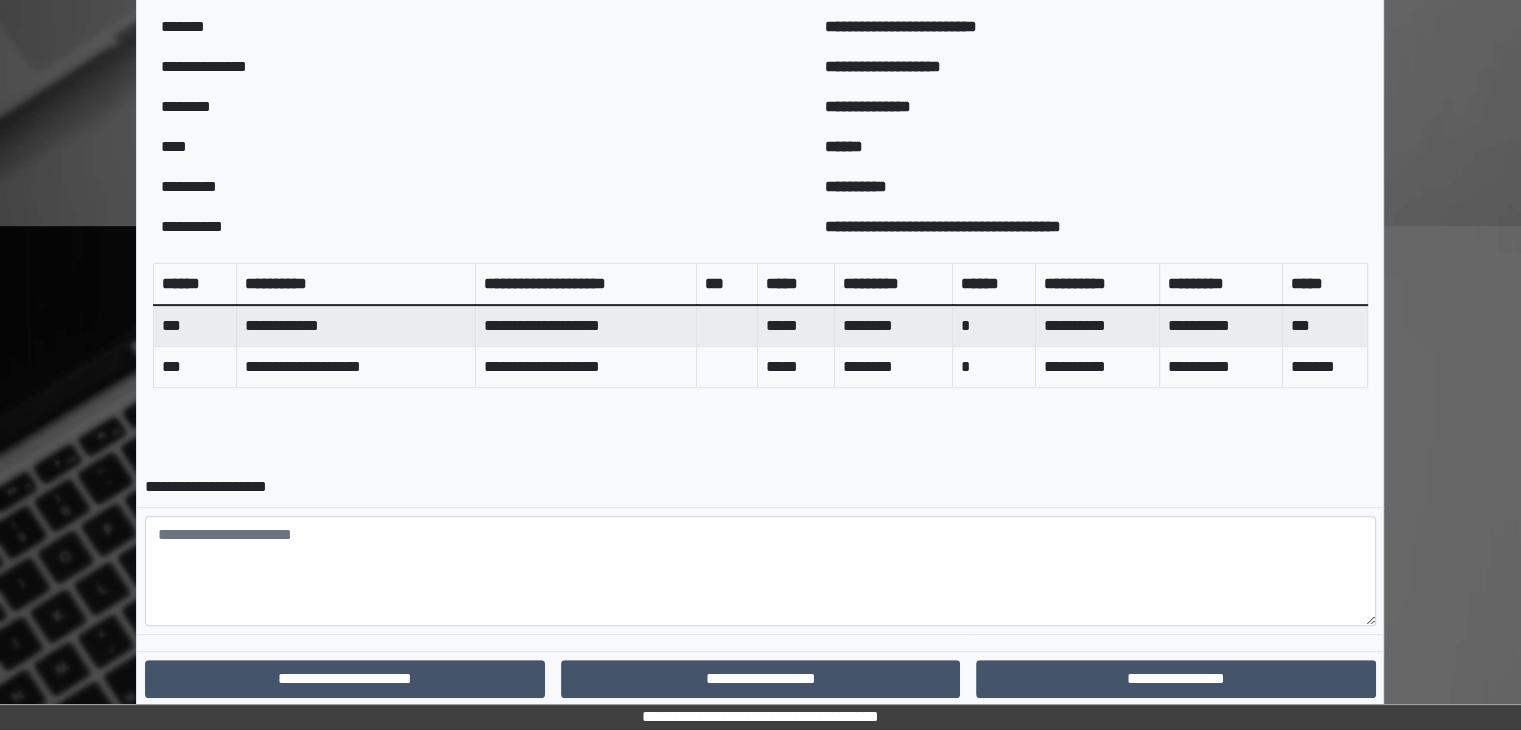 scroll, scrollTop: 680, scrollLeft: 0, axis: vertical 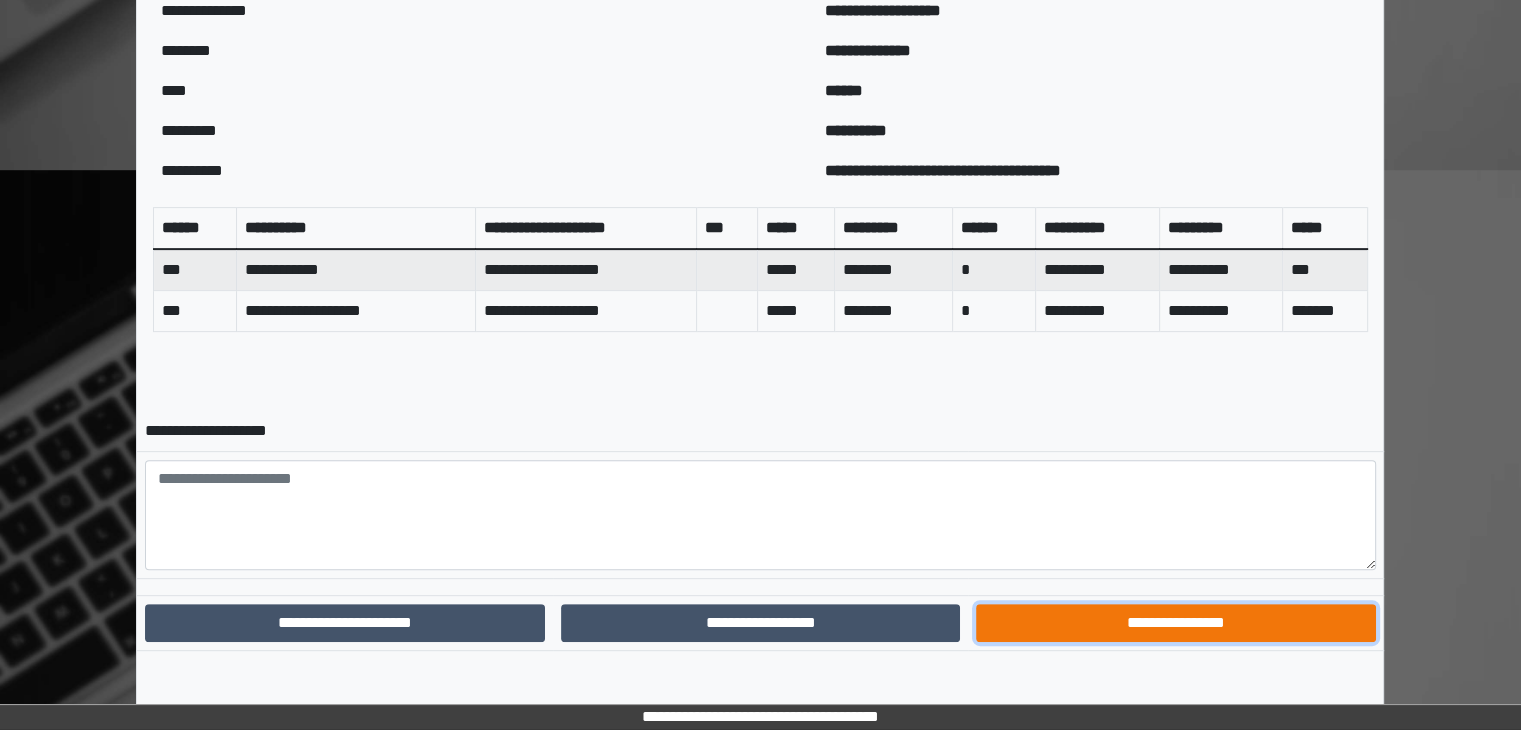 click on "**********" at bounding box center (1175, 623) 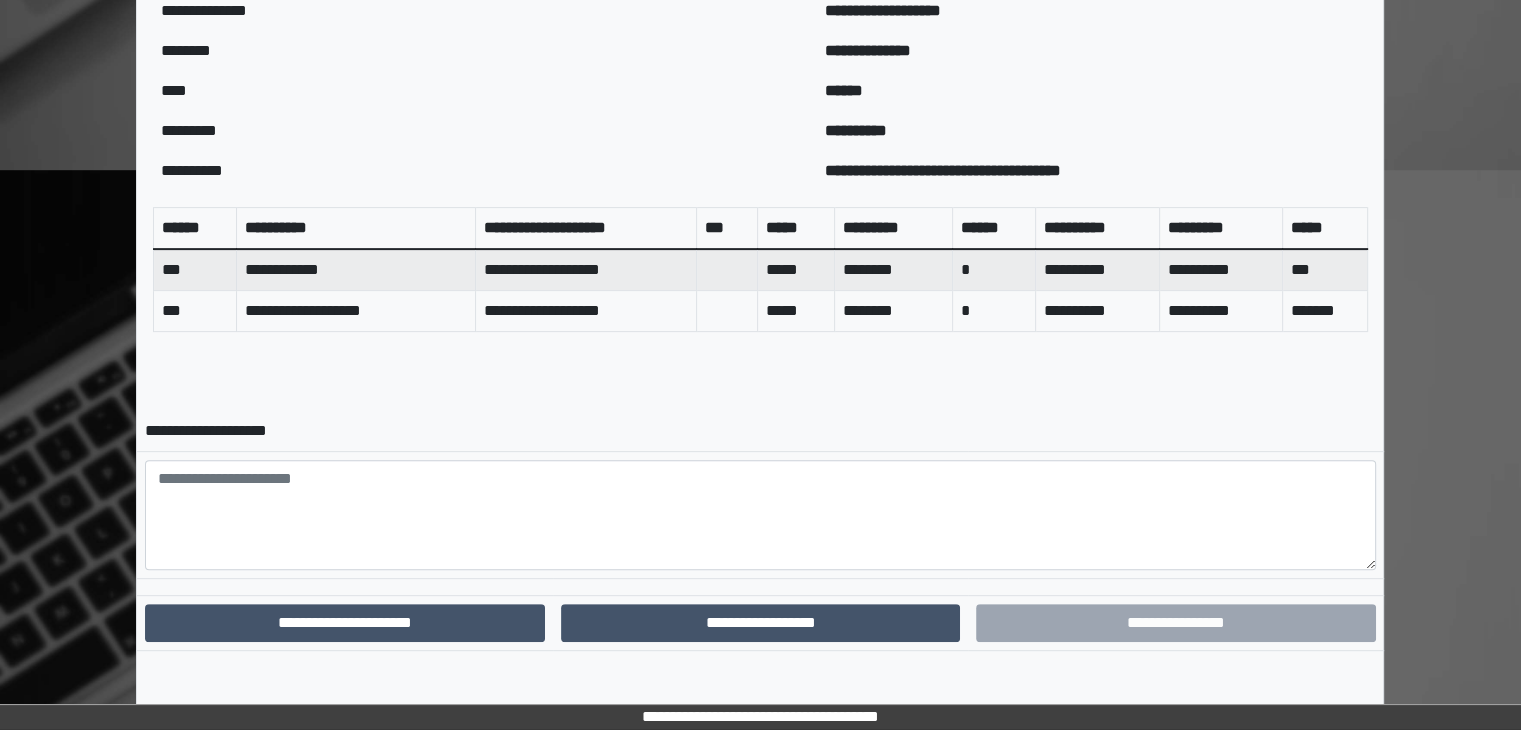 scroll, scrollTop: 578, scrollLeft: 0, axis: vertical 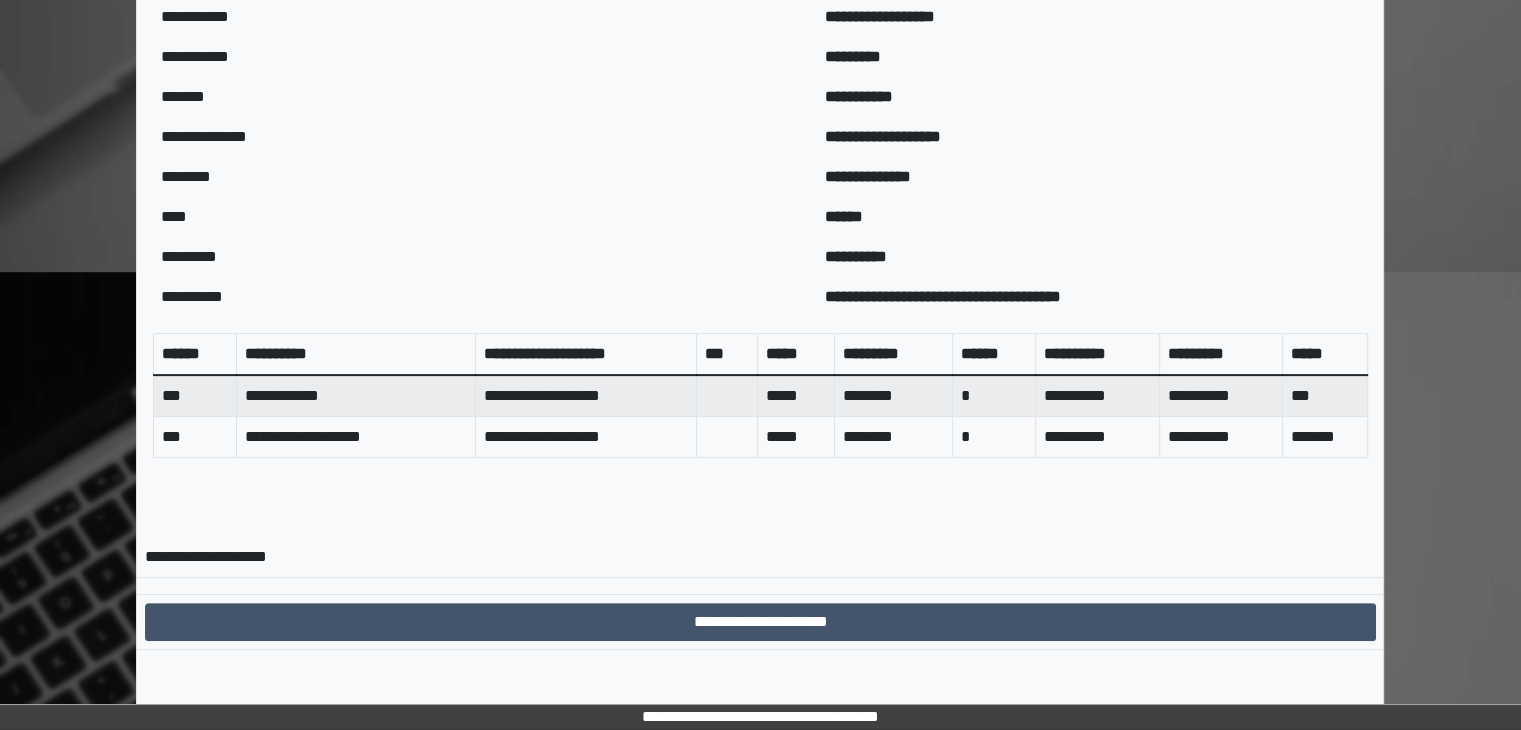 click on "**********" at bounding box center [760, 621] 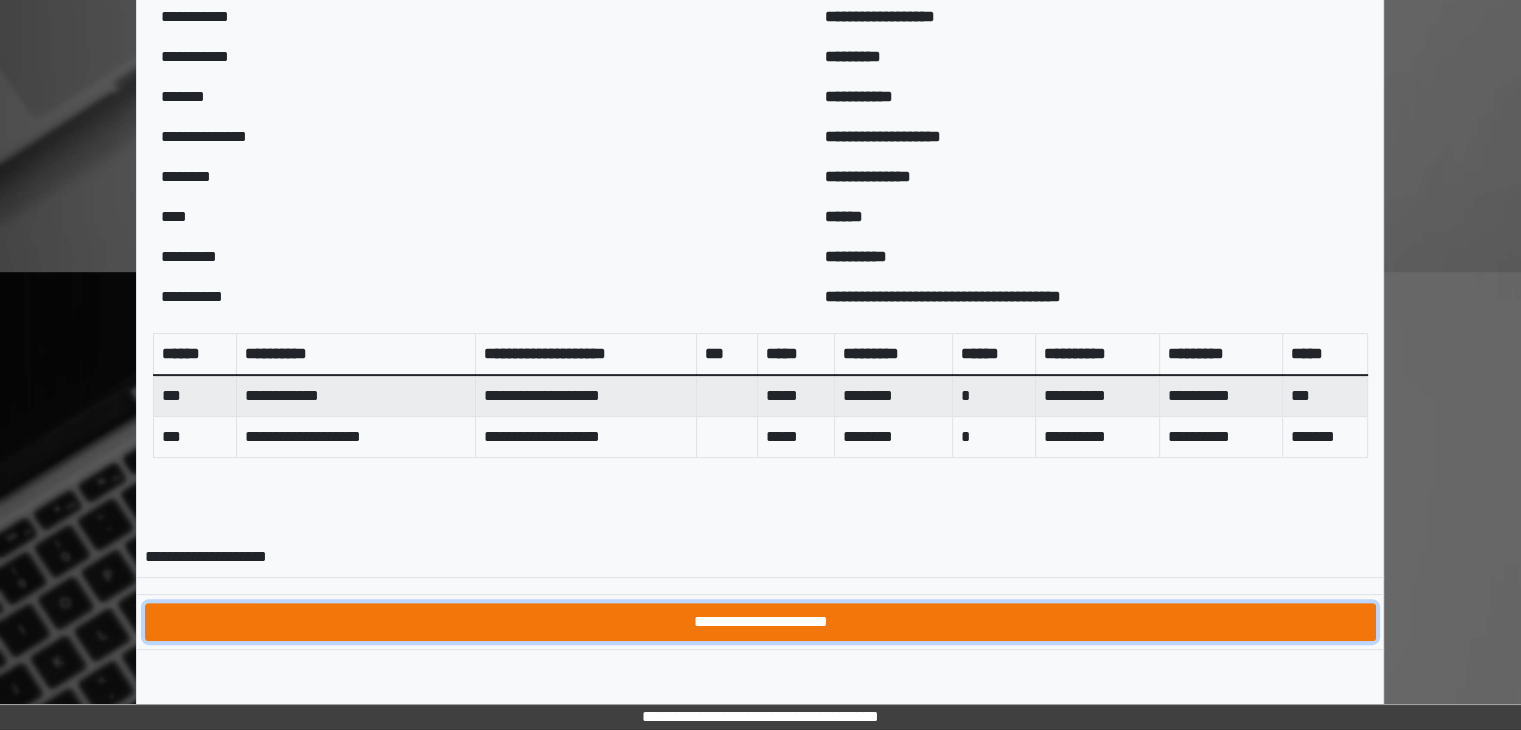 click on "**********" at bounding box center [760, 622] 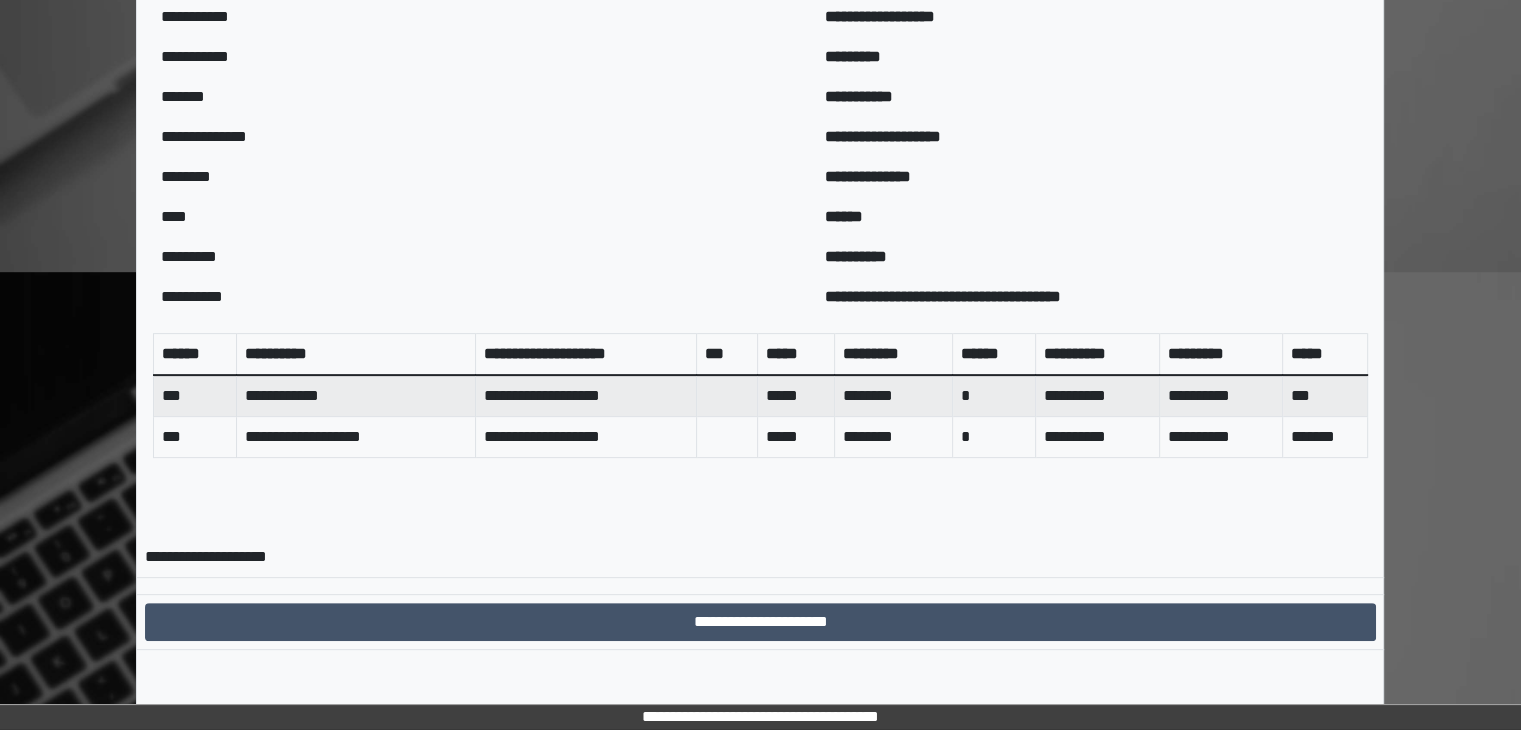 scroll, scrollTop: 0, scrollLeft: 0, axis: both 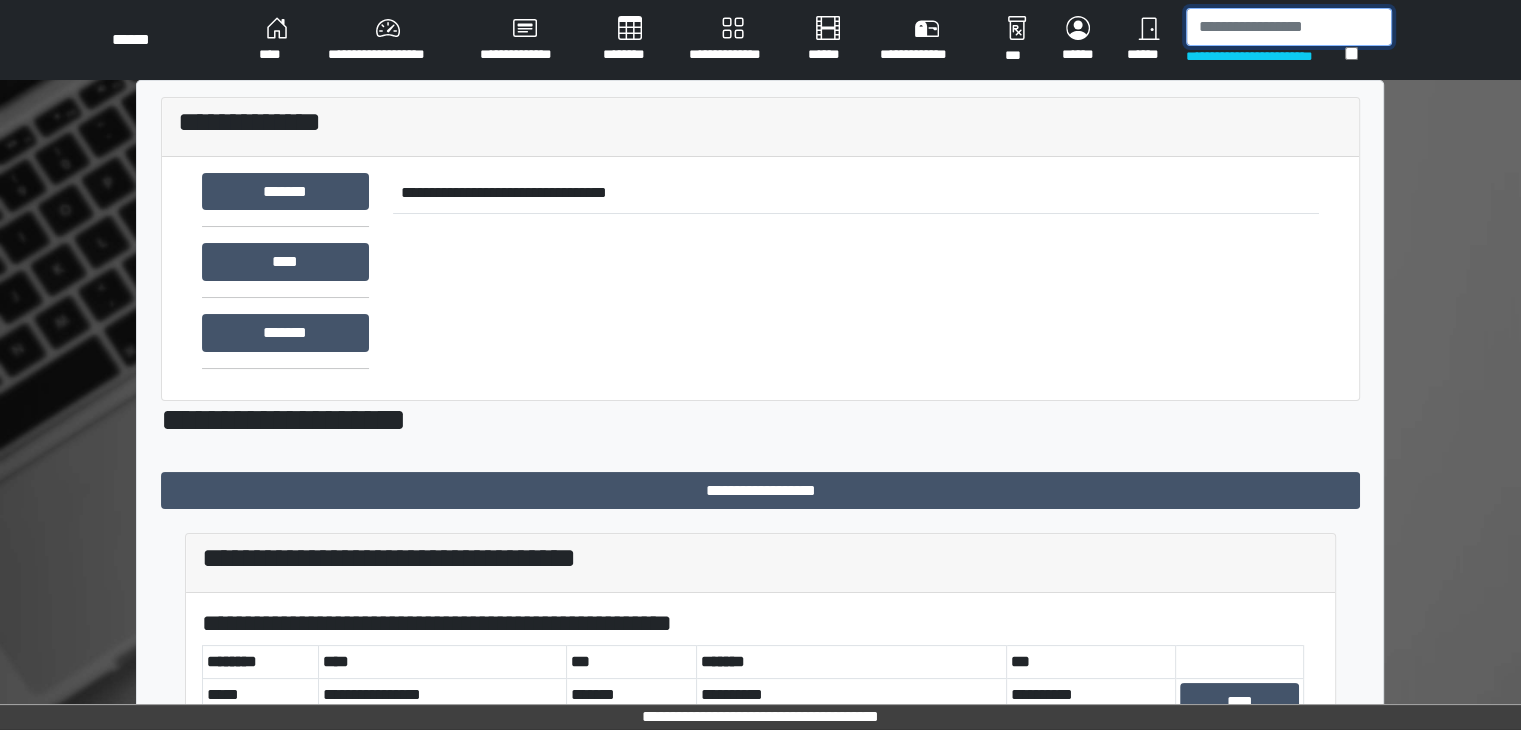 click at bounding box center (1289, 27) 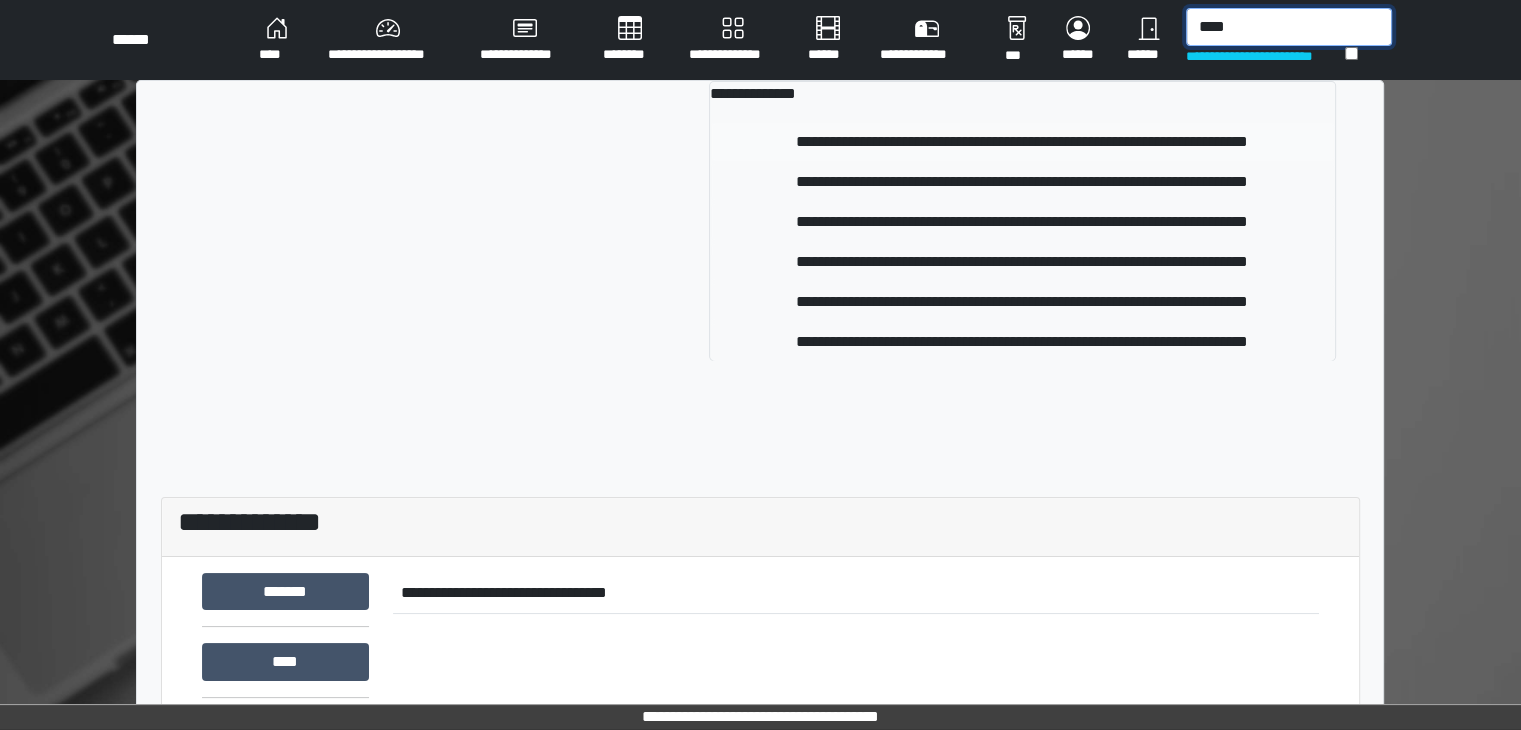 type on "****" 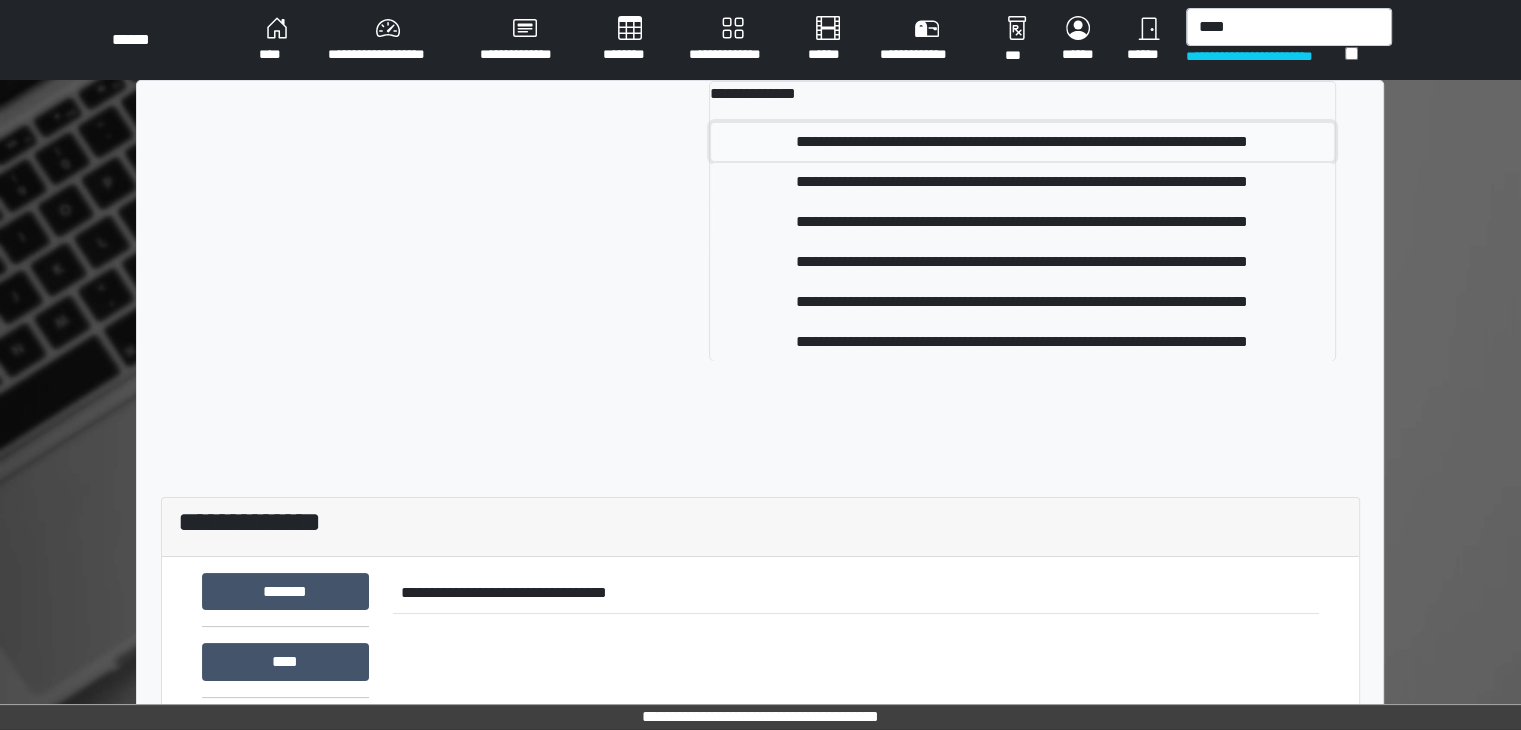 click on "**********" at bounding box center [1022, 142] 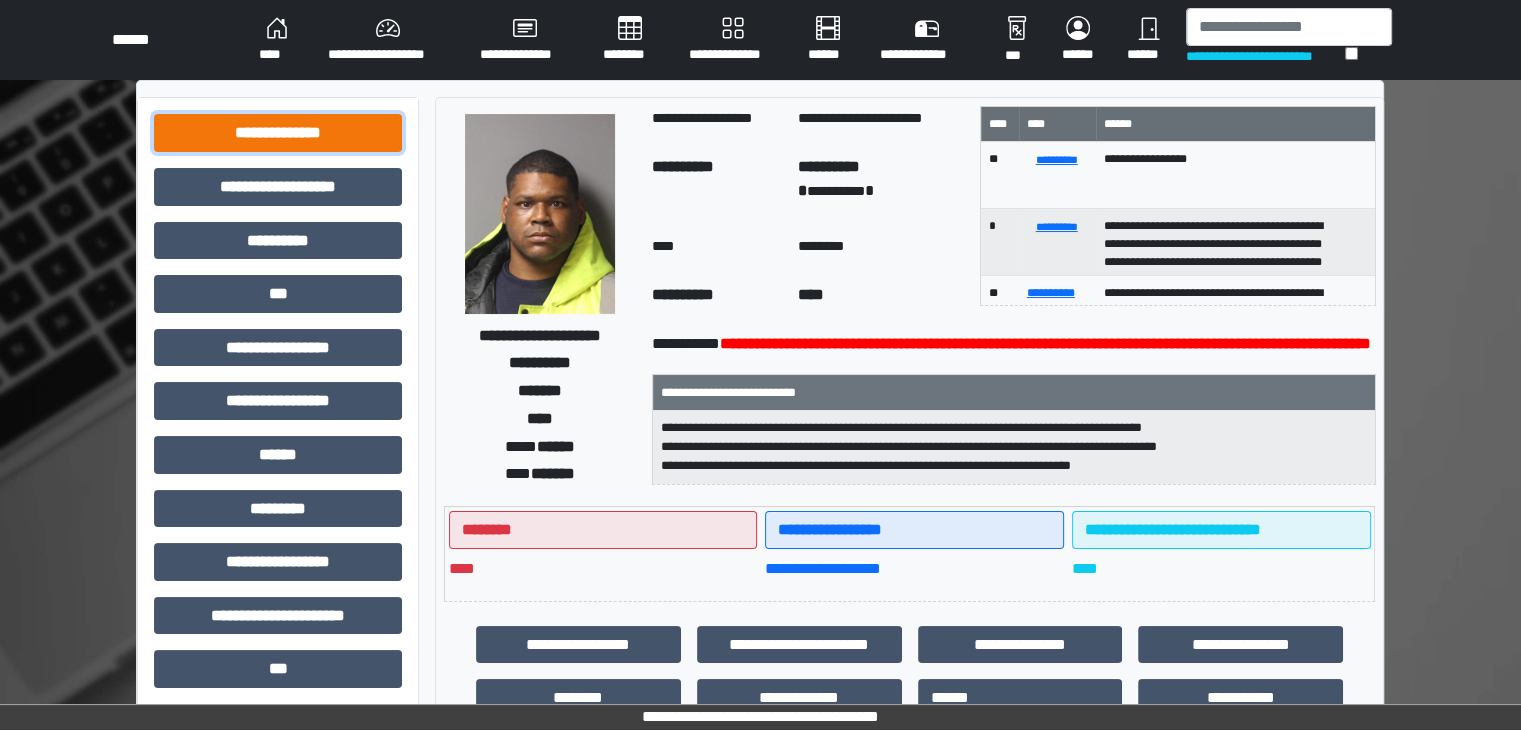 click on "**********" at bounding box center [278, 133] 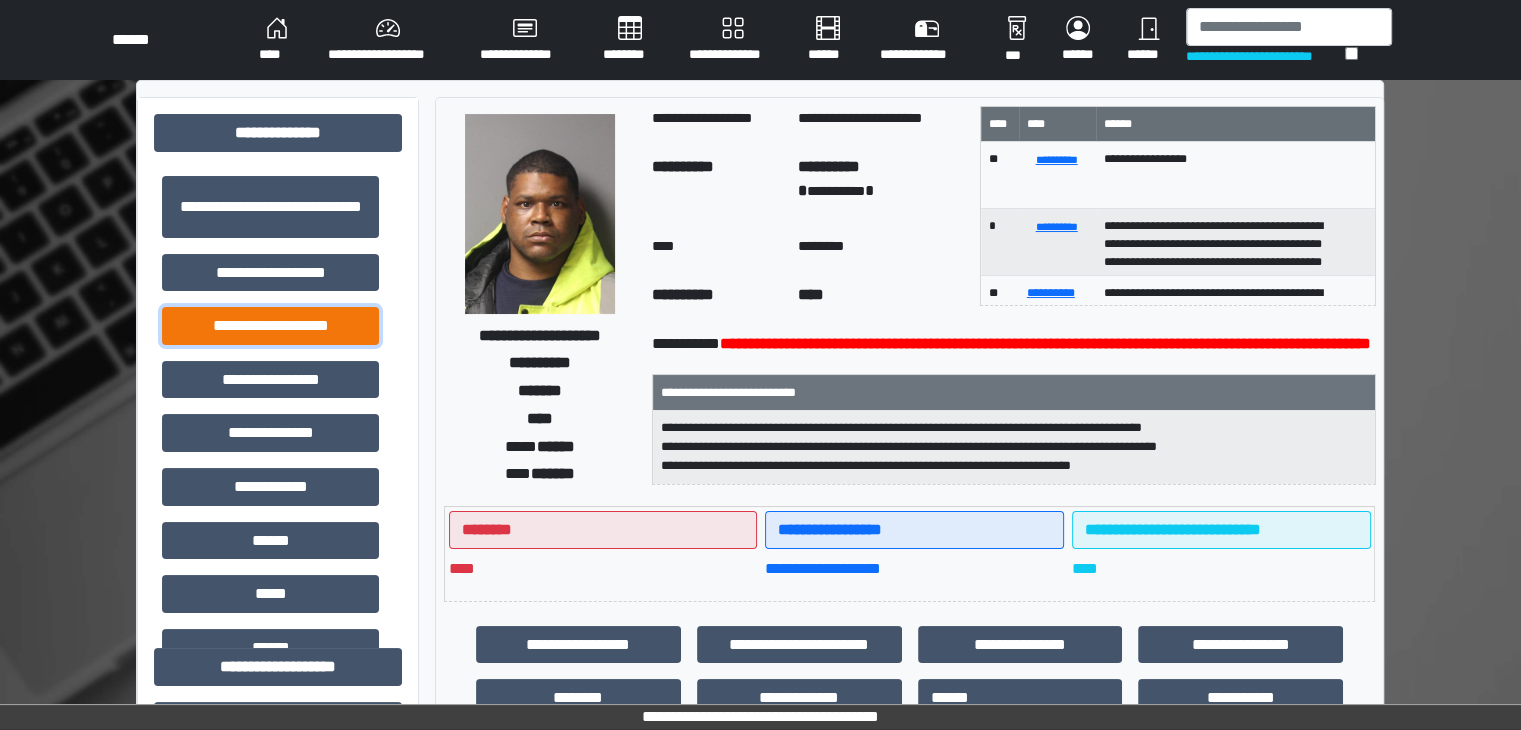 click on "**********" at bounding box center [270, 326] 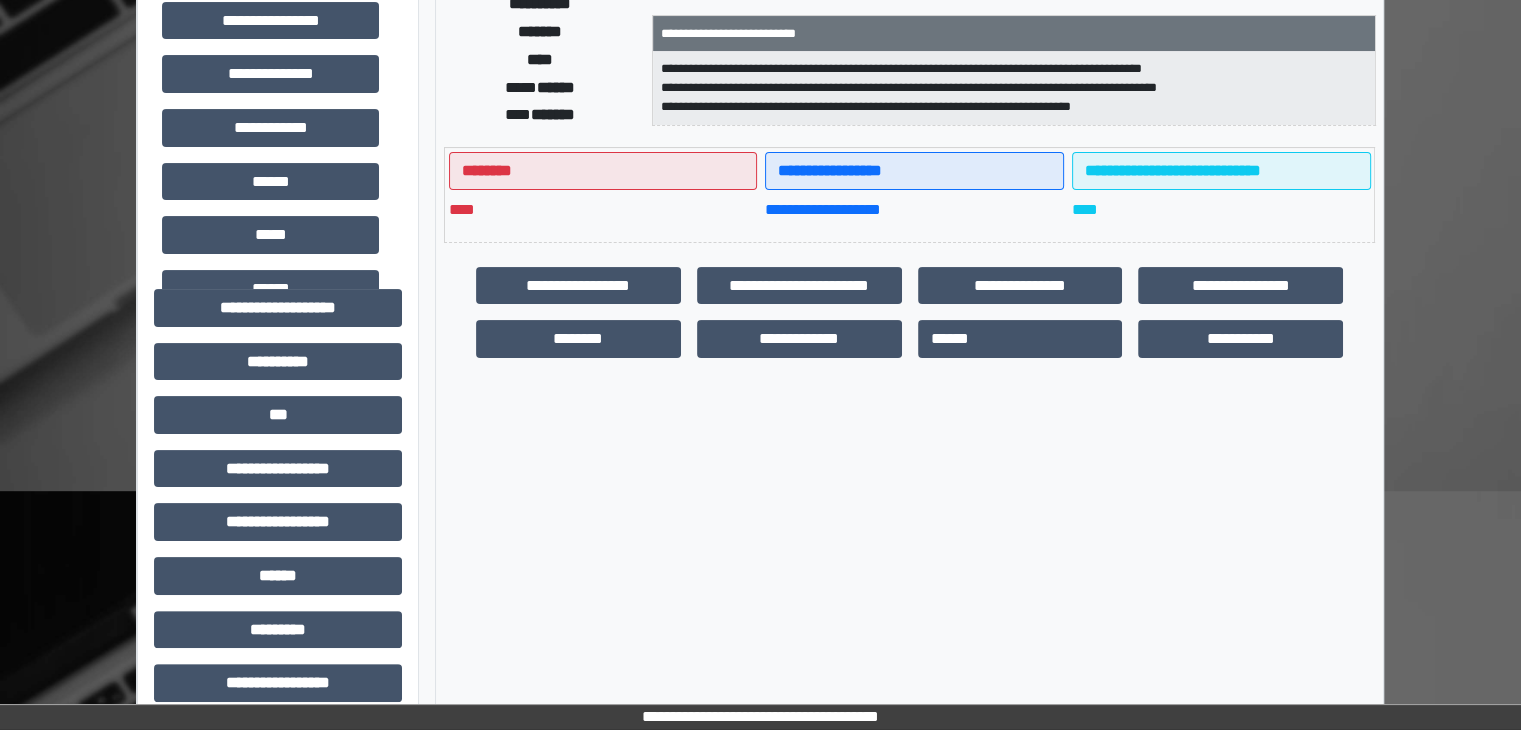 scroll, scrollTop: 500, scrollLeft: 0, axis: vertical 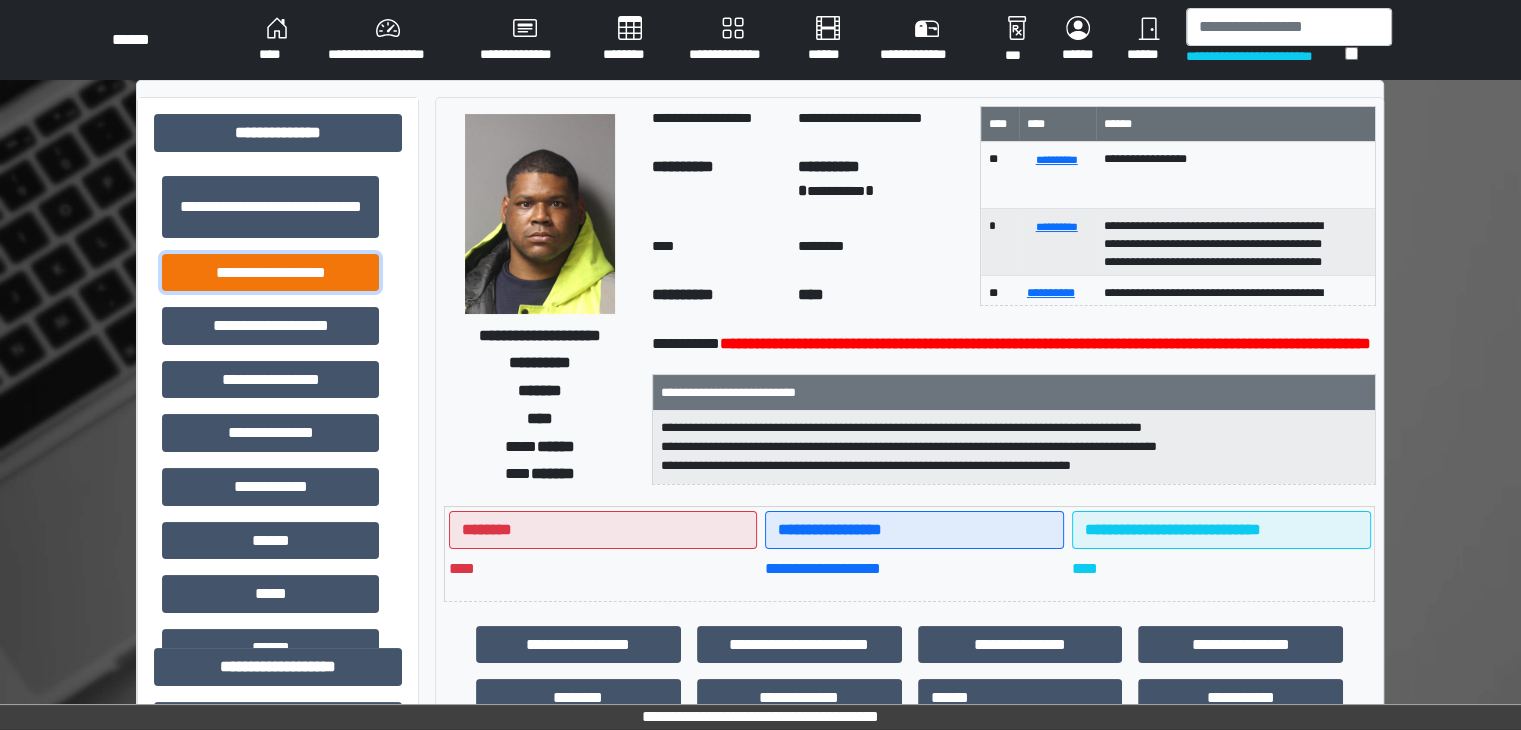 click on "**********" at bounding box center (270, 273) 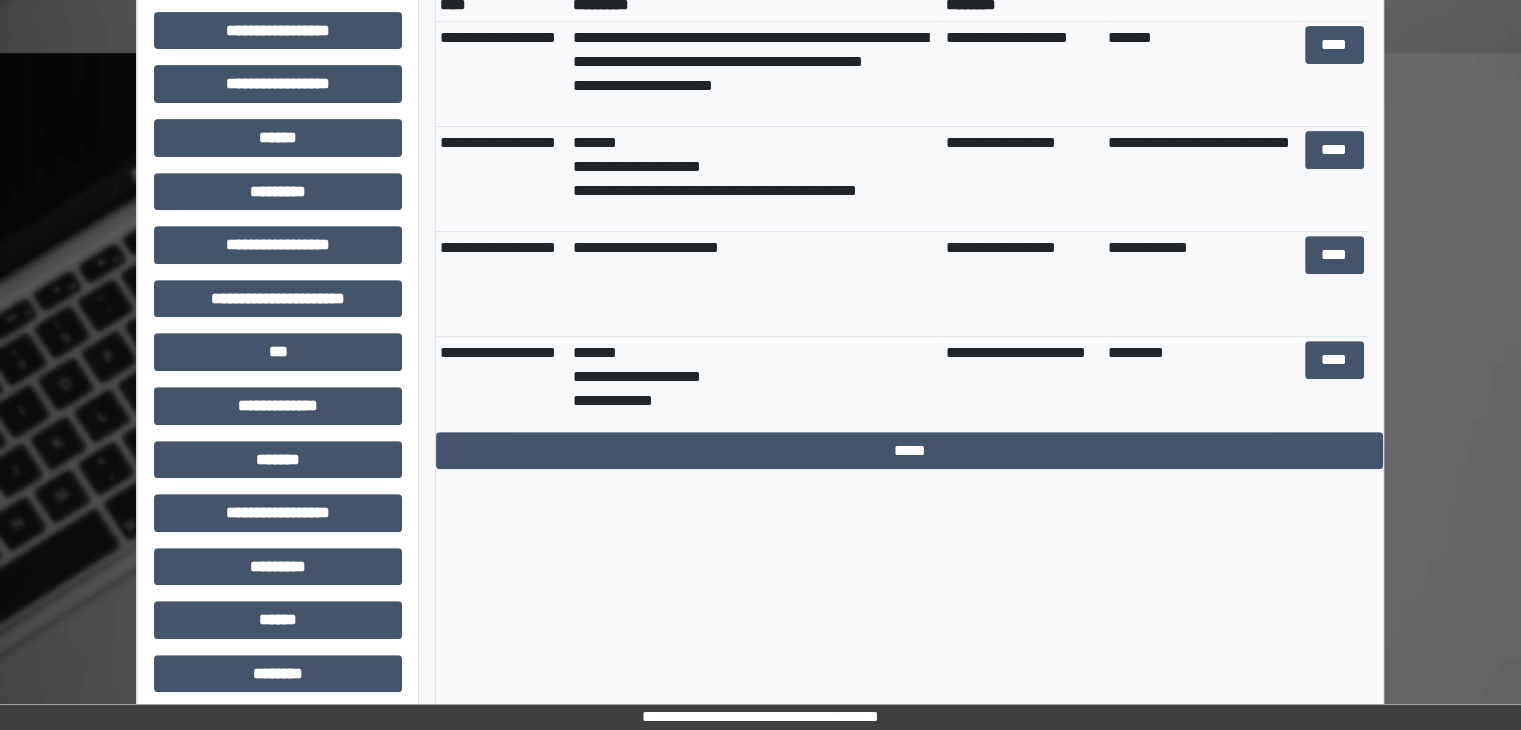 scroll, scrollTop: 800, scrollLeft: 0, axis: vertical 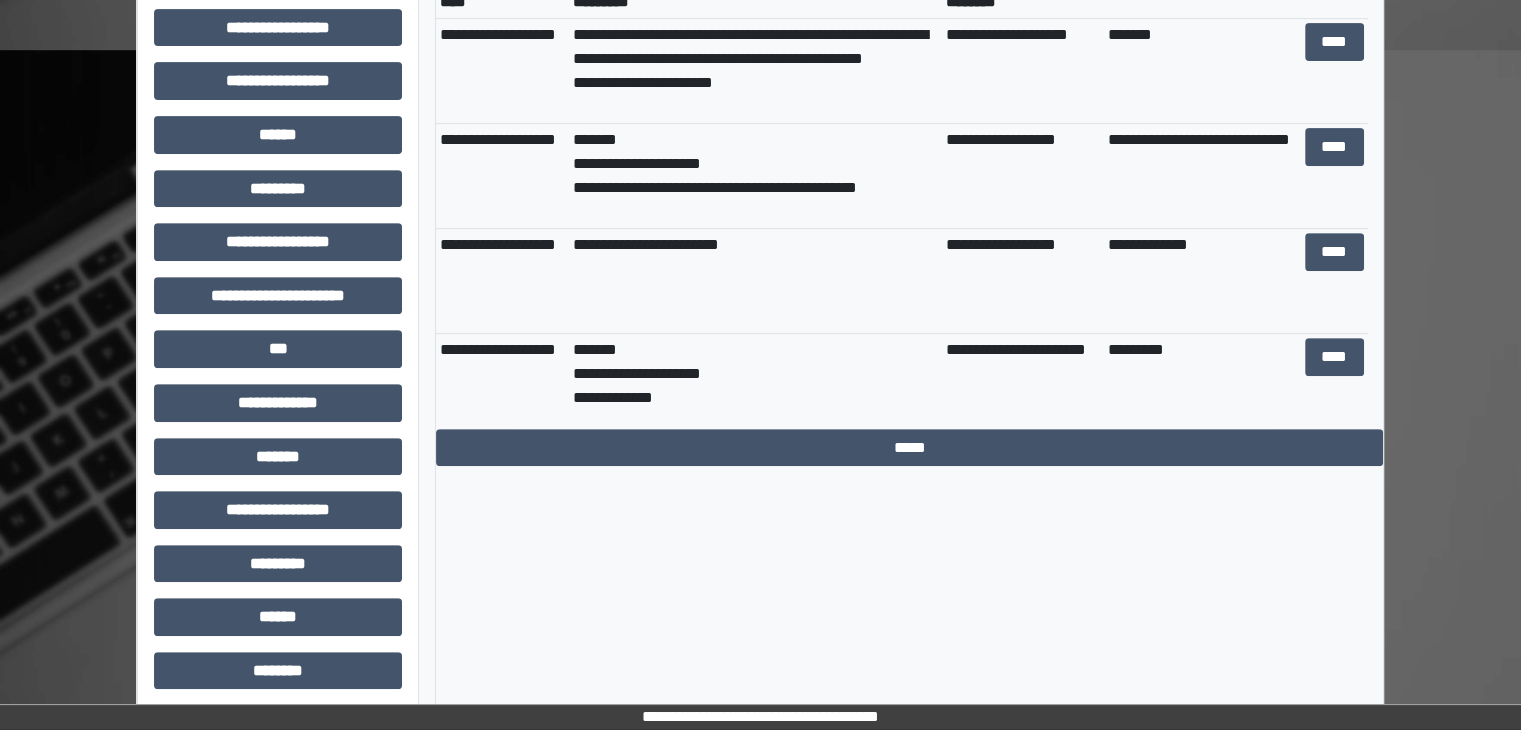 click on "**********" at bounding box center [909, 63] 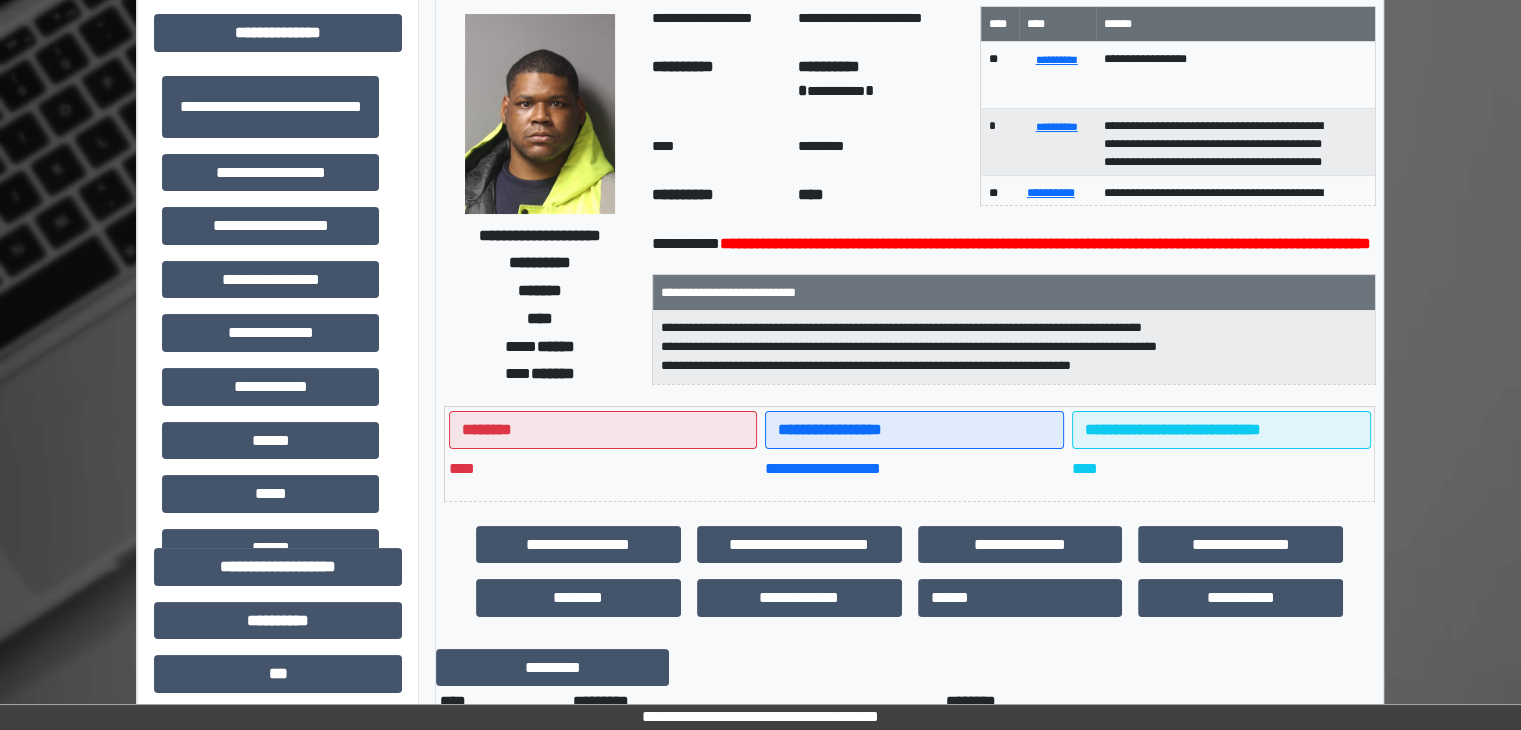 scroll, scrollTop: 0, scrollLeft: 0, axis: both 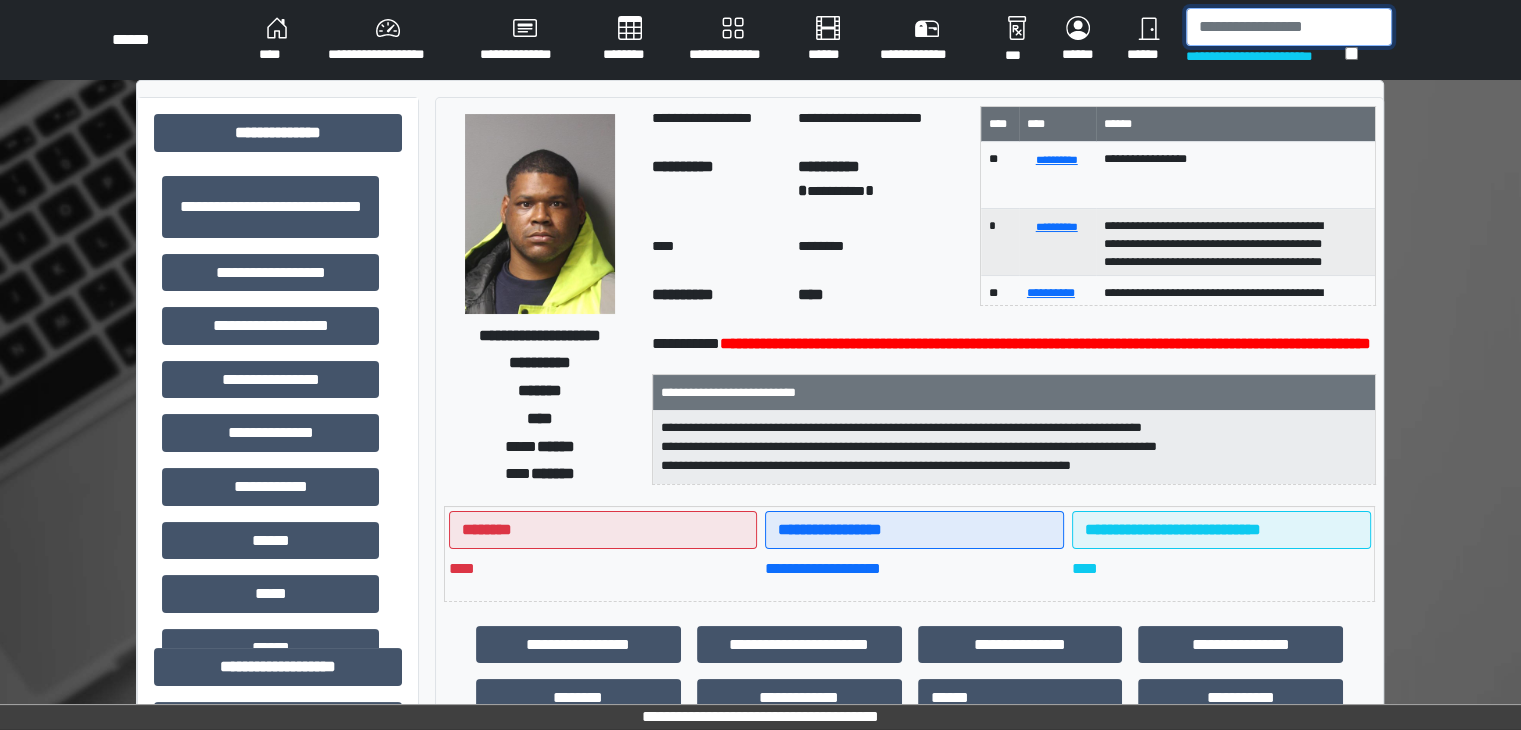 click at bounding box center [1289, 27] 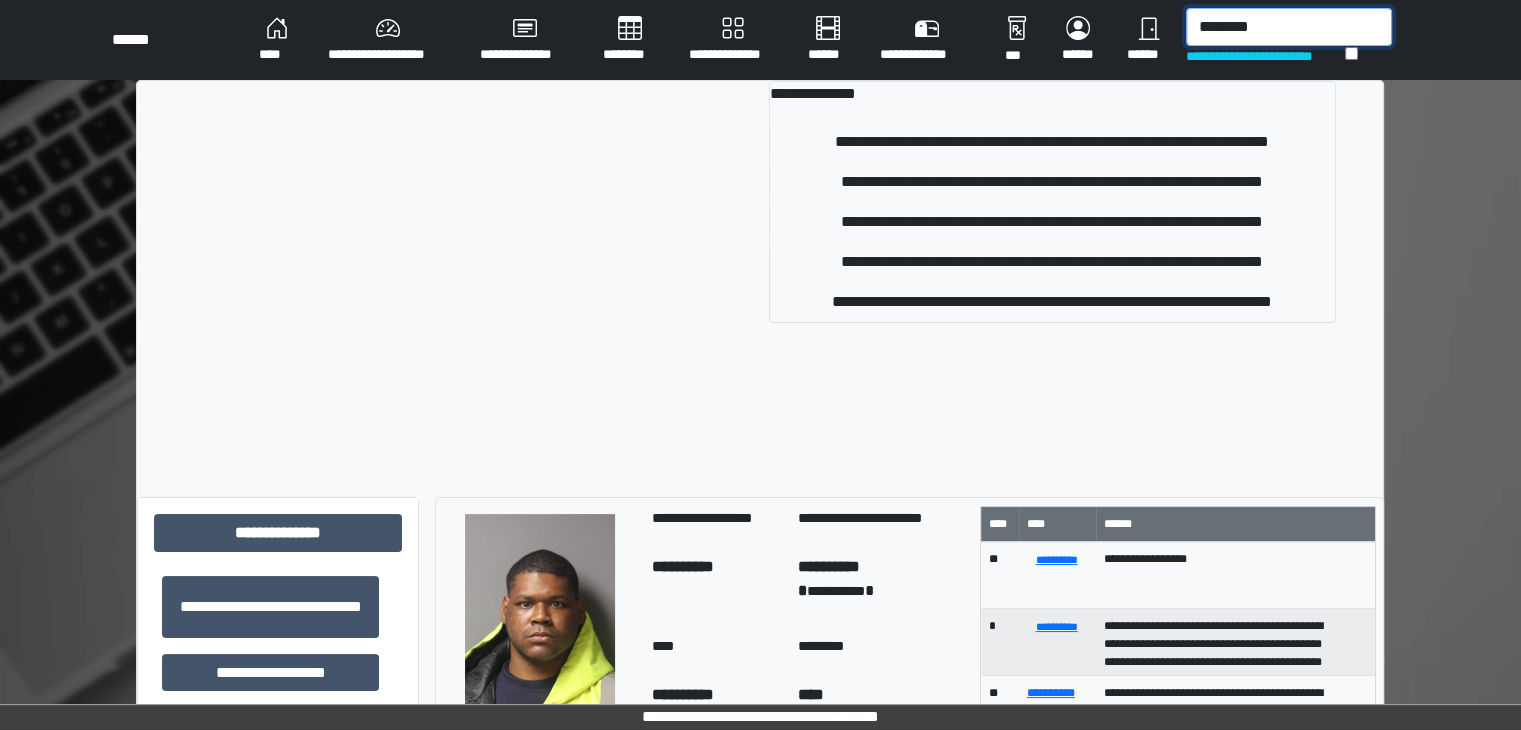 type on "*********" 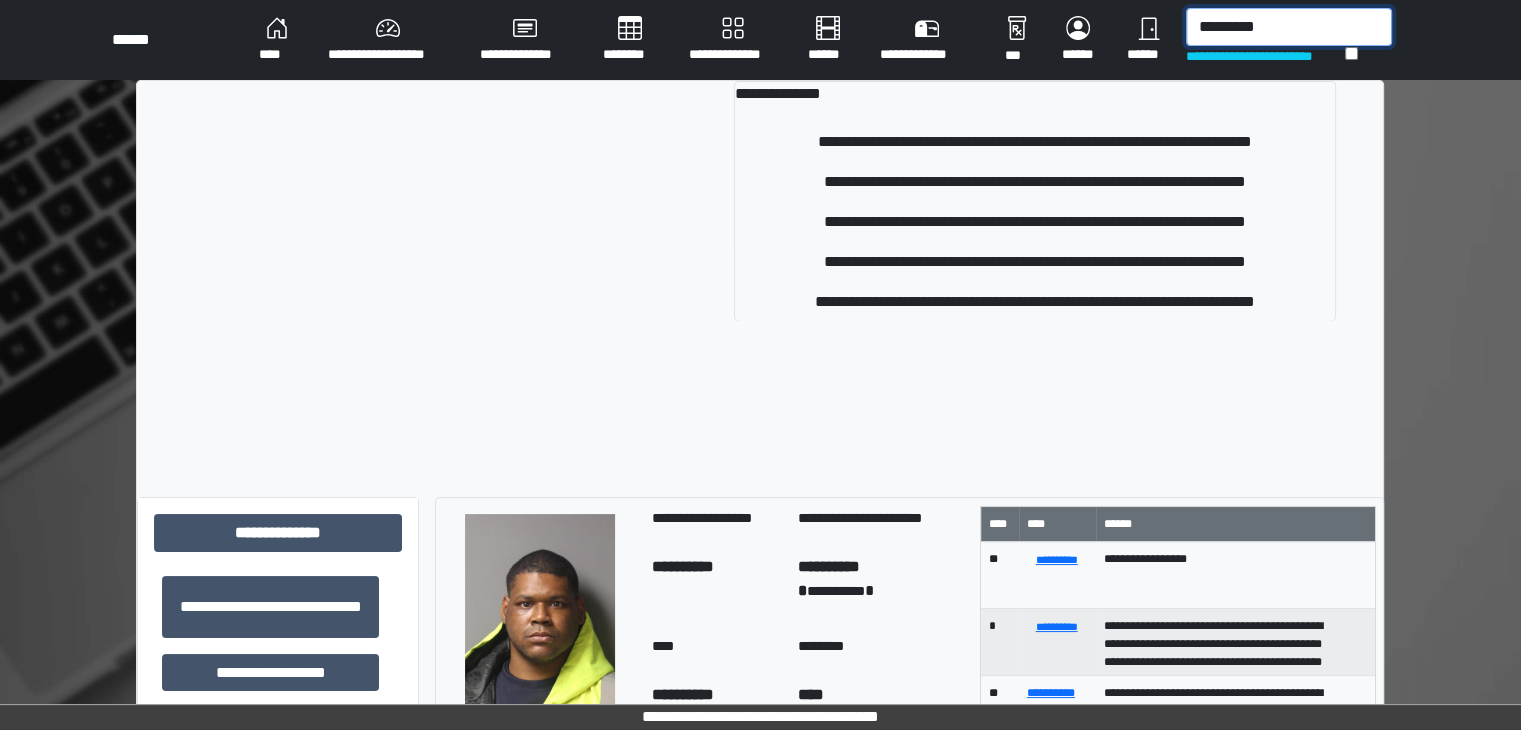 scroll, scrollTop: 0, scrollLeft: 0, axis: both 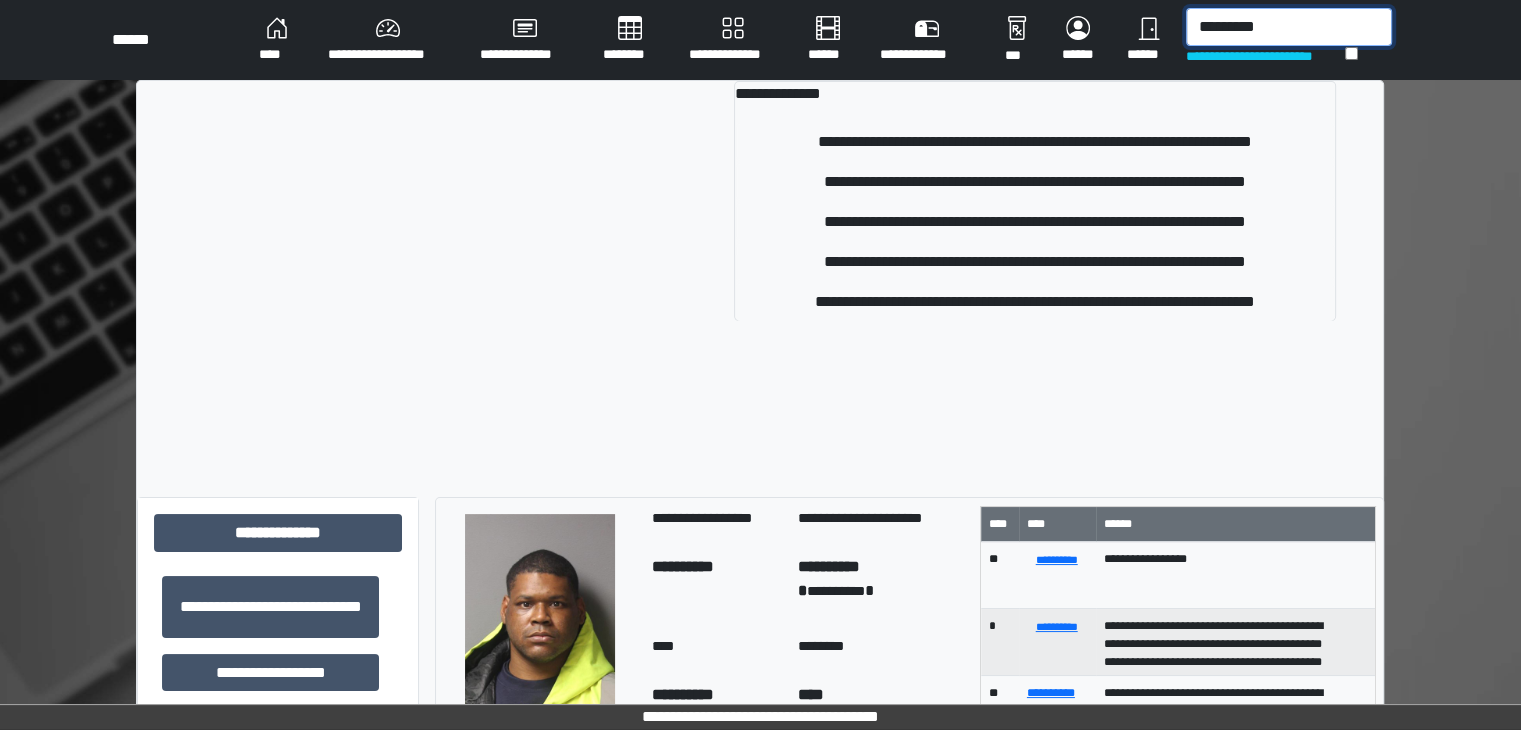 click on "*********" at bounding box center (1289, 27) 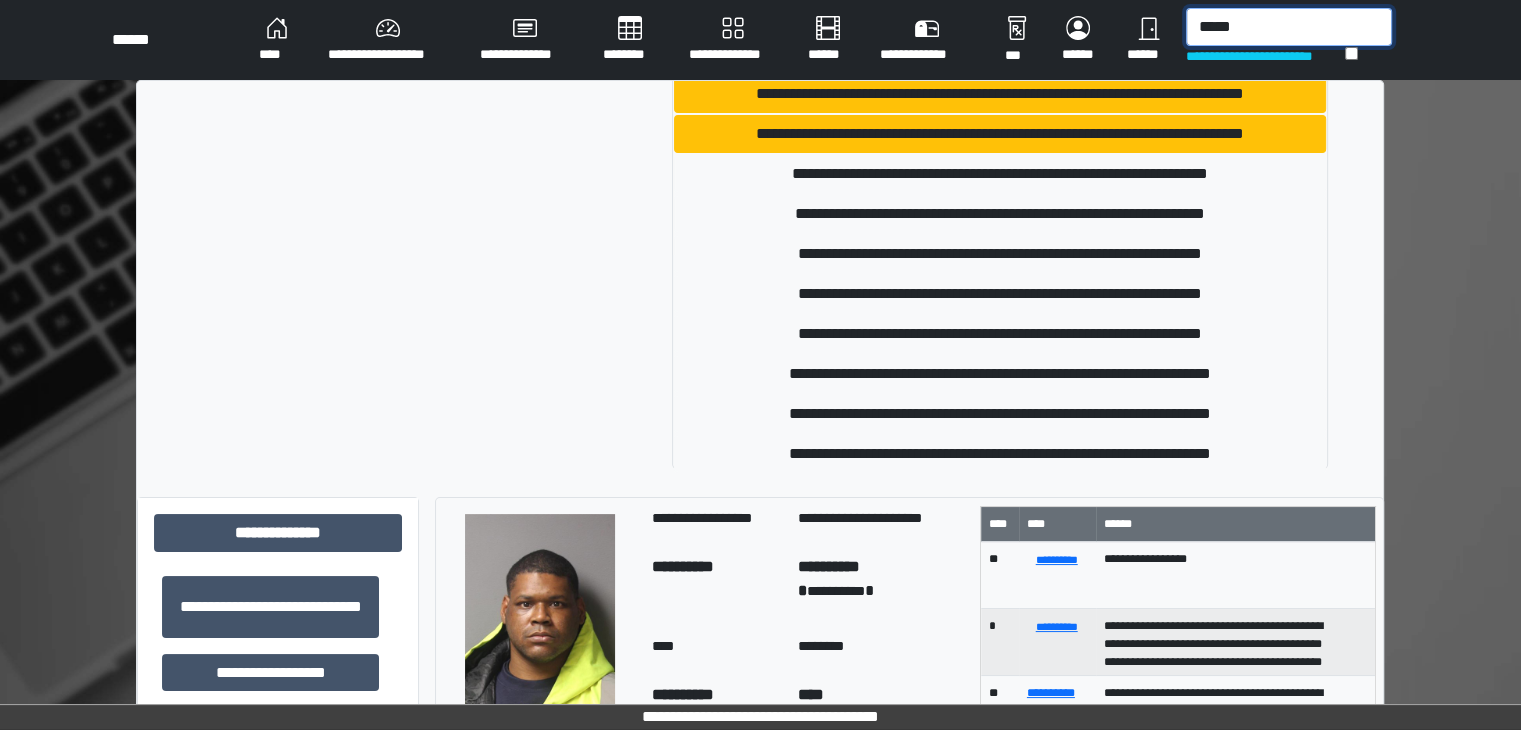 scroll, scrollTop: 251, scrollLeft: 0, axis: vertical 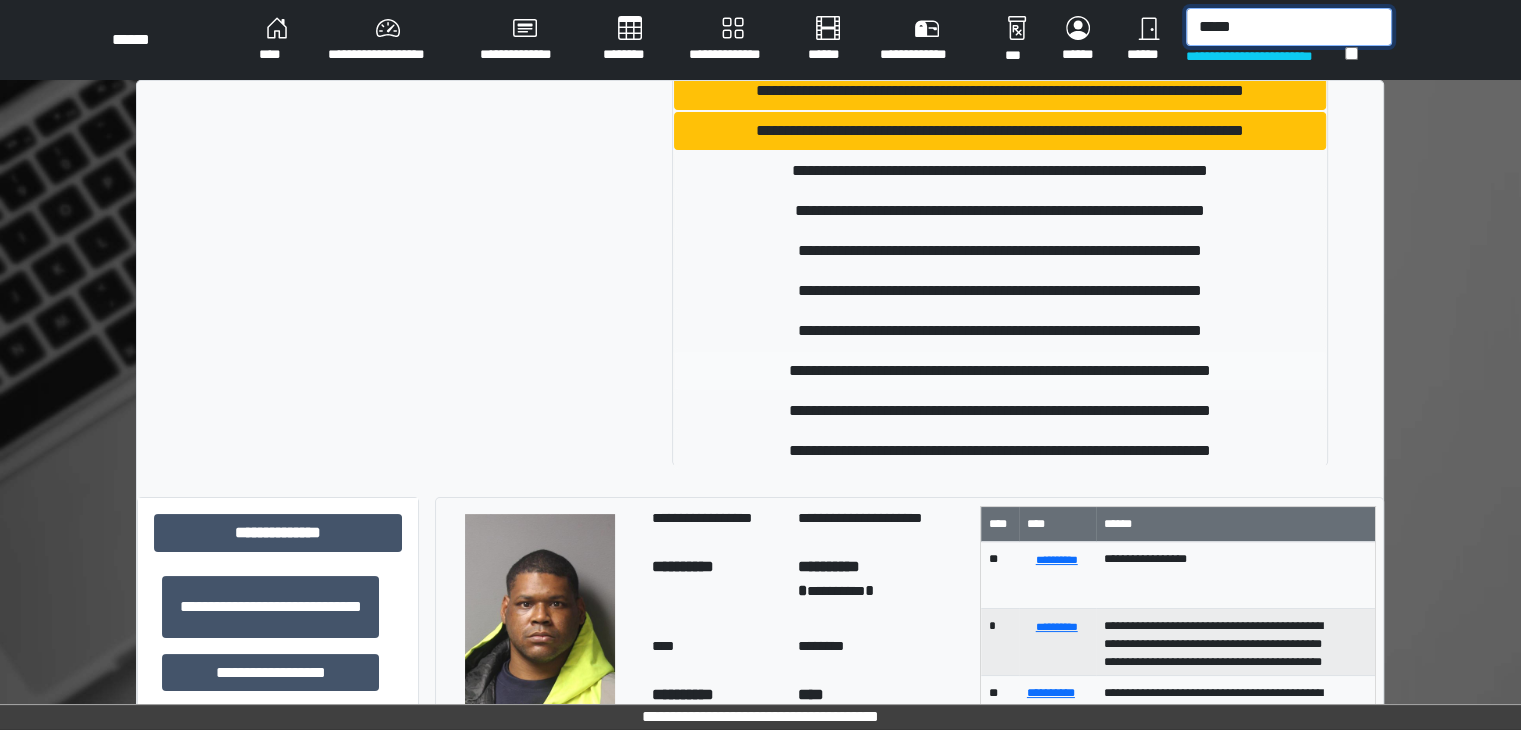 type on "*****" 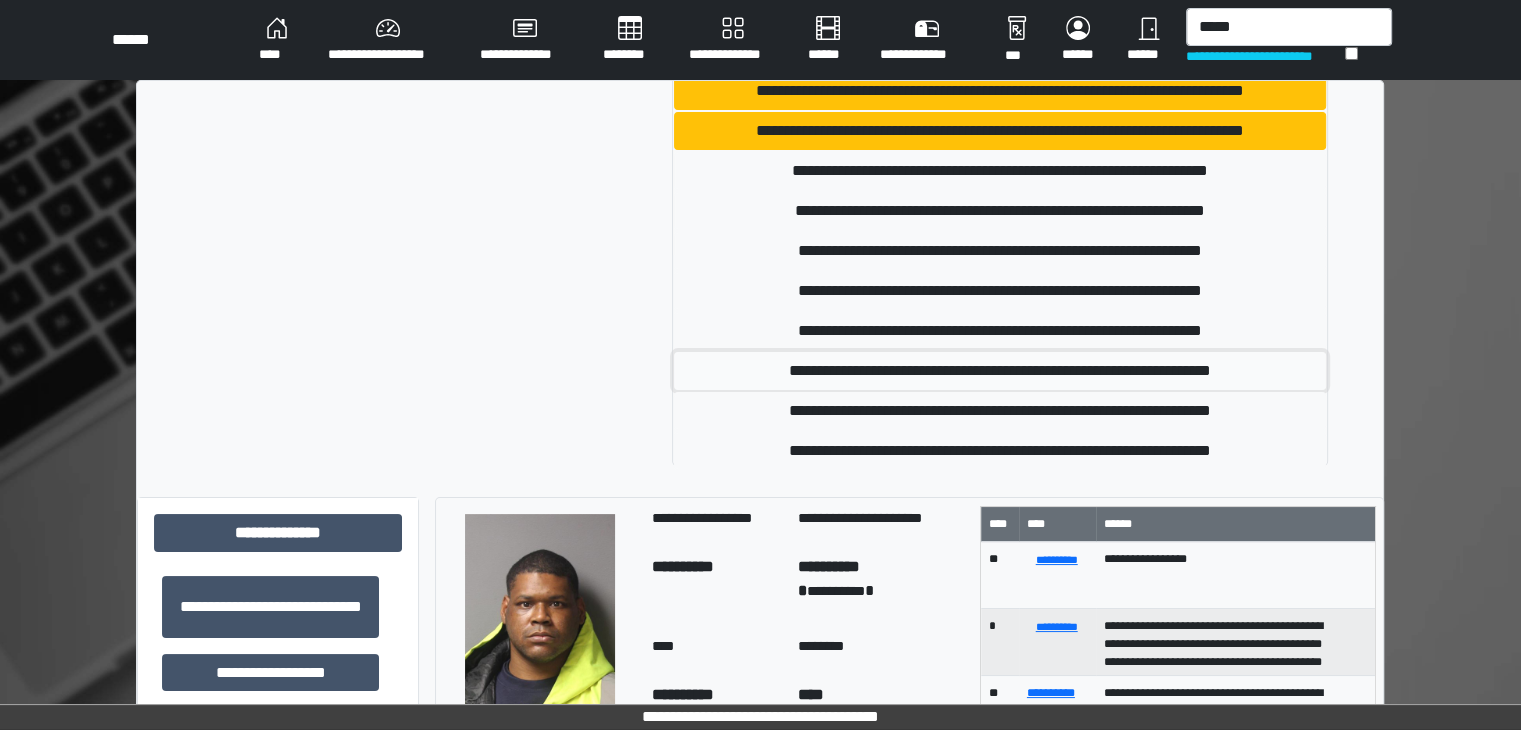 click on "**********" at bounding box center [1000, 371] 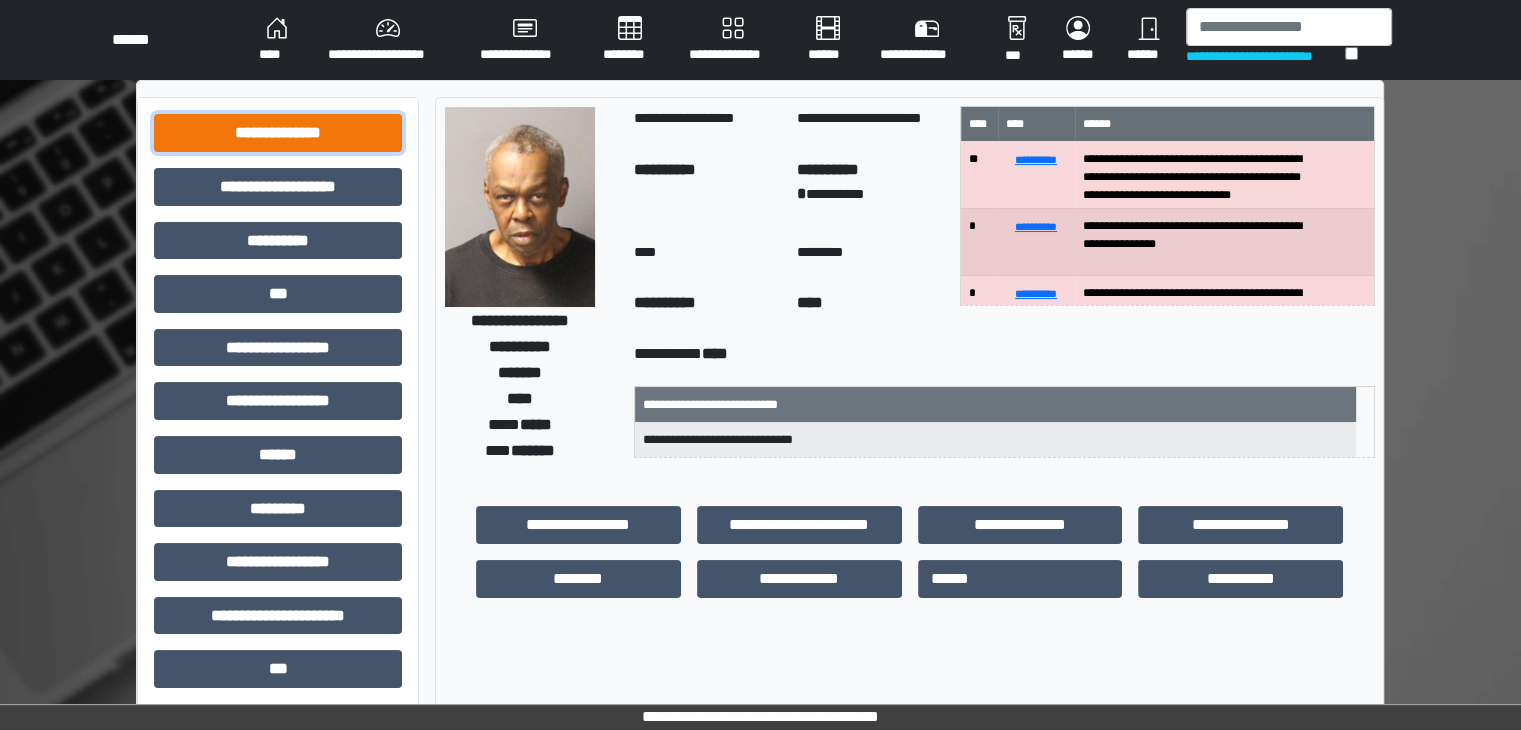click on "**********" at bounding box center (278, 133) 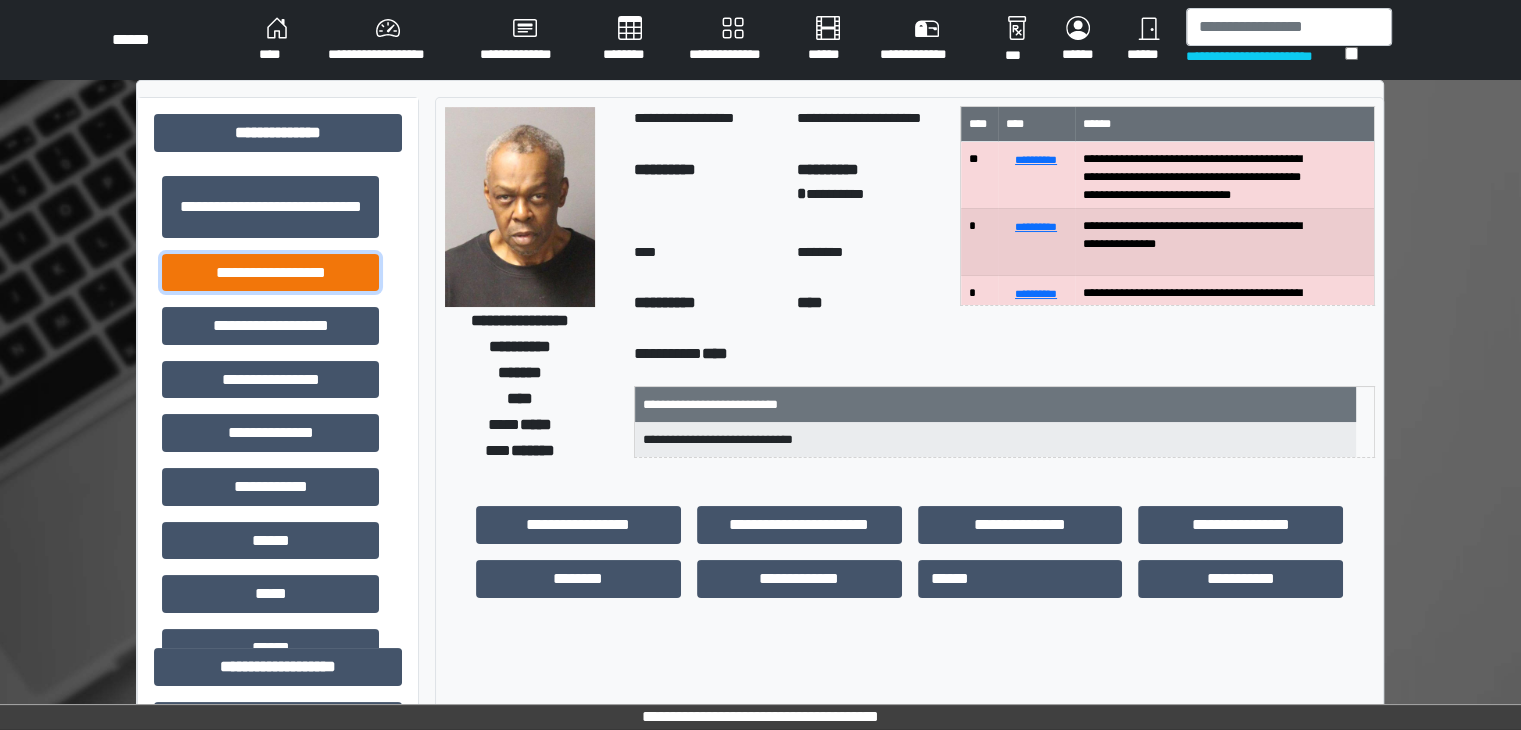 click on "**********" at bounding box center [270, 273] 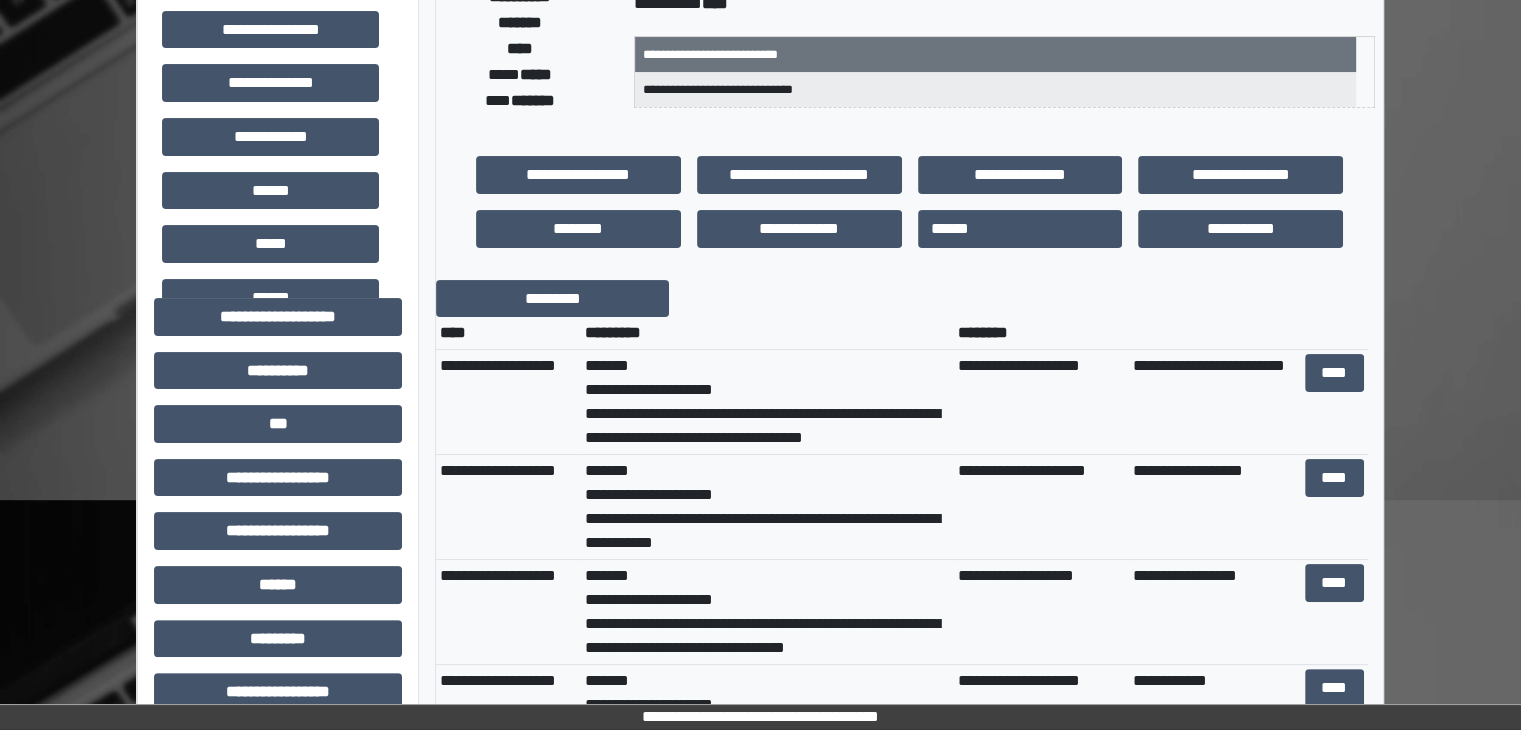 scroll, scrollTop: 500, scrollLeft: 0, axis: vertical 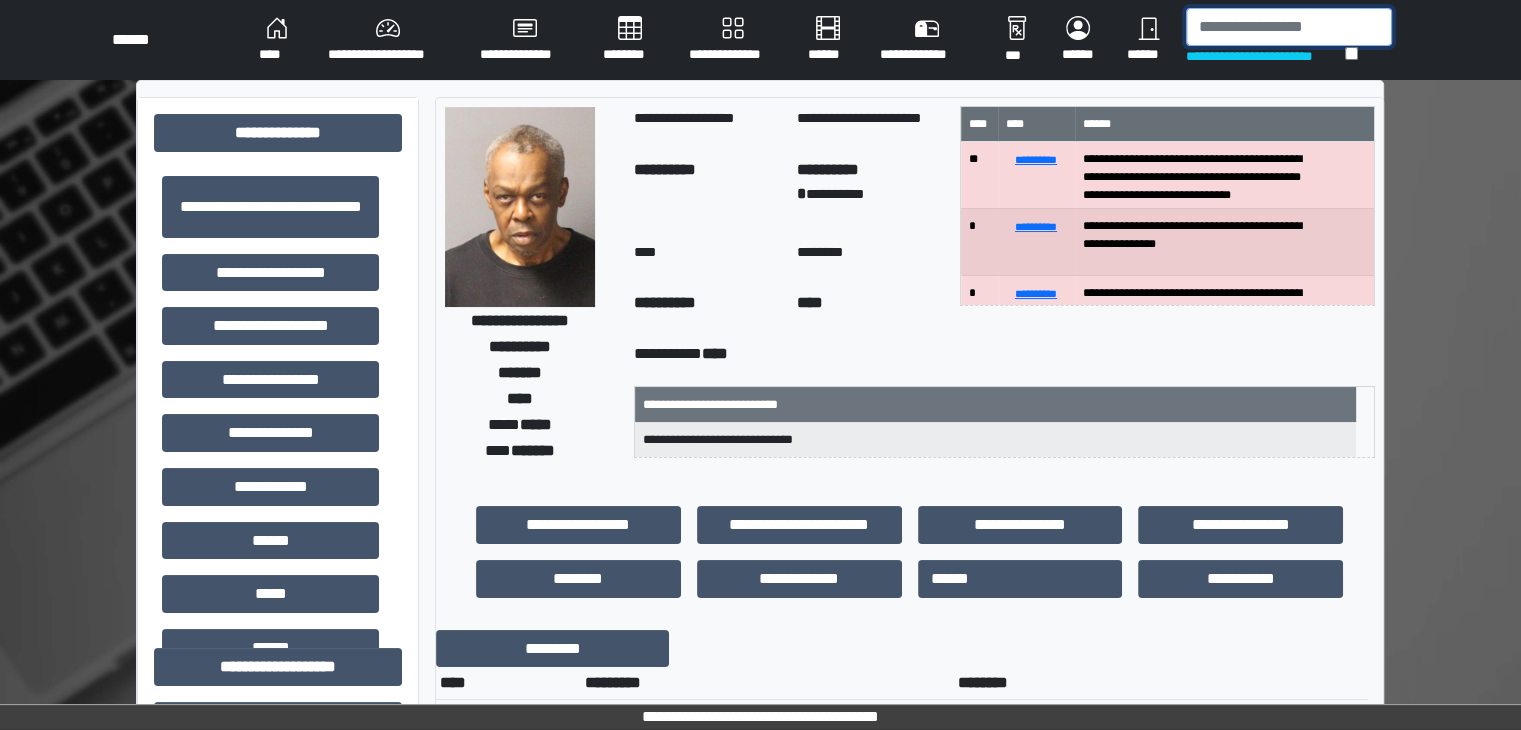 click at bounding box center (1289, 27) 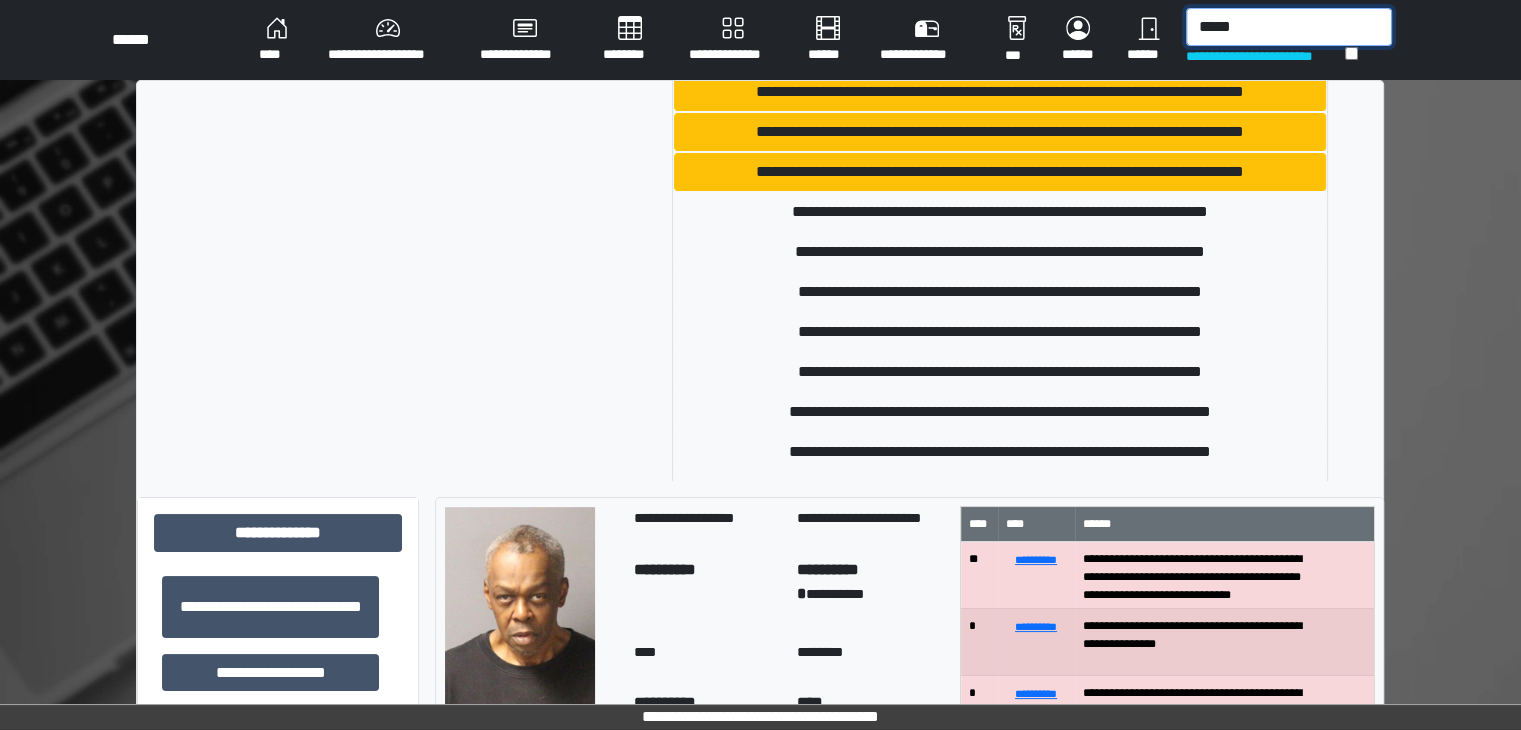 scroll, scrollTop: 251, scrollLeft: 0, axis: vertical 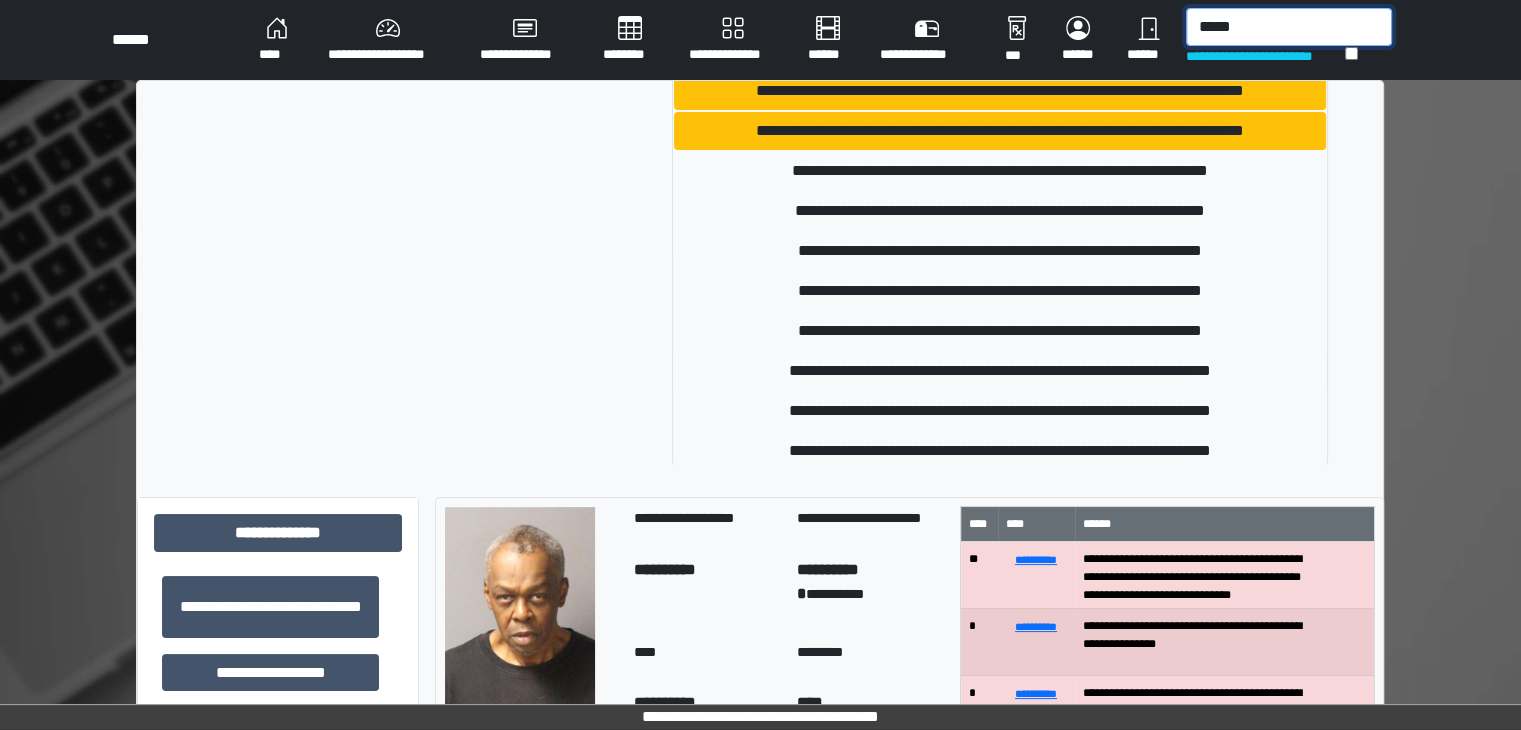 type on "*****" 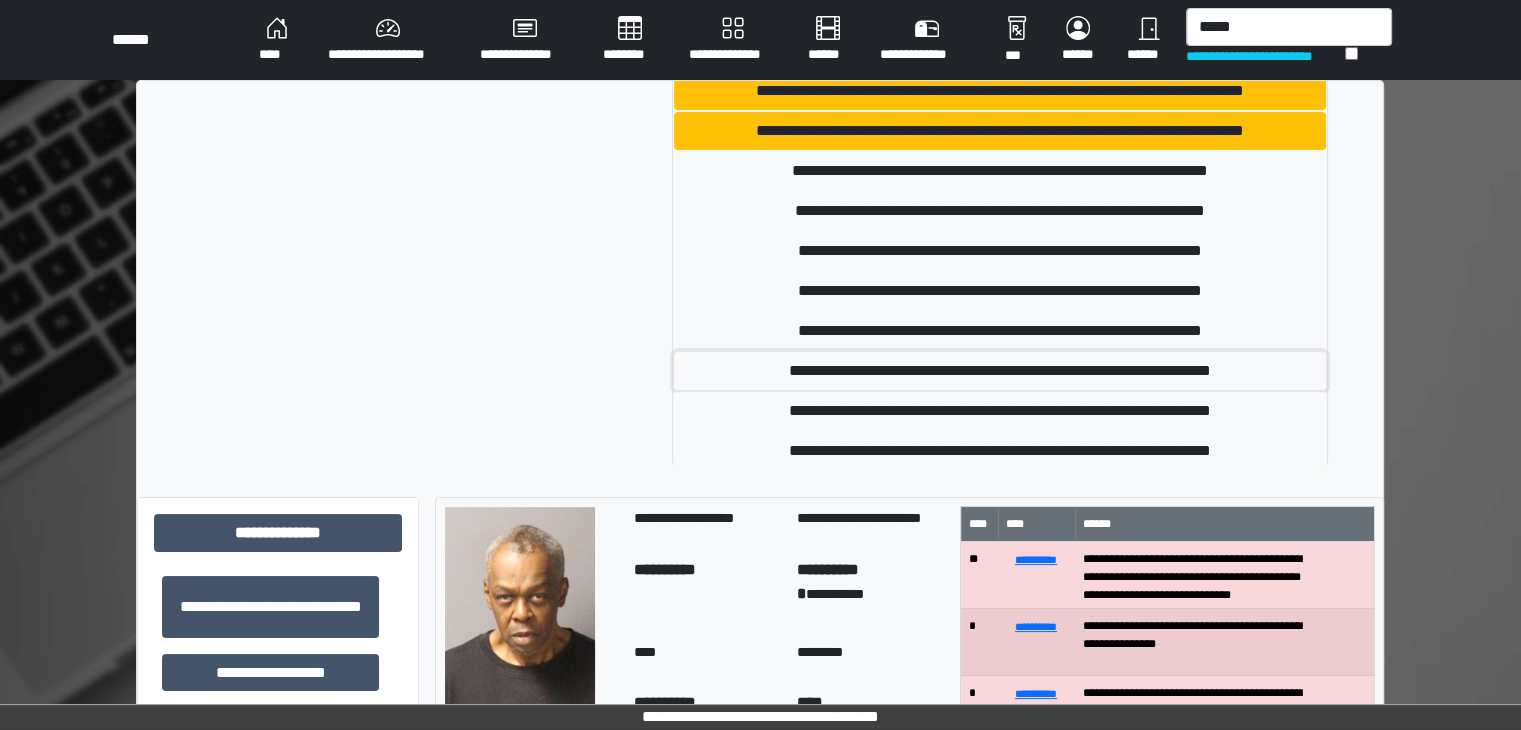 click on "**********" at bounding box center (1000, 371) 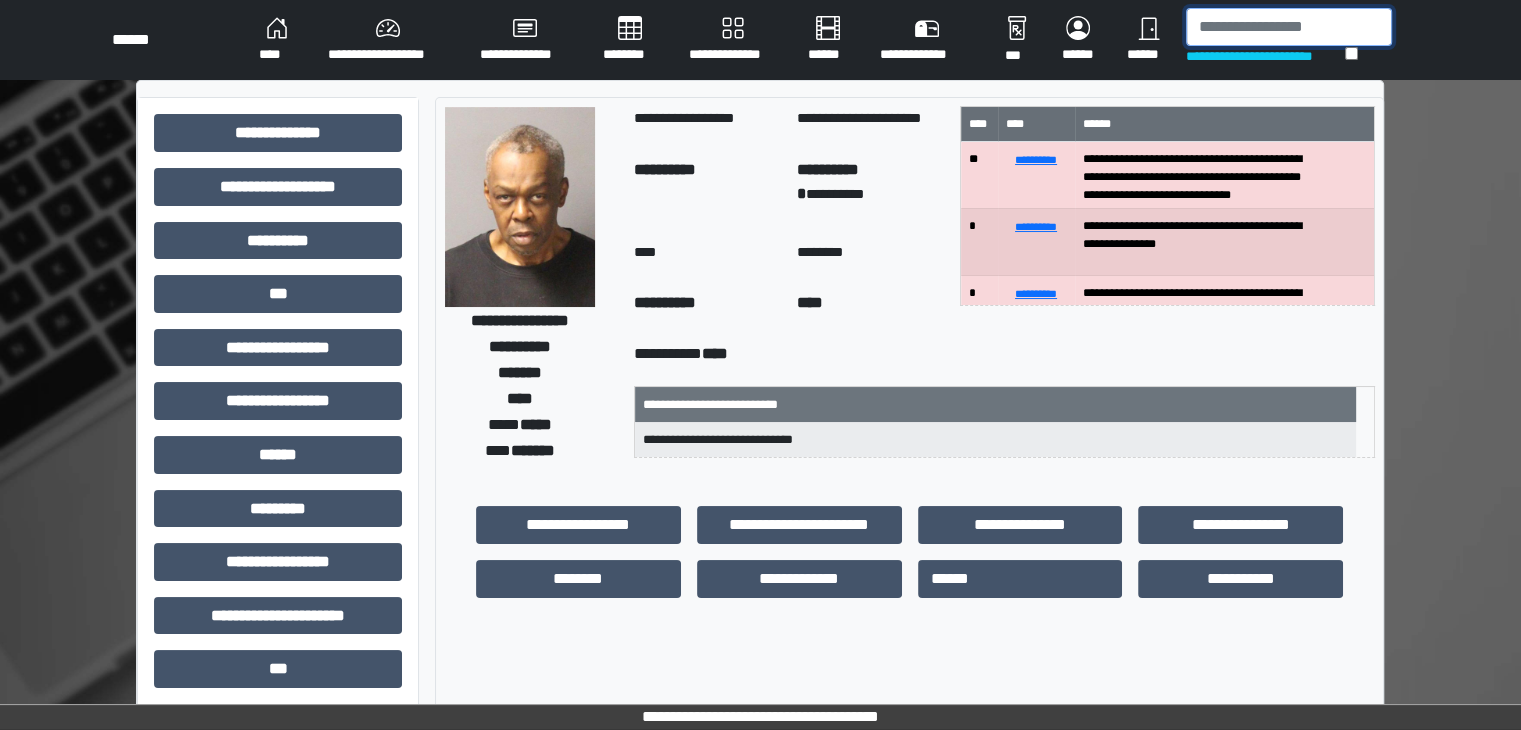 click at bounding box center [1289, 27] 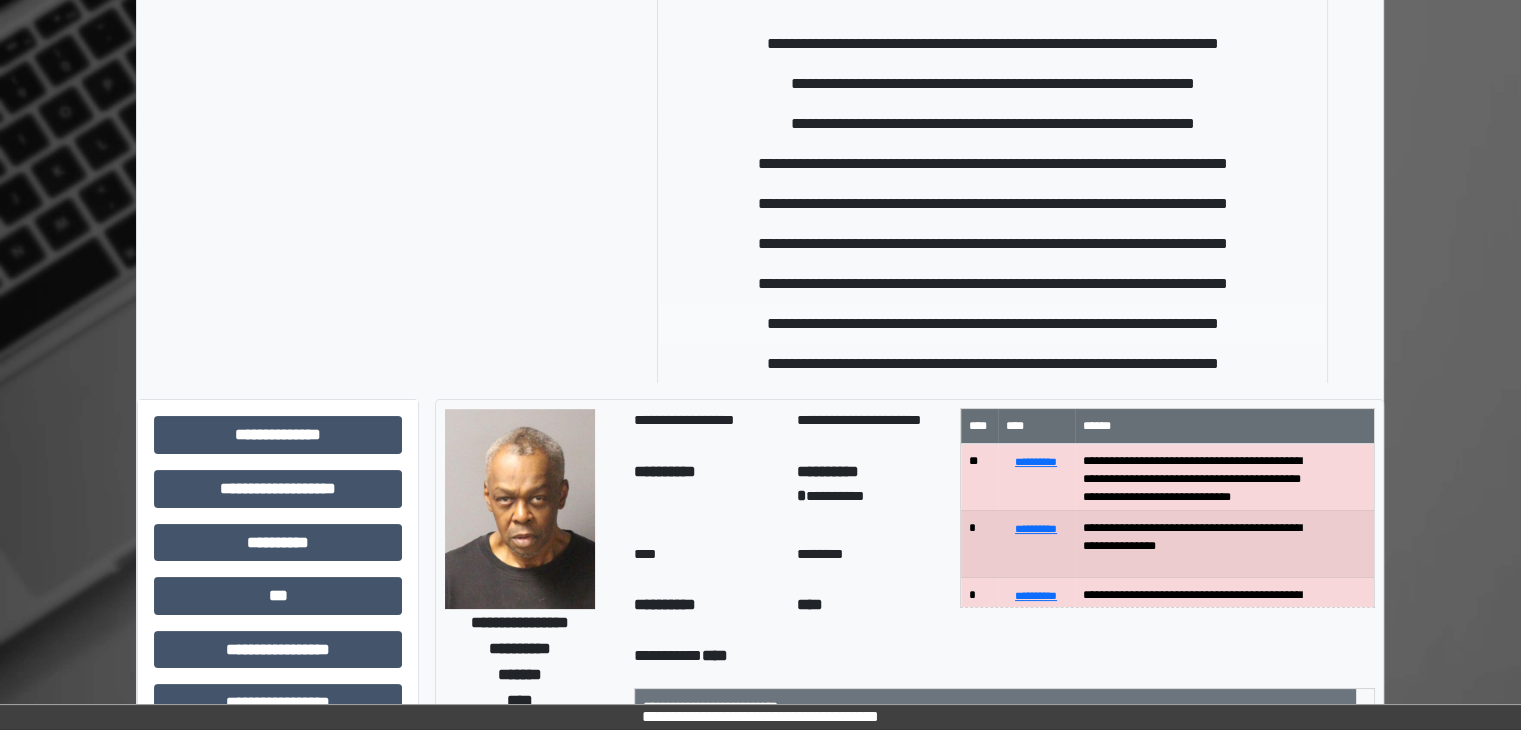 scroll, scrollTop: 100, scrollLeft: 0, axis: vertical 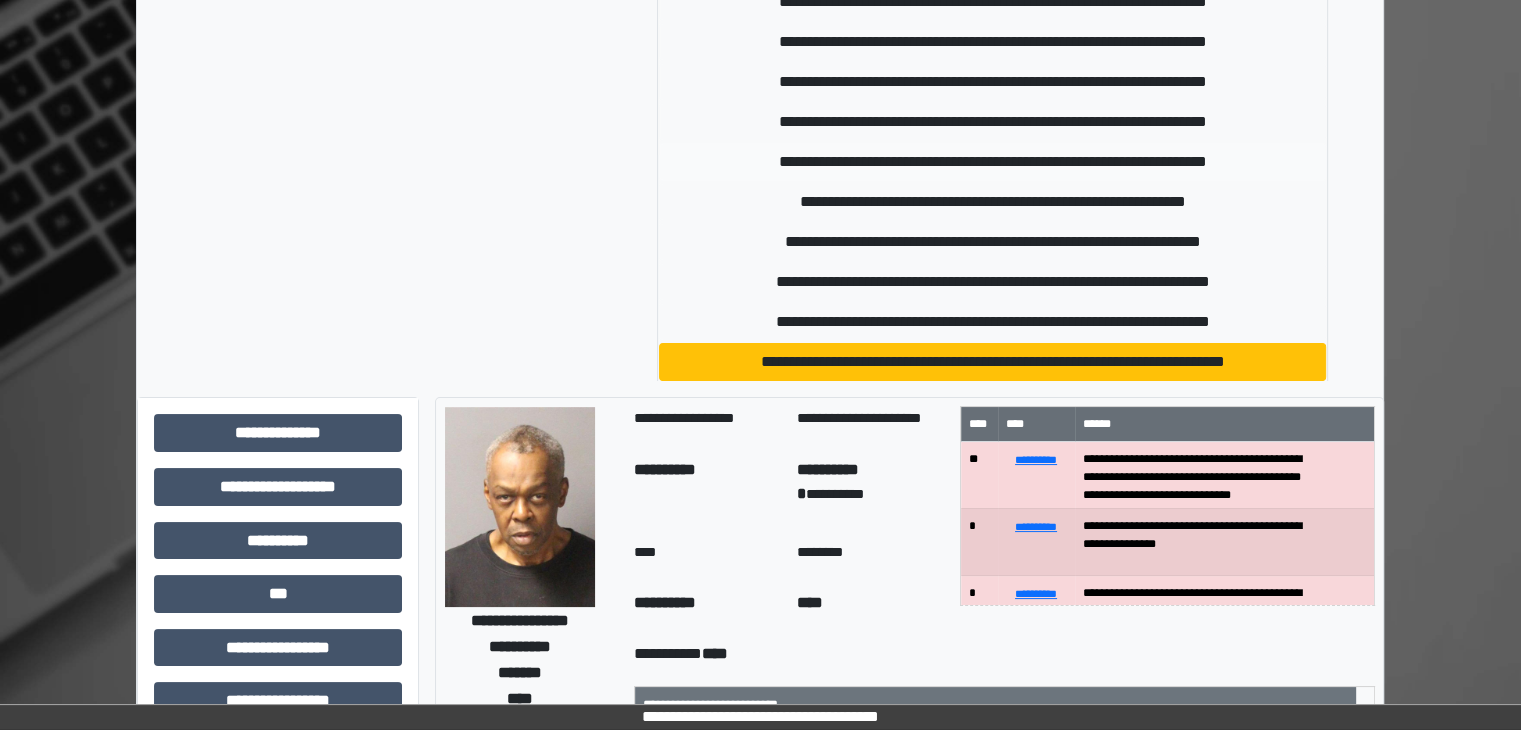type on "***" 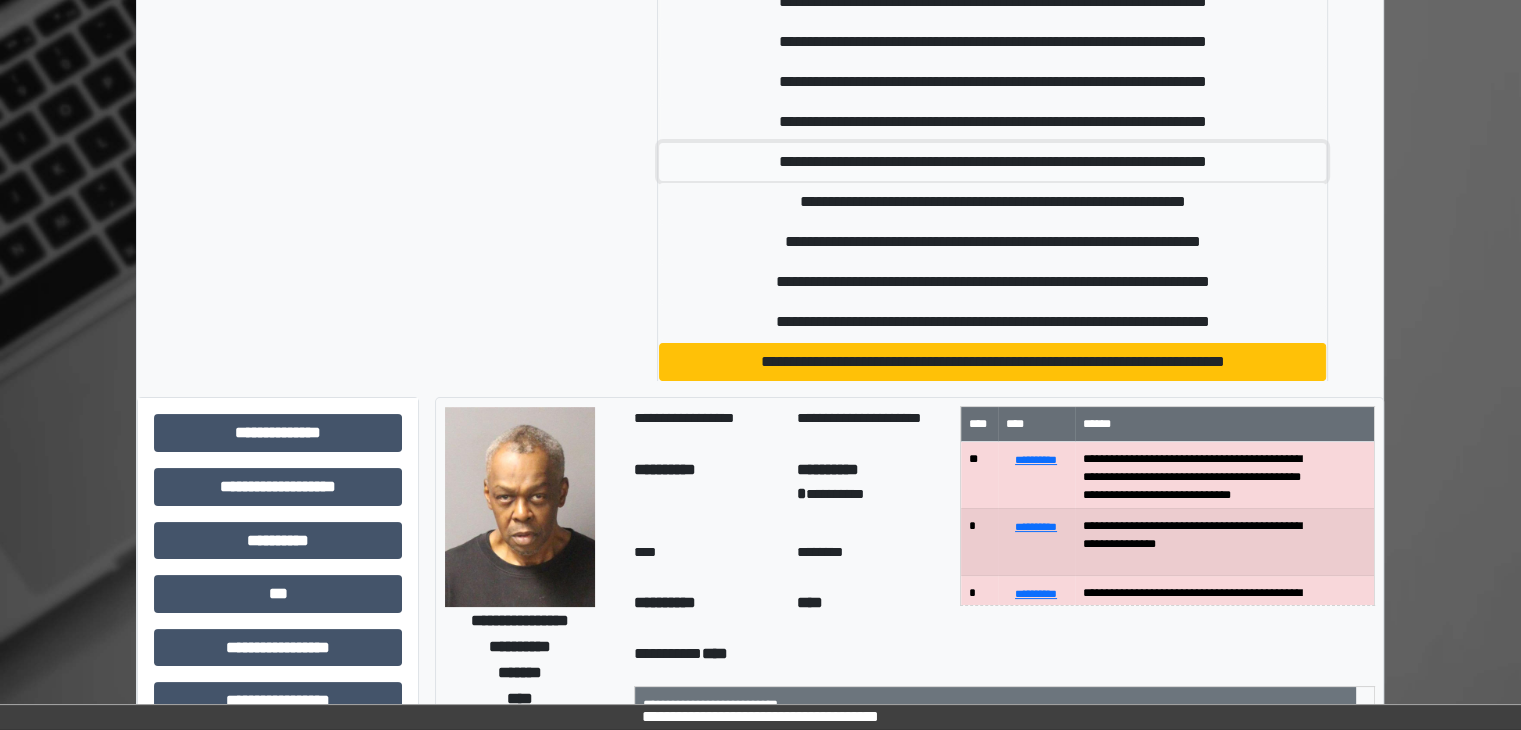 click on "**********" at bounding box center [992, 162] 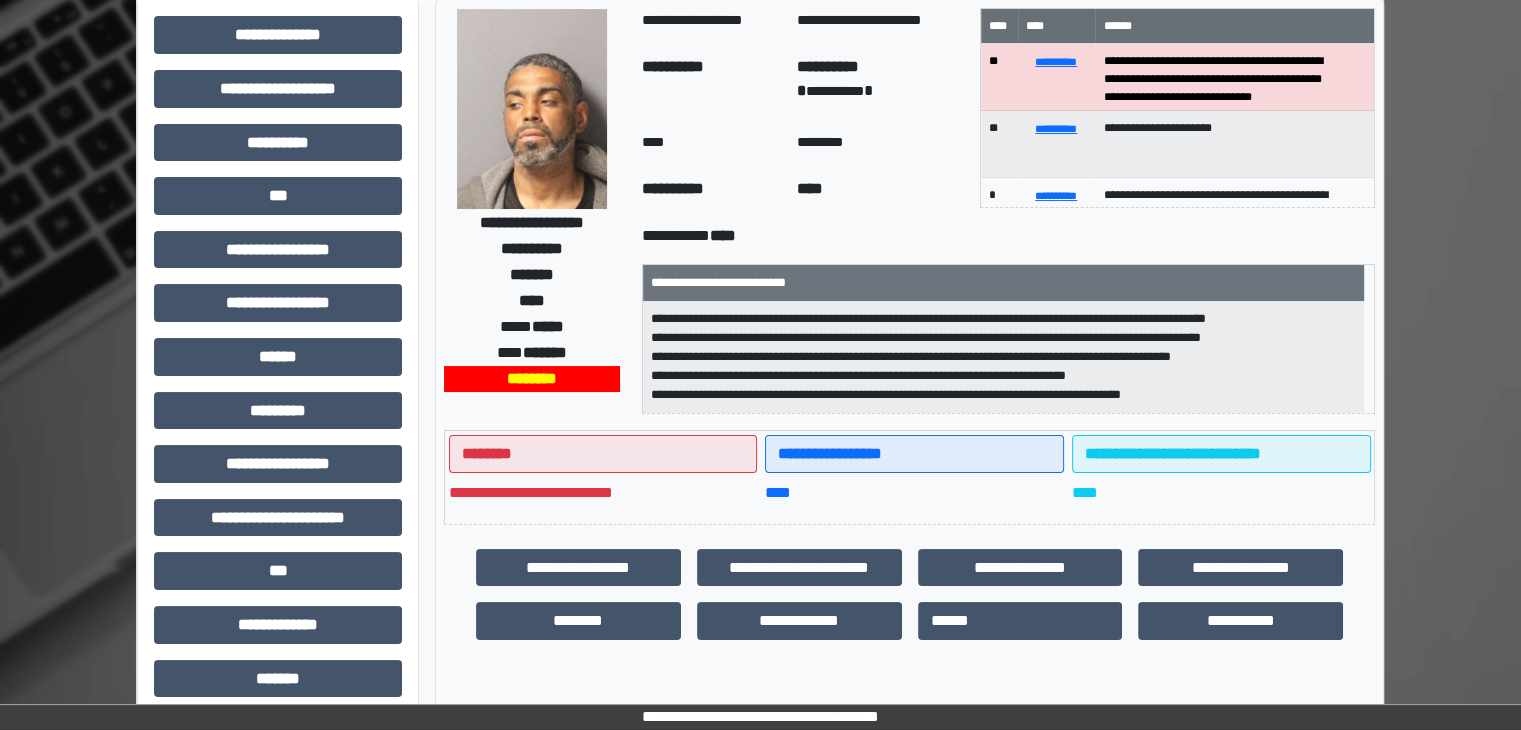 scroll, scrollTop: 100, scrollLeft: 0, axis: vertical 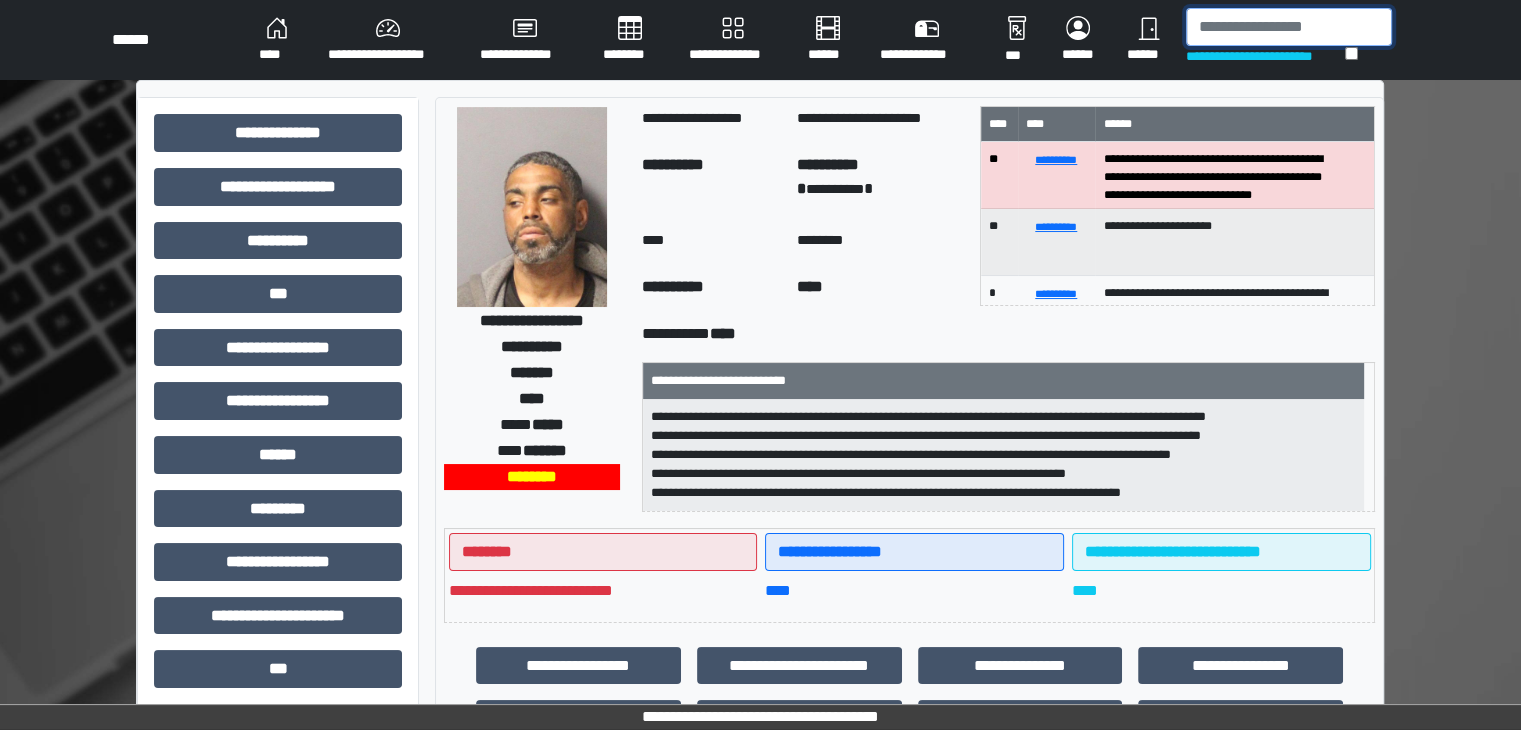 click at bounding box center [1289, 27] 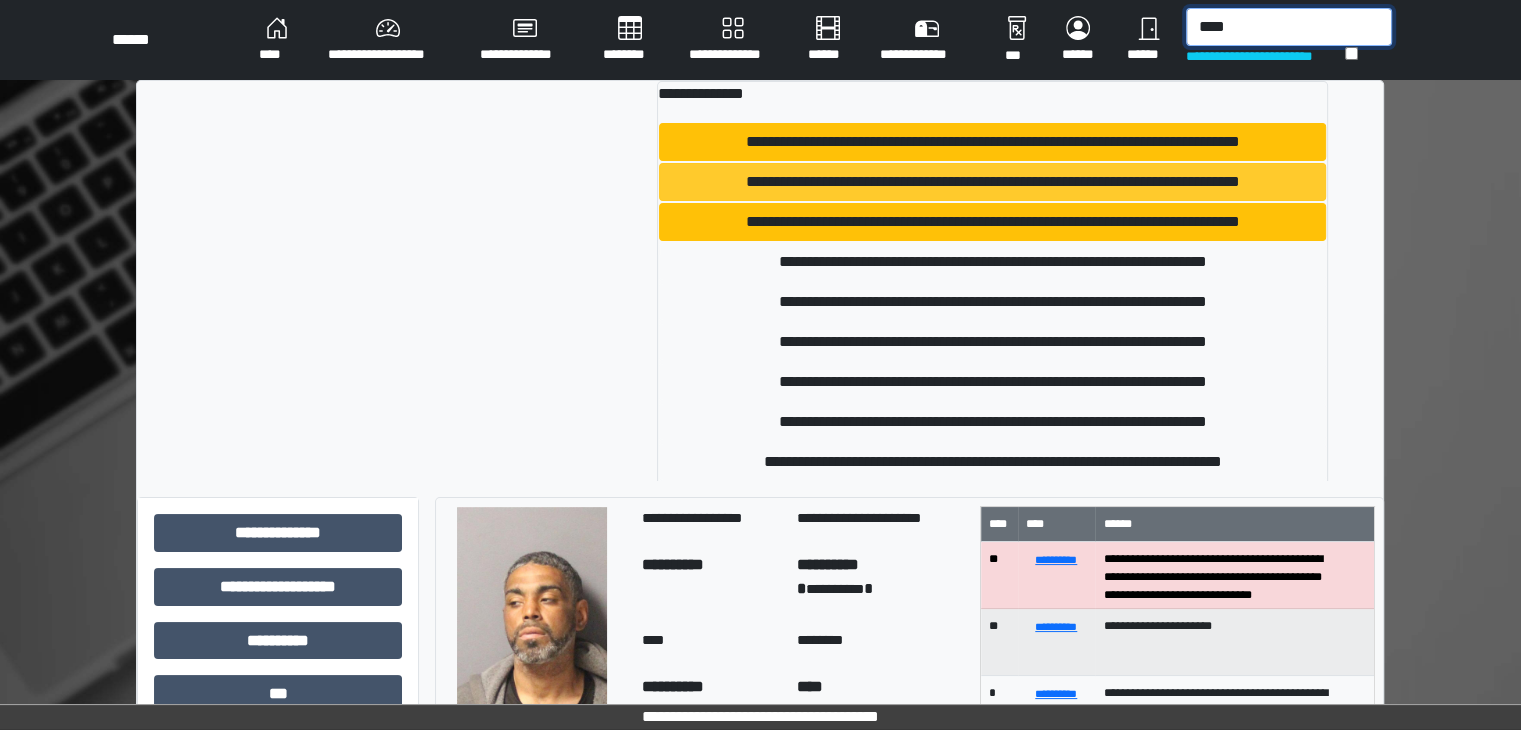 type on "****" 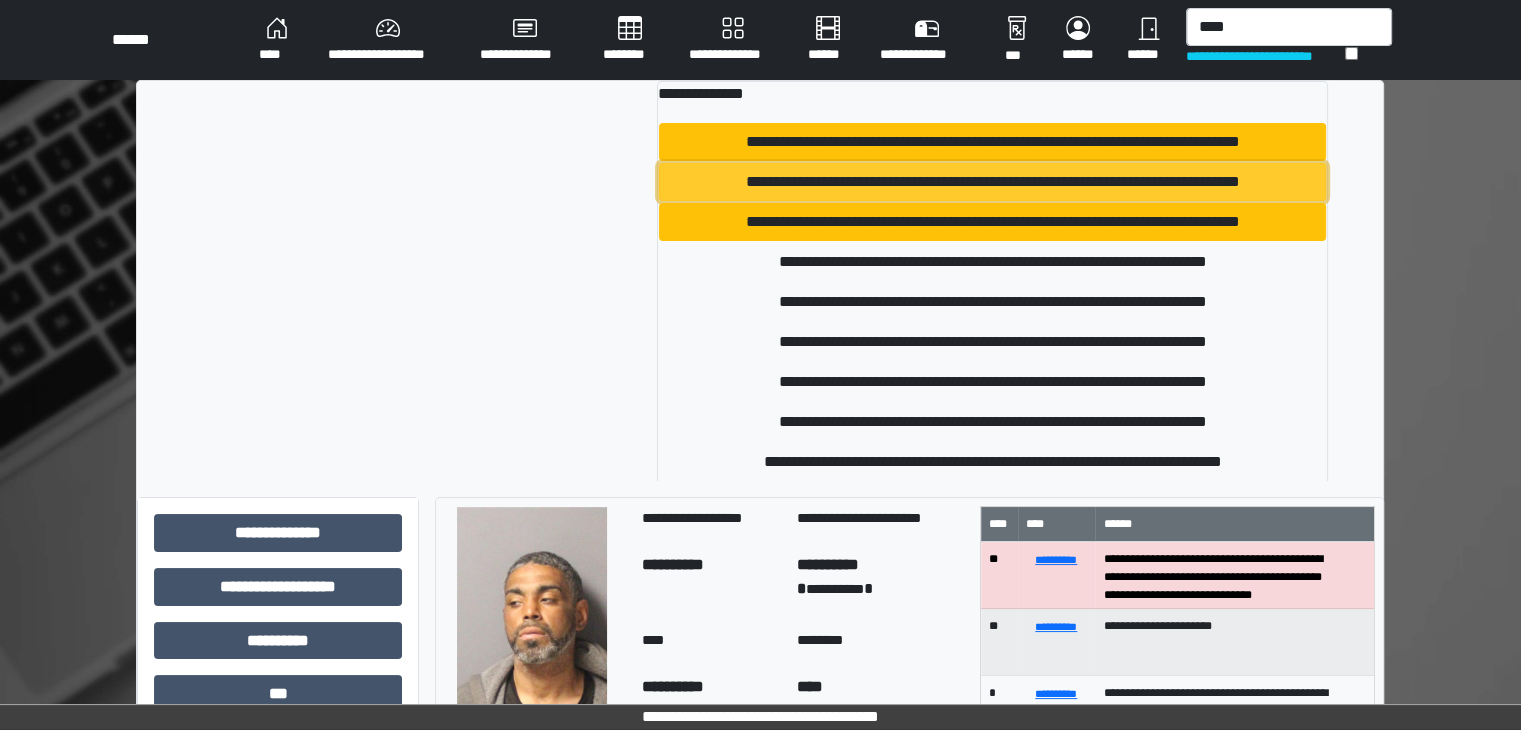 click on "**********" at bounding box center (992, 182) 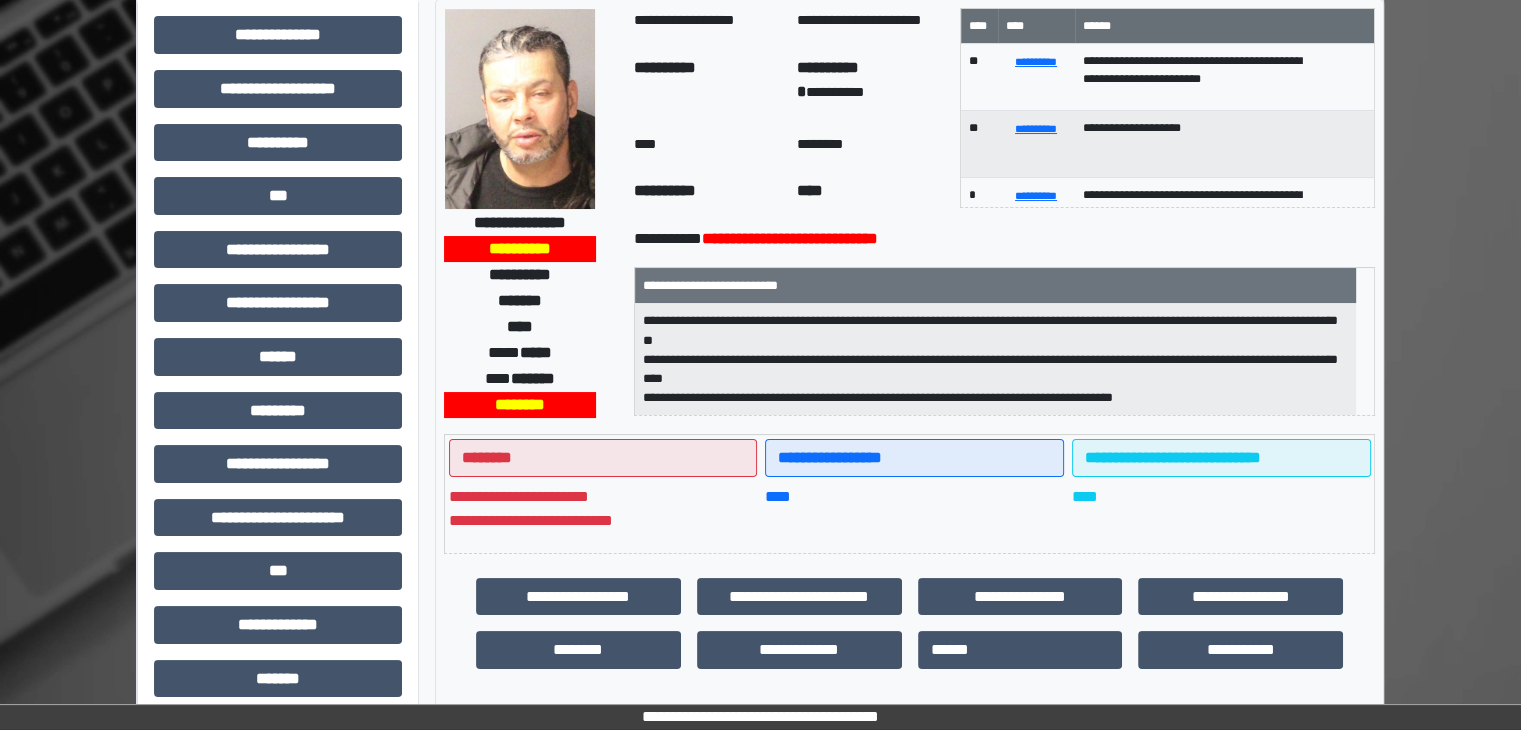 scroll, scrollTop: 100, scrollLeft: 0, axis: vertical 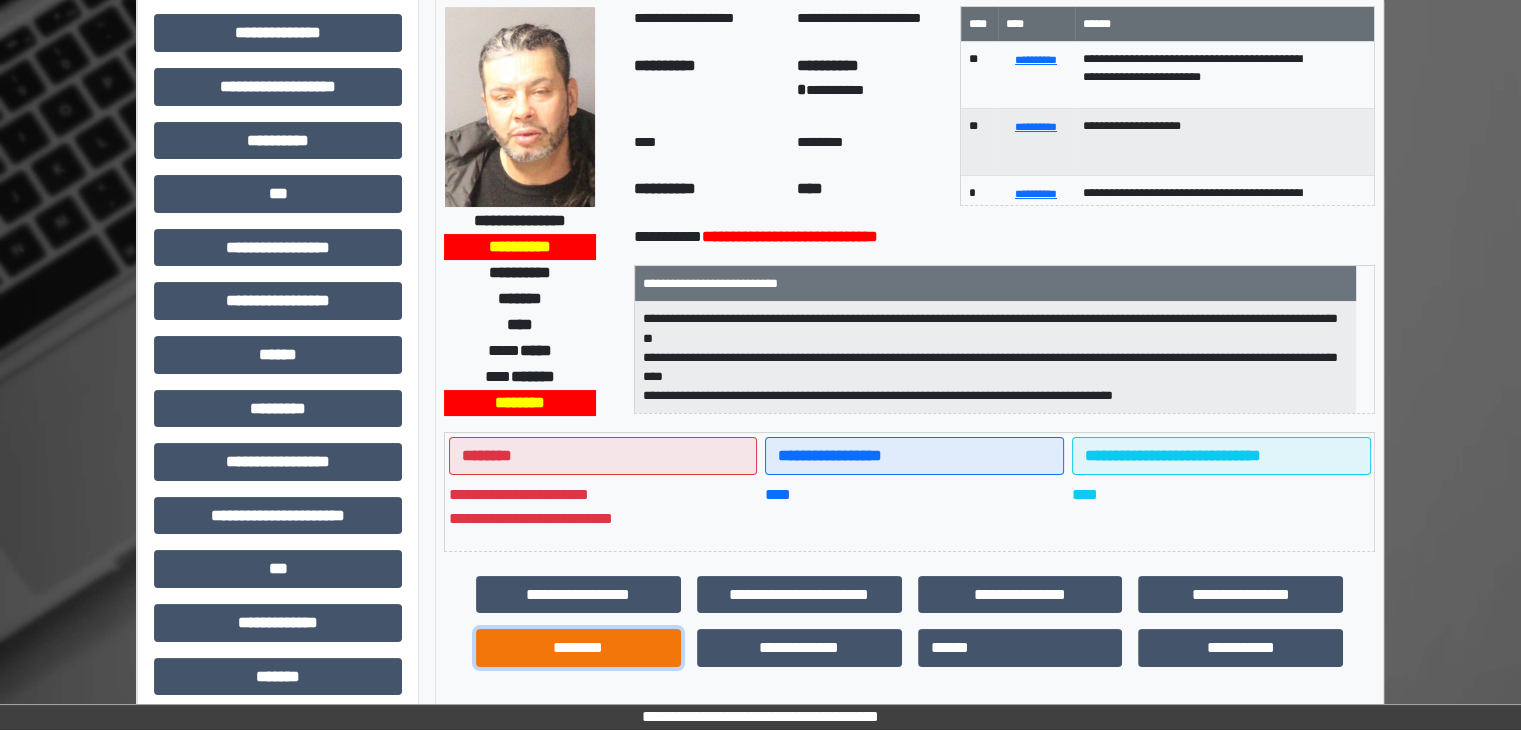 click on "********" at bounding box center [578, 648] 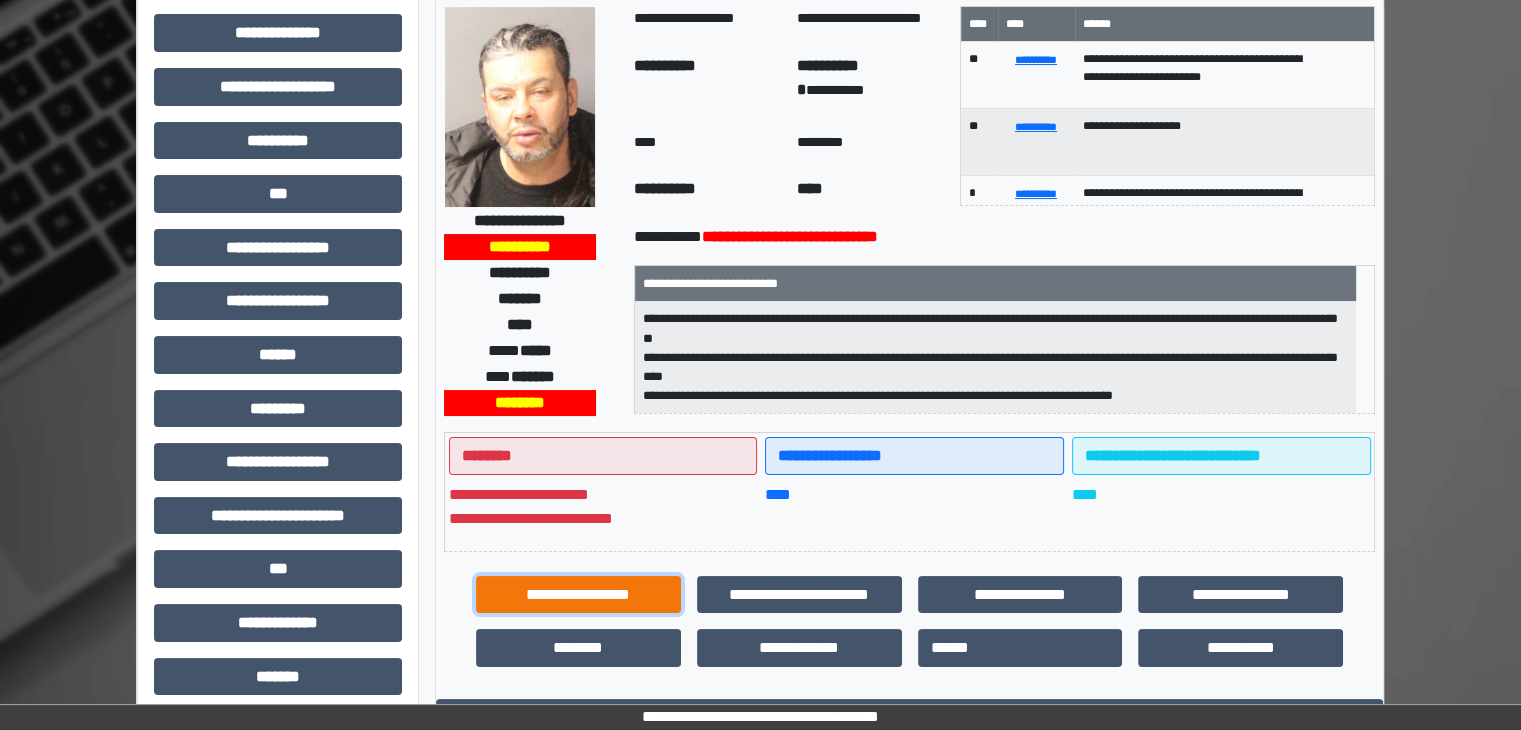 click on "**********" at bounding box center (578, 595) 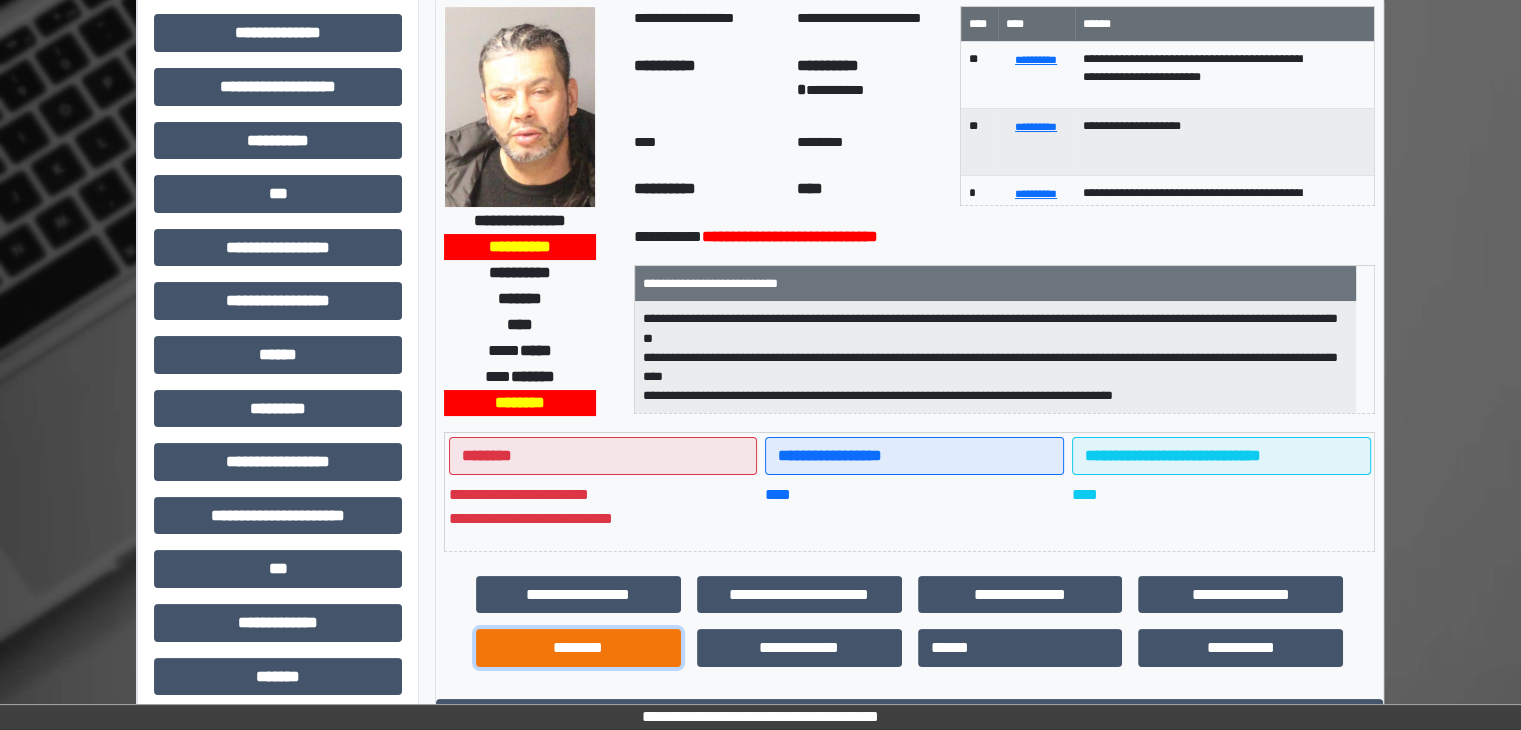 click on "********" at bounding box center (578, 648) 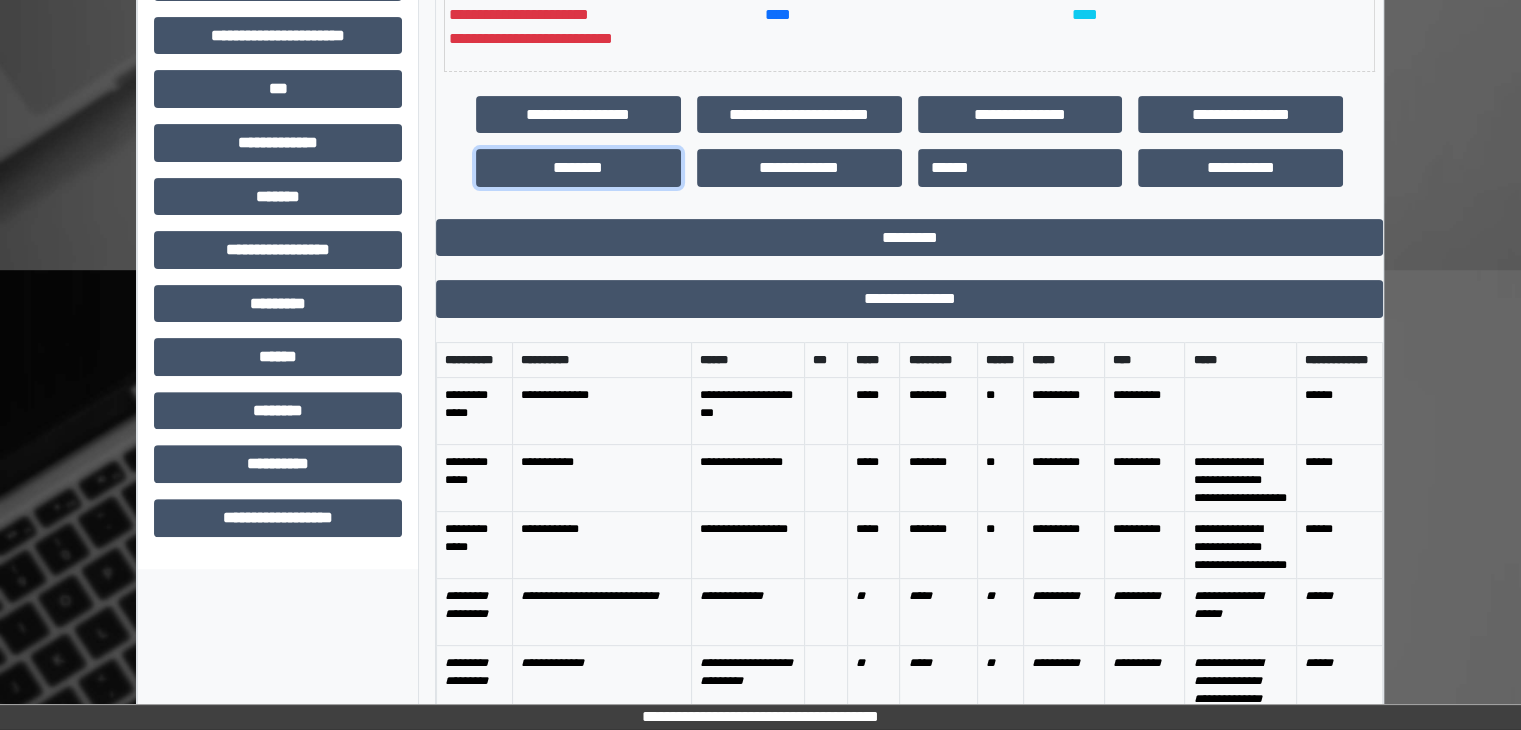 scroll, scrollTop: 600, scrollLeft: 0, axis: vertical 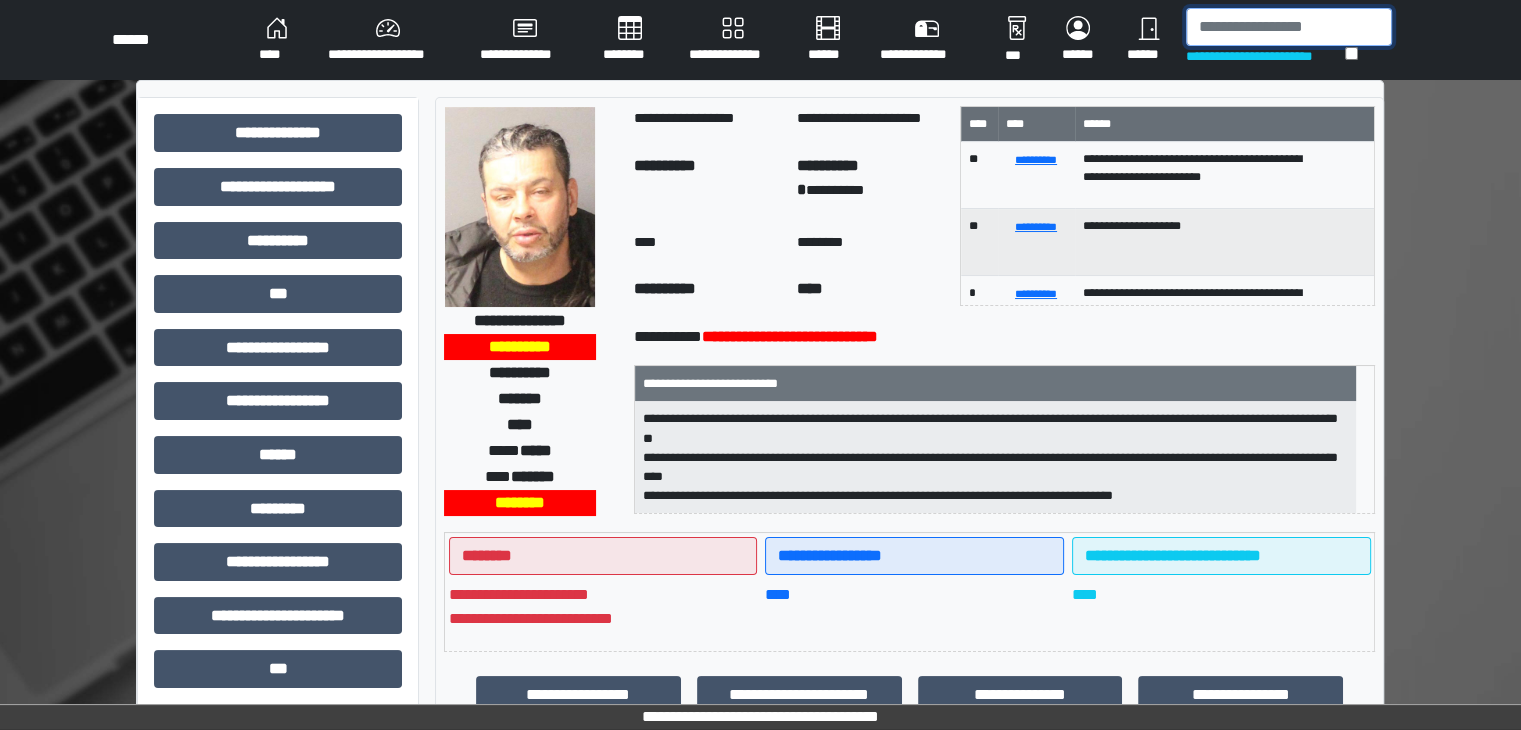 click at bounding box center (1289, 27) 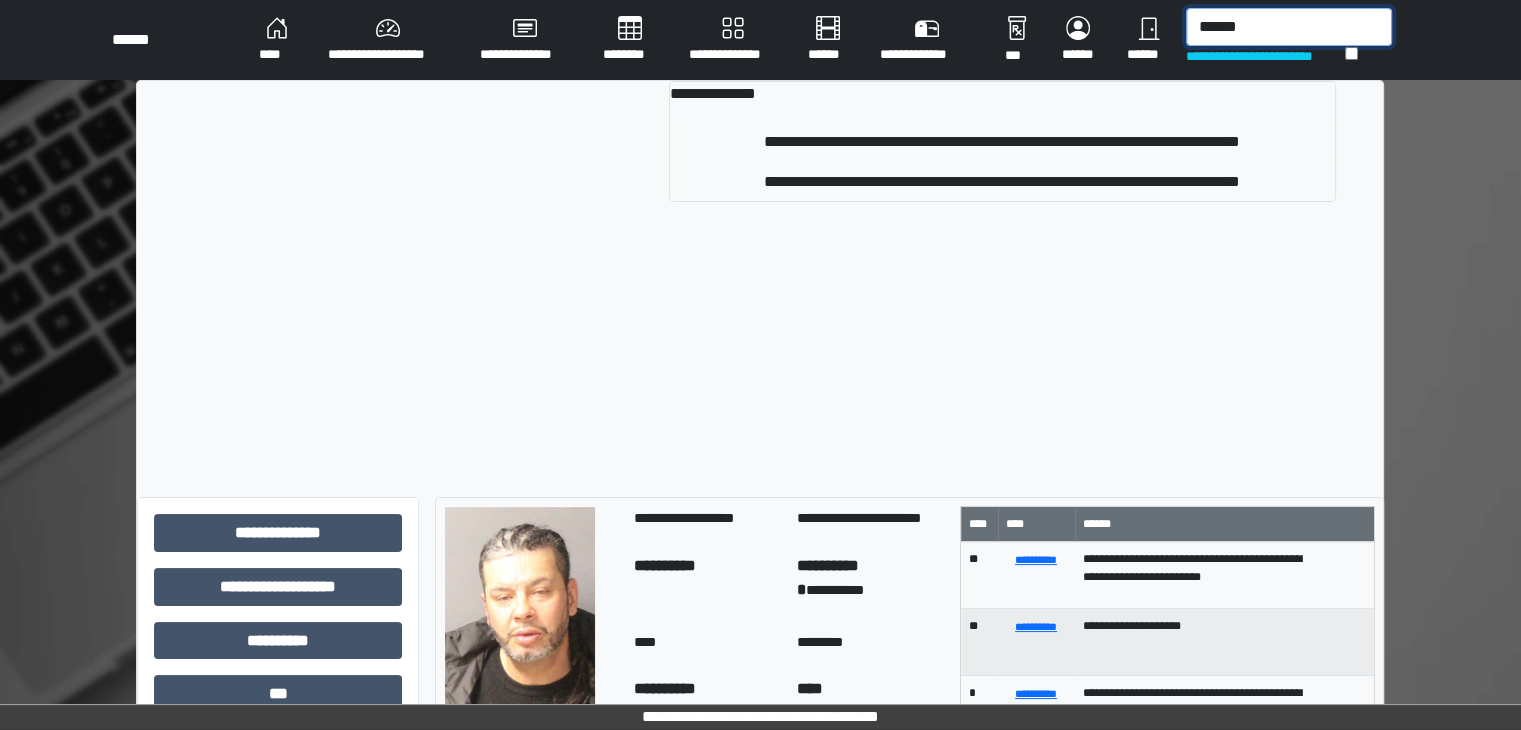 type on "*****" 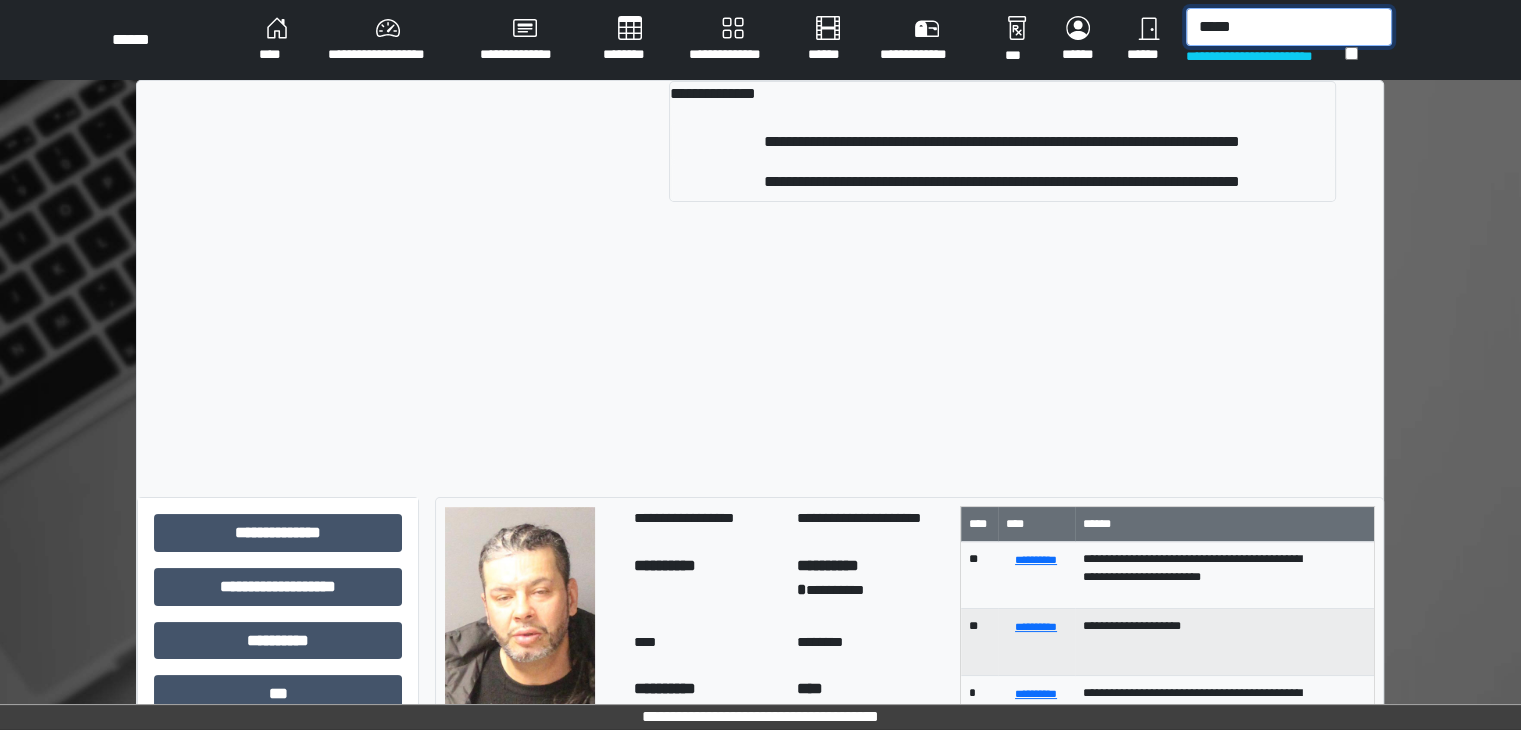 click on "*****" at bounding box center (1289, 27) 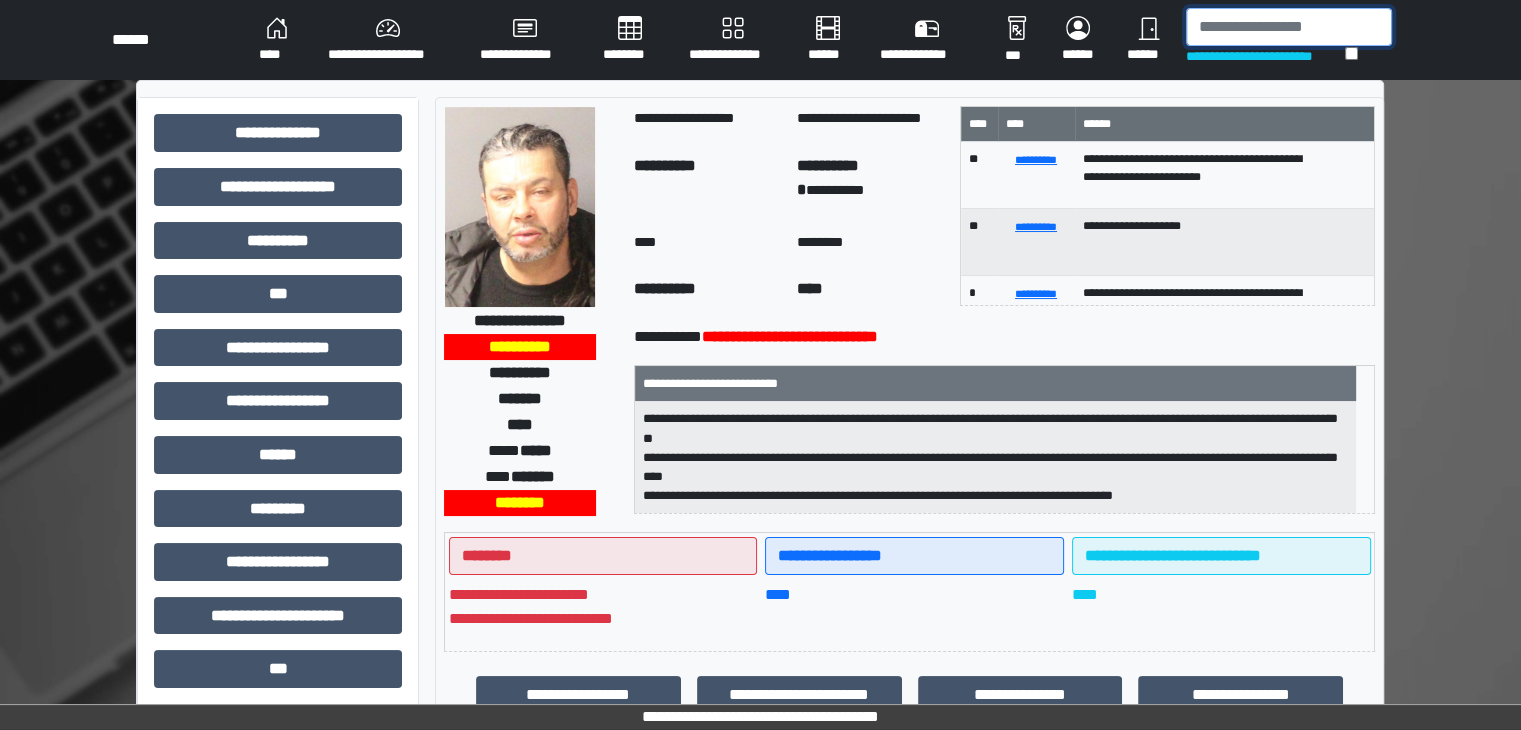 click at bounding box center [1289, 27] 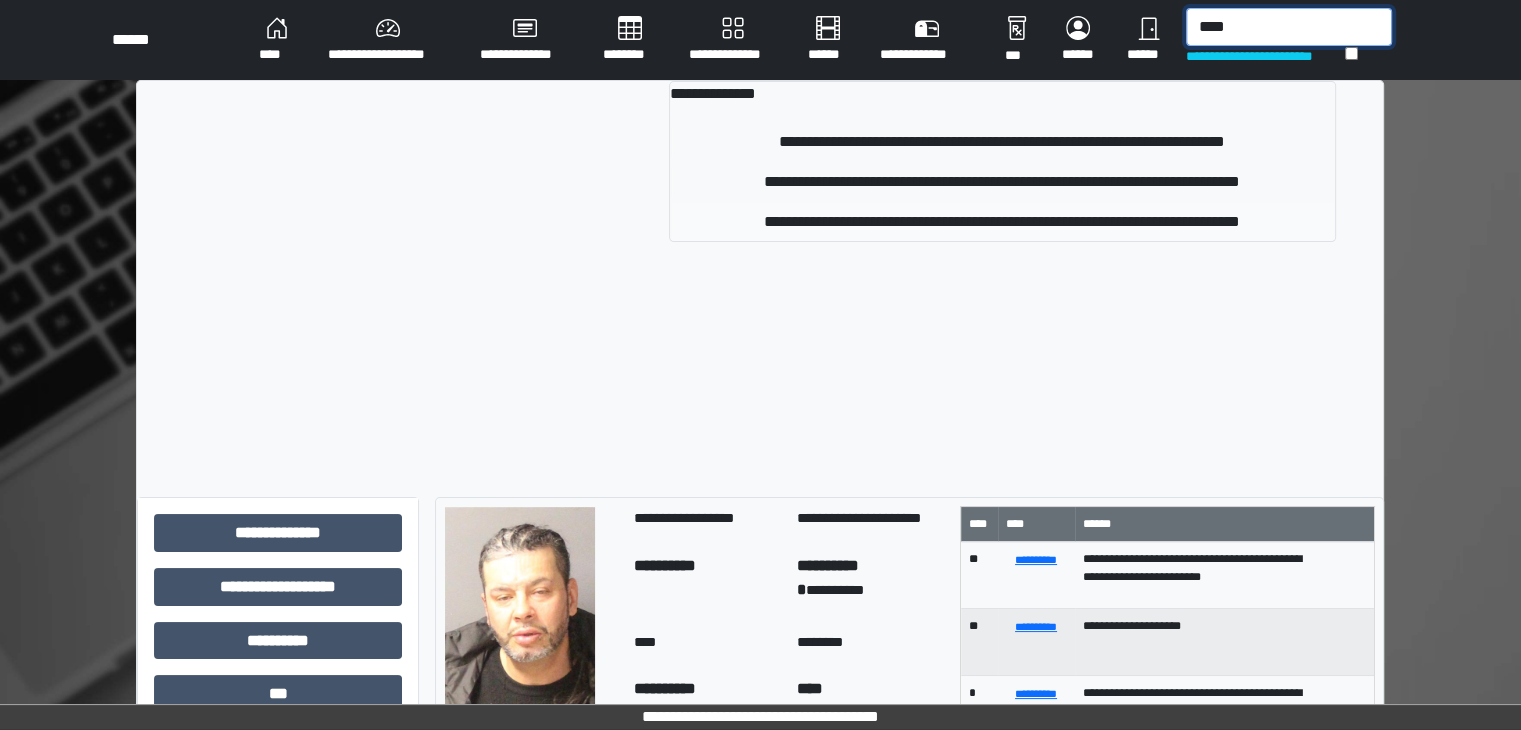 type on "****" 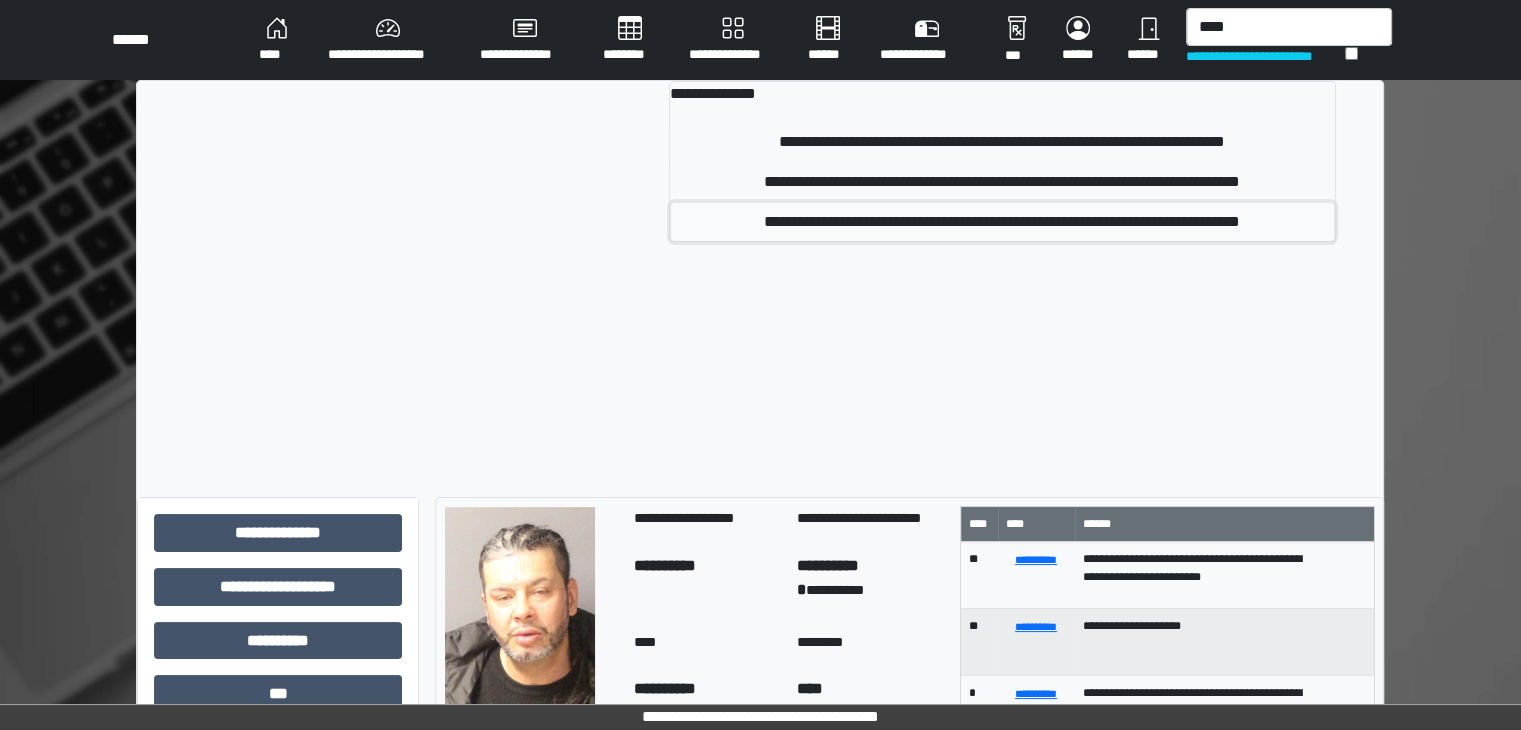 click on "**********" at bounding box center [1002, 222] 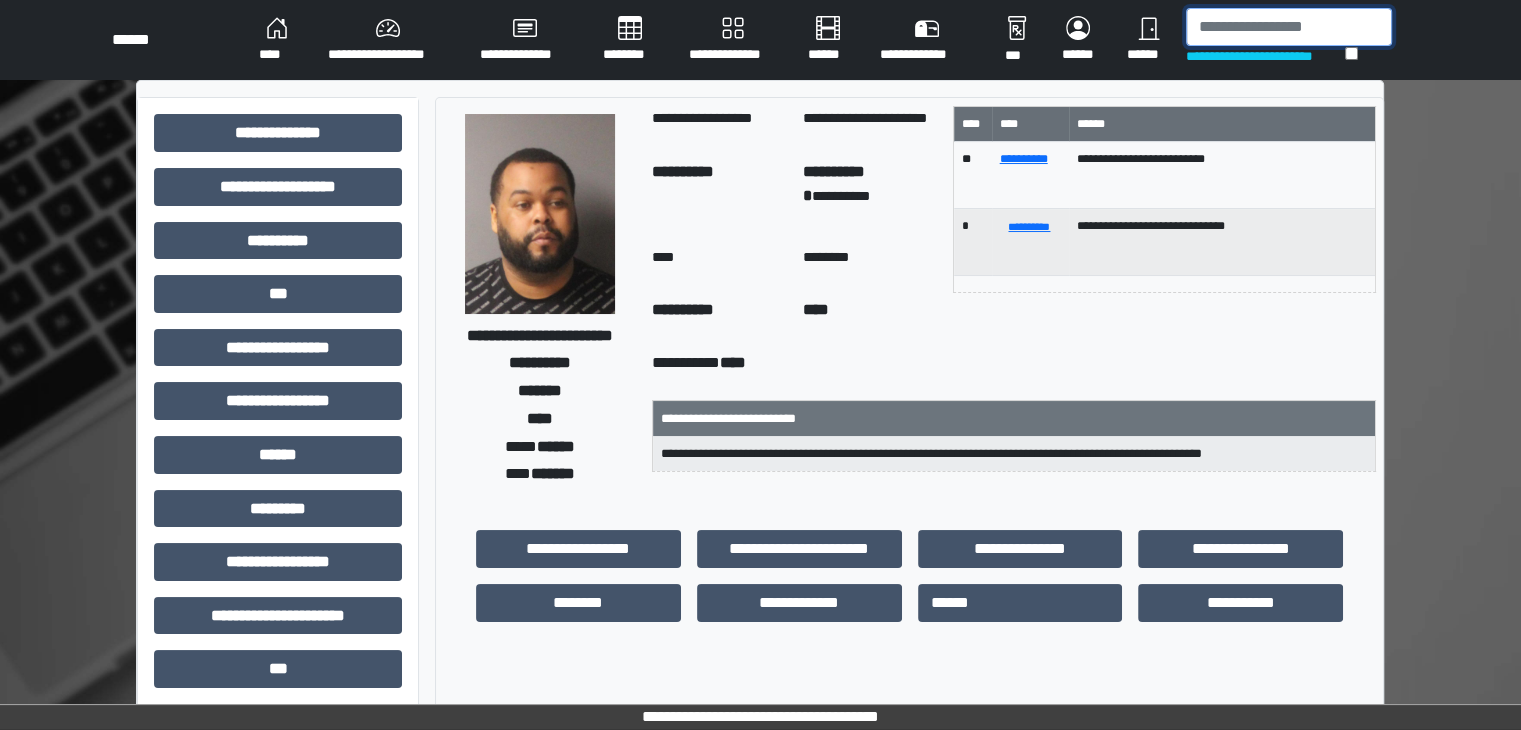 click at bounding box center [1289, 27] 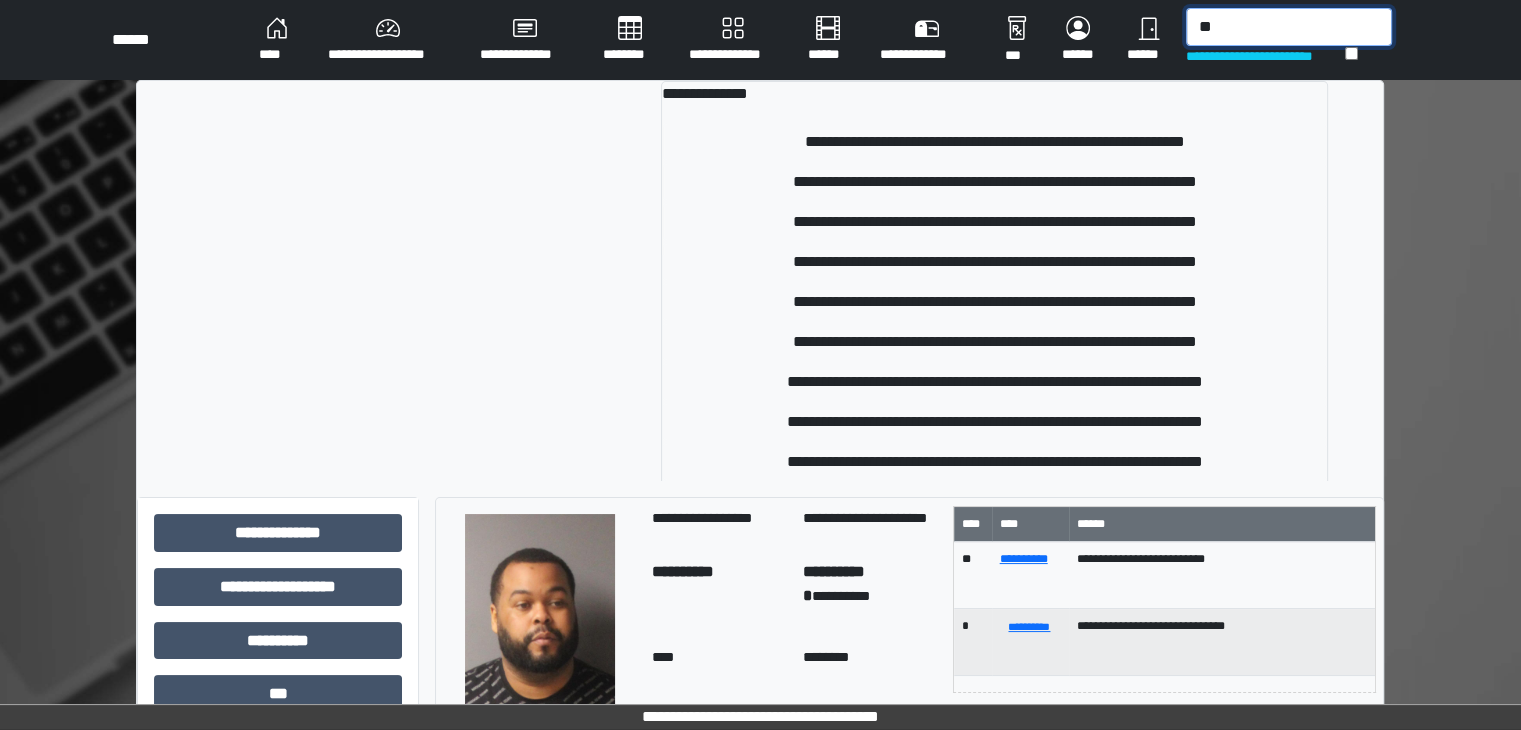 type on "*" 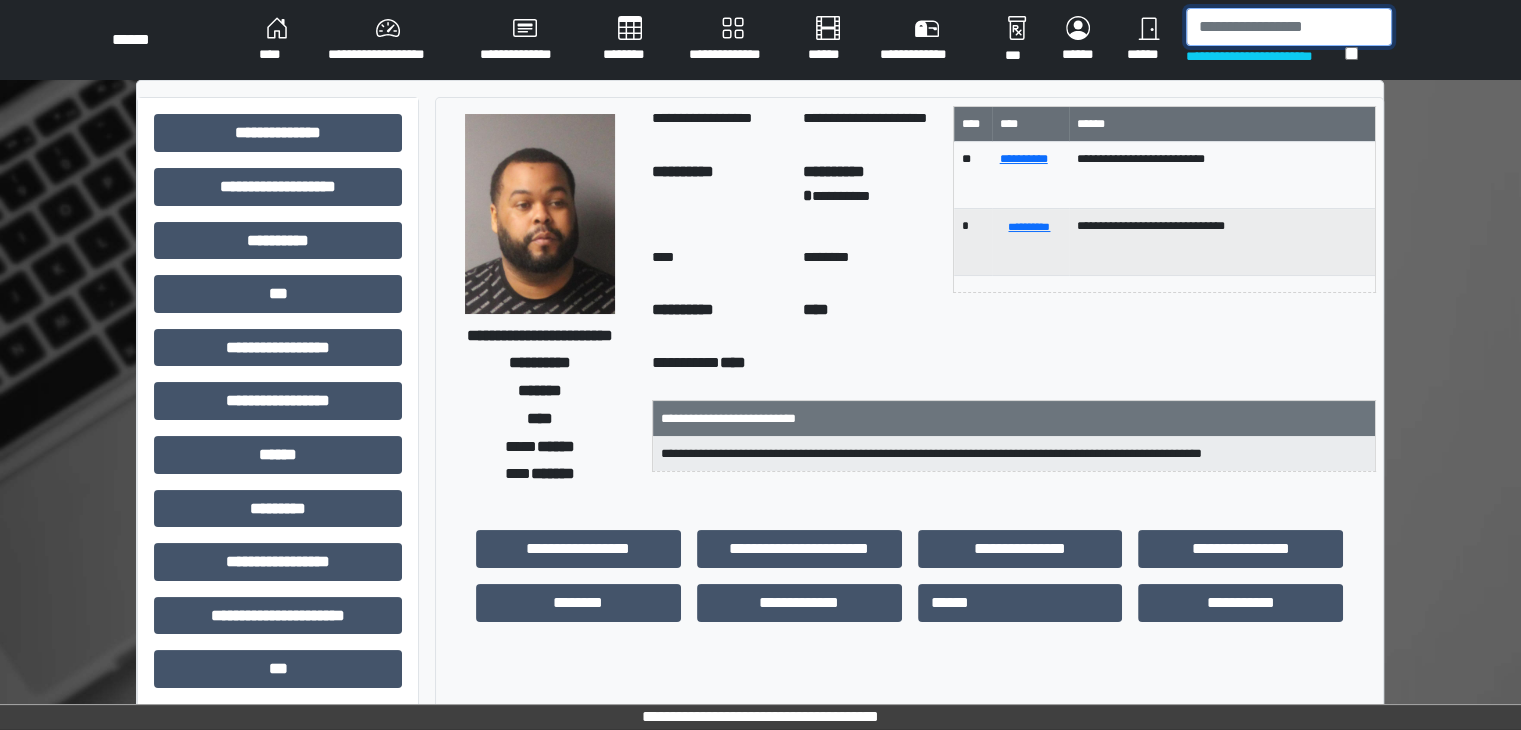 click at bounding box center (1289, 27) 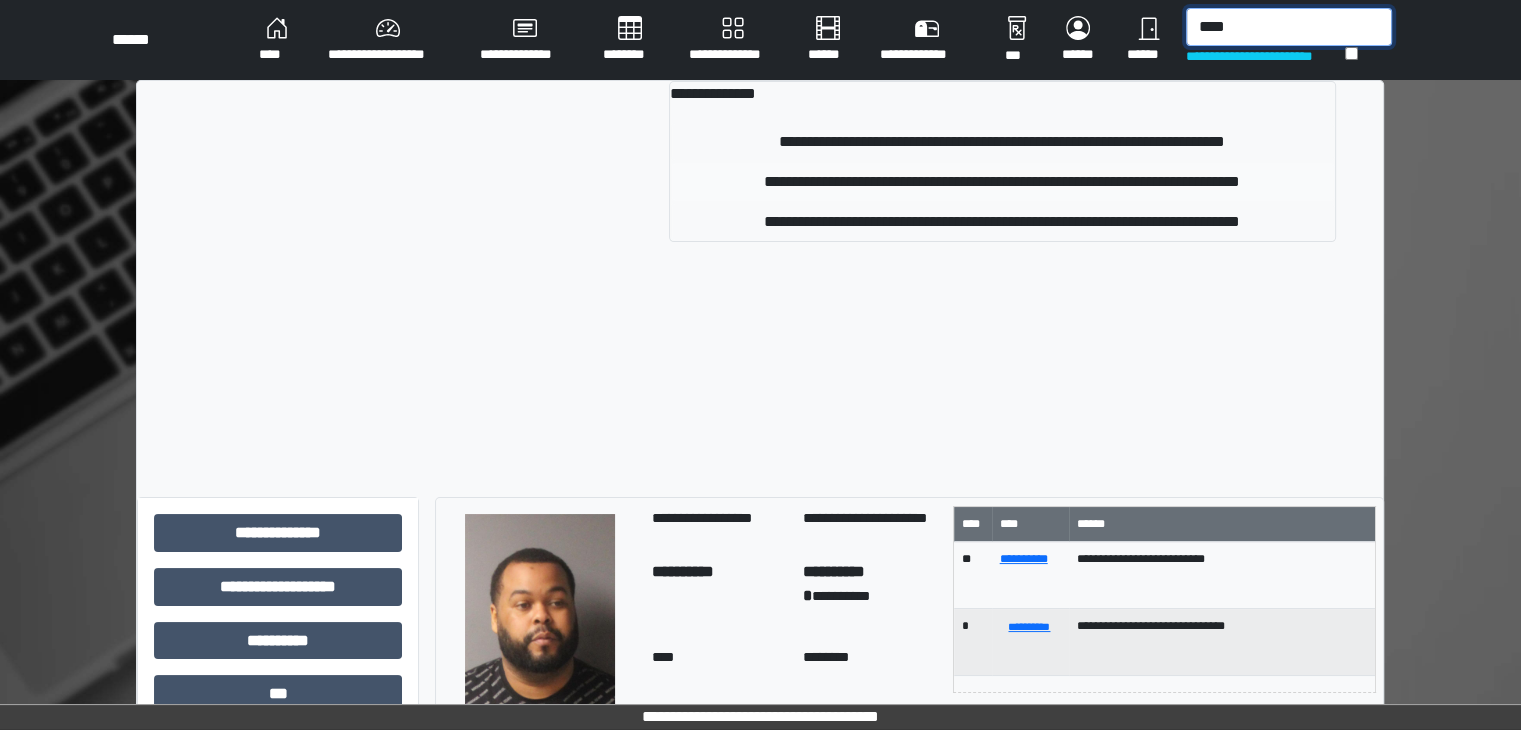 type on "****" 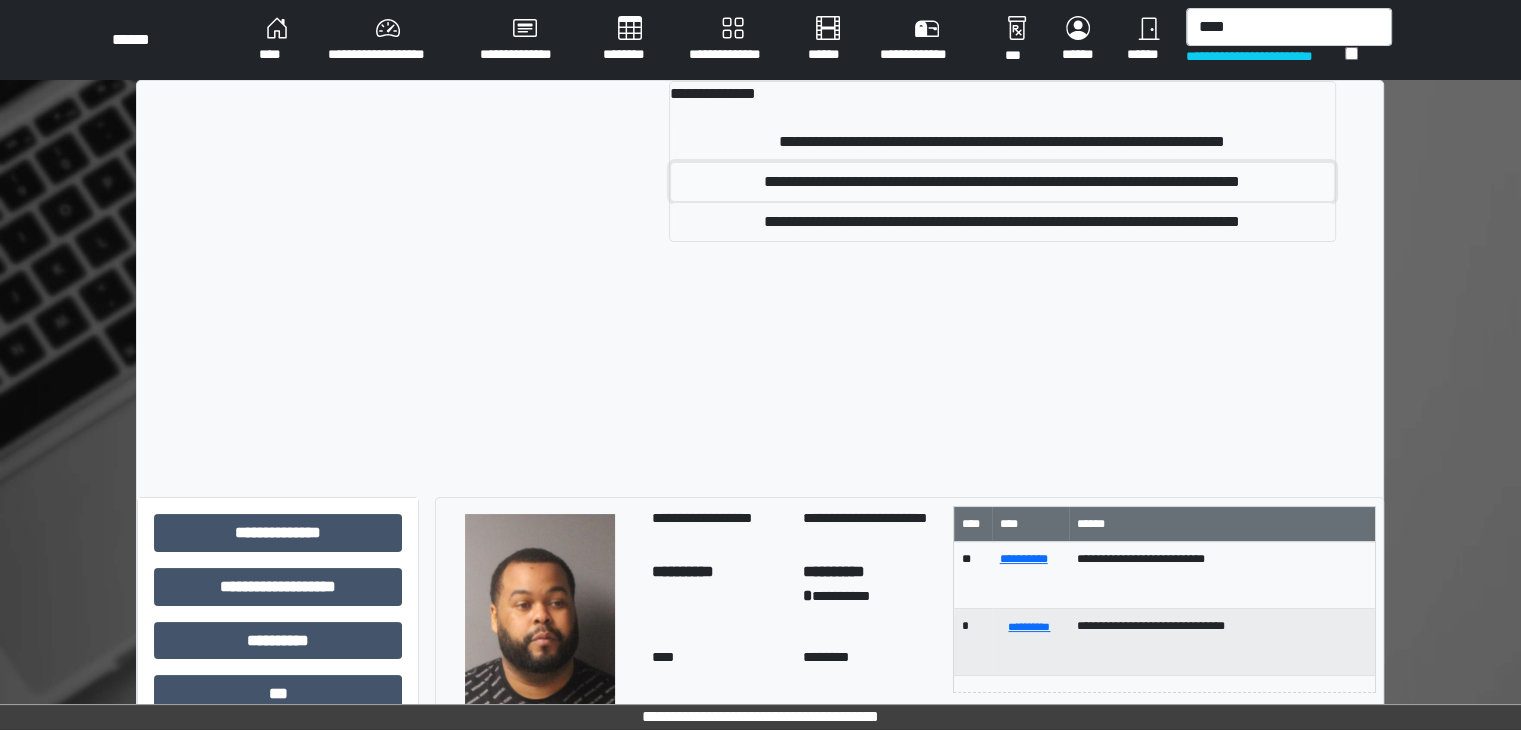 click on "**********" at bounding box center (1002, 182) 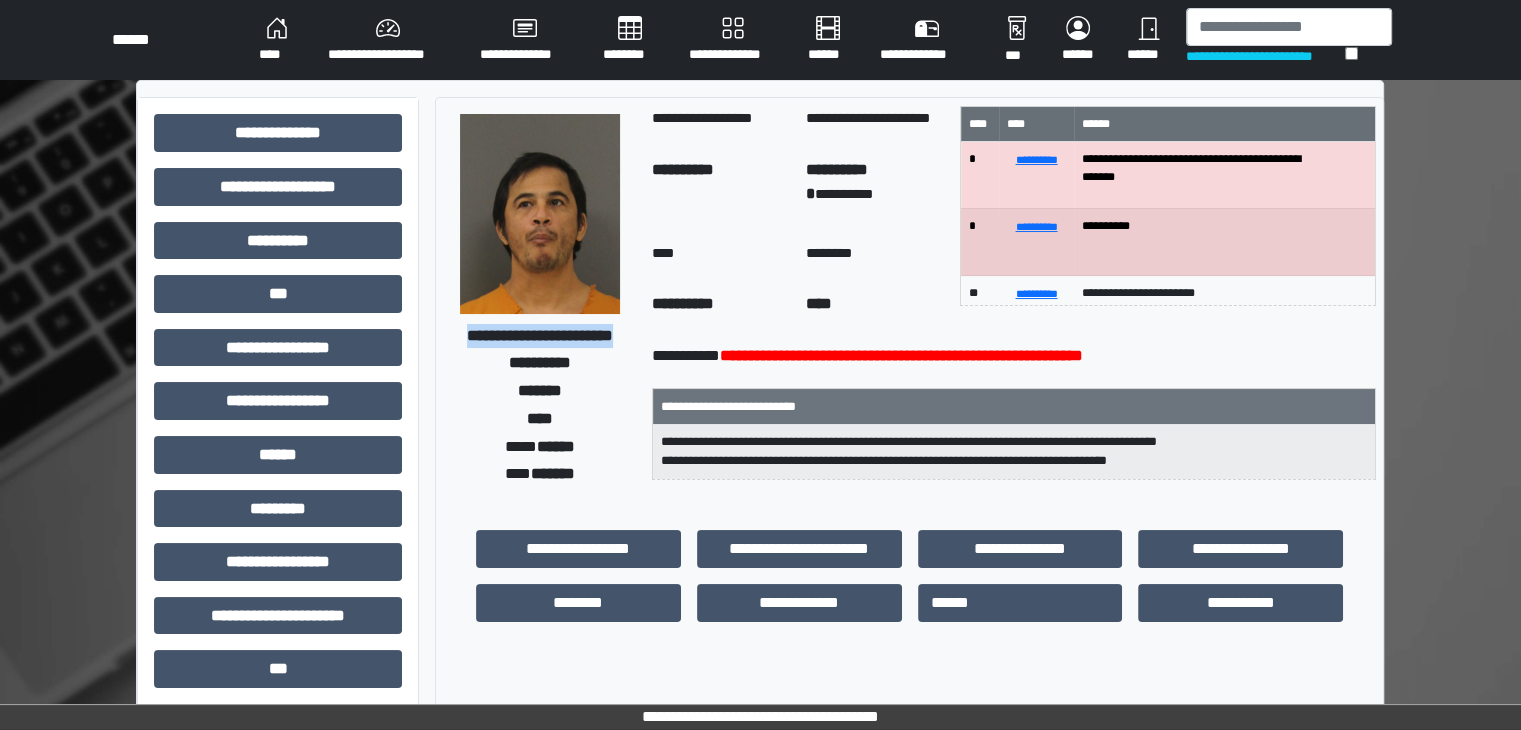 drag, startPoint x: 577, startPoint y: 337, endPoint x: 450, endPoint y: 324, distance: 127.66362 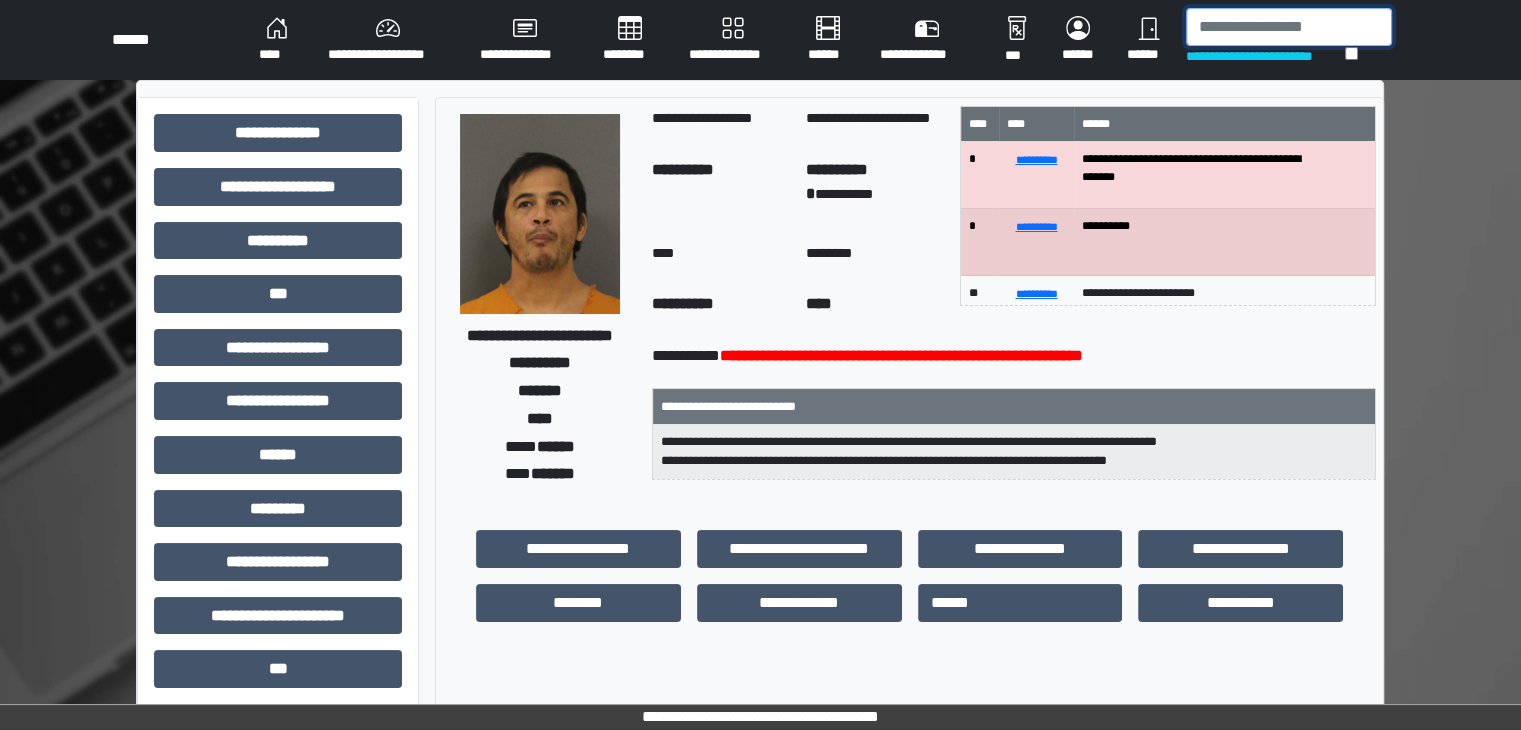 click at bounding box center [1289, 27] 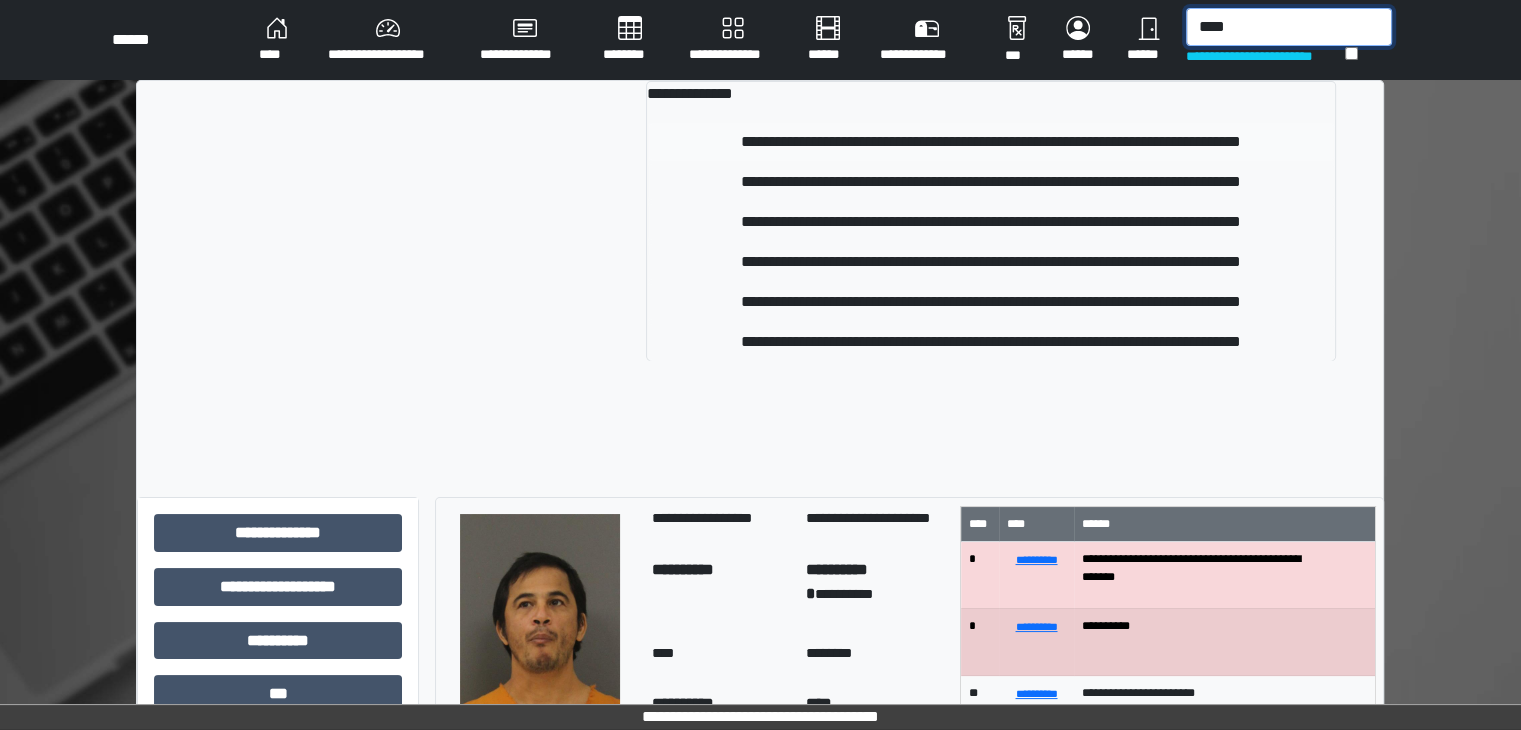 type on "****" 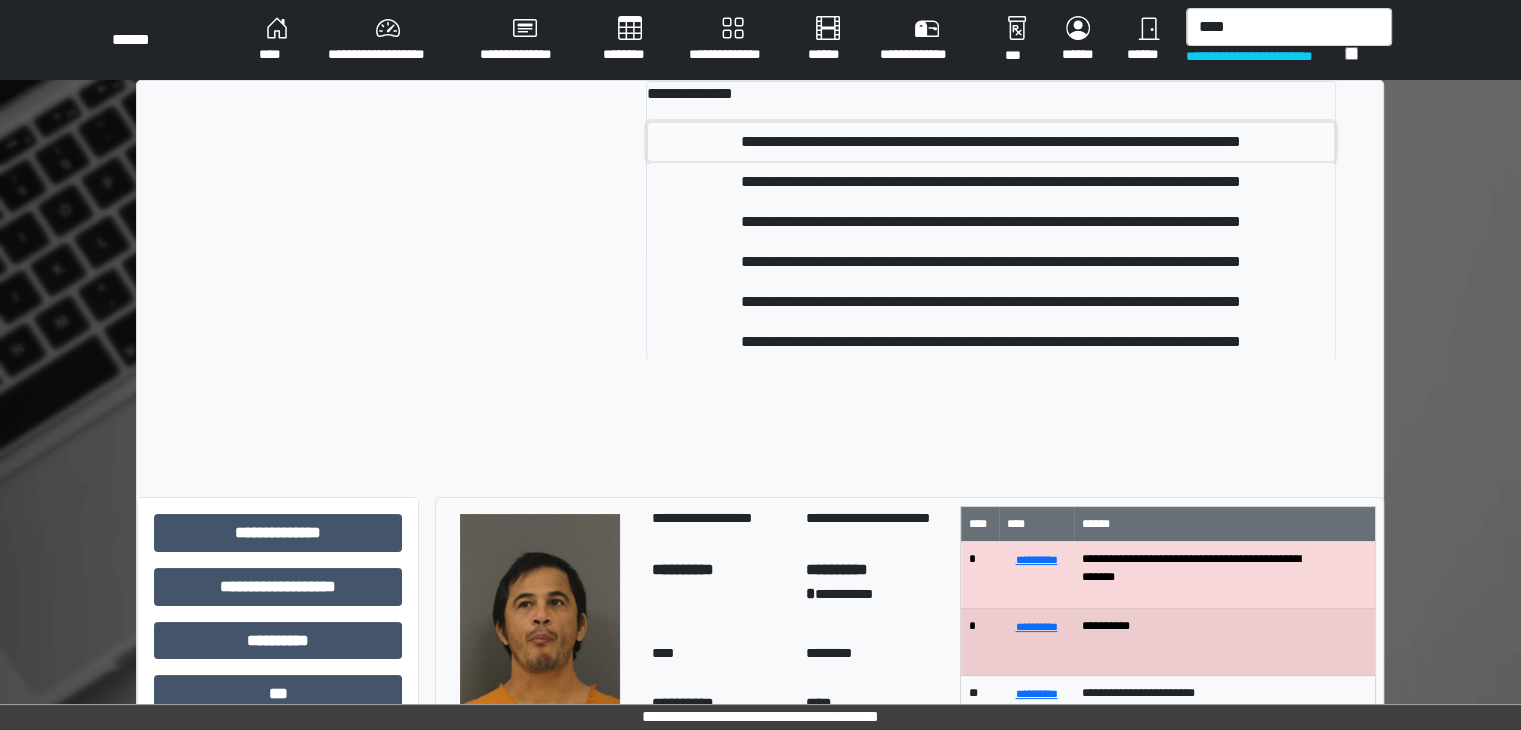 click on "**********" at bounding box center [991, 142] 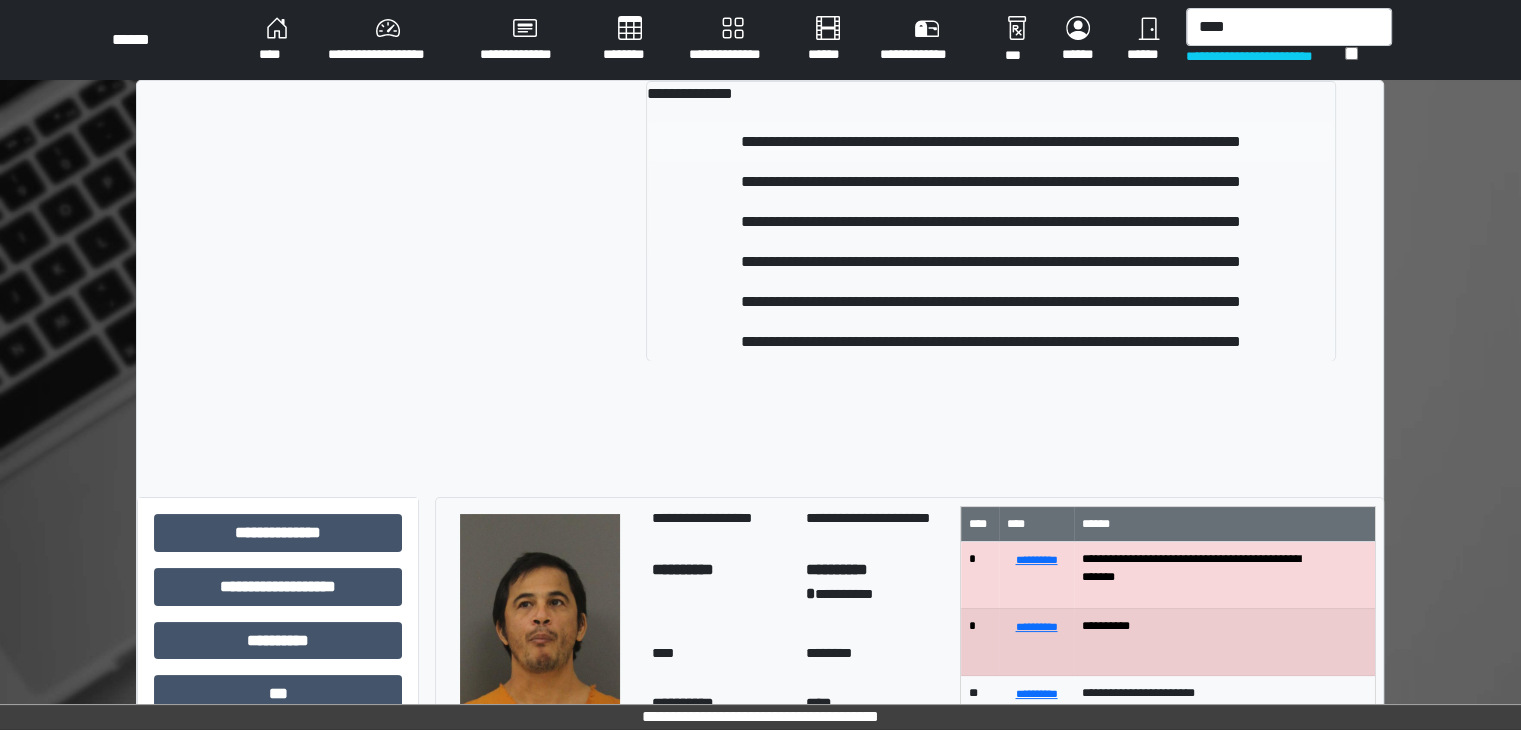 type 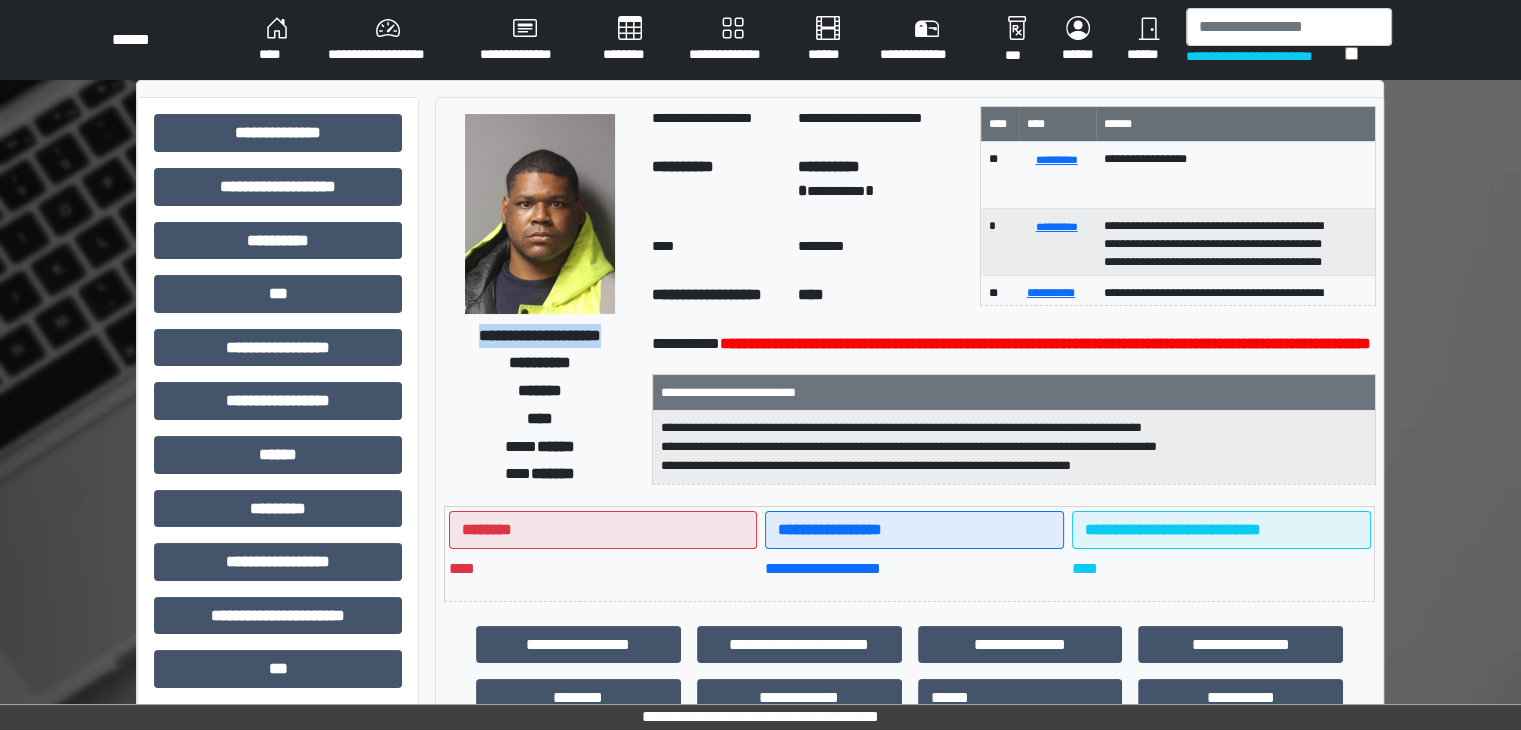 drag, startPoint x: 592, startPoint y: 345, endPoint x: 490, endPoint y: 326, distance: 103.75452 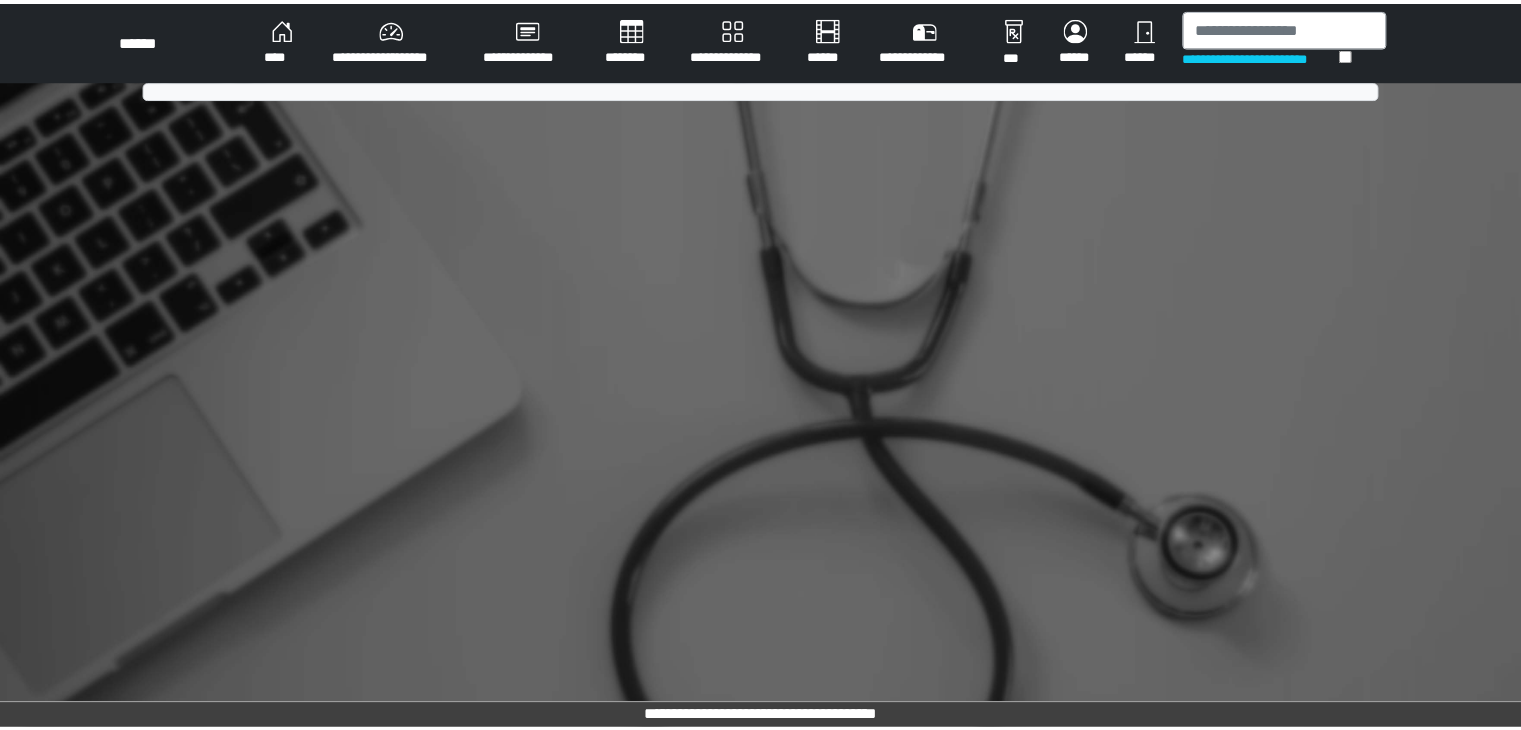 scroll, scrollTop: 0, scrollLeft: 0, axis: both 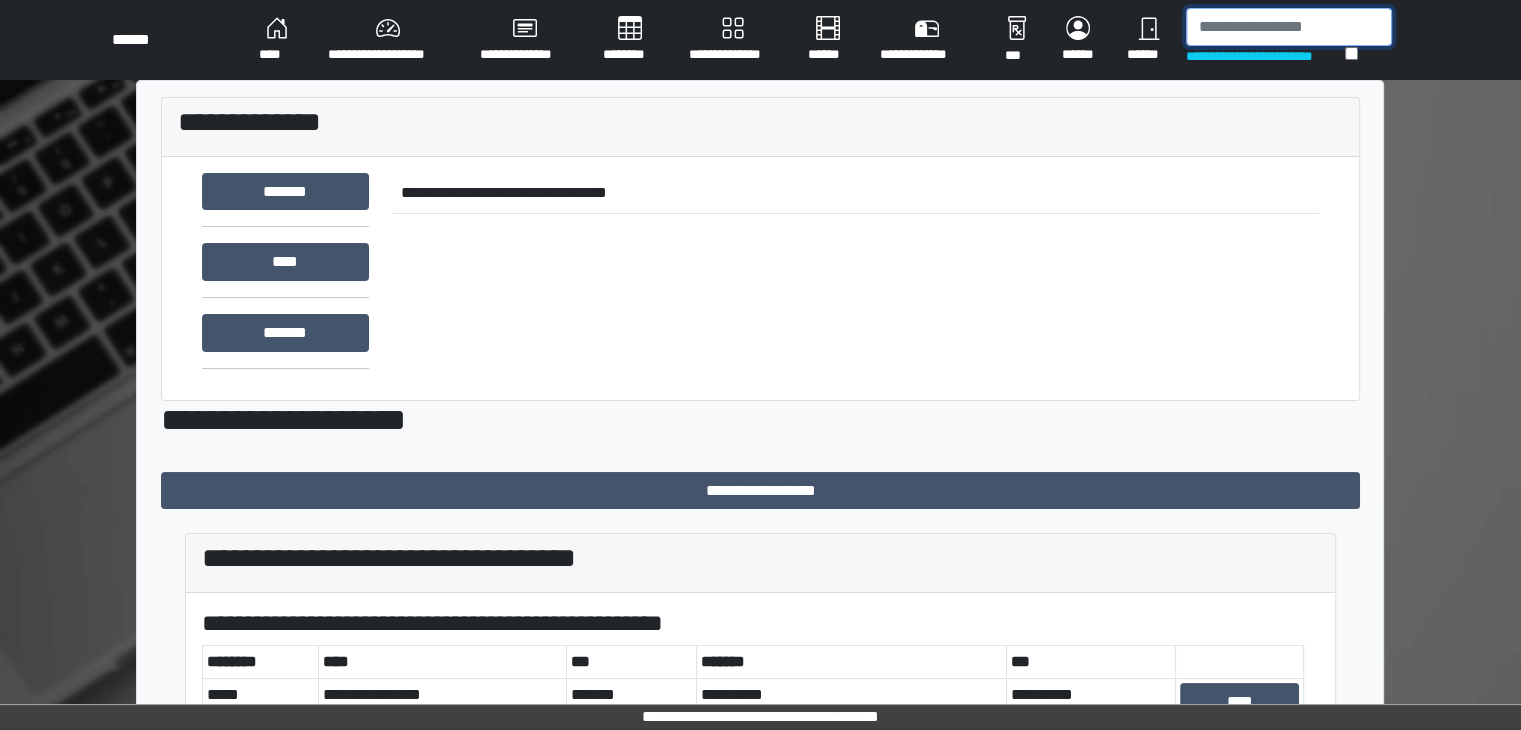 click at bounding box center (1289, 27) 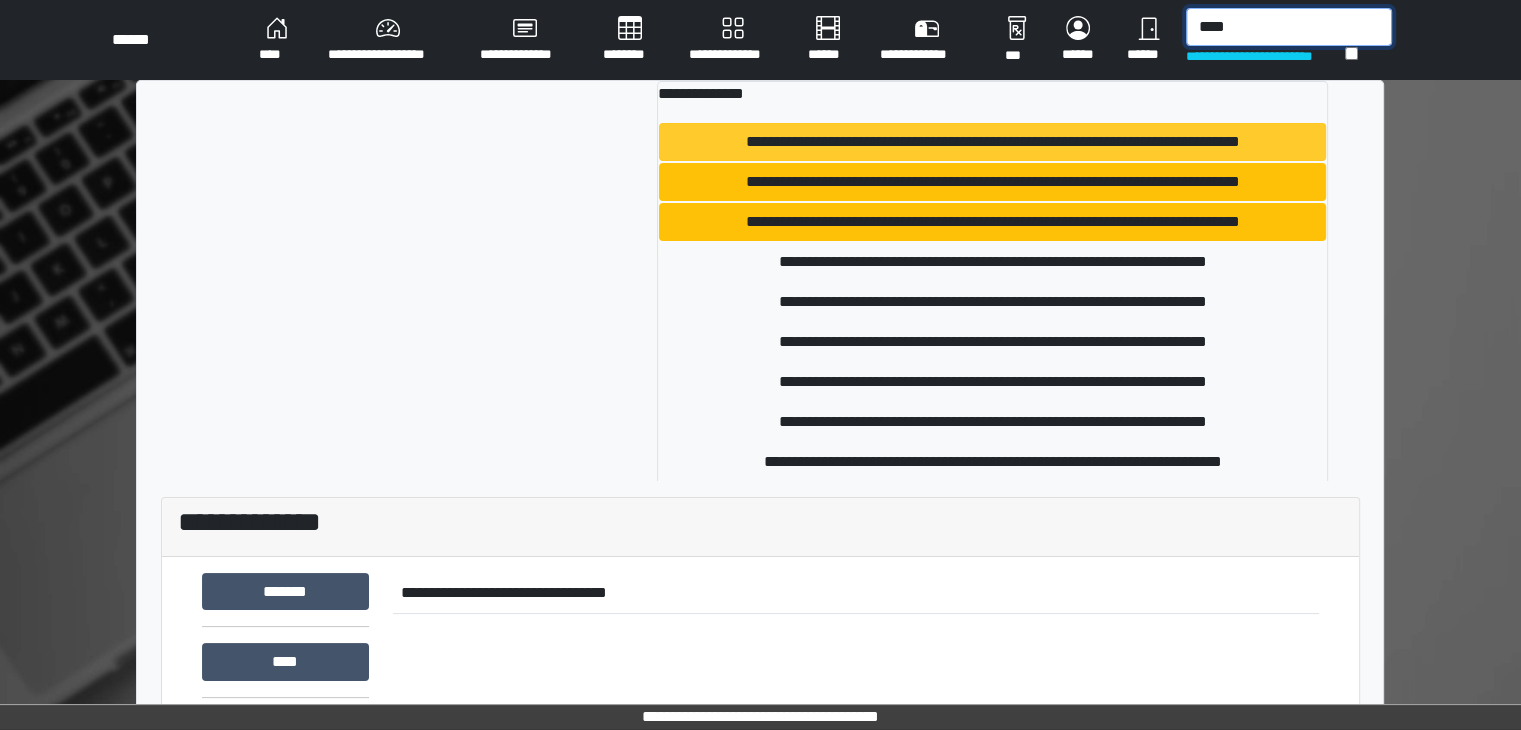 type on "****" 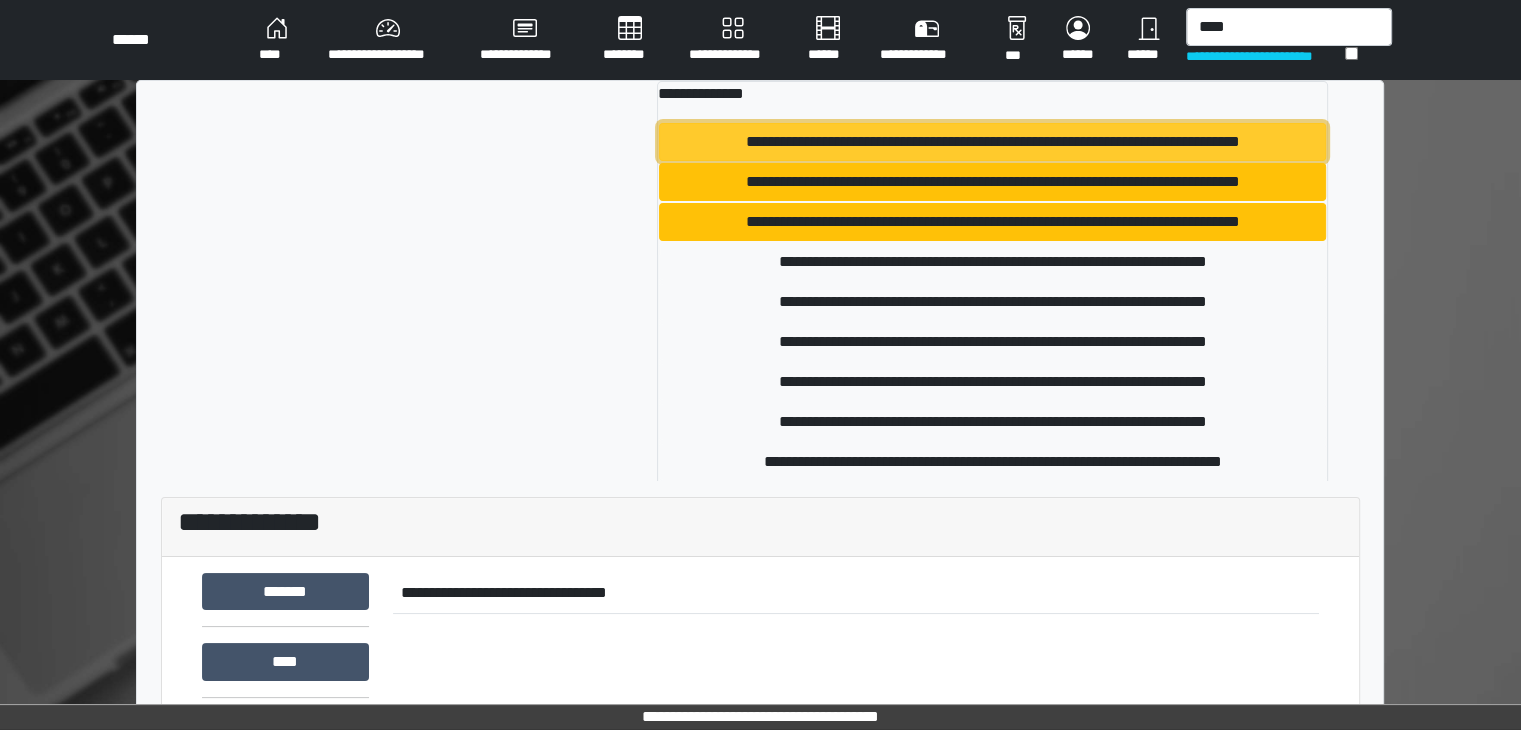click on "**********" at bounding box center (992, 142) 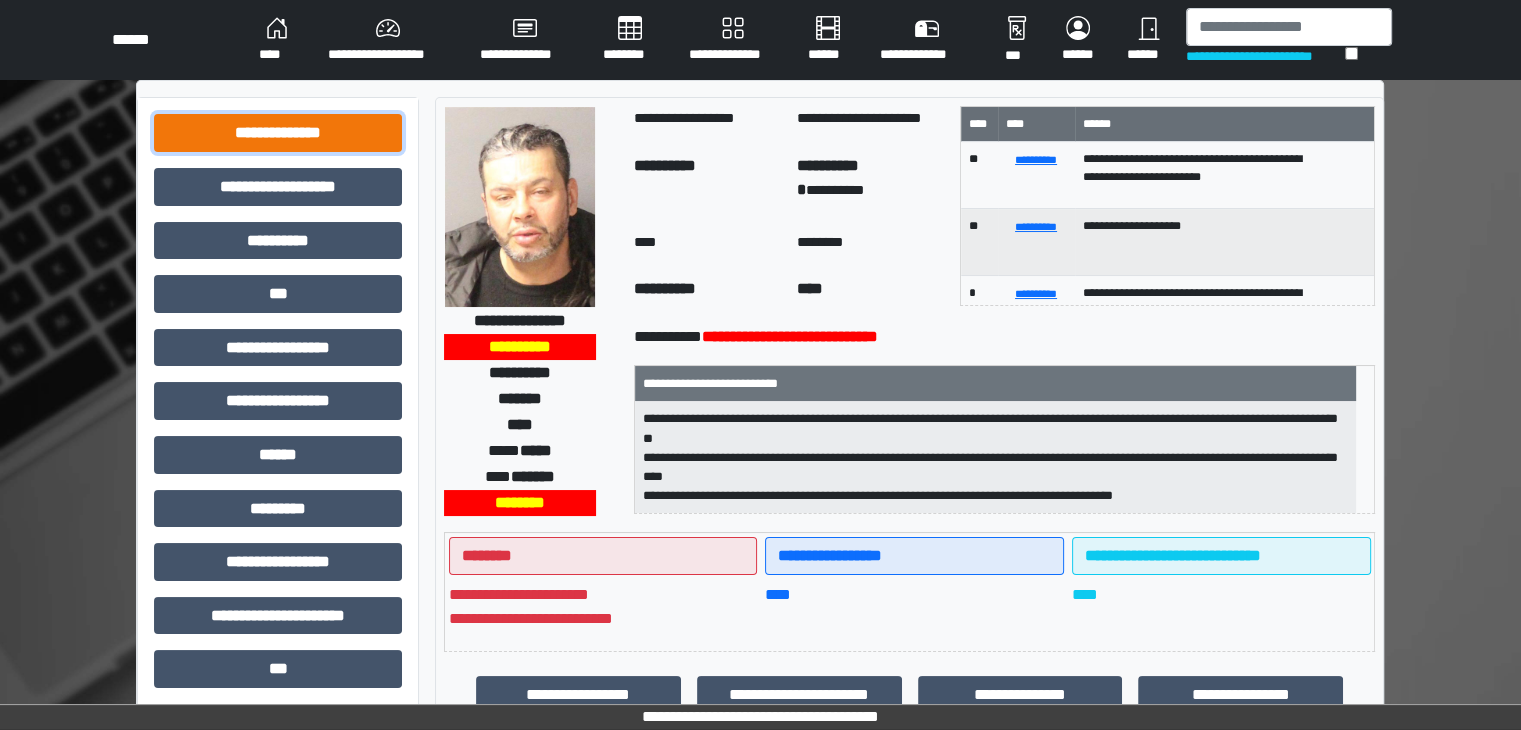 click on "**********" at bounding box center [278, 133] 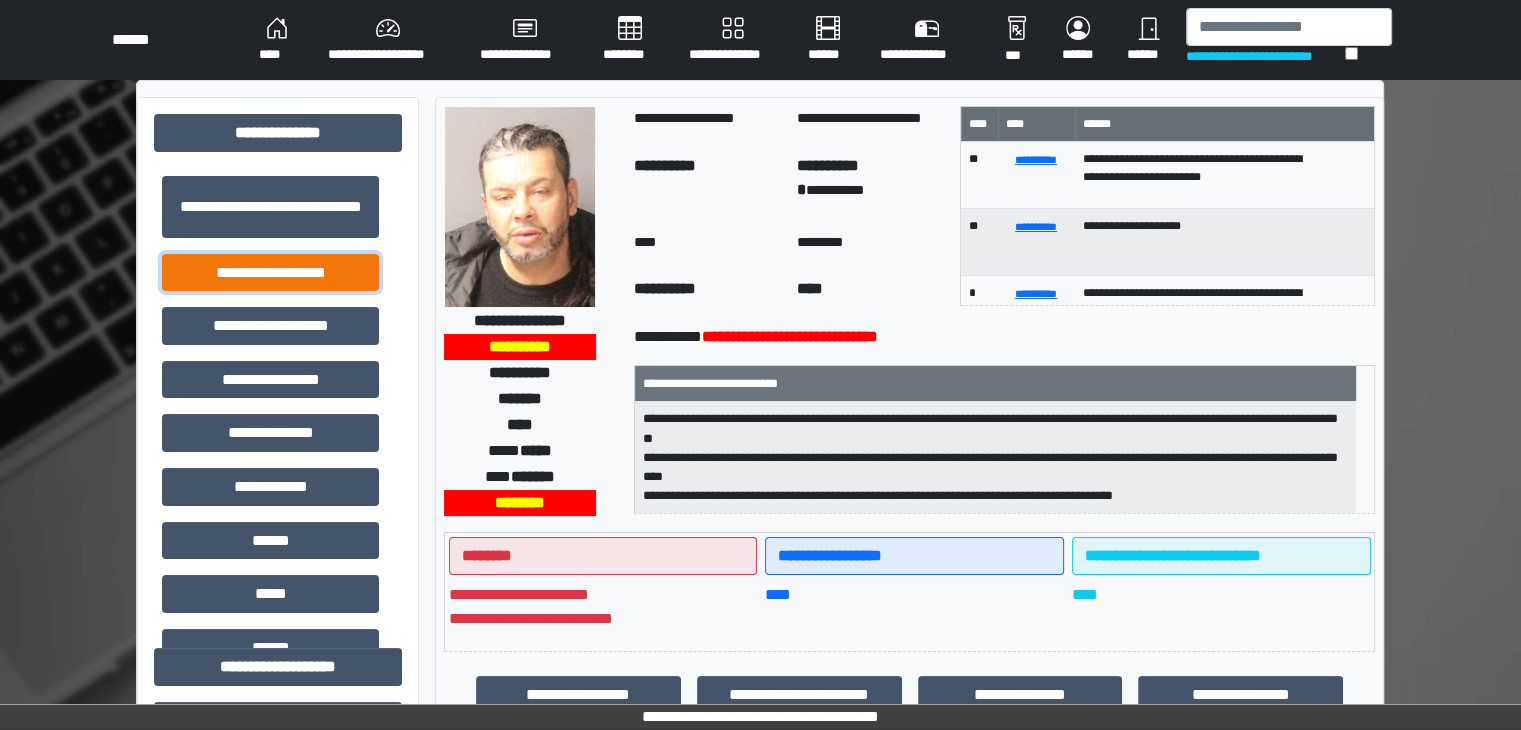 click on "**********" at bounding box center (270, 273) 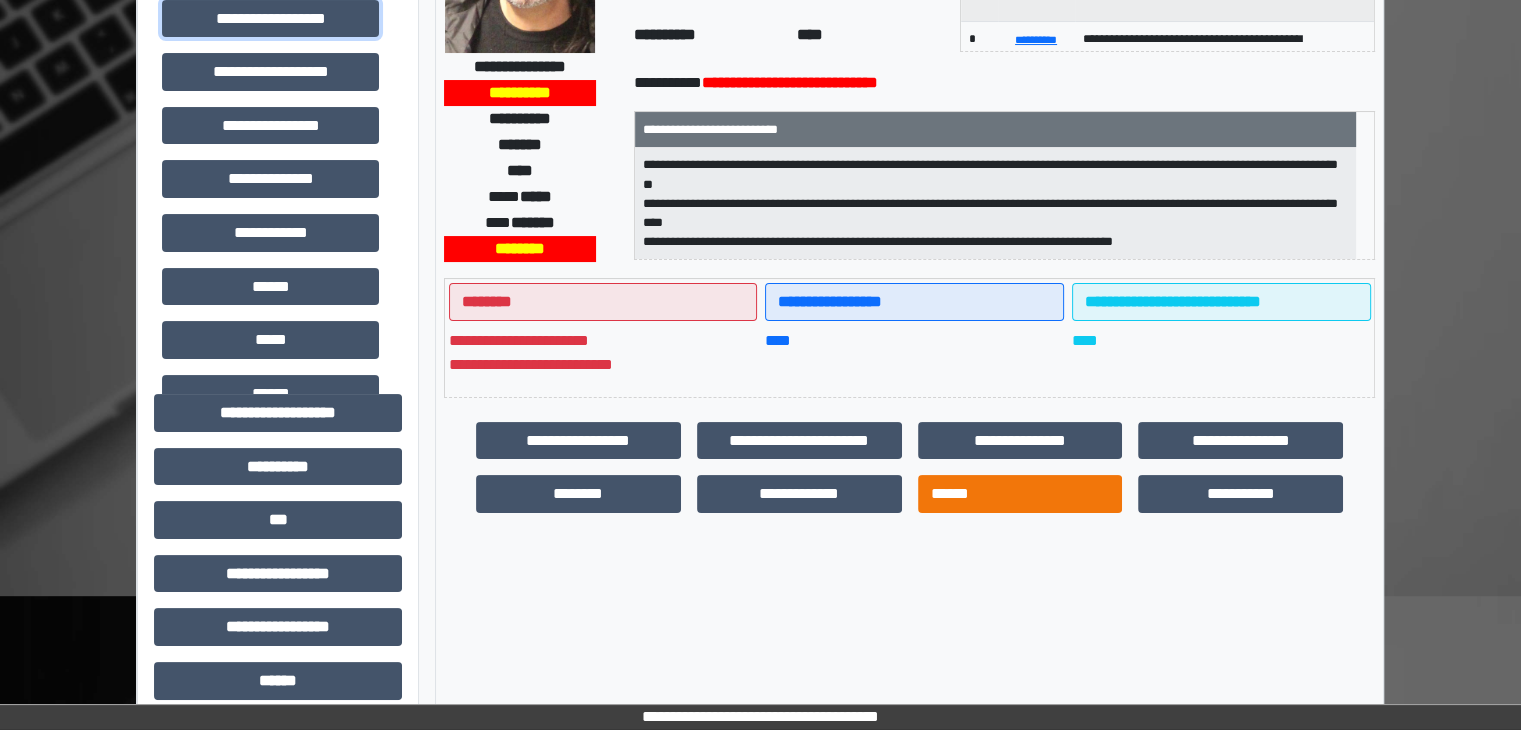 scroll, scrollTop: 300, scrollLeft: 0, axis: vertical 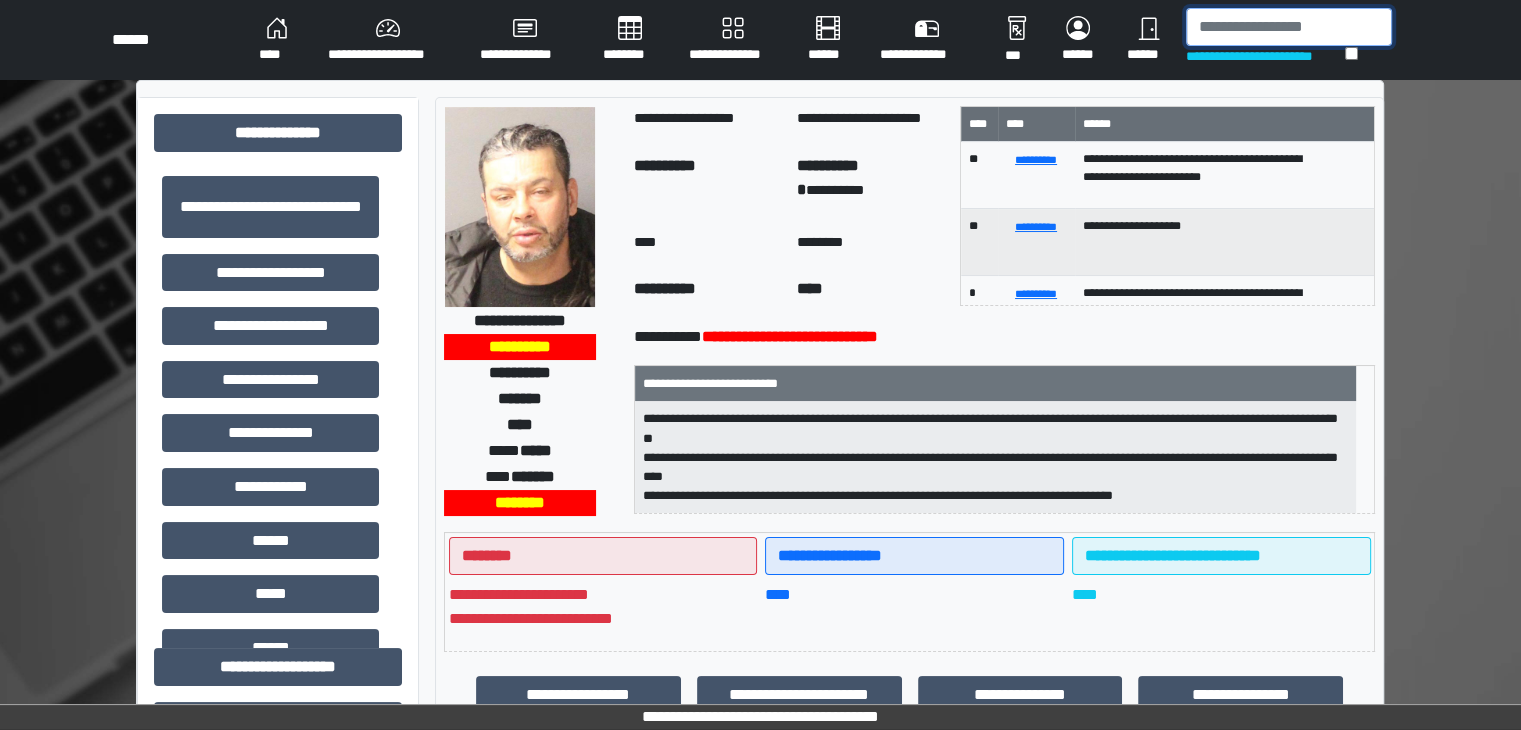 click at bounding box center (1289, 27) 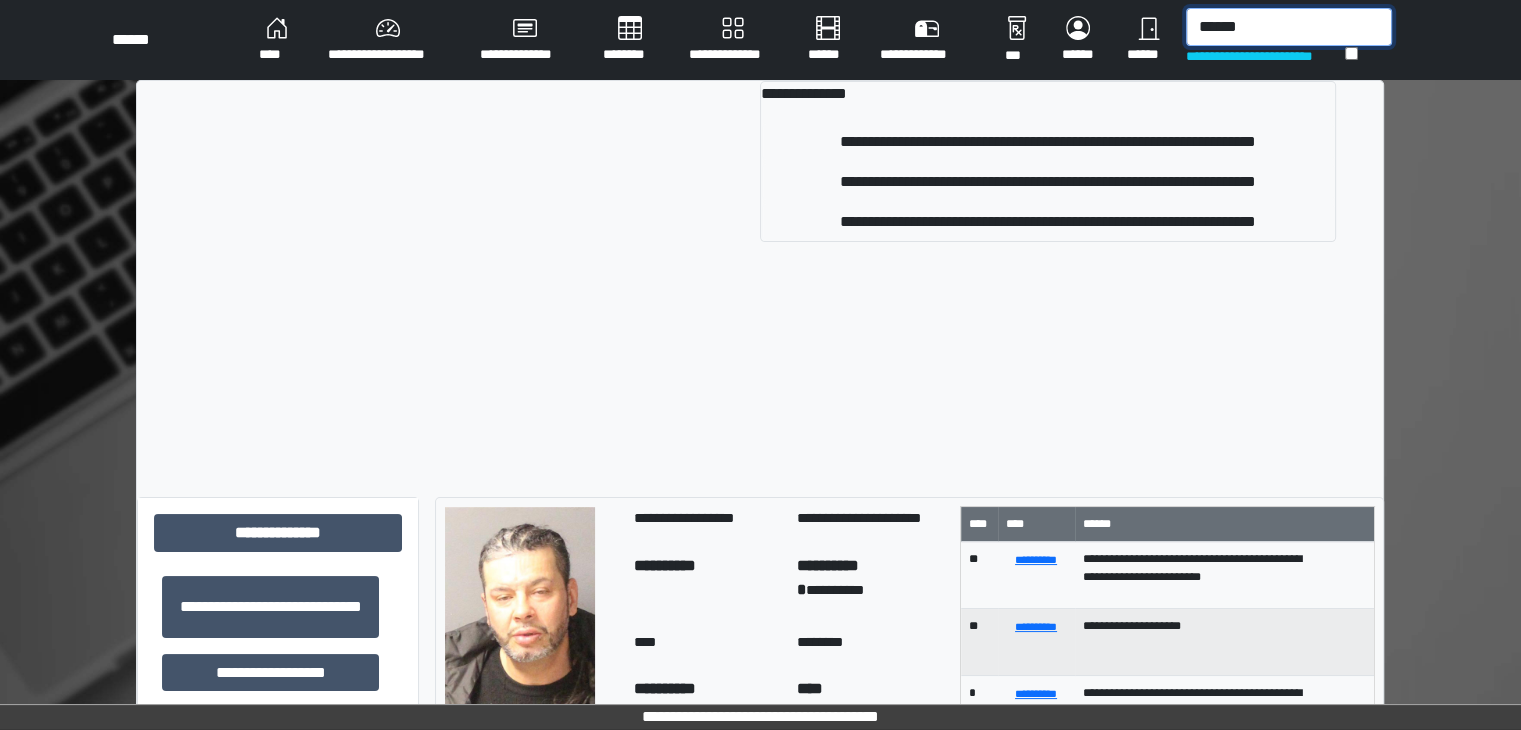 click on "******" at bounding box center (1289, 27) 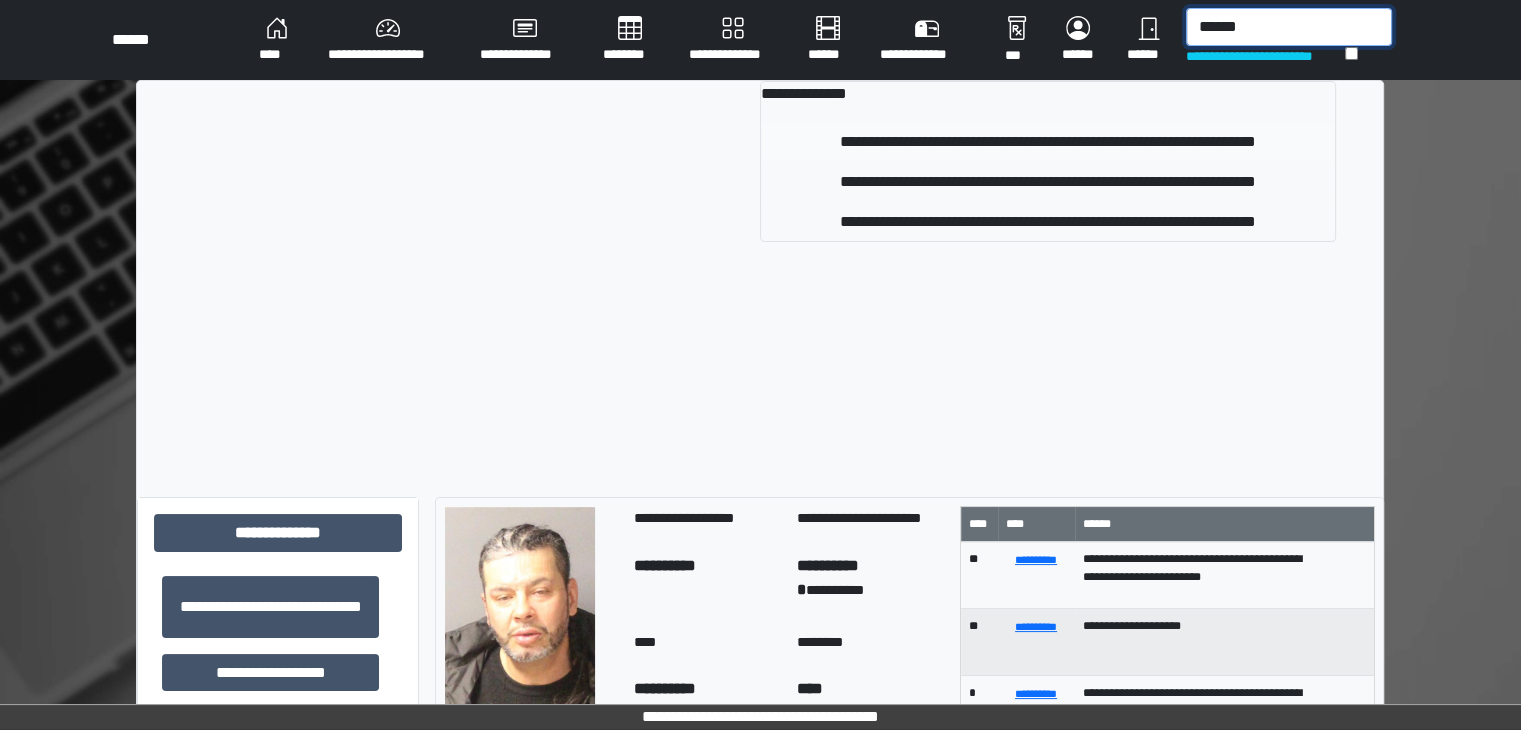 type on "******" 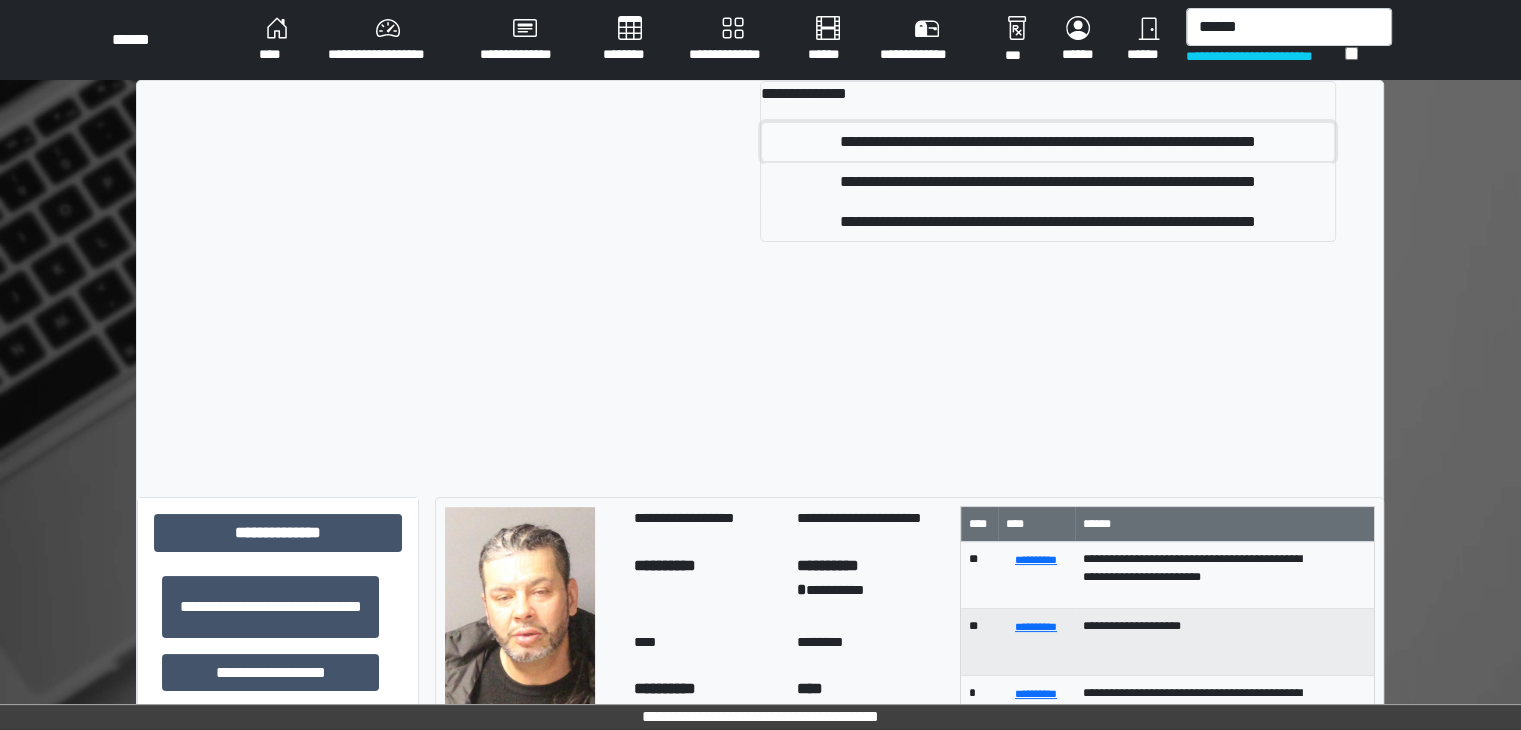 click on "**********" at bounding box center (1048, 142) 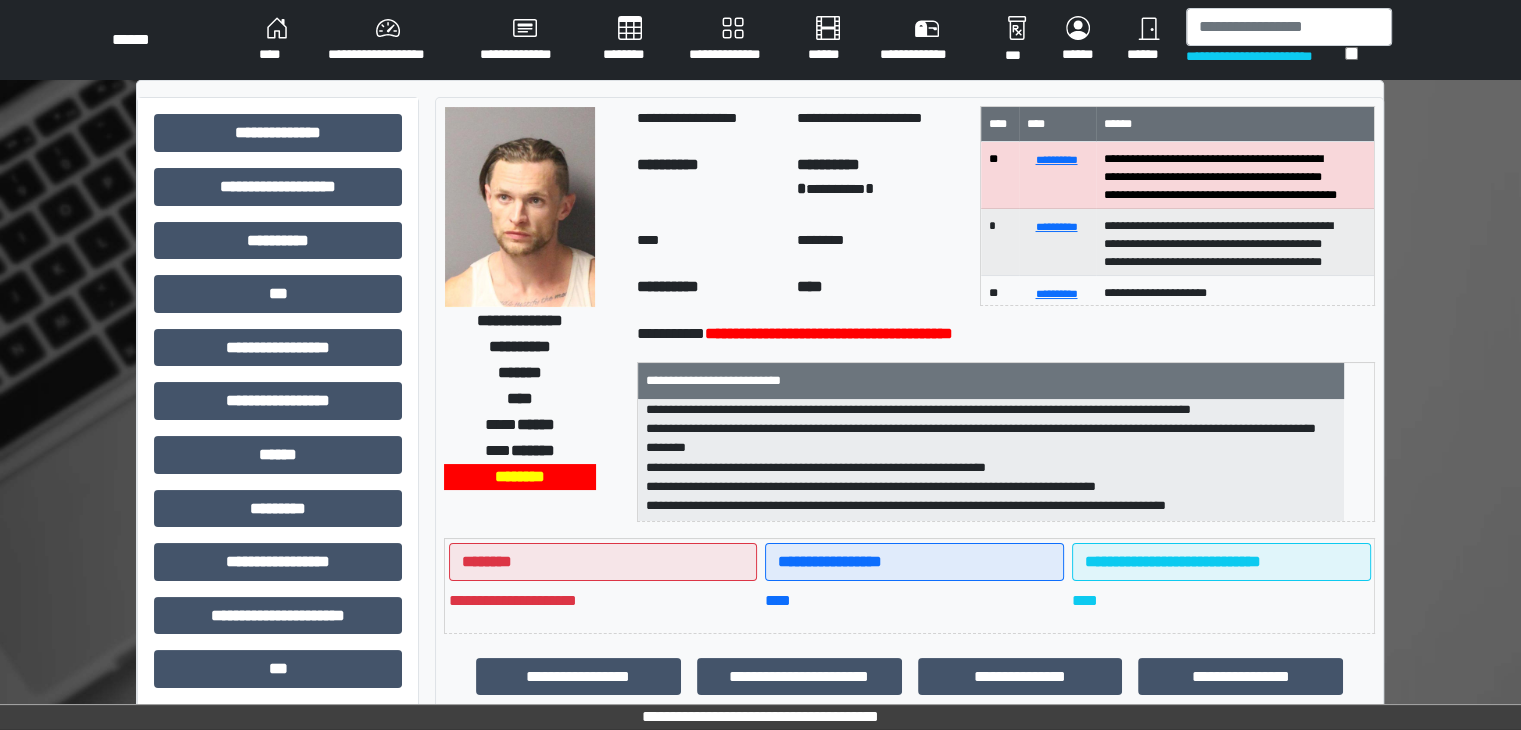 scroll, scrollTop: 0, scrollLeft: 0, axis: both 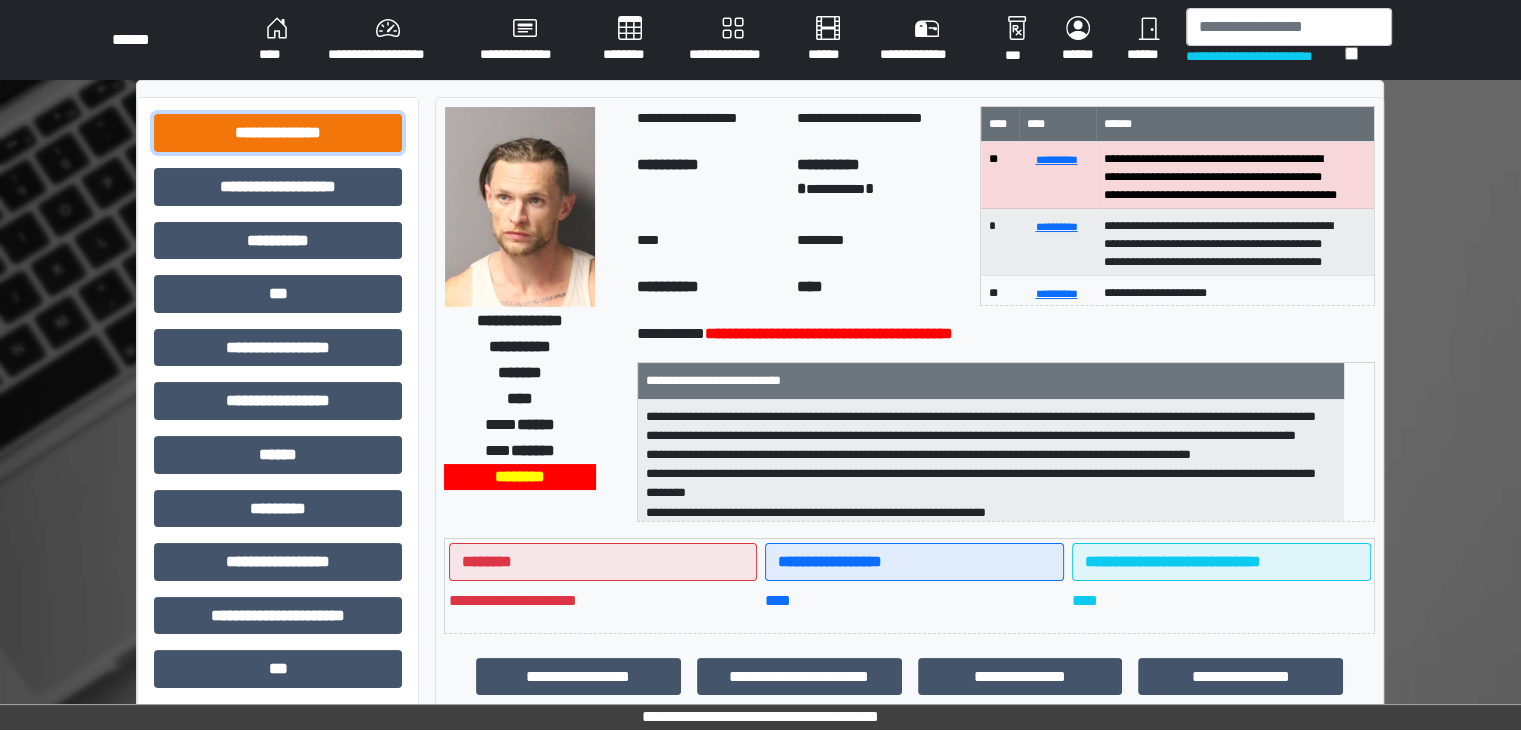 click on "**********" at bounding box center [278, 133] 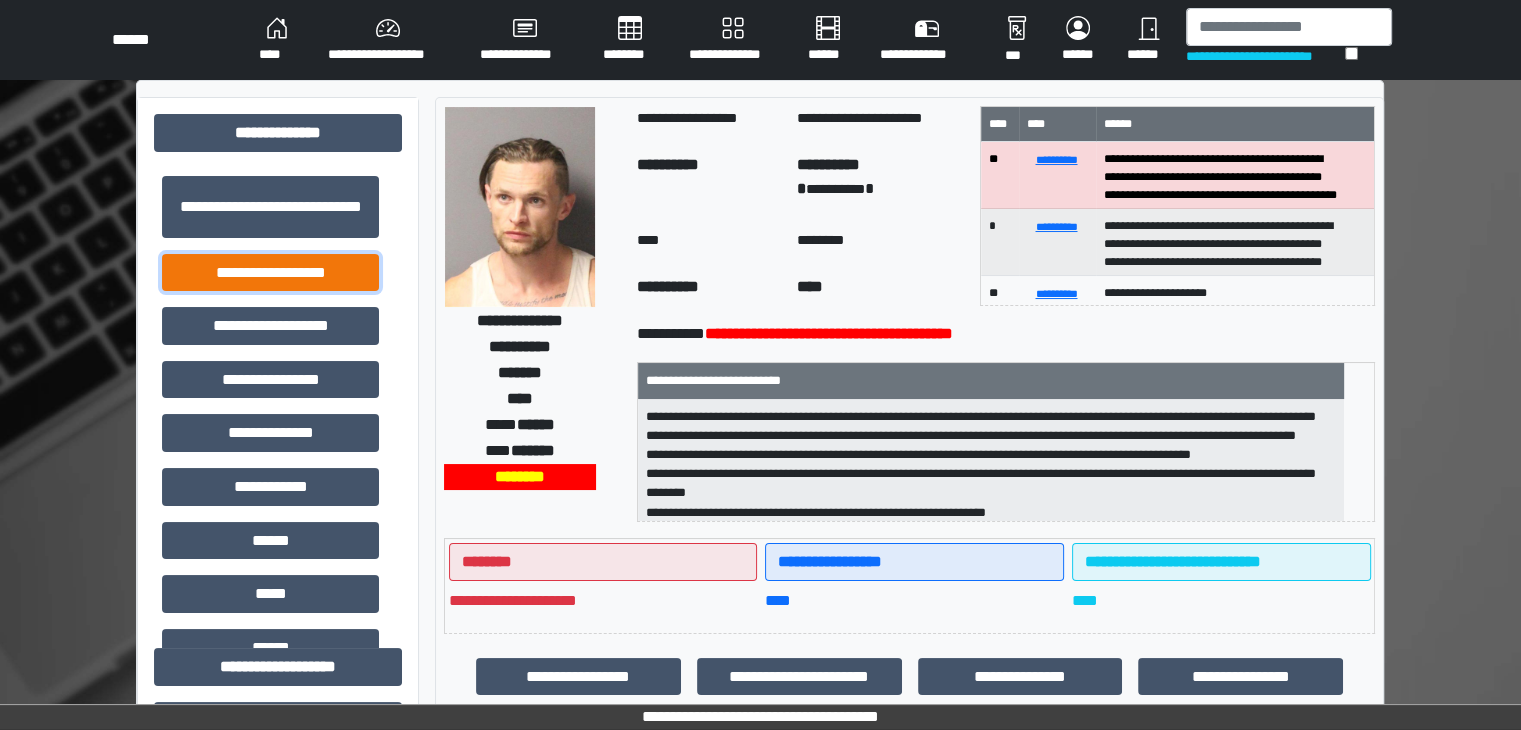 click on "**********" at bounding box center [270, 273] 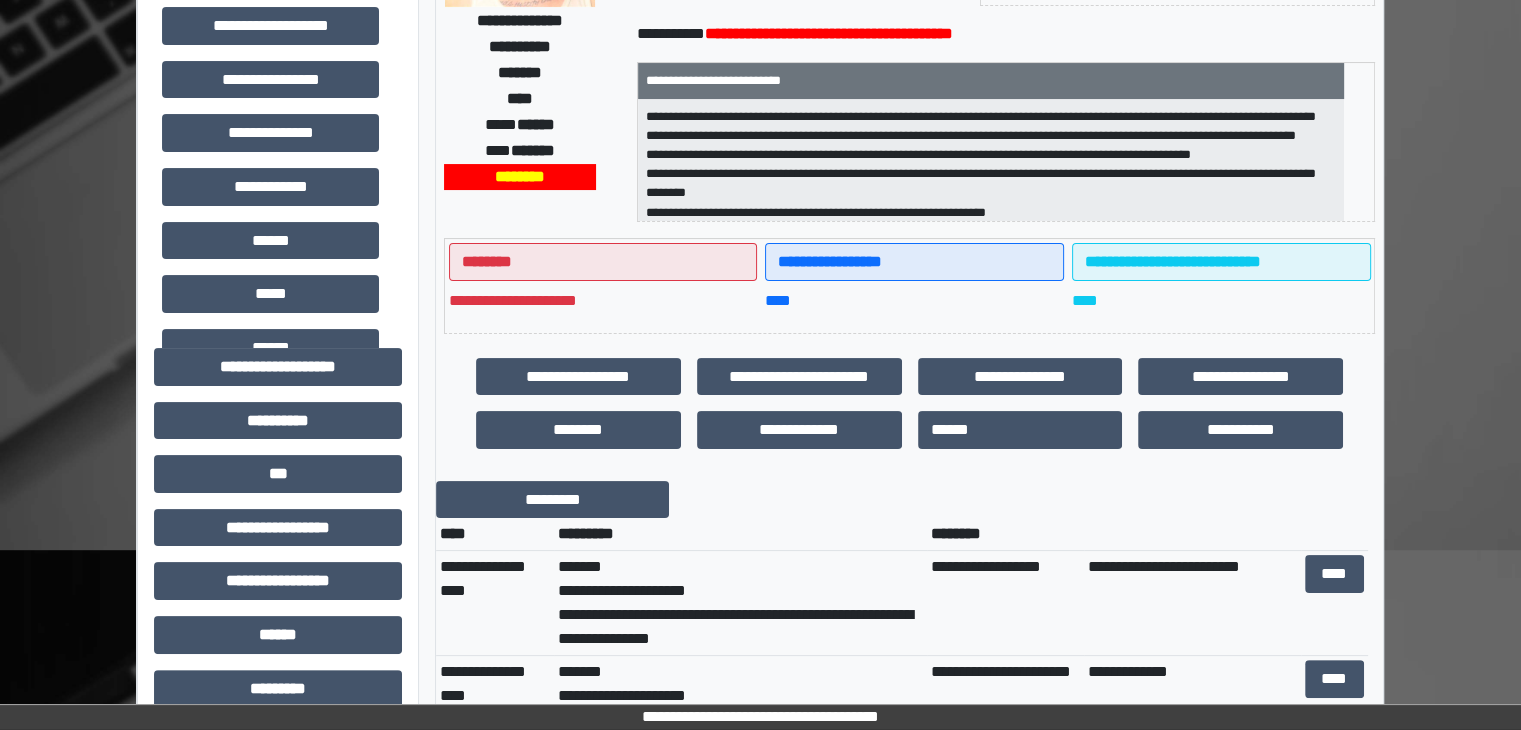 scroll, scrollTop: 400, scrollLeft: 0, axis: vertical 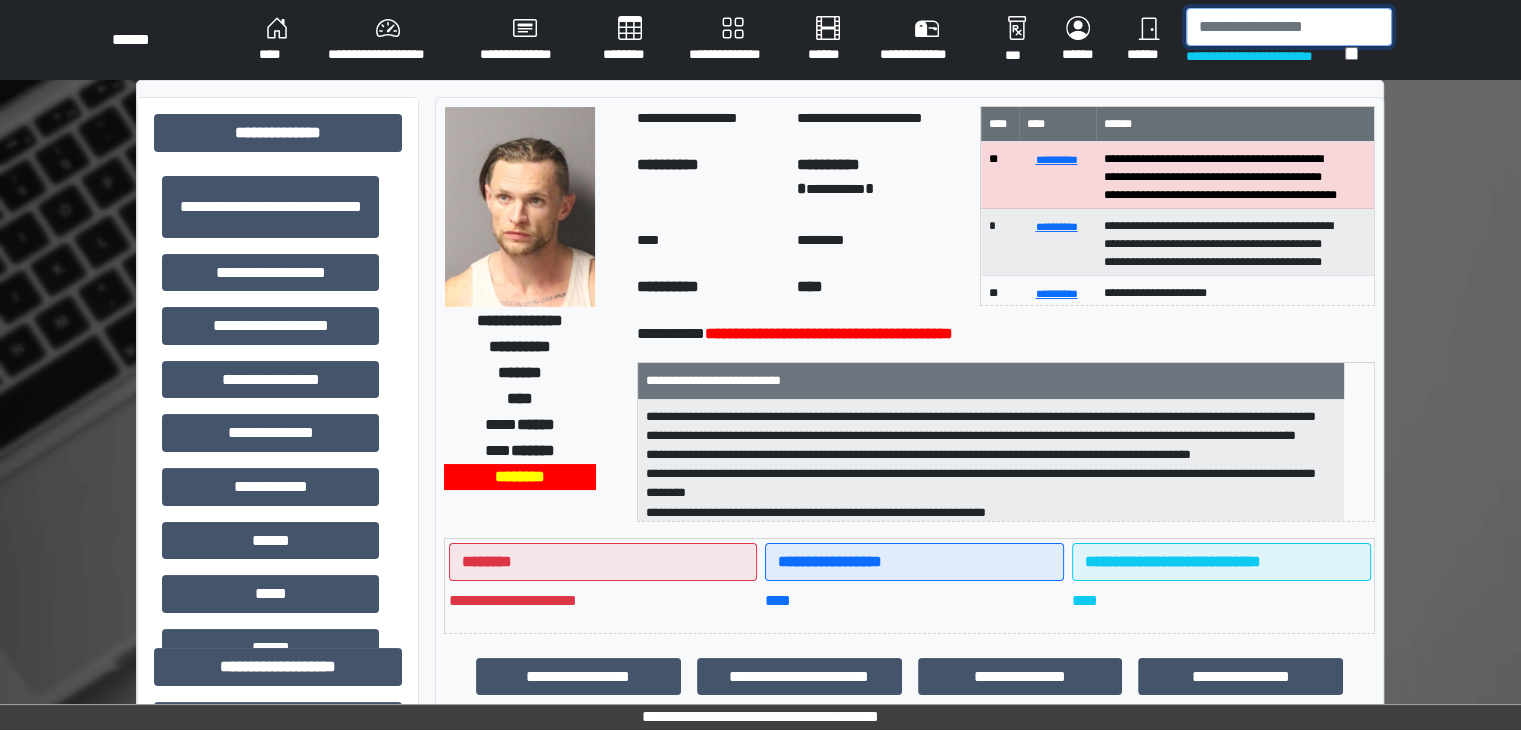 click at bounding box center [1289, 27] 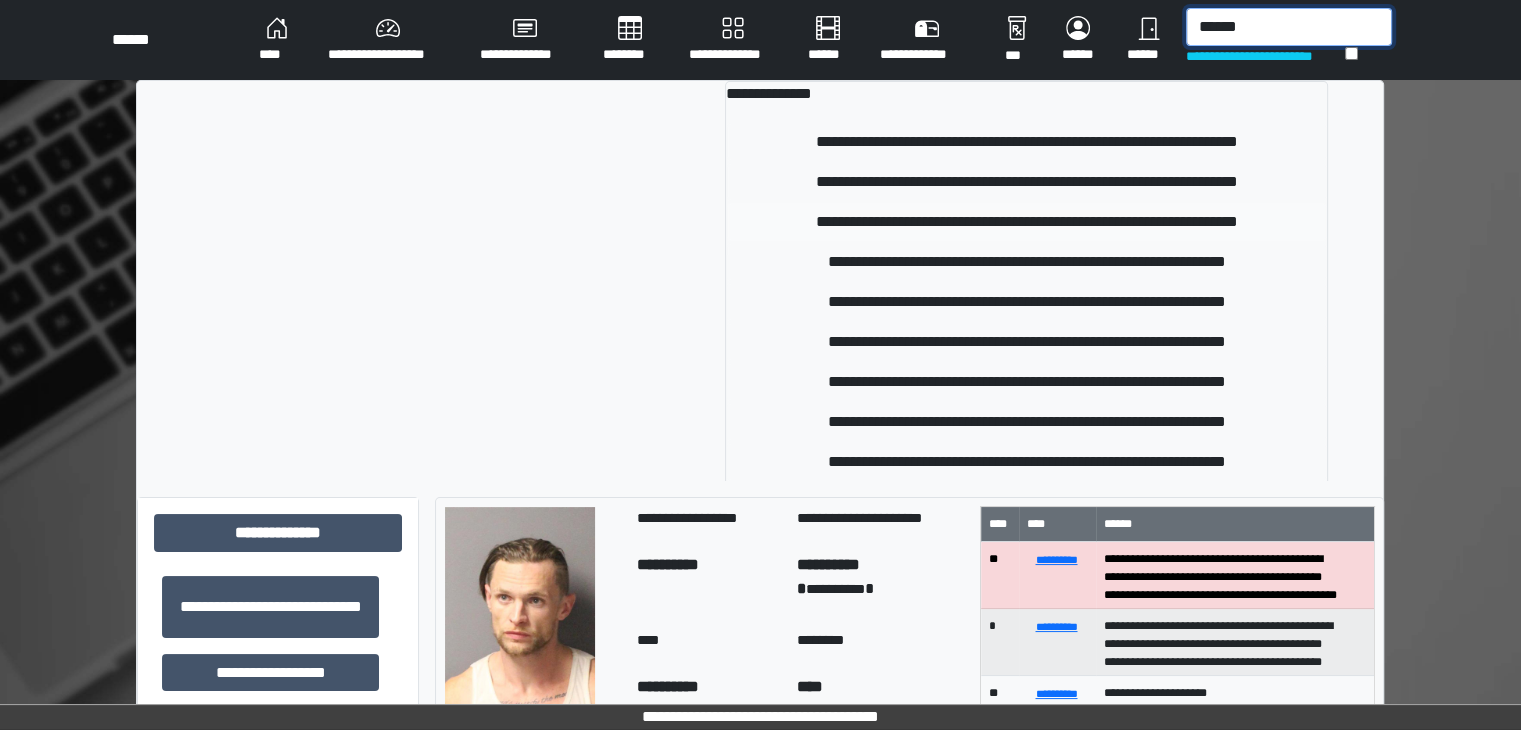 type on "******" 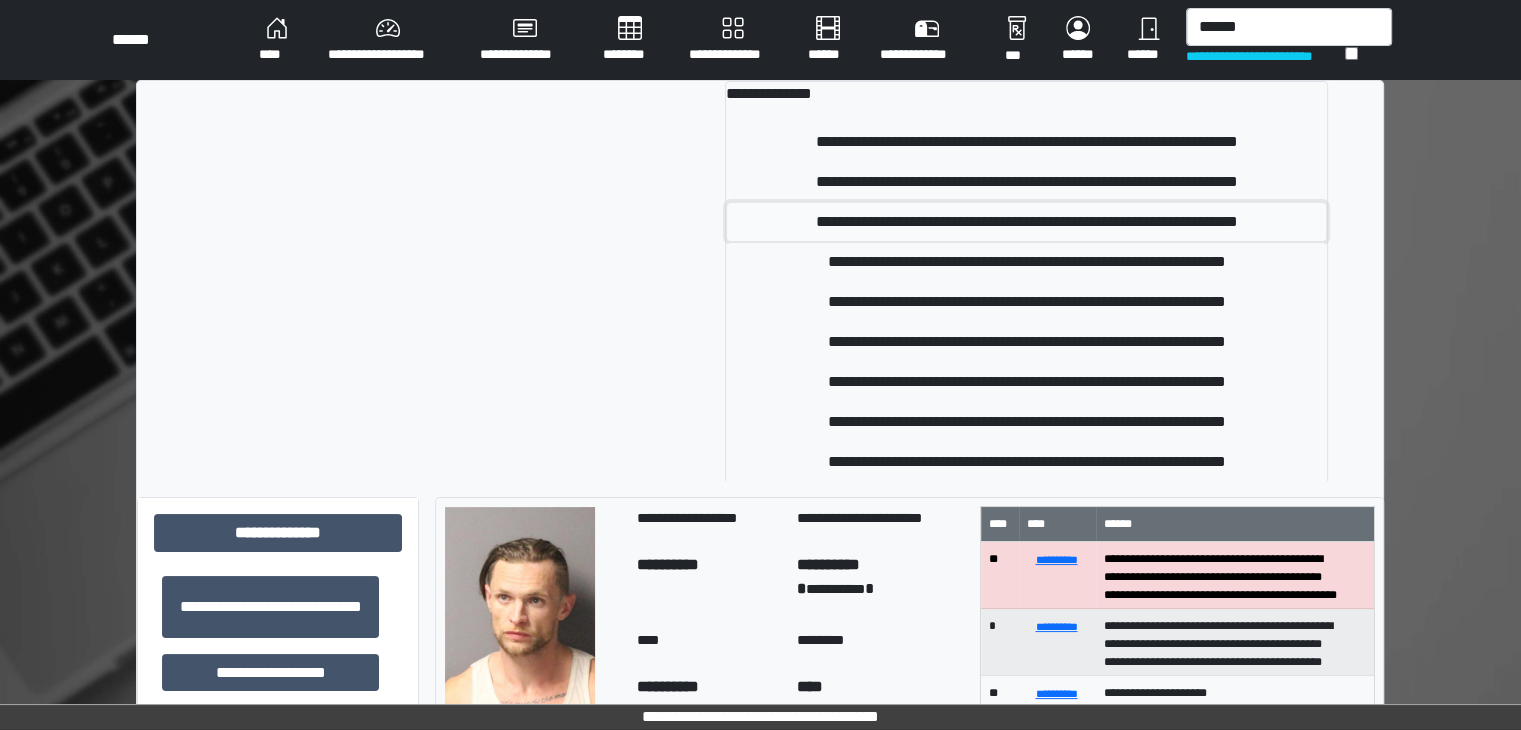 click on "**********" at bounding box center [1026, 222] 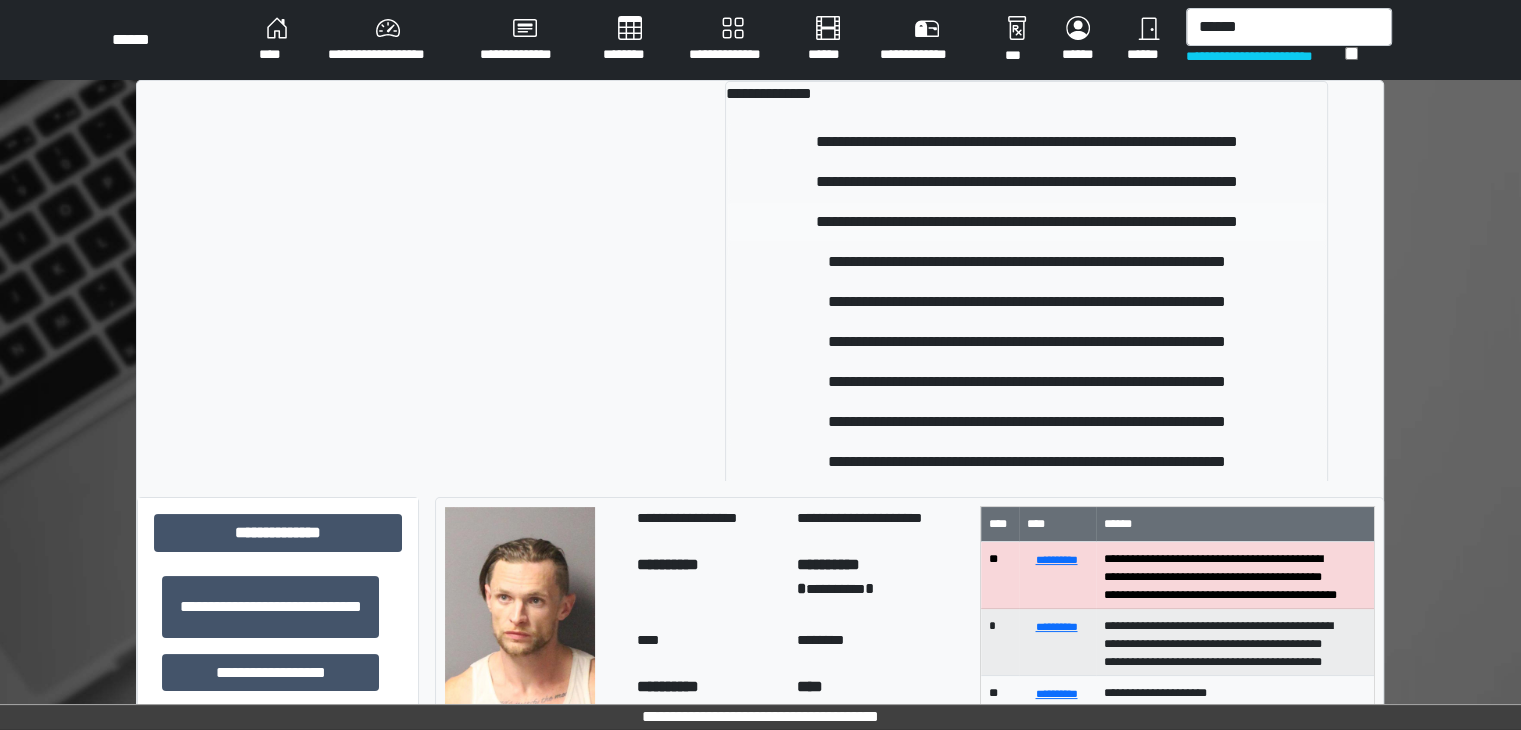 type 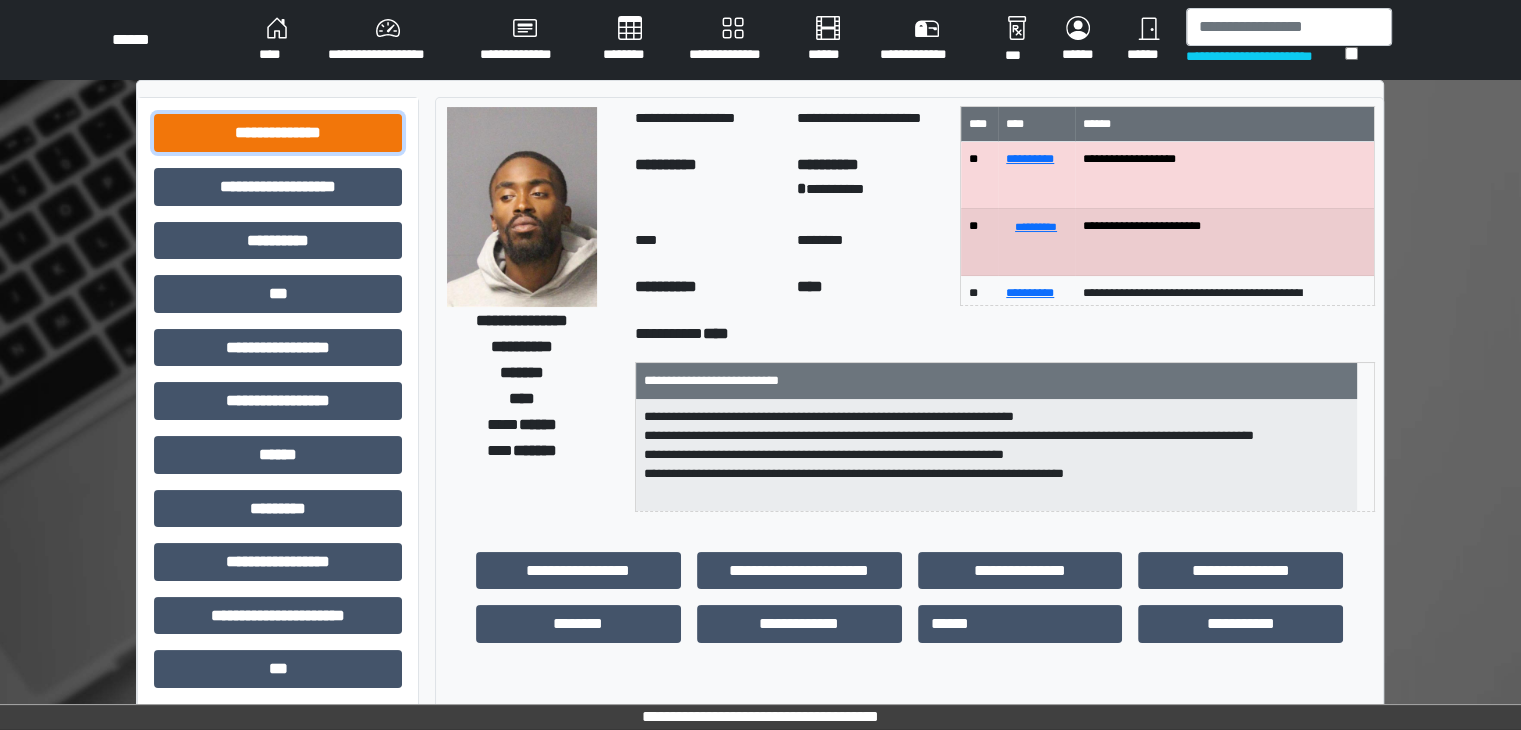 click on "**********" at bounding box center (278, 133) 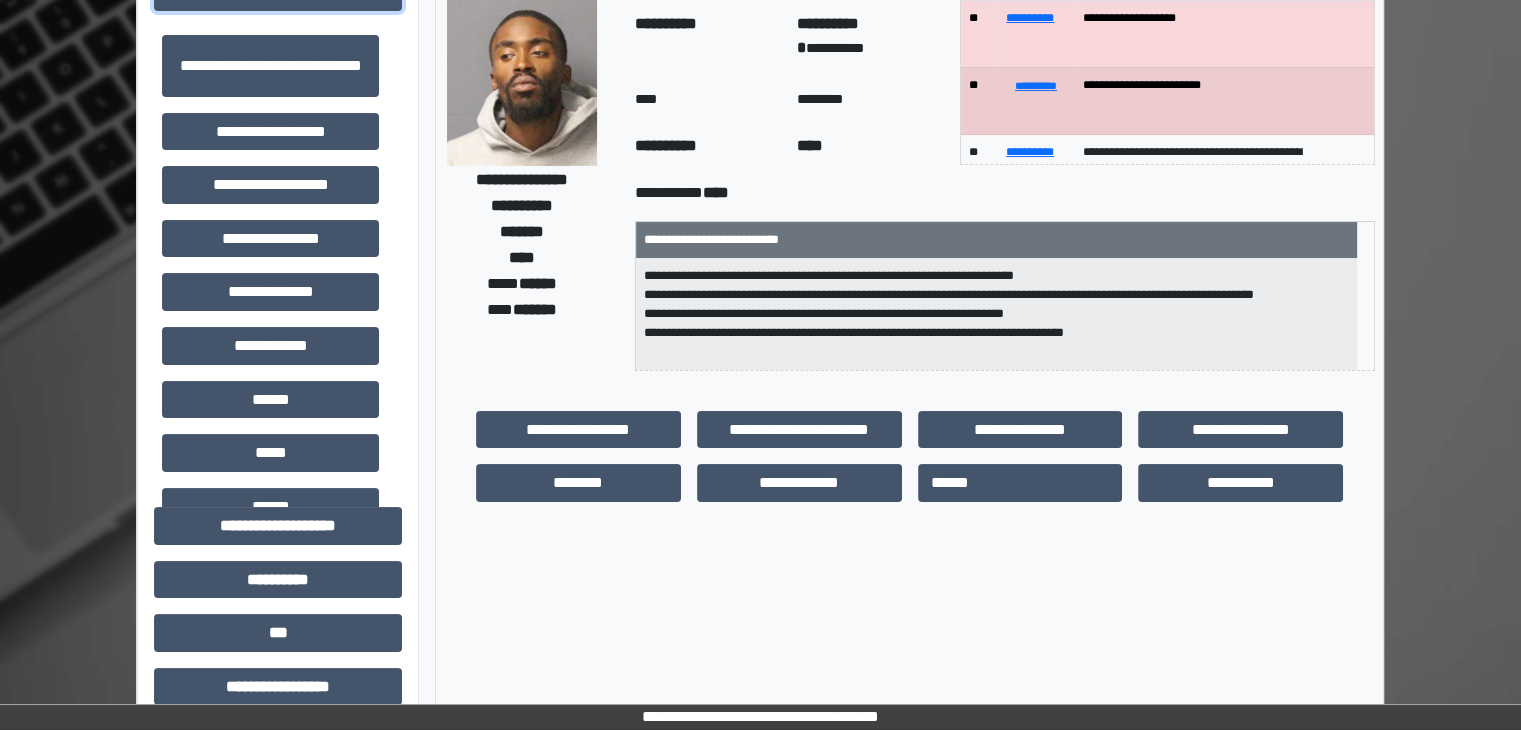 scroll, scrollTop: 300, scrollLeft: 0, axis: vertical 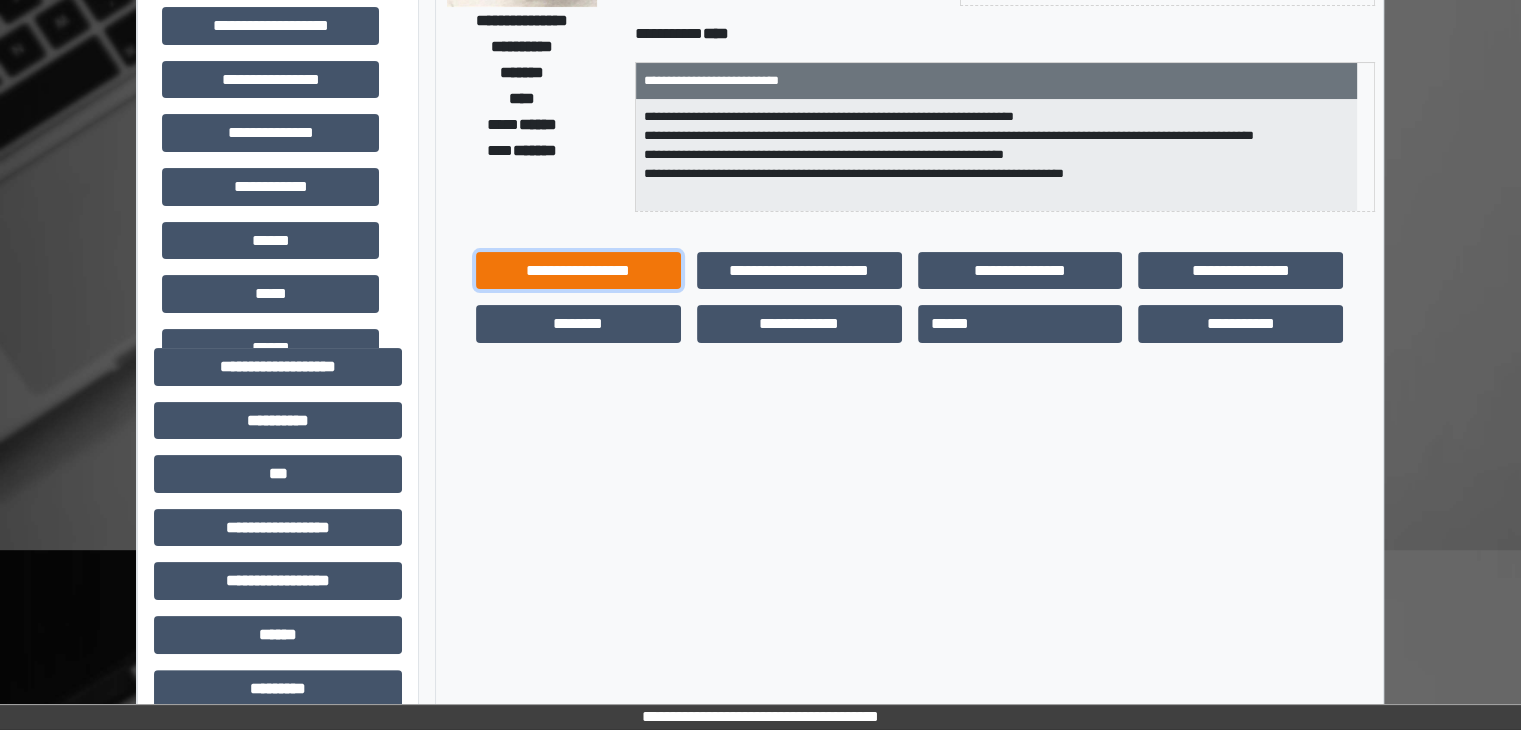 click on "**********" at bounding box center [578, 271] 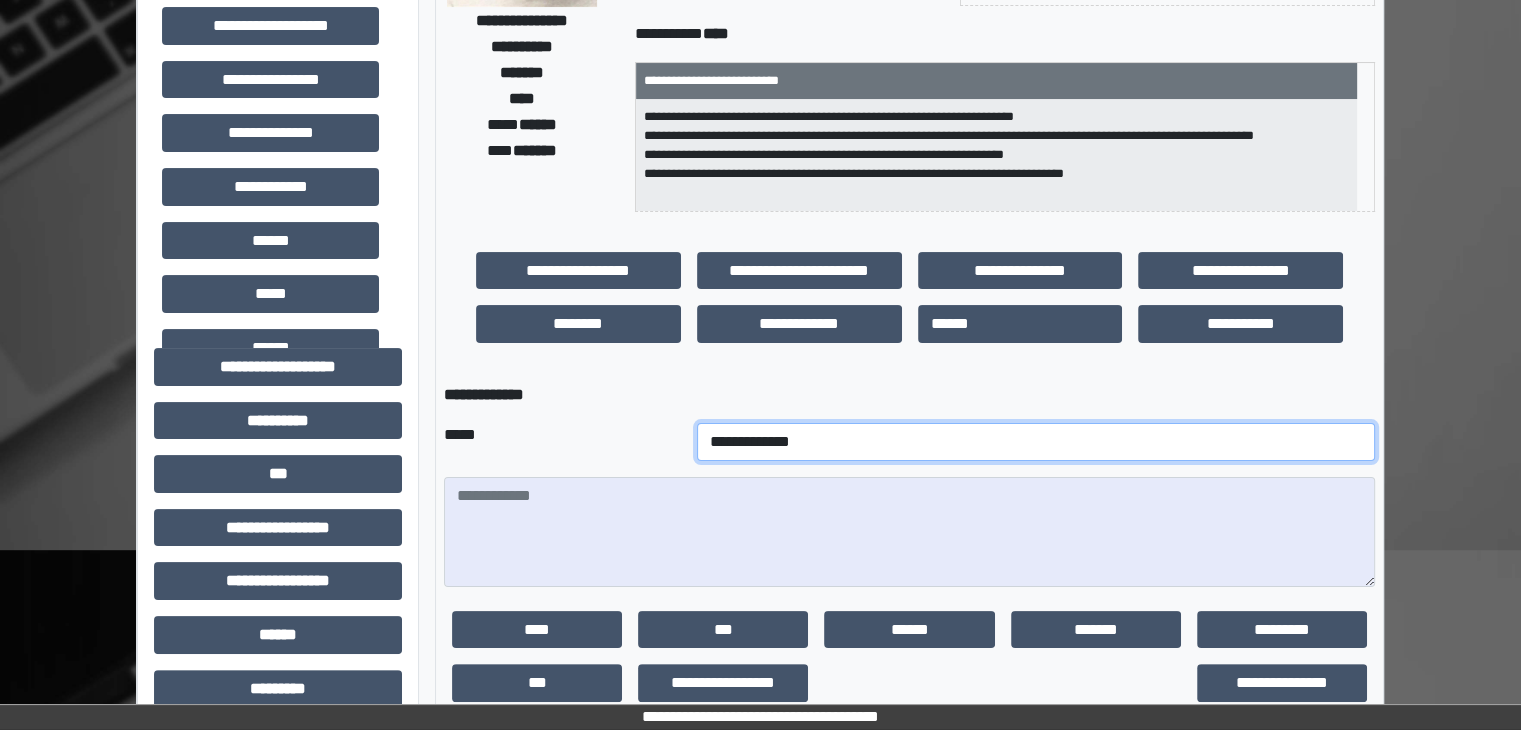 click on "**********" at bounding box center (1036, 442) 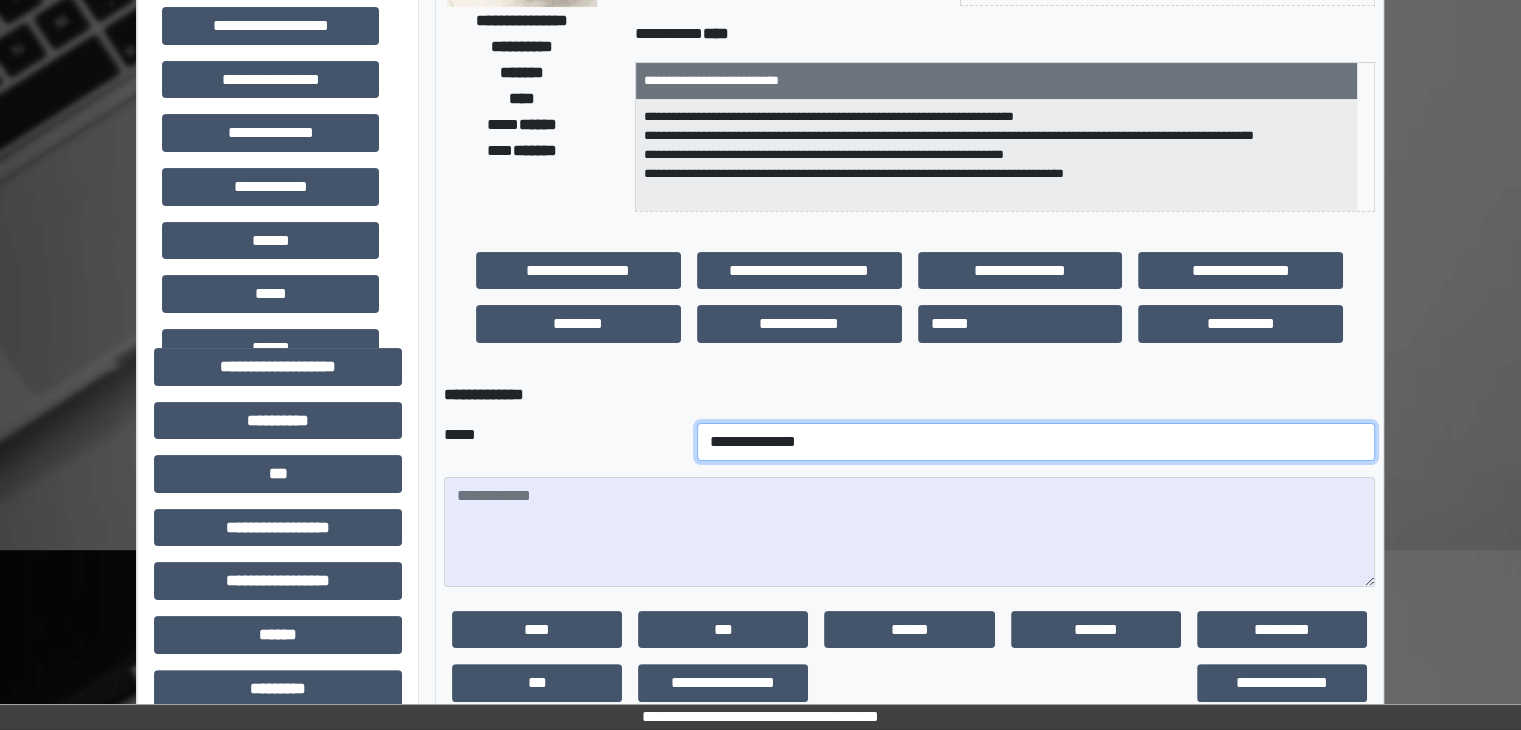 click on "**********" at bounding box center (1036, 442) 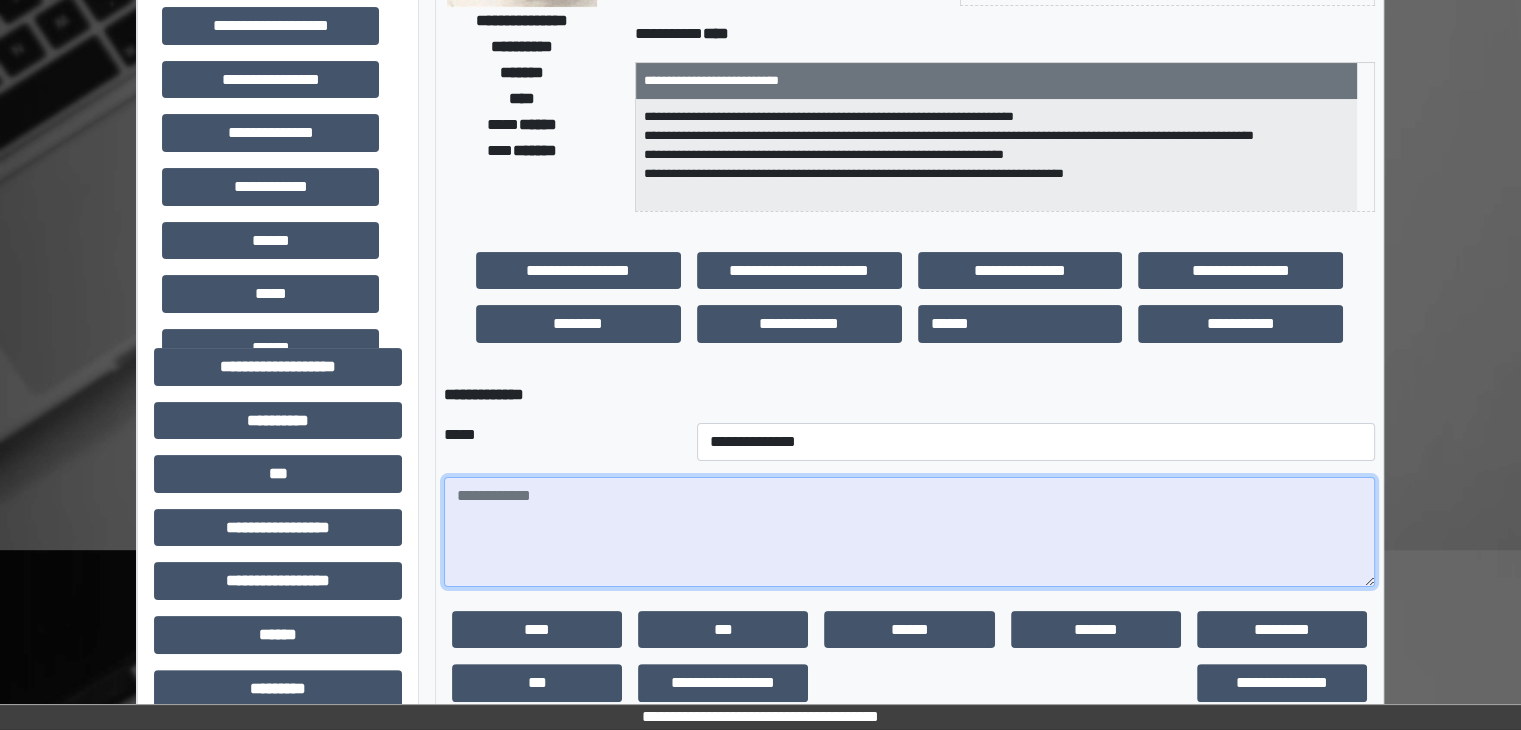 click at bounding box center [909, 532] 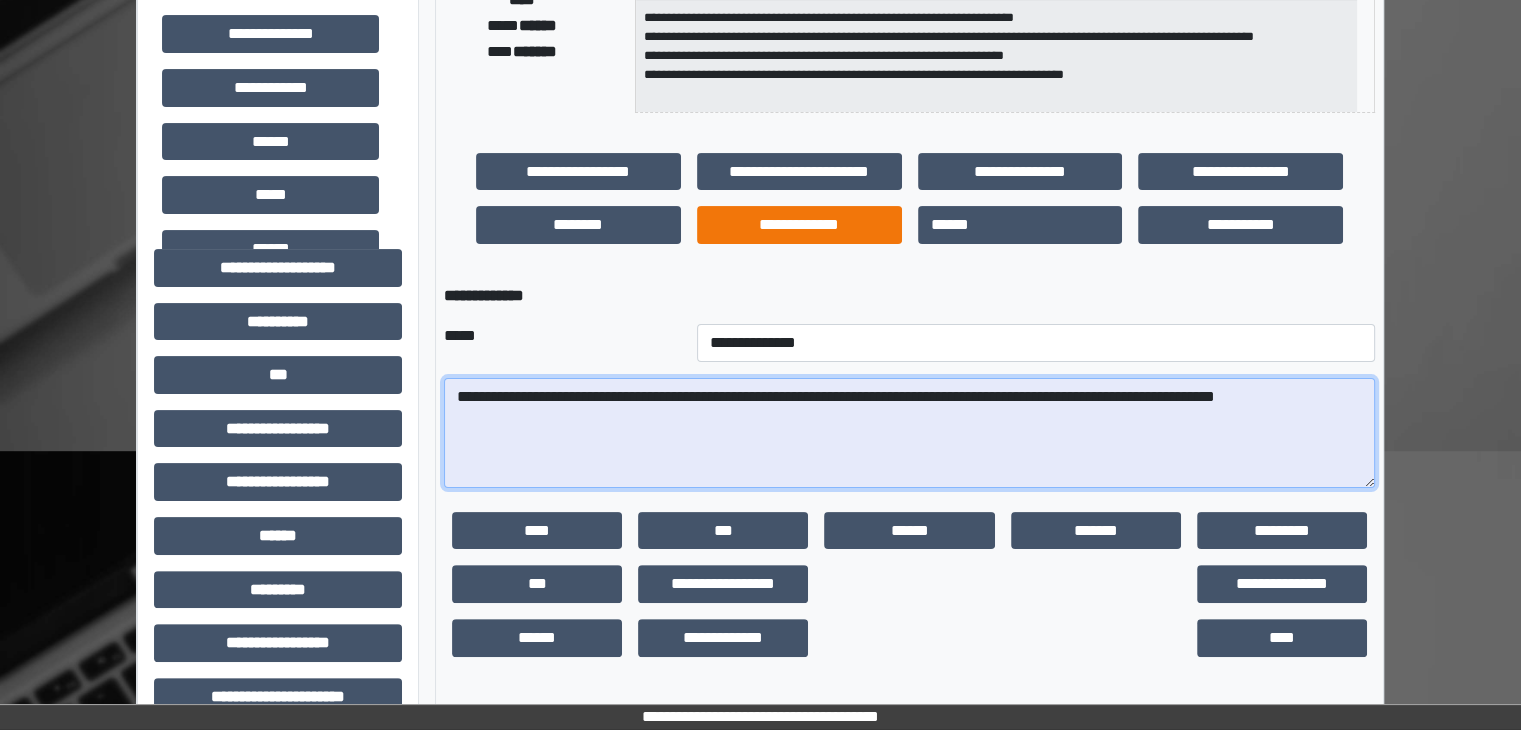 scroll, scrollTop: 500, scrollLeft: 0, axis: vertical 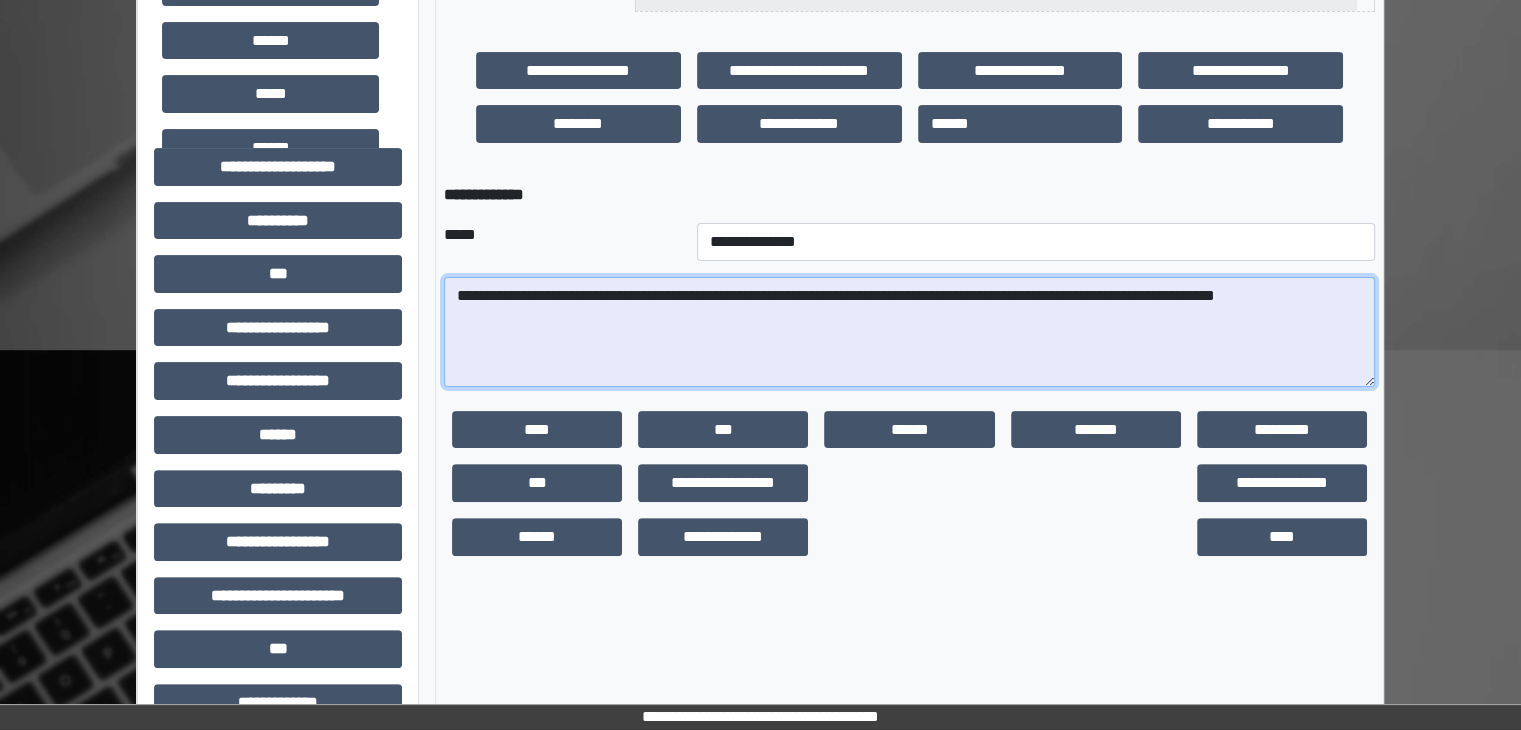 click on "**********" at bounding box center [909, 332] 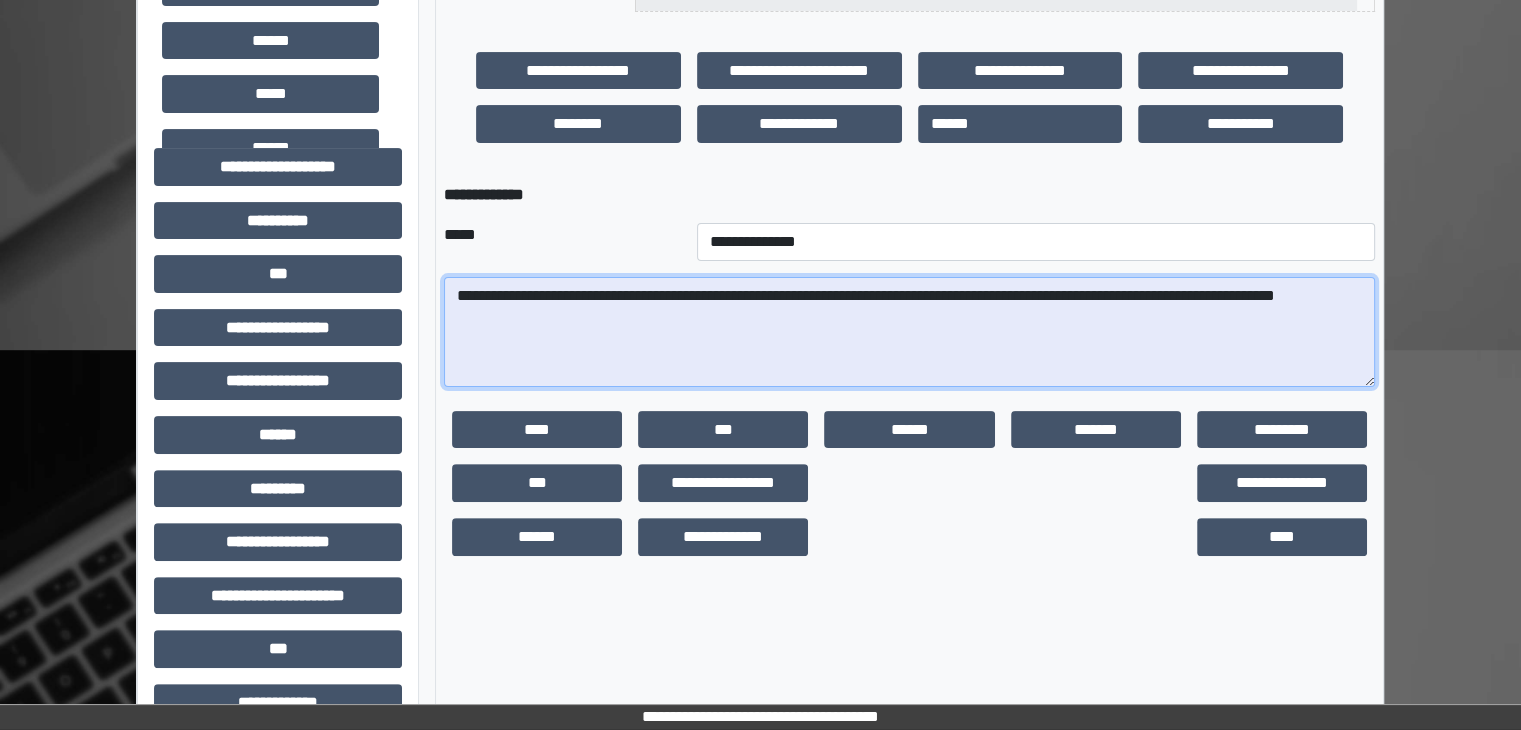 click on "**********" at bounding box center (909, 332) 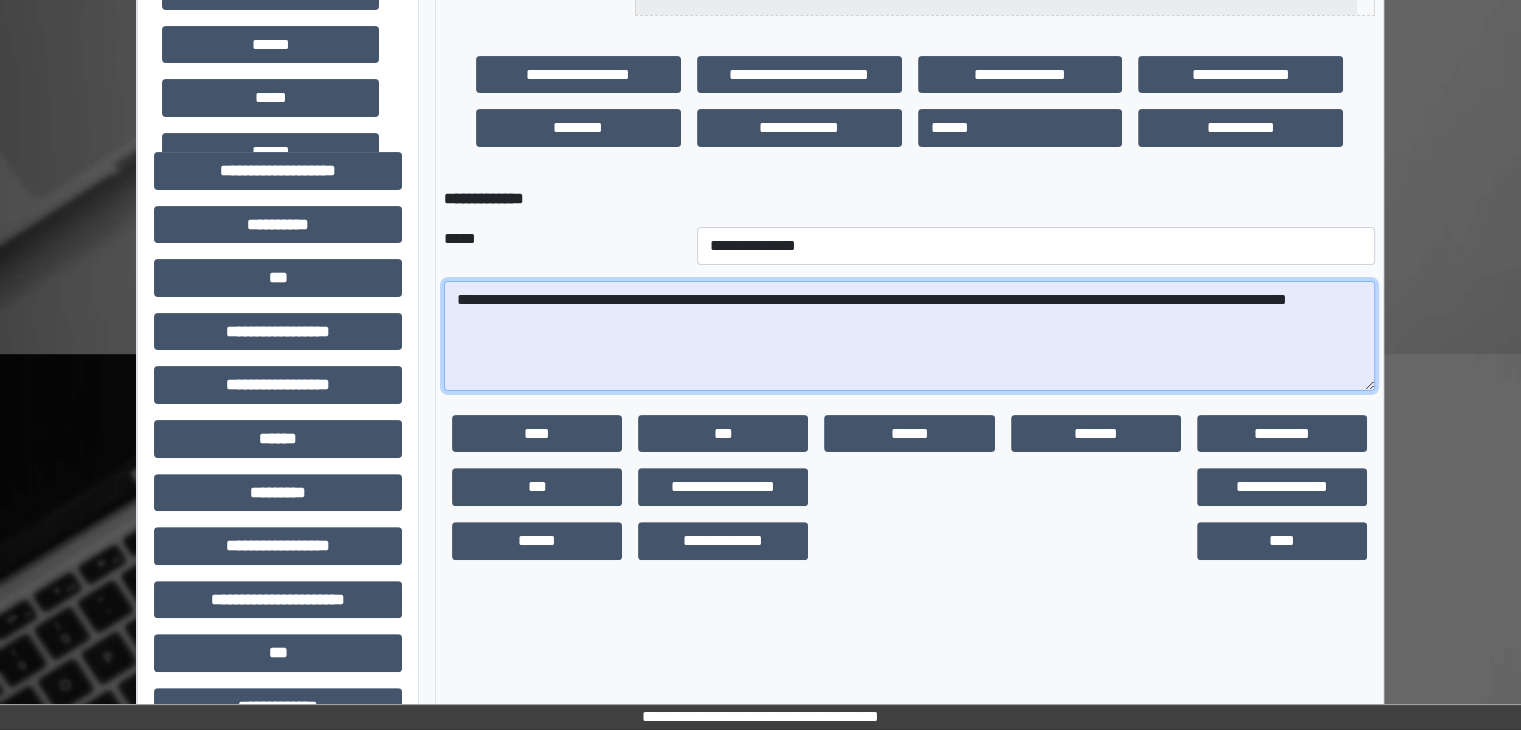 scroll, scrollTop: 500, scrollLeft: 0, axis: vertical 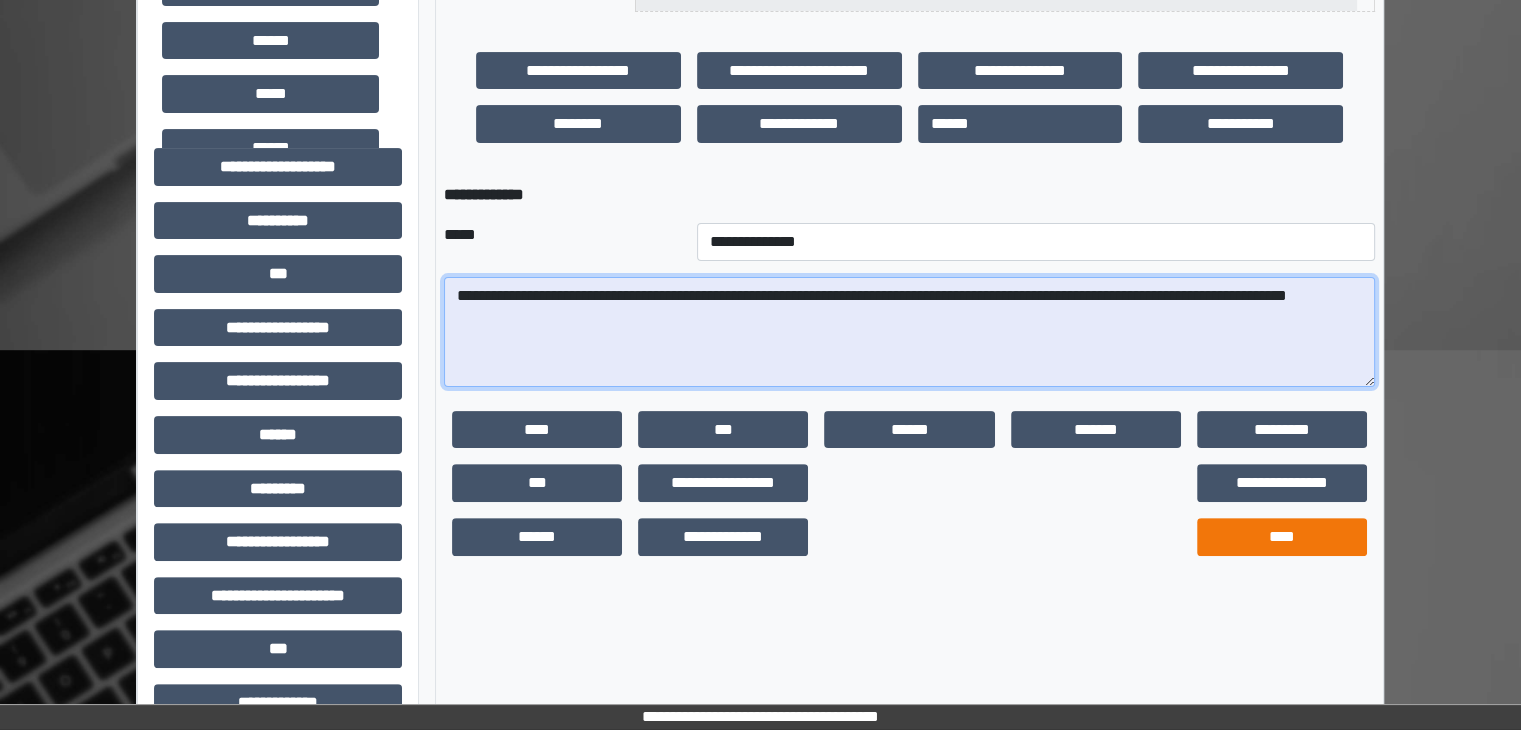 type on "**********" 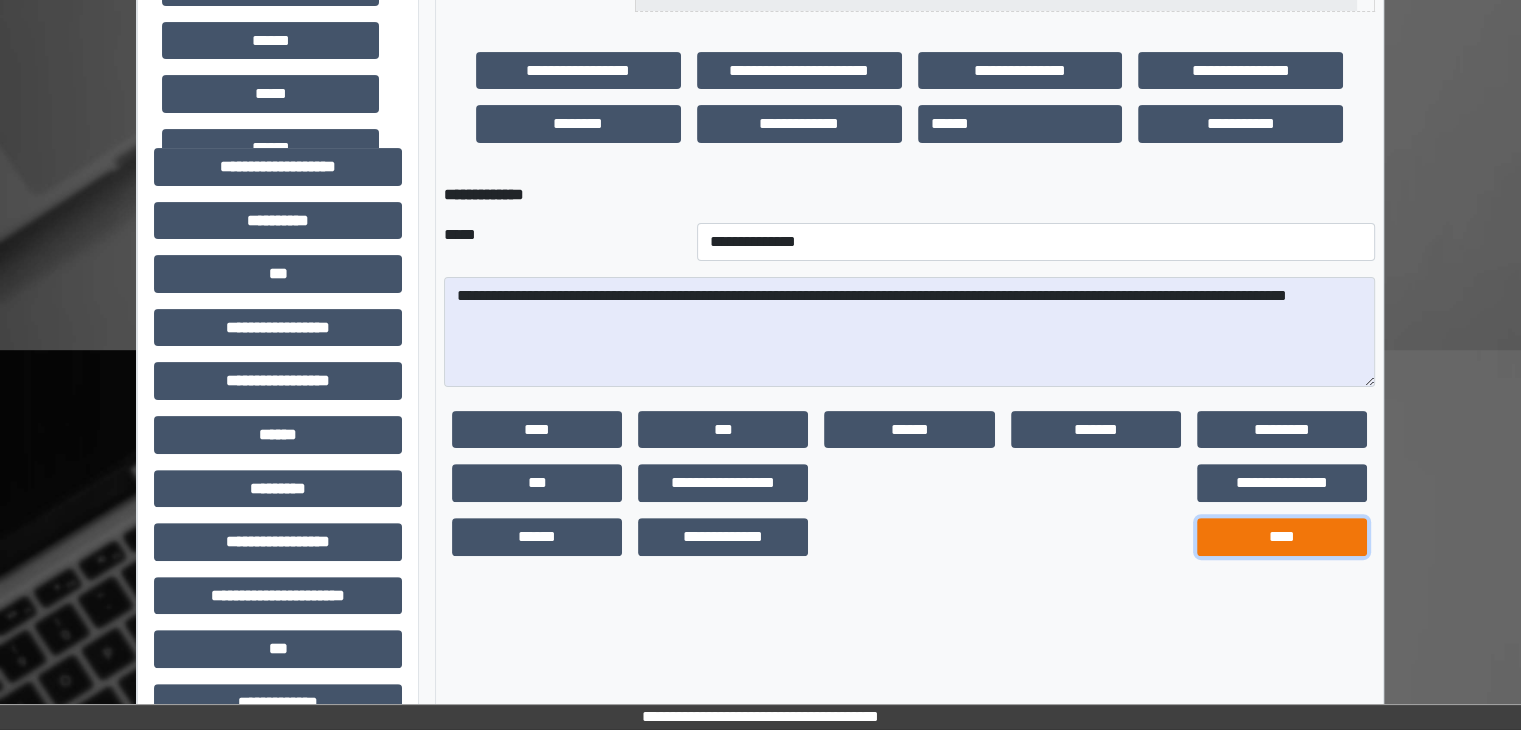 click on "****" at bounding box center [1282, 537] 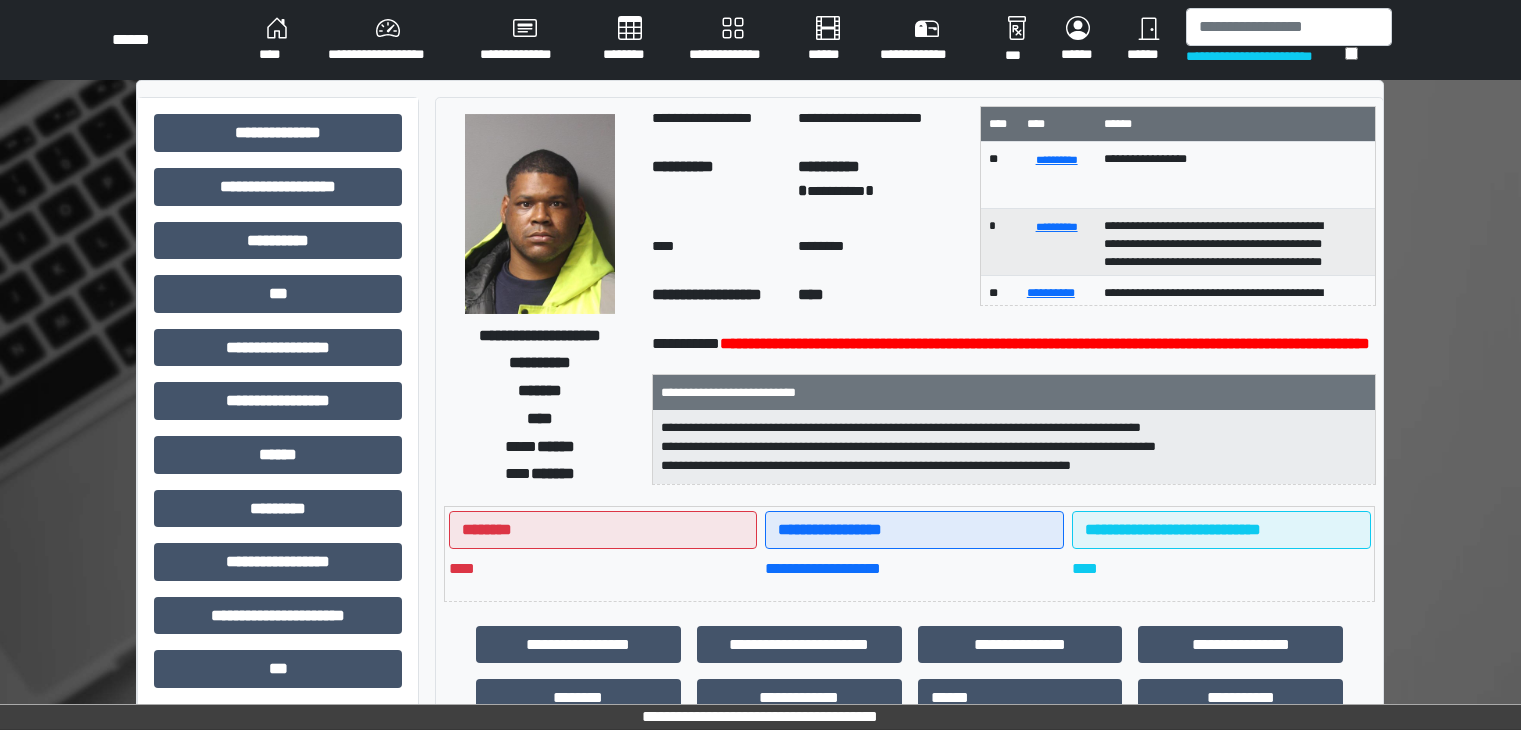 scroll, scrollTop: 0, scrollLeft: 0, axis: both 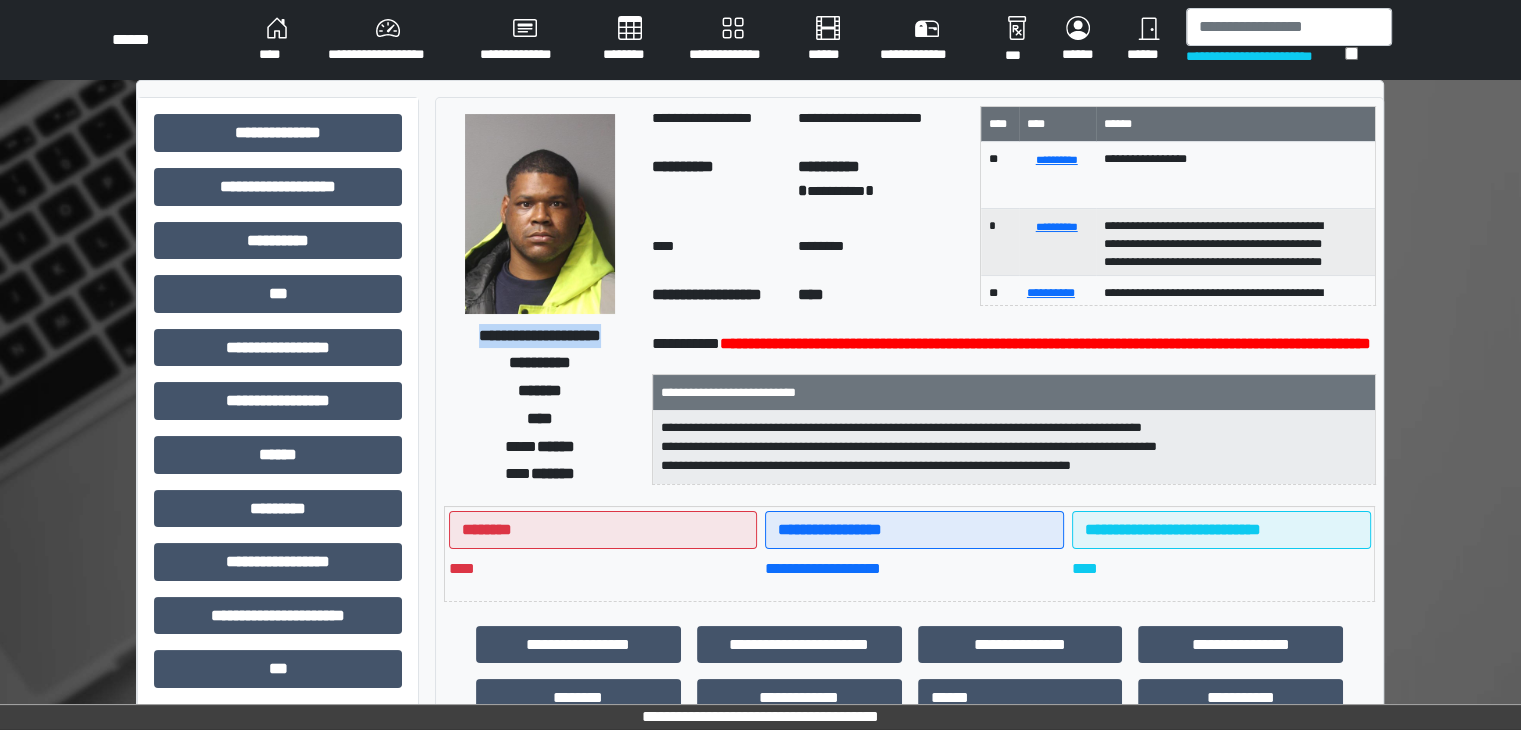 click on "****" at bounding box center [277, 40] 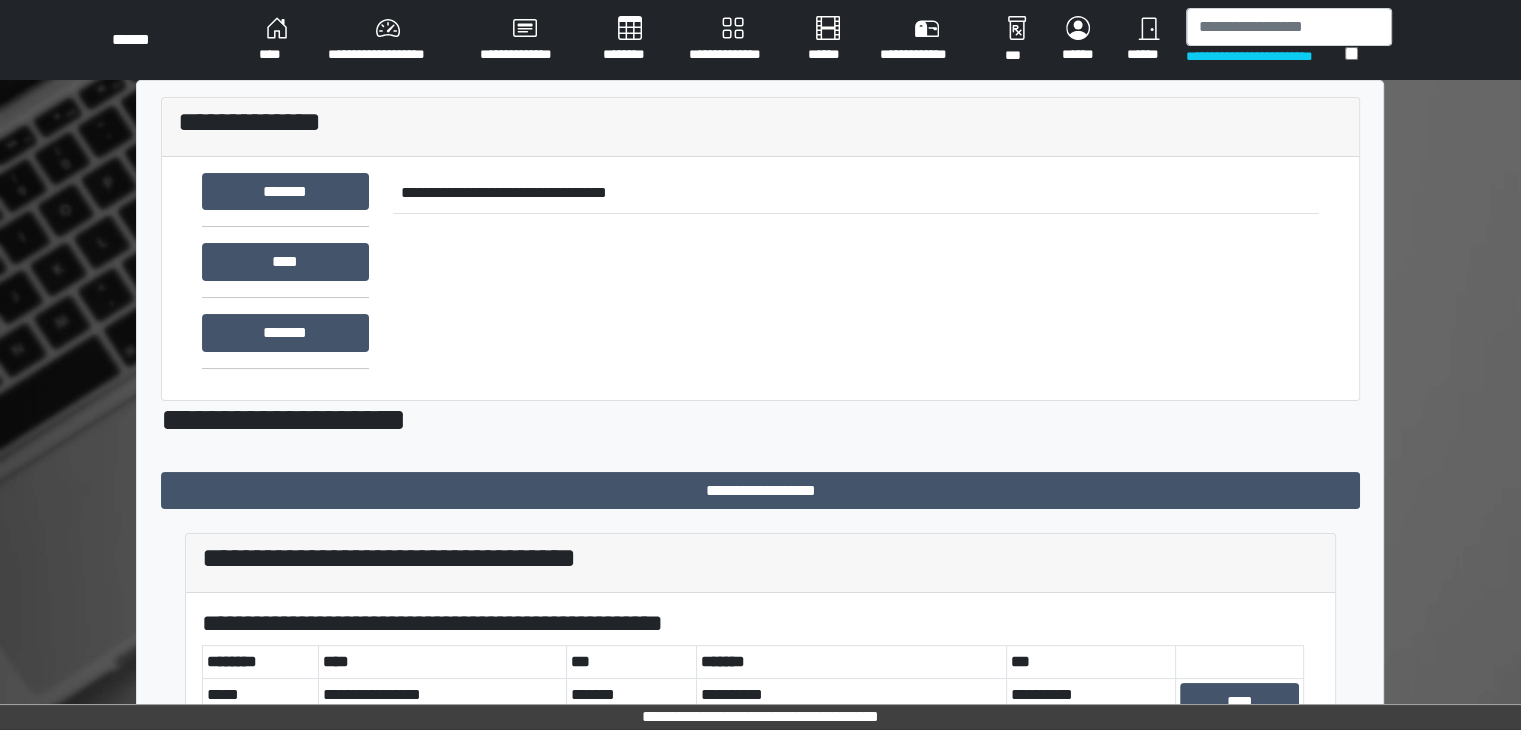 click on "**********" at bounding box center [388, 40] 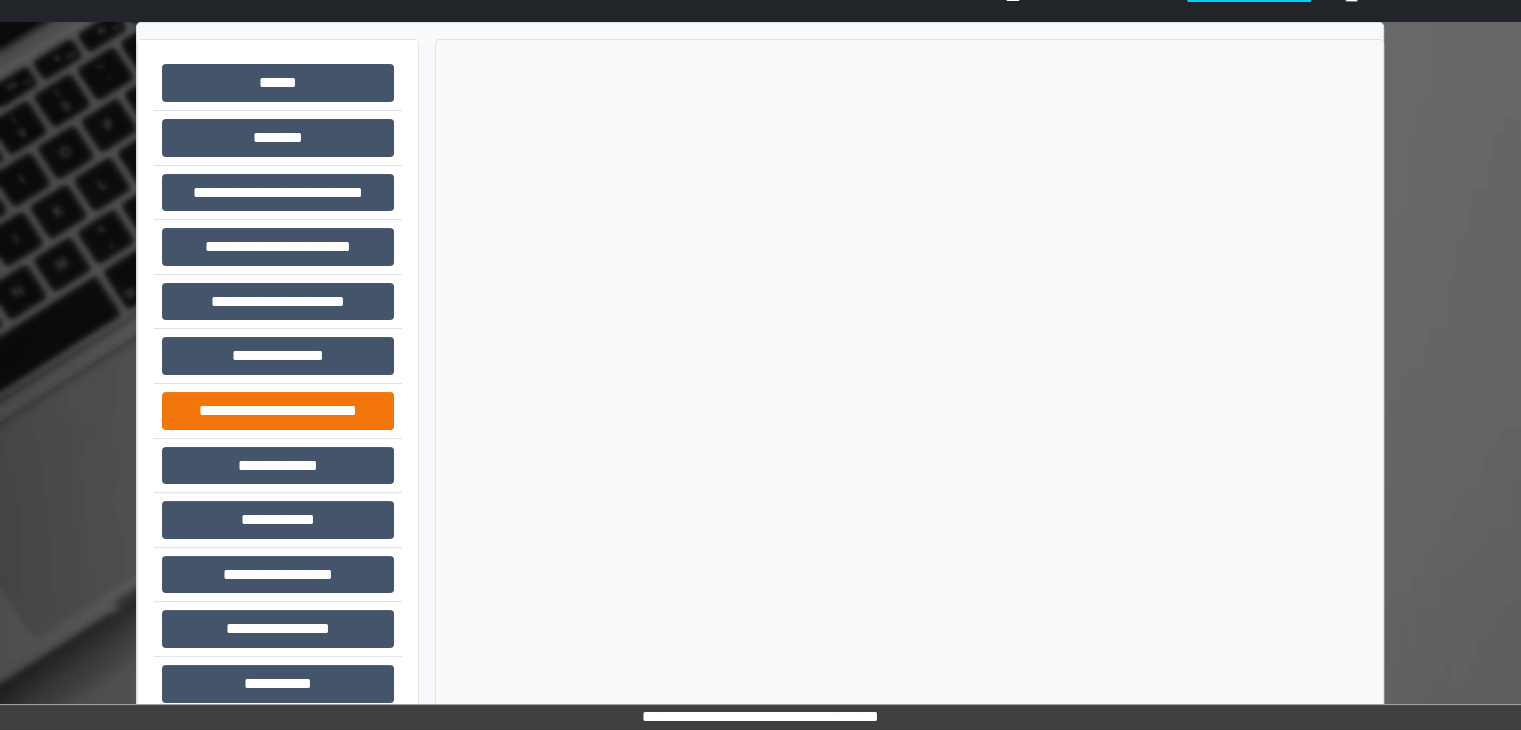 scroll, scrollTop: 87, scrollLeft: 0, axis: vertical 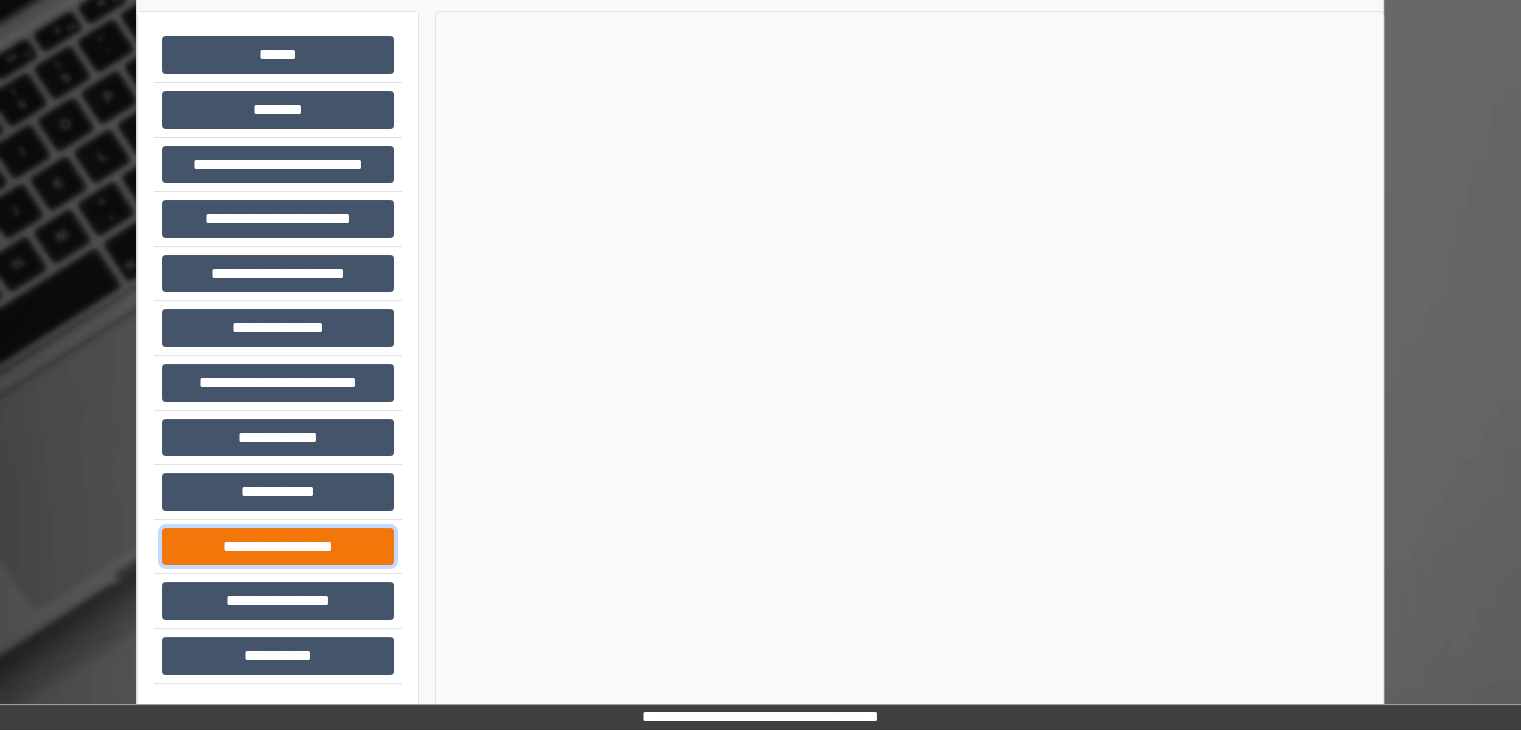 click on "**********" at bounding box center [278, 547] 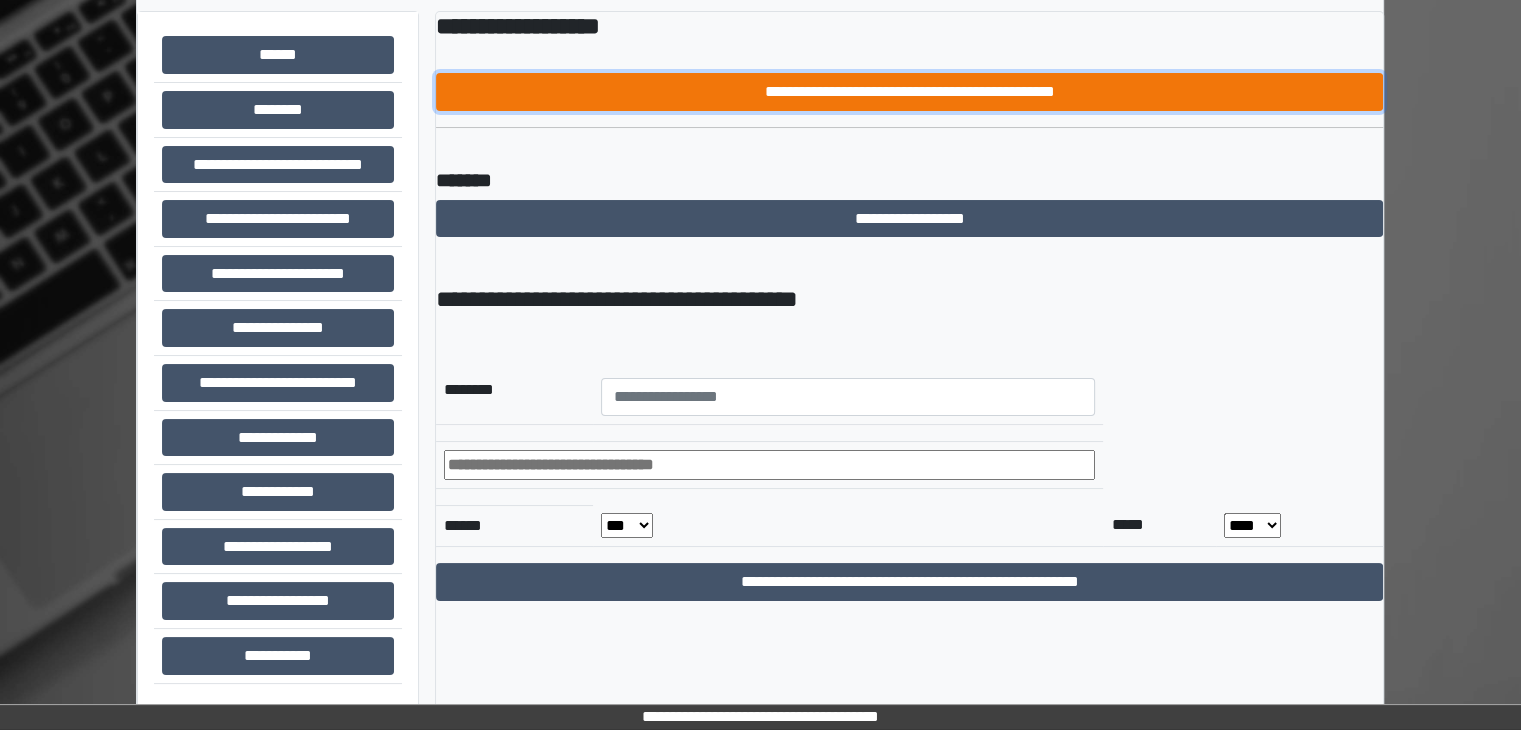 click on "**********" at bounding box center [909, 92] 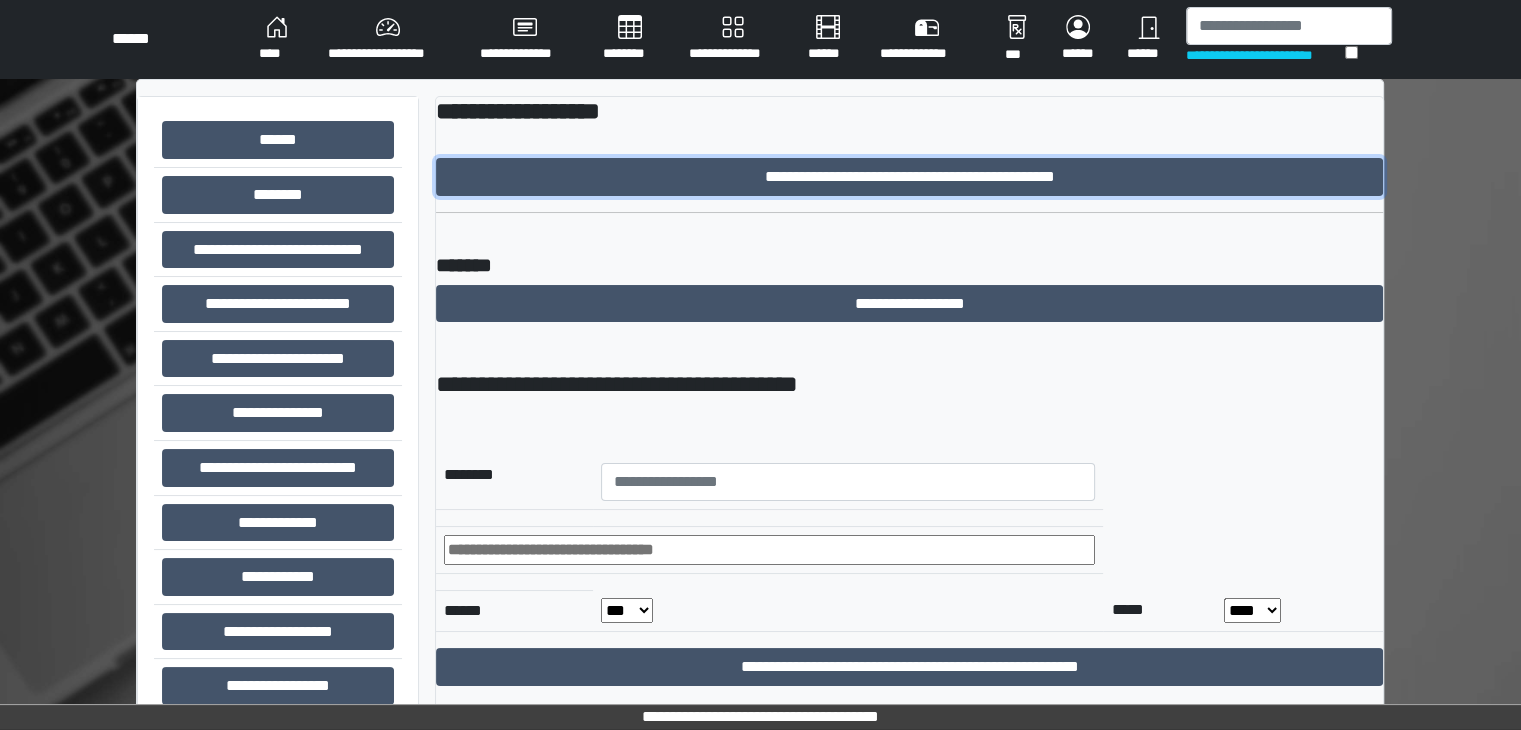 scroll, scrollTop: 0, scrollLeft: 0, axis: both 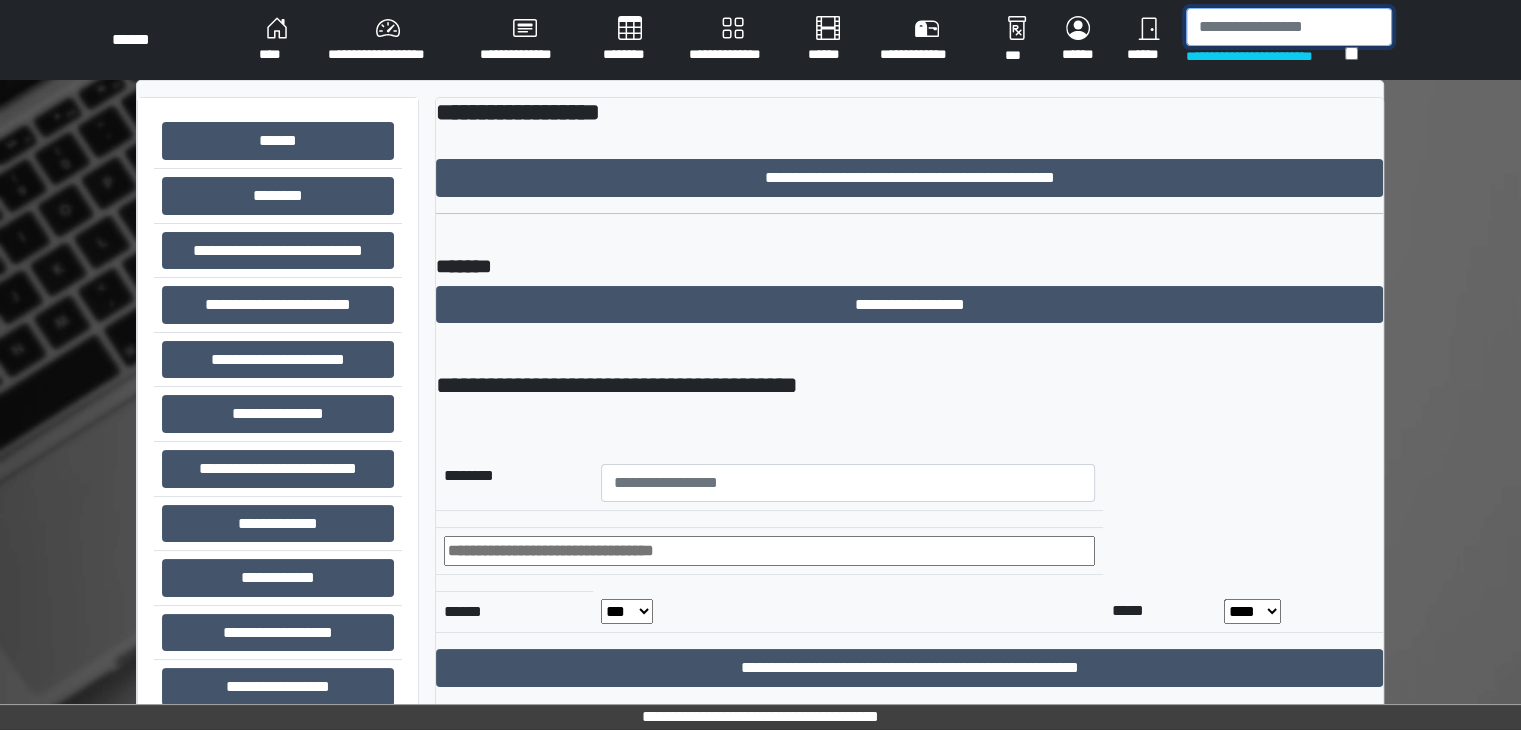 click at bounding box center [1289, 27] 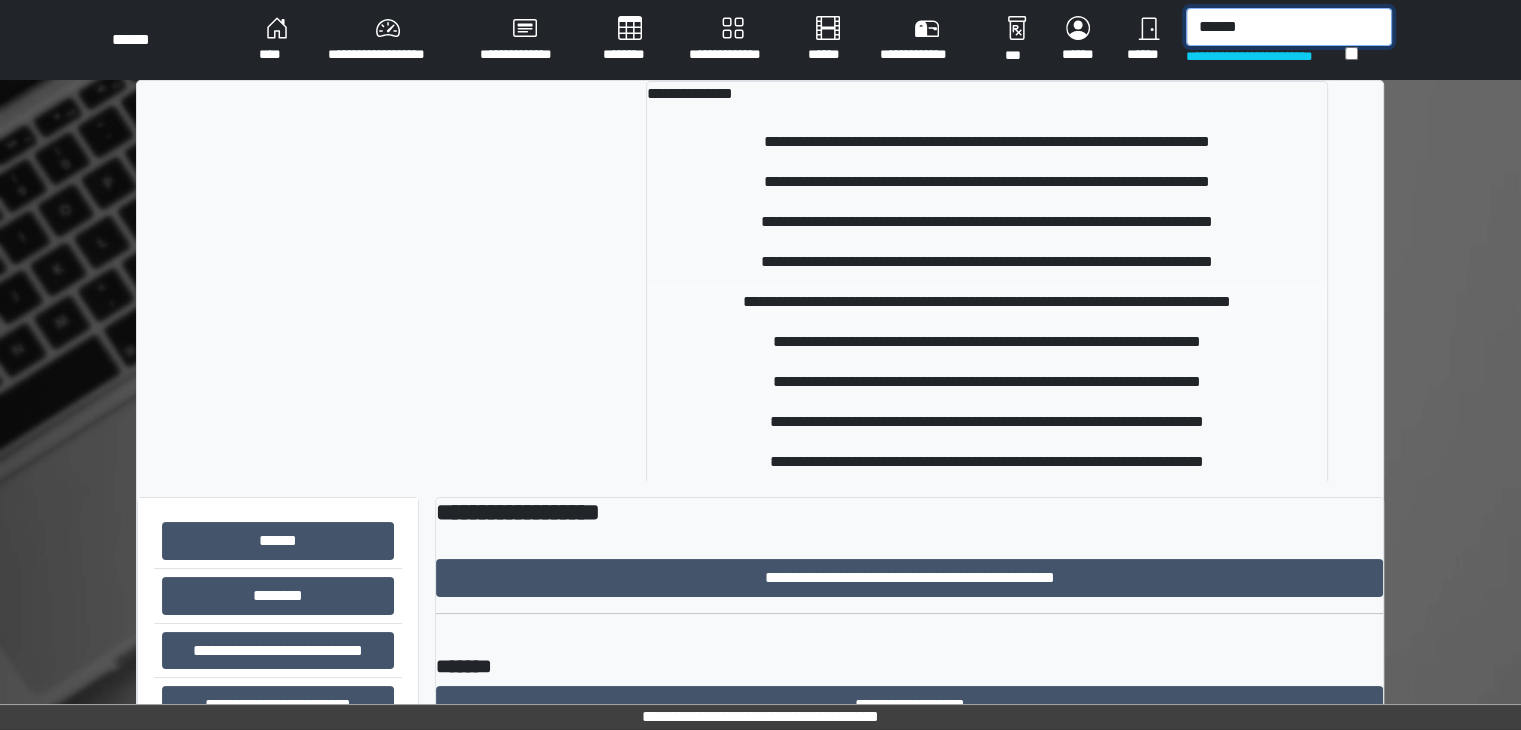 type on "******" 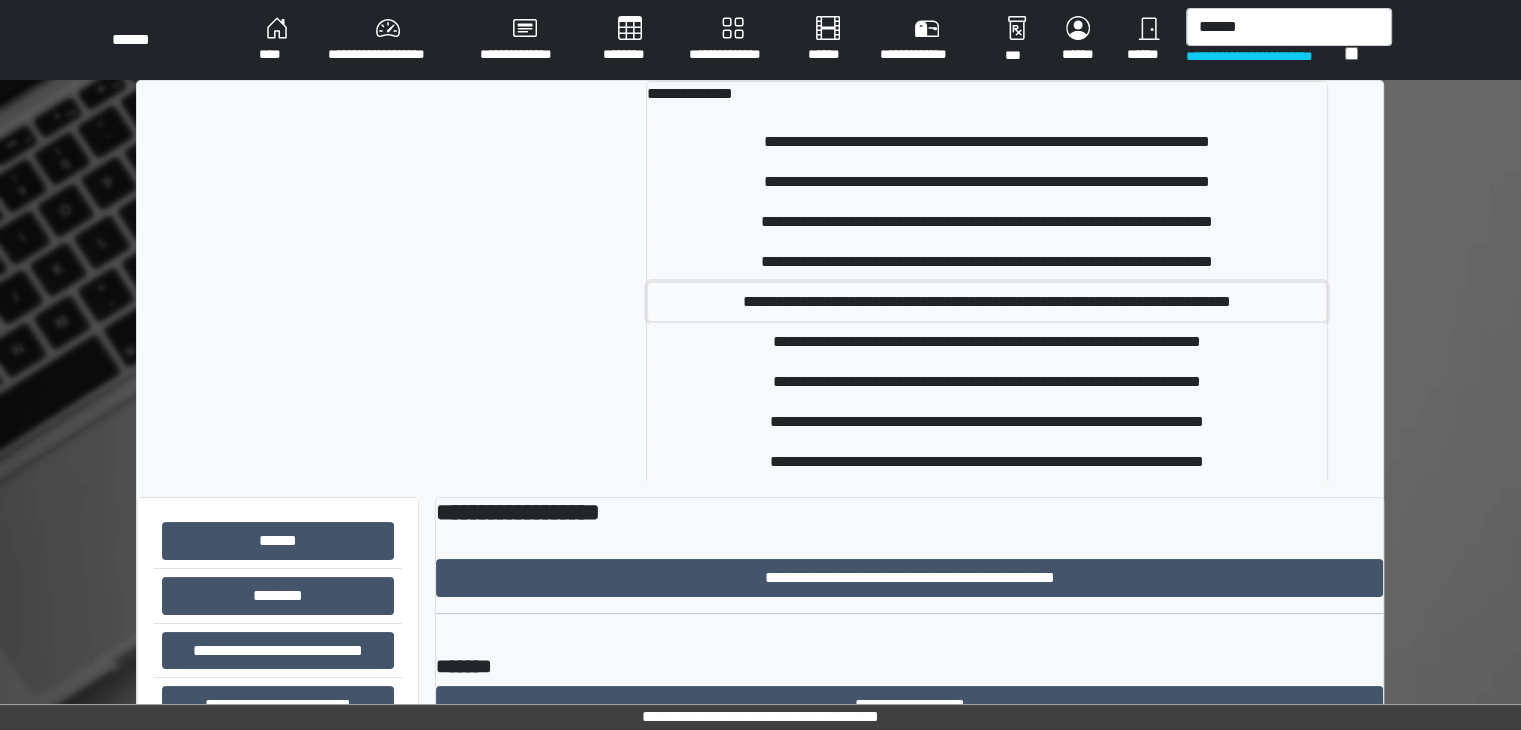 click on "**********" at bounding box center [987, 302] 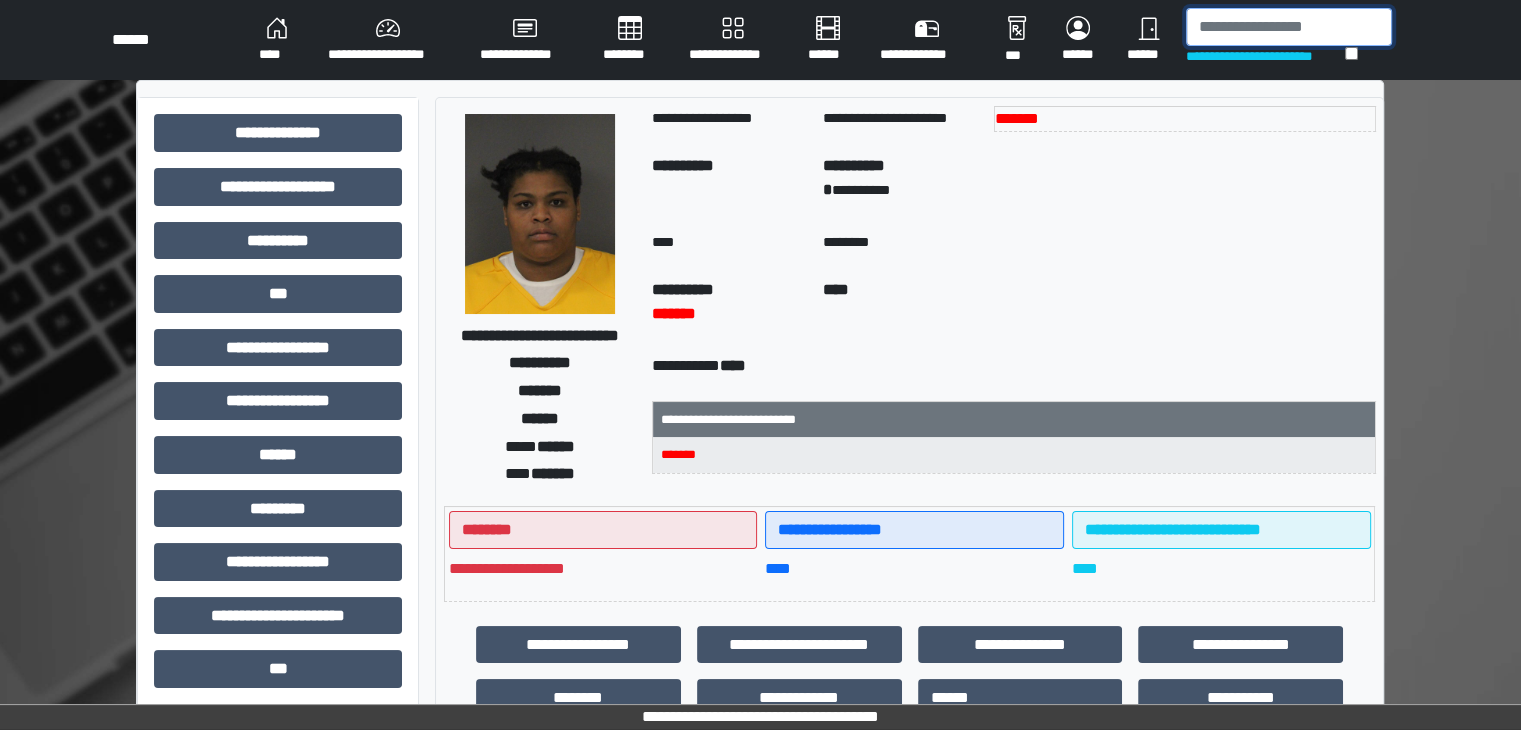 click at bounding box center [1289, 27] 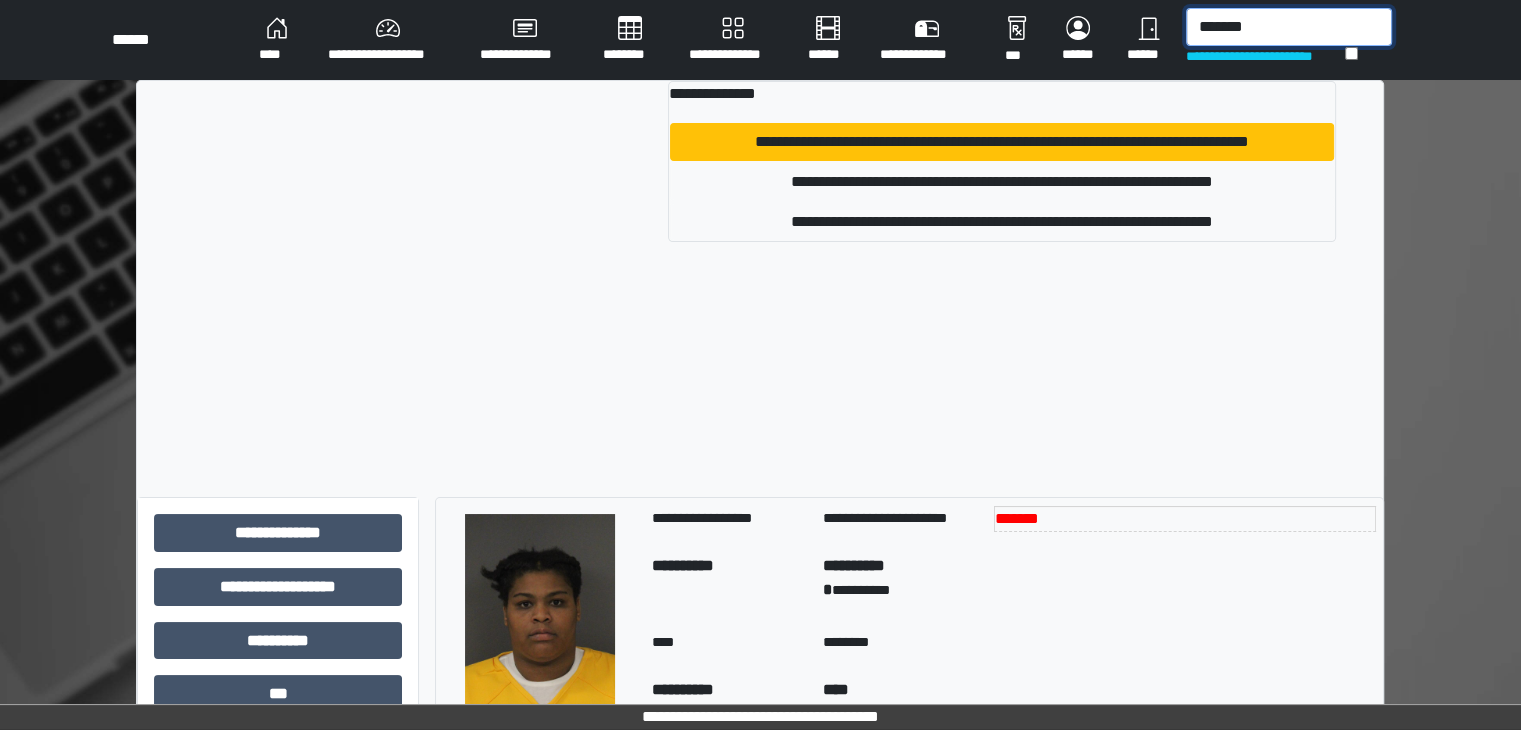 type on "*******" 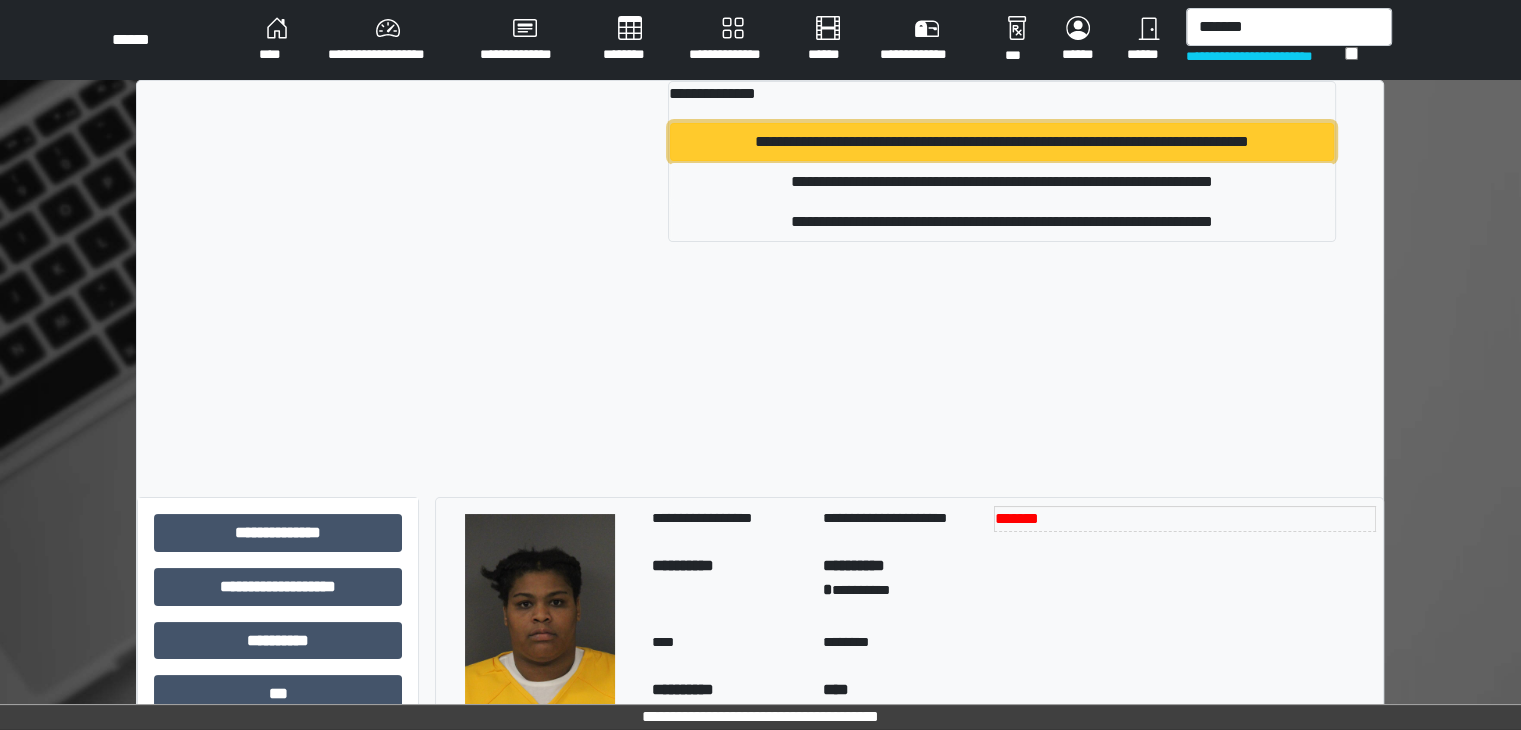 click on "**********" at bounding box center [1001, 142] 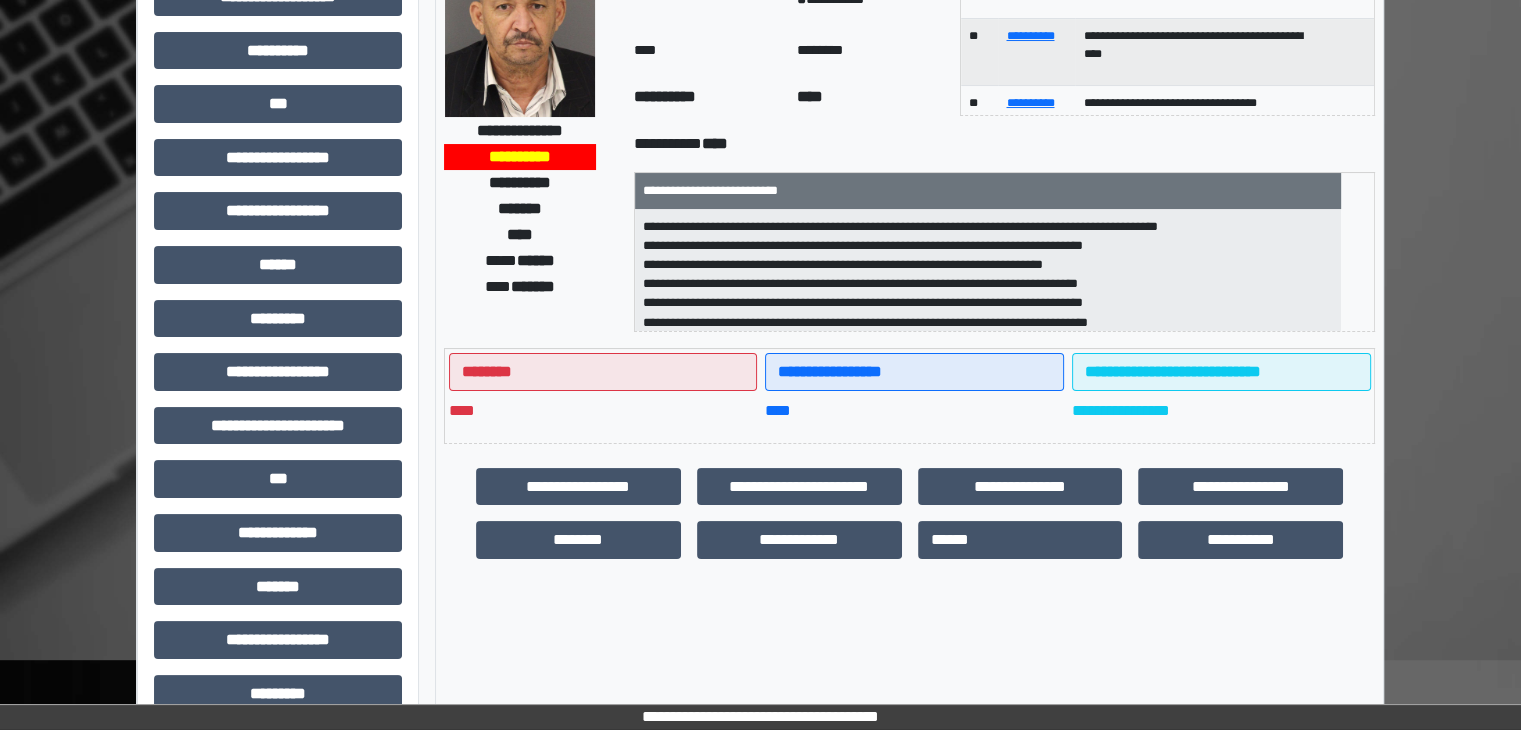 scroll, scrollTop: 200, scrollLeft: 0, axis: vertical 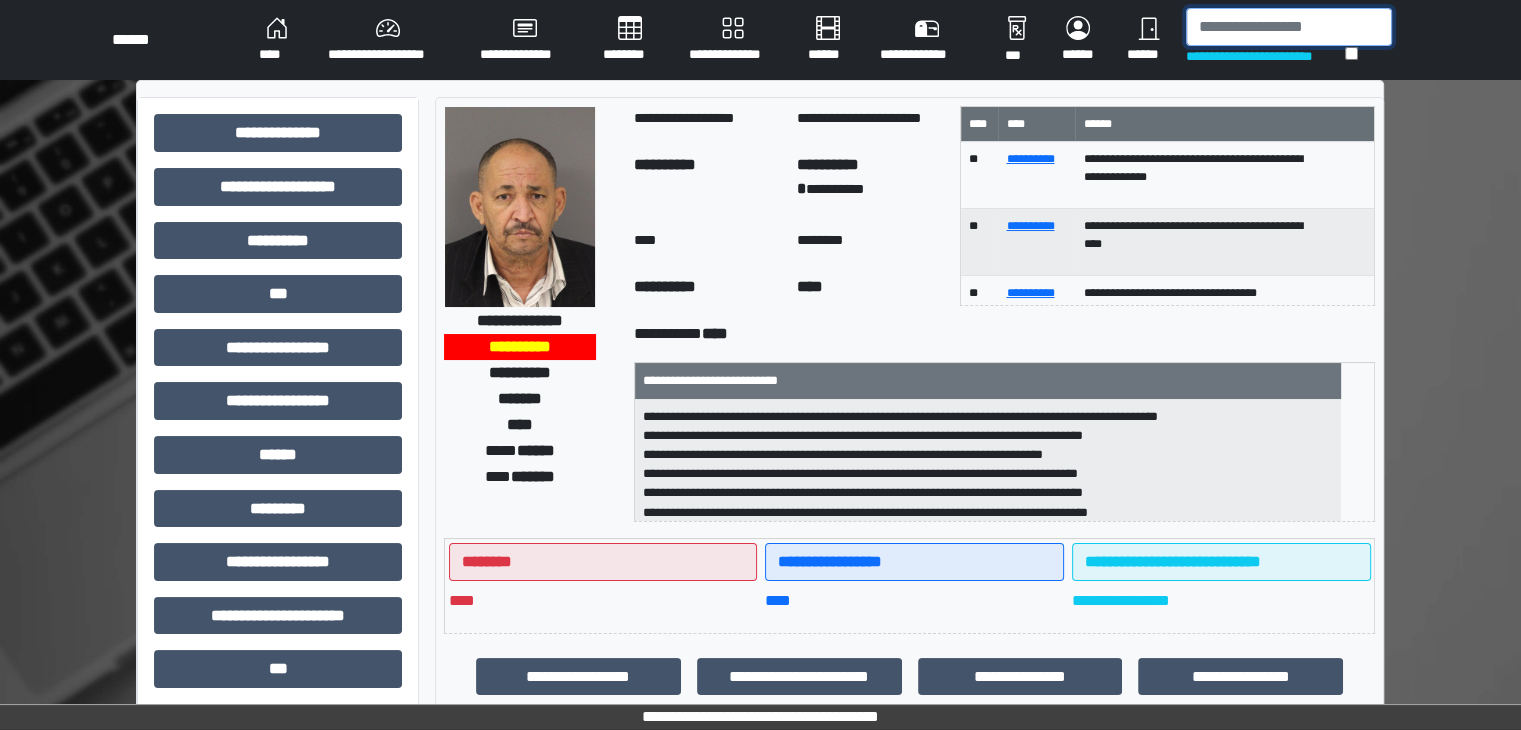 click at bounding box center [1289, 27] 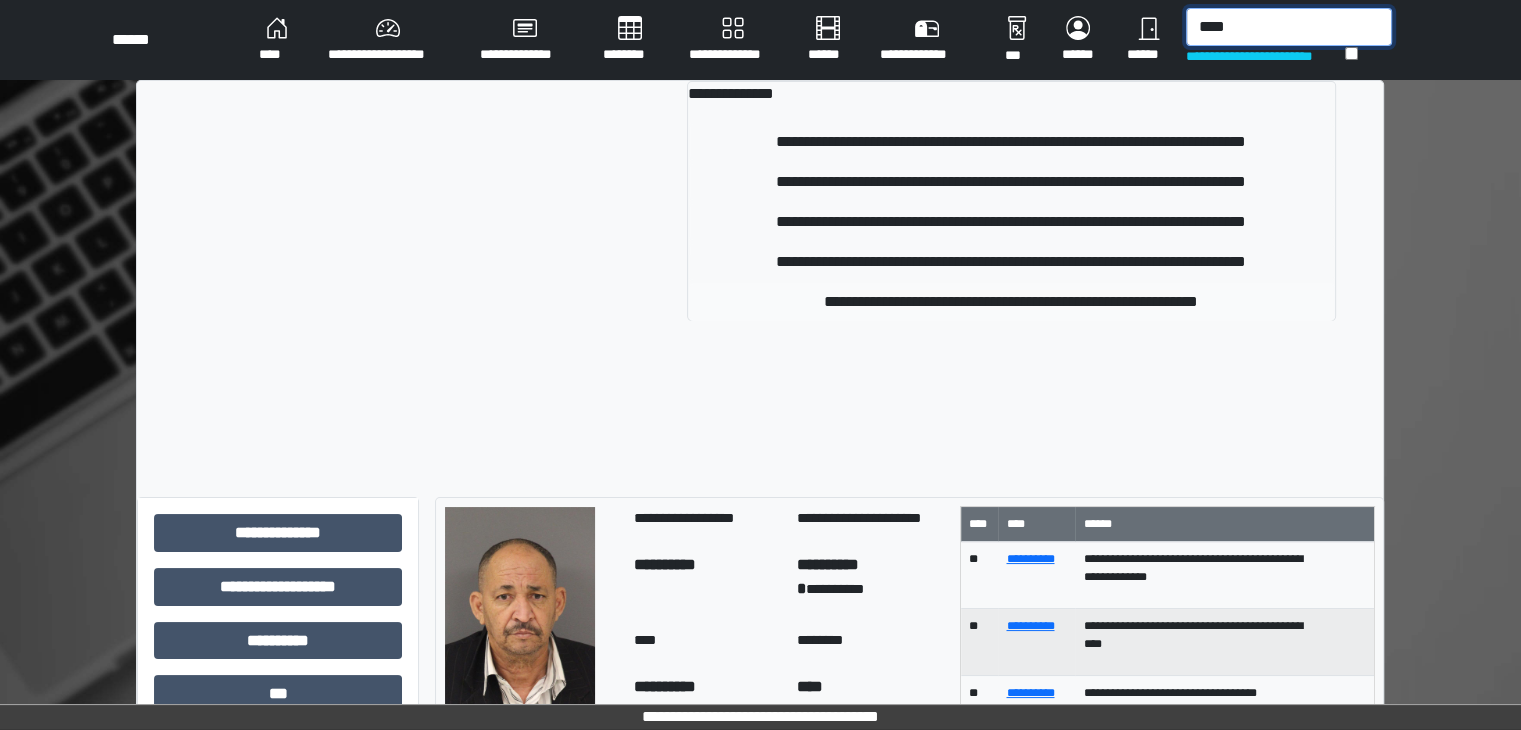 type on "****" 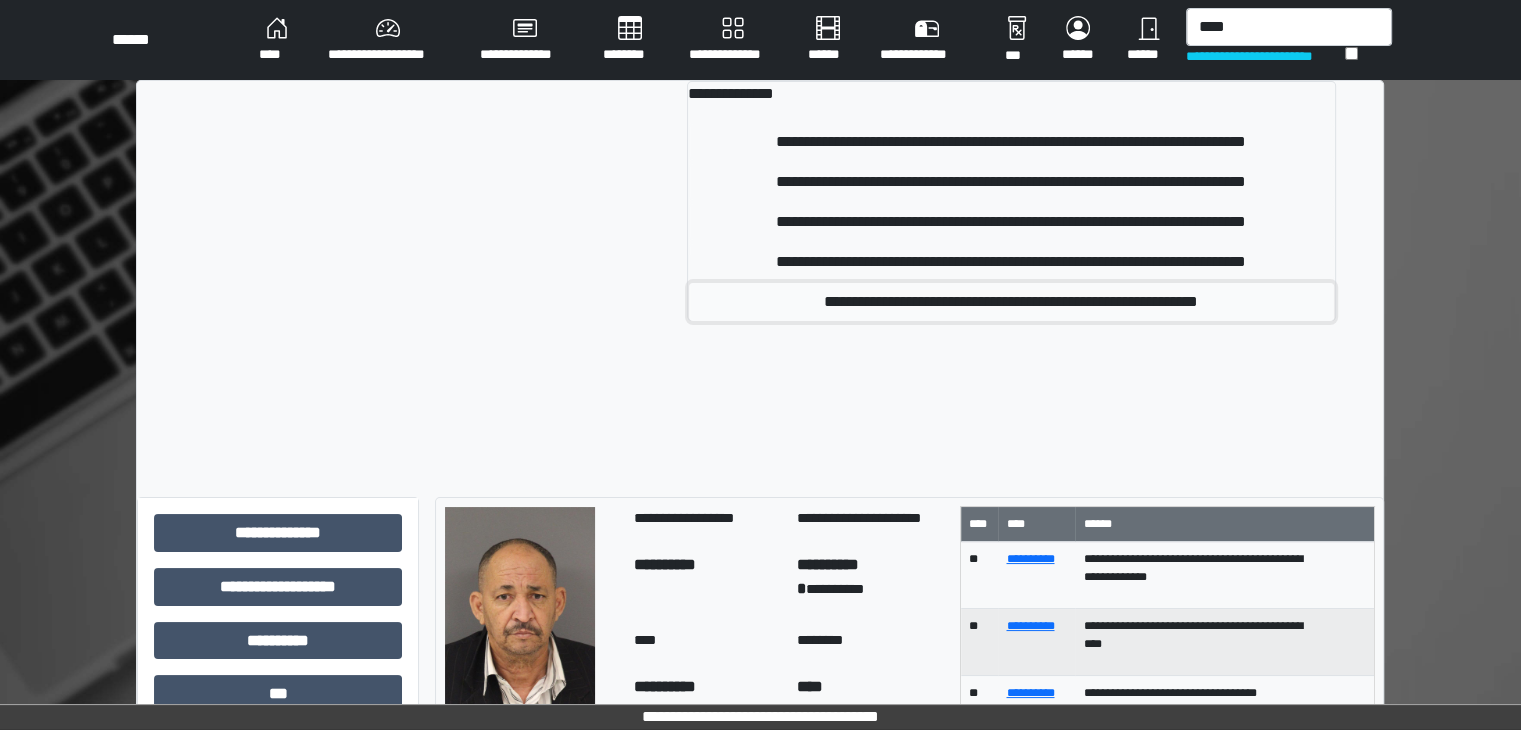 click on "**********" at bounding box center [1011, 302] 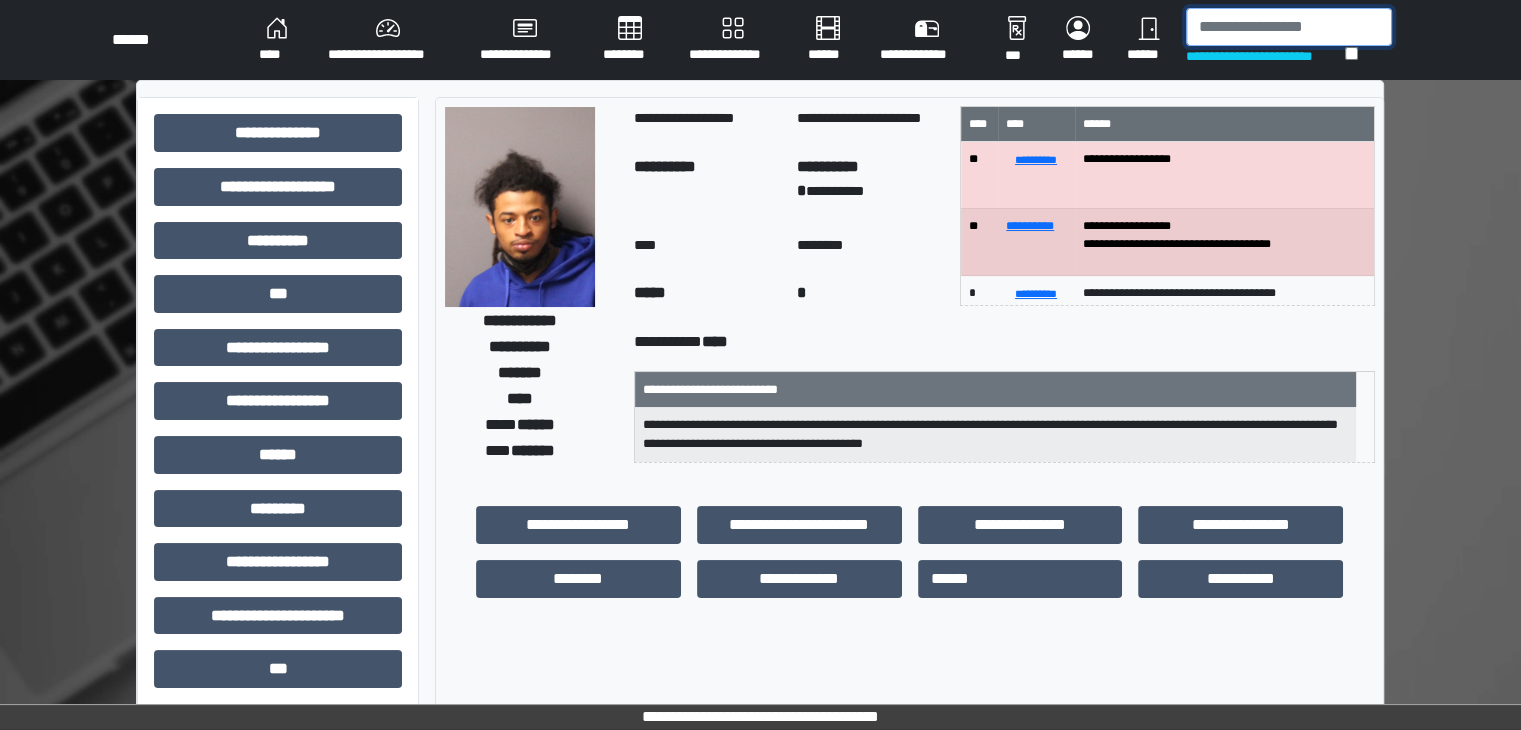 click at bounding box center [1289, 27] 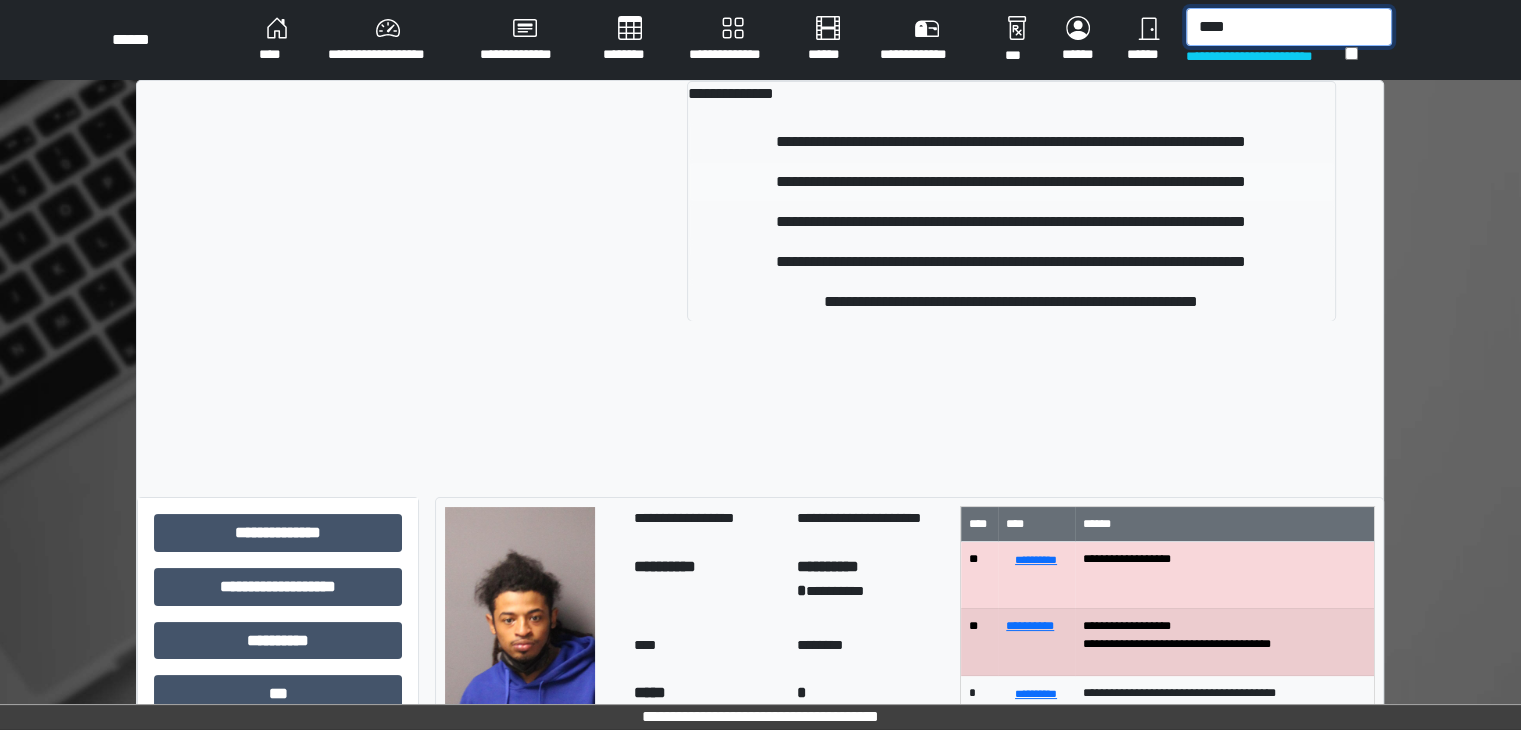 type on "****" 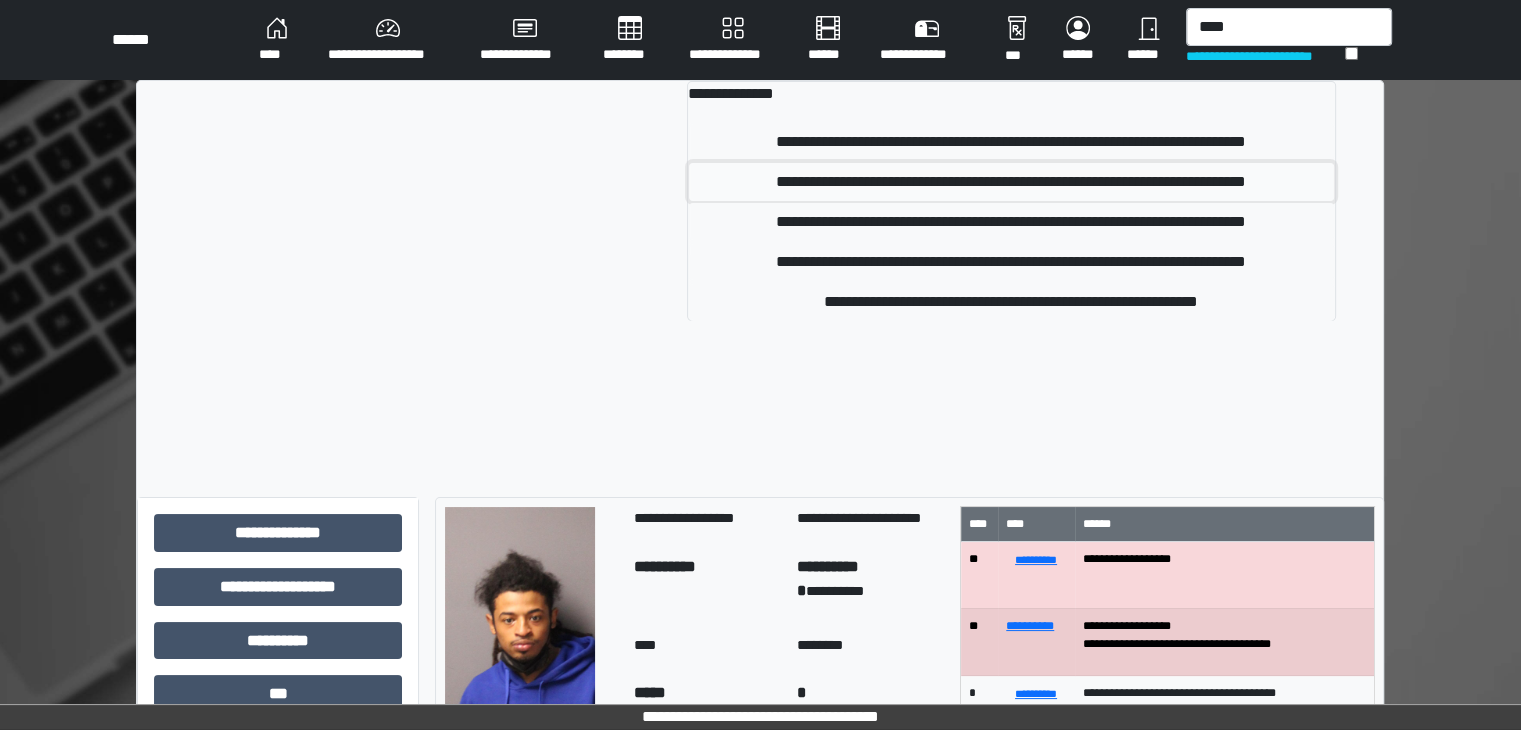 click on "**********" at bounding box center [1011, 182] 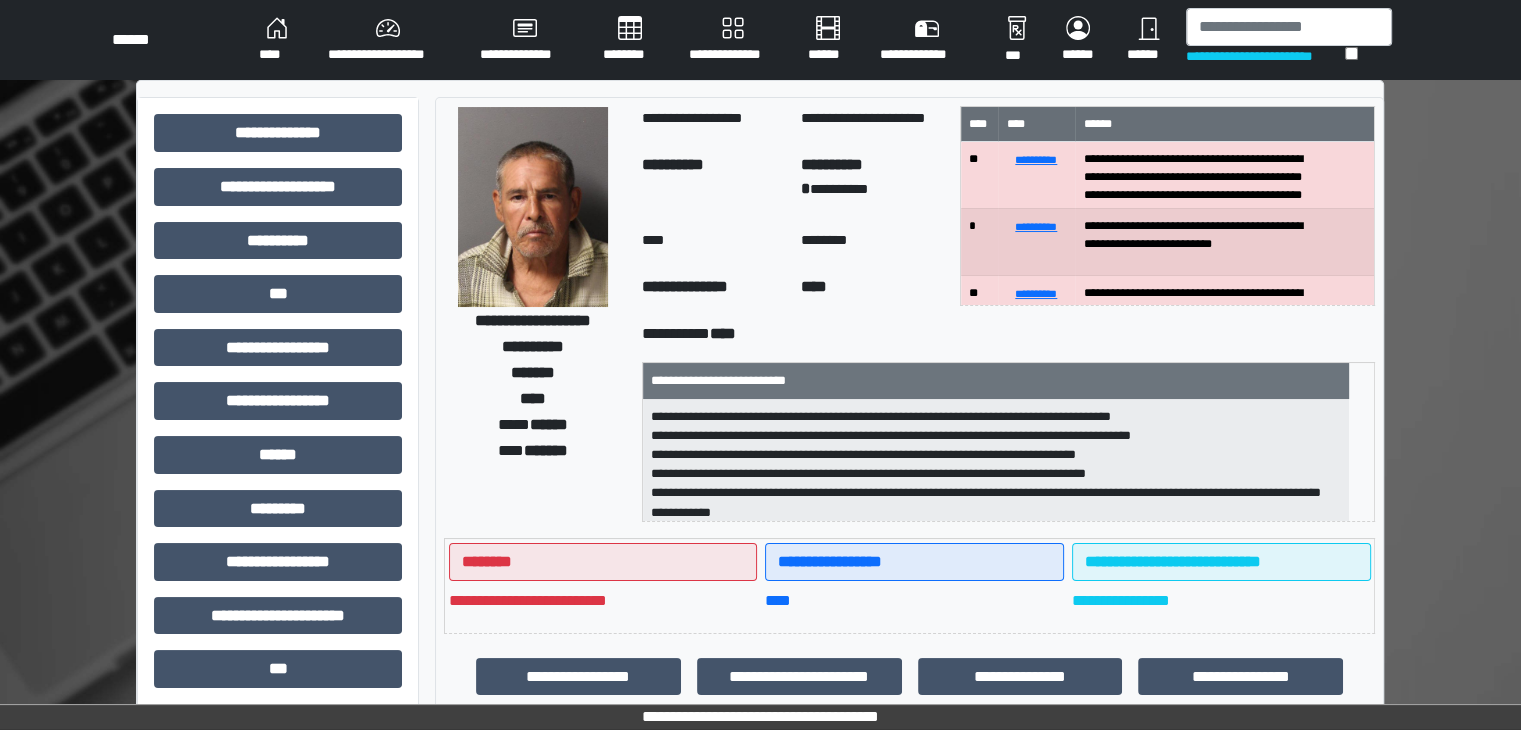 click on "**********" at bounding box center (760, 40) 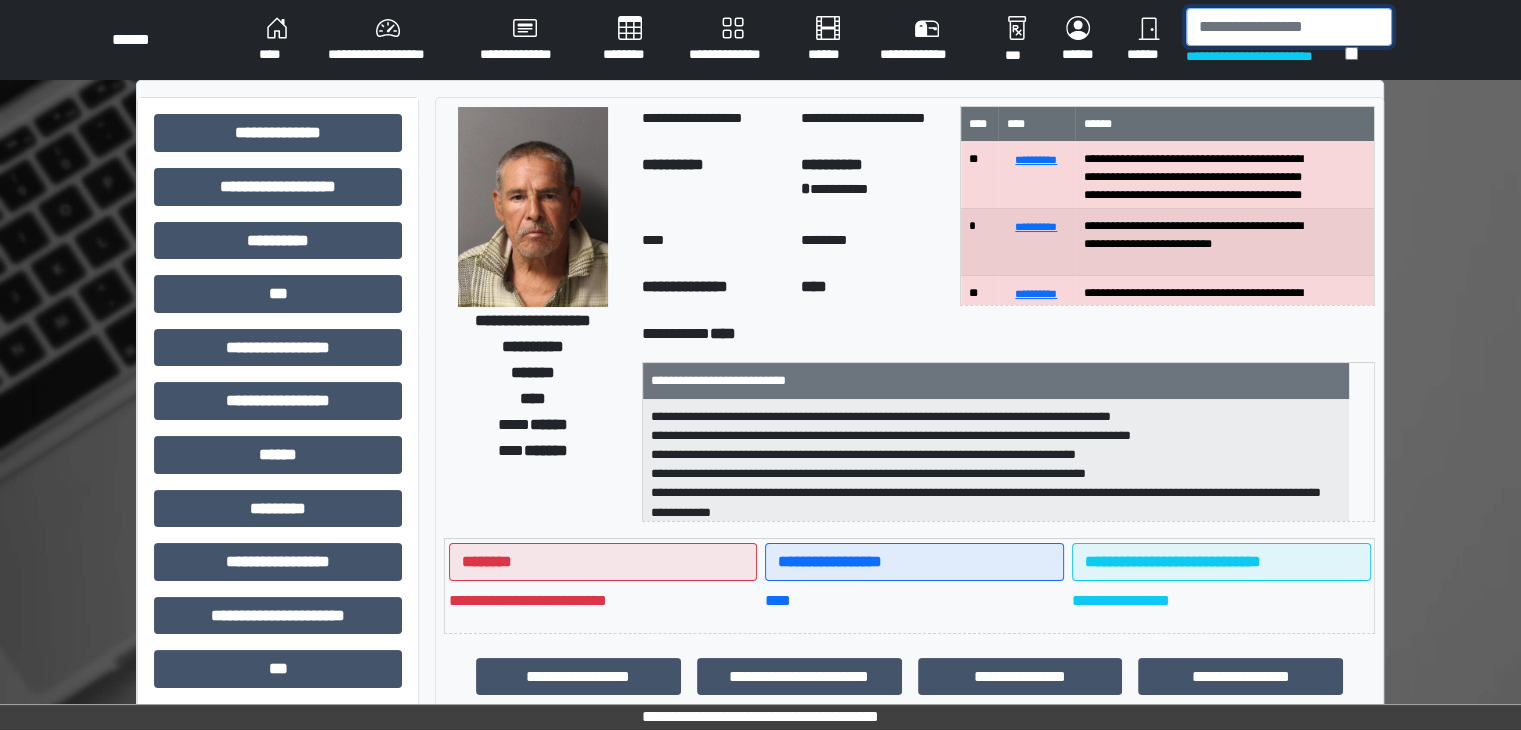 click at bounding box center [1289, 27] 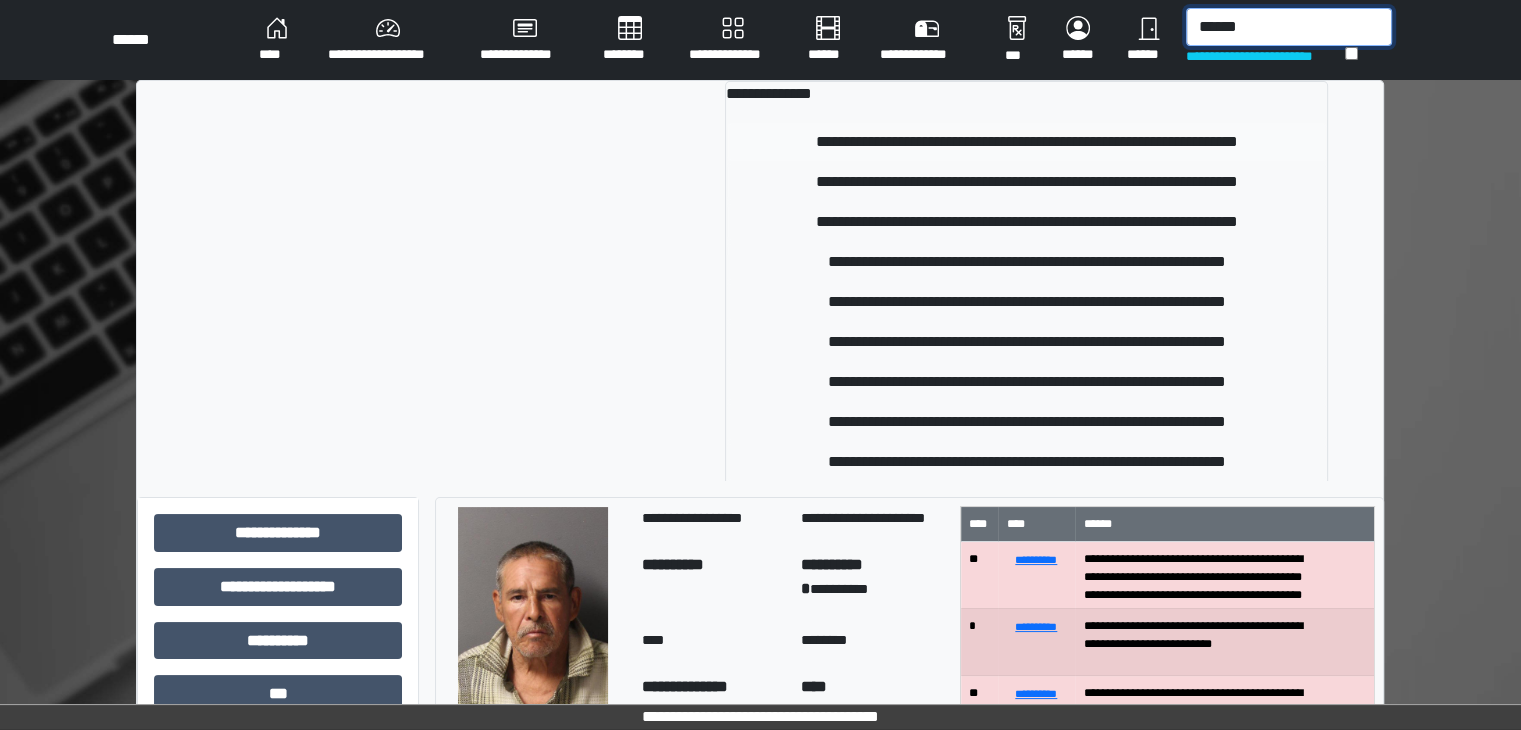 type on "******" 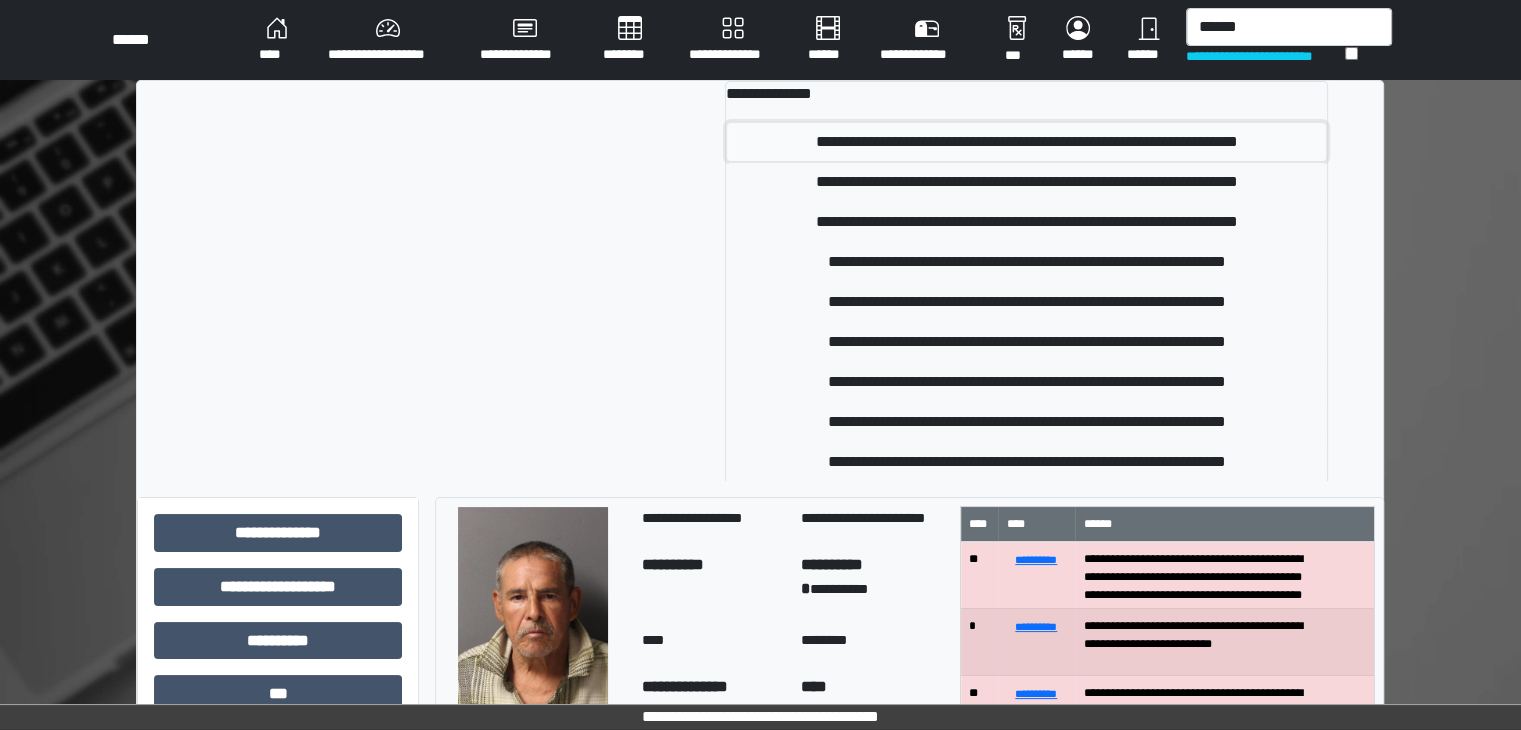 click on "**********" at bounding box center (1026, 142) 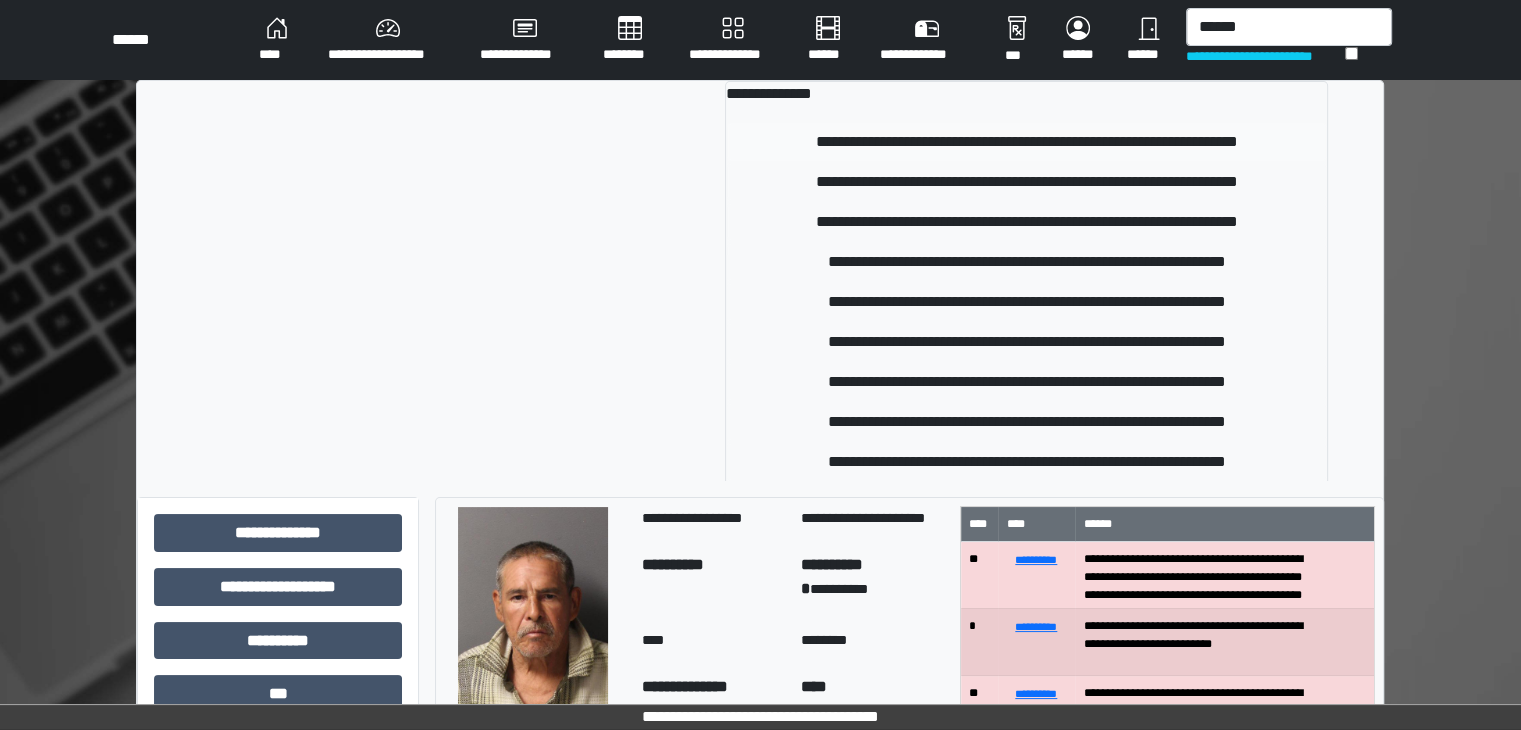 type 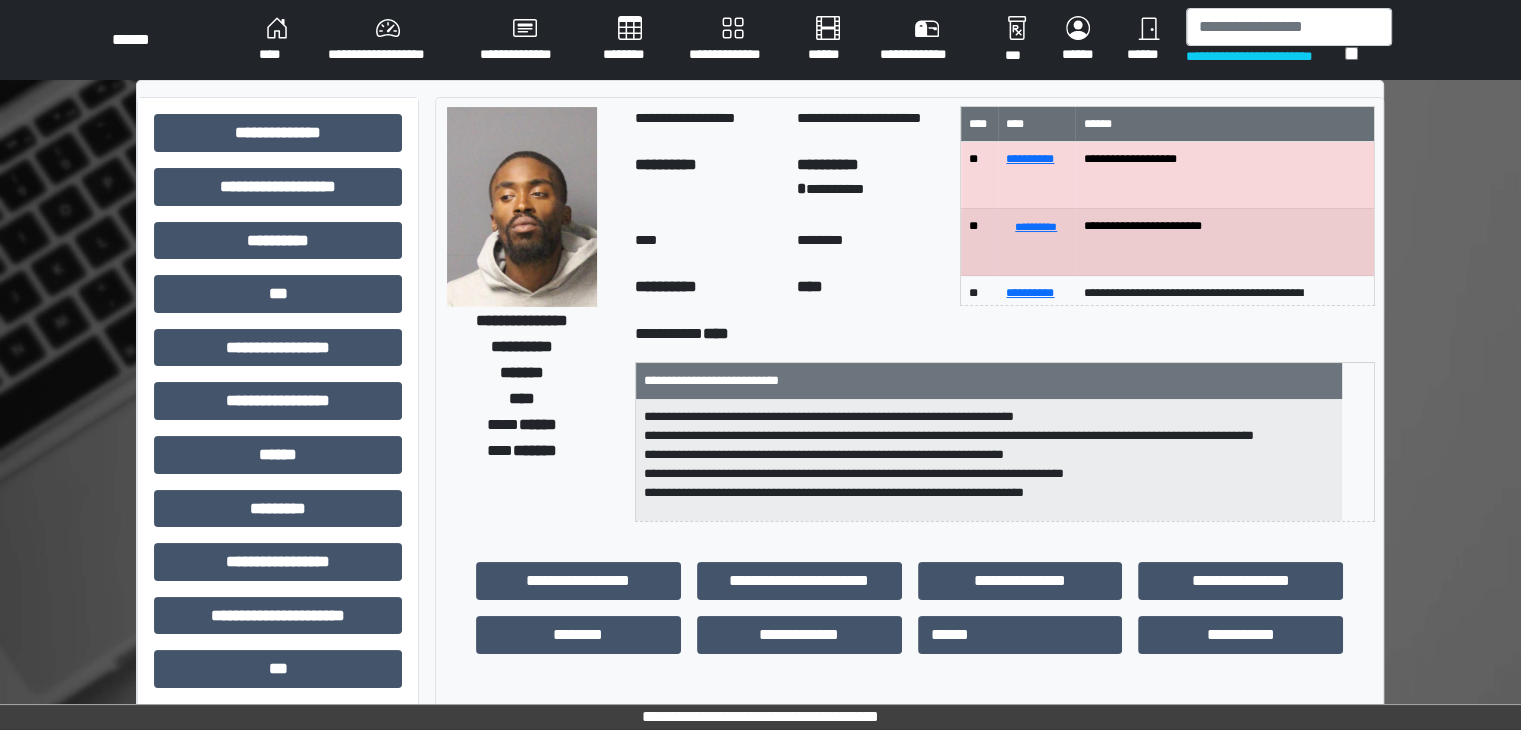 scroll, scrollTop: 0, scrollLeft: 0, axis: both 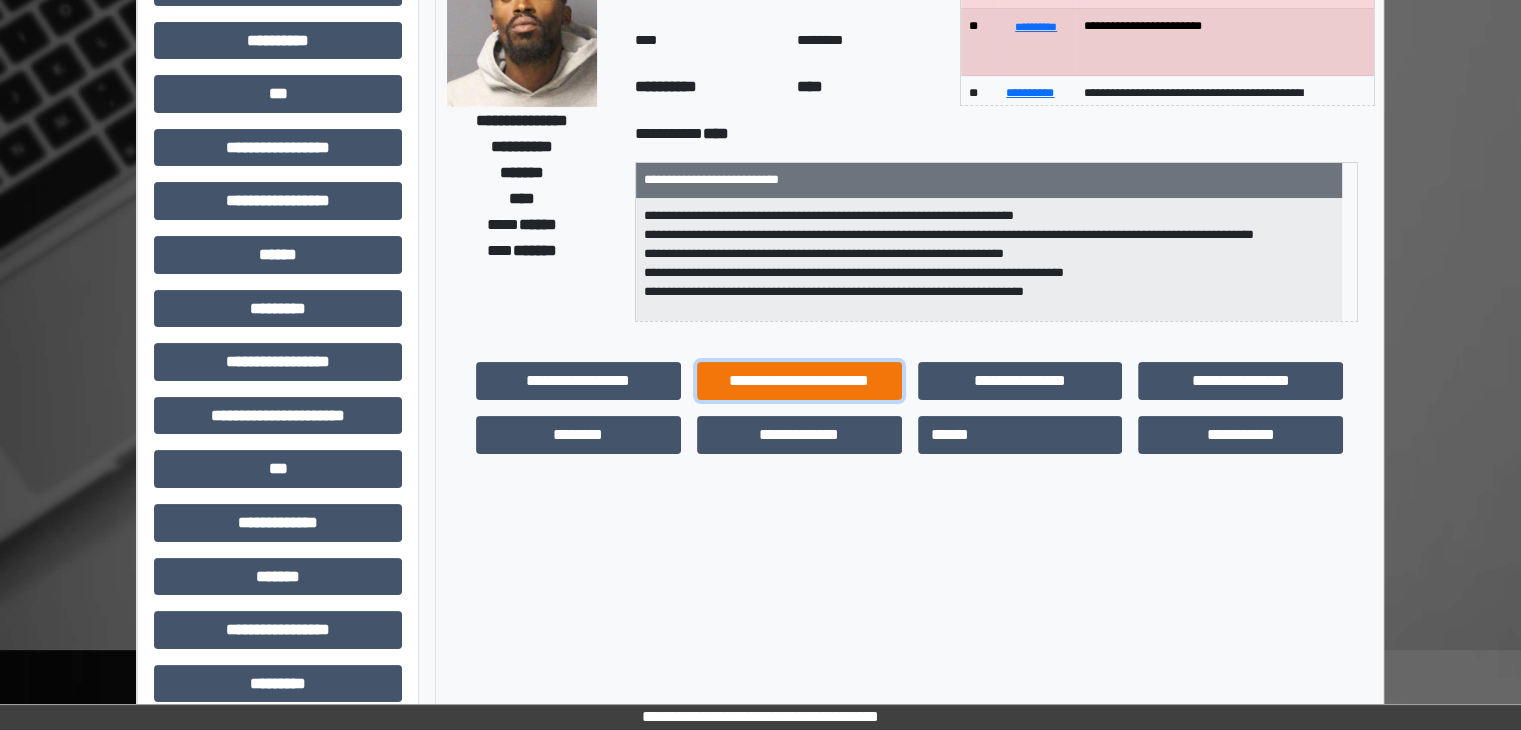 click on "**********" at bounding box center [799, 381] 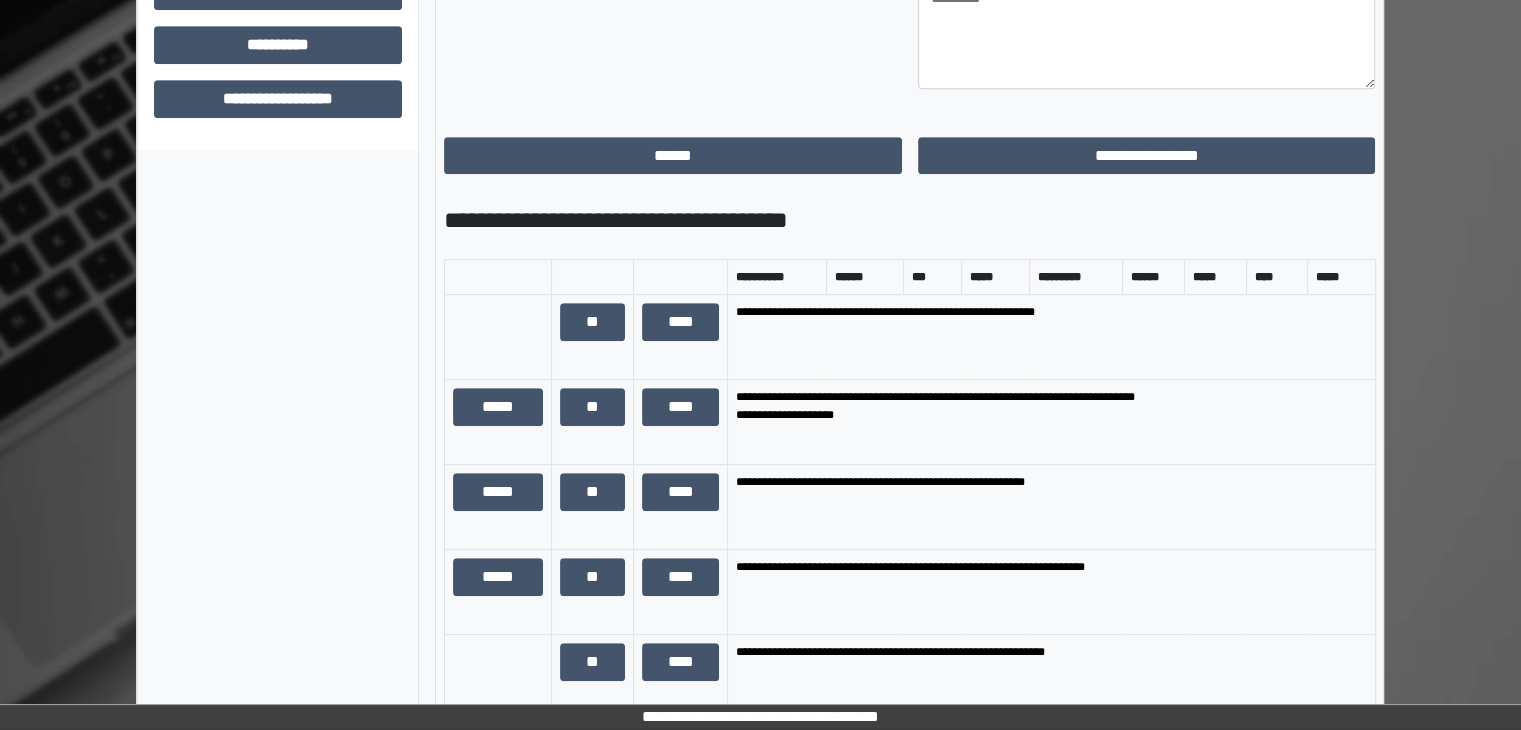 scroll, scrollTop: 1000, scrollLeft: 0, axis: vertical 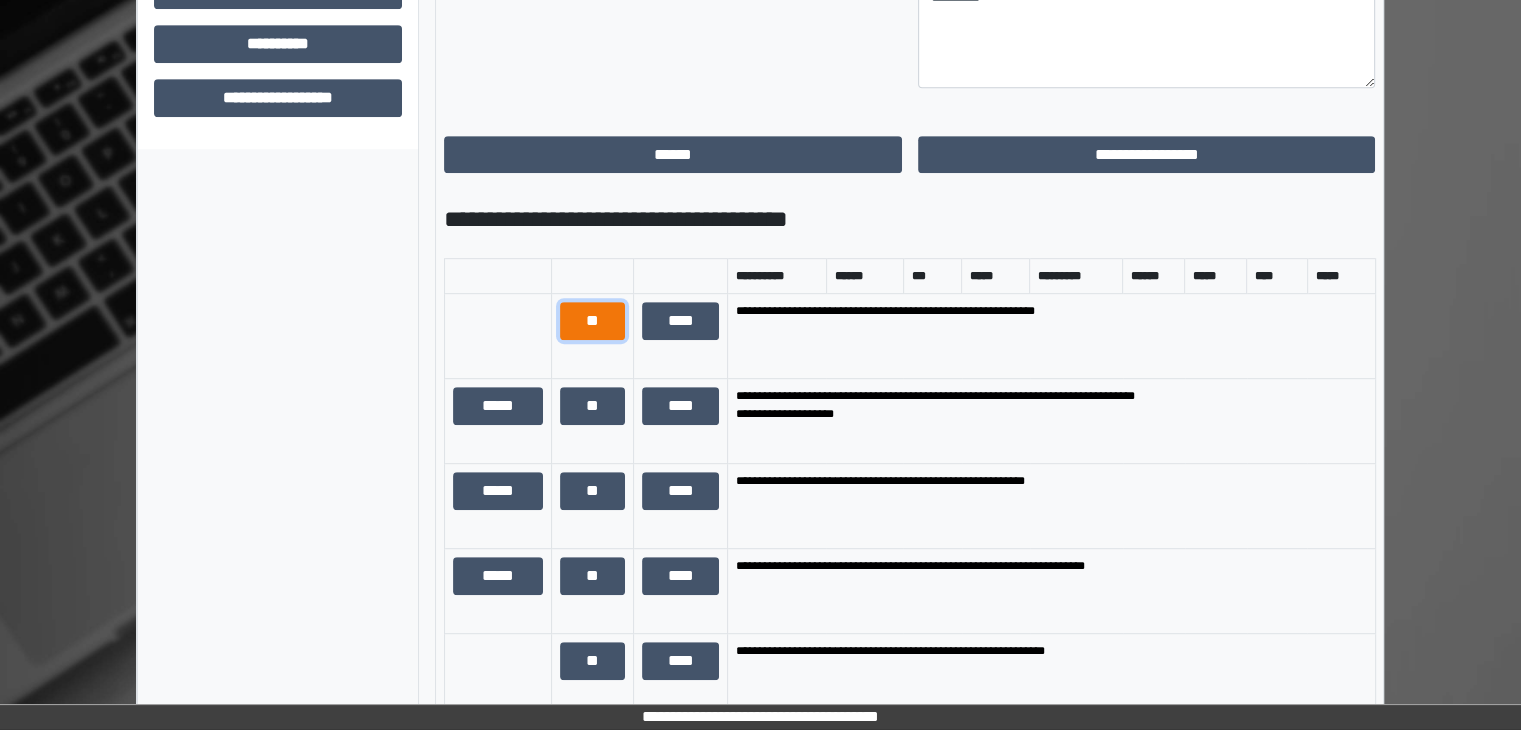 click on "**" at bounding box center [592, 321] 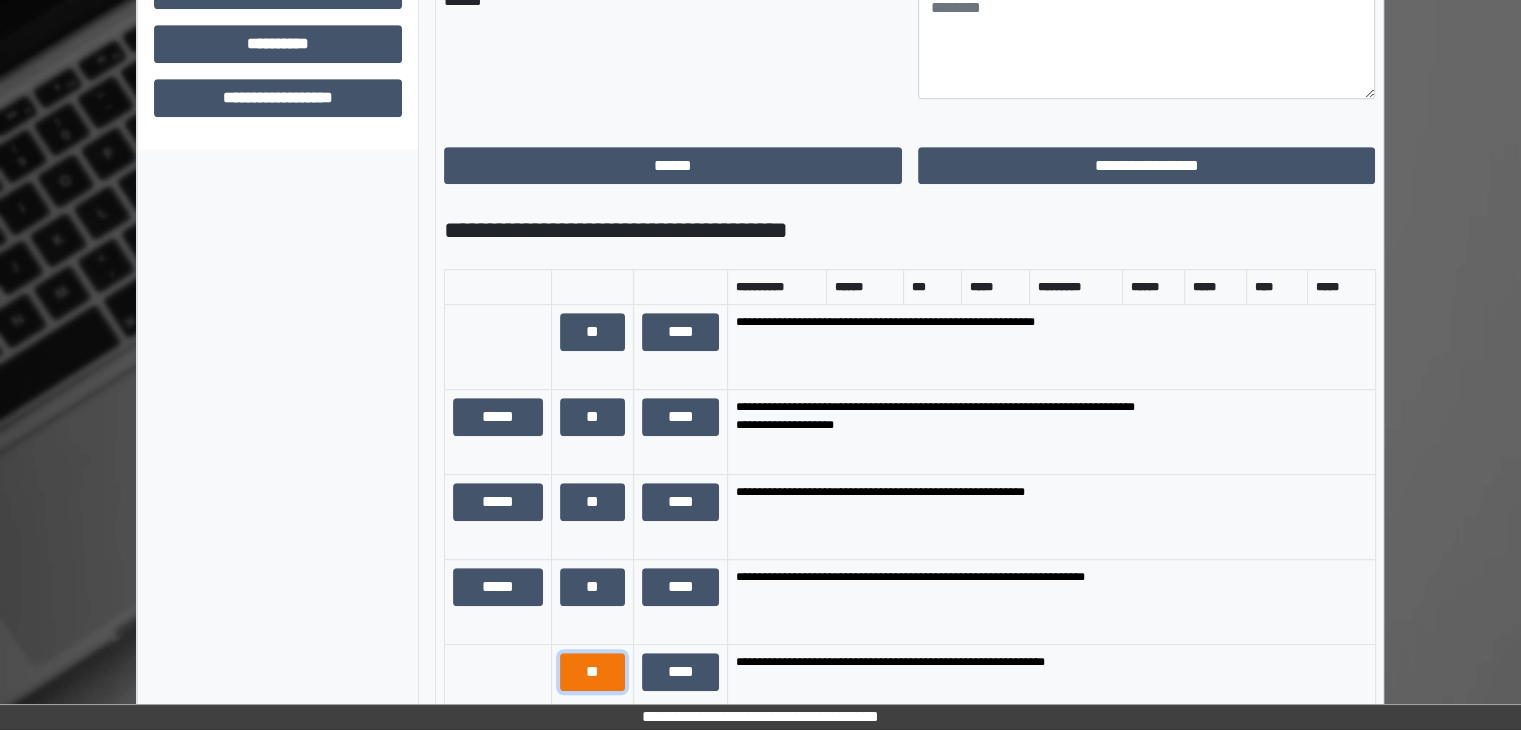 click on "**" at bounding box center (592, 672) 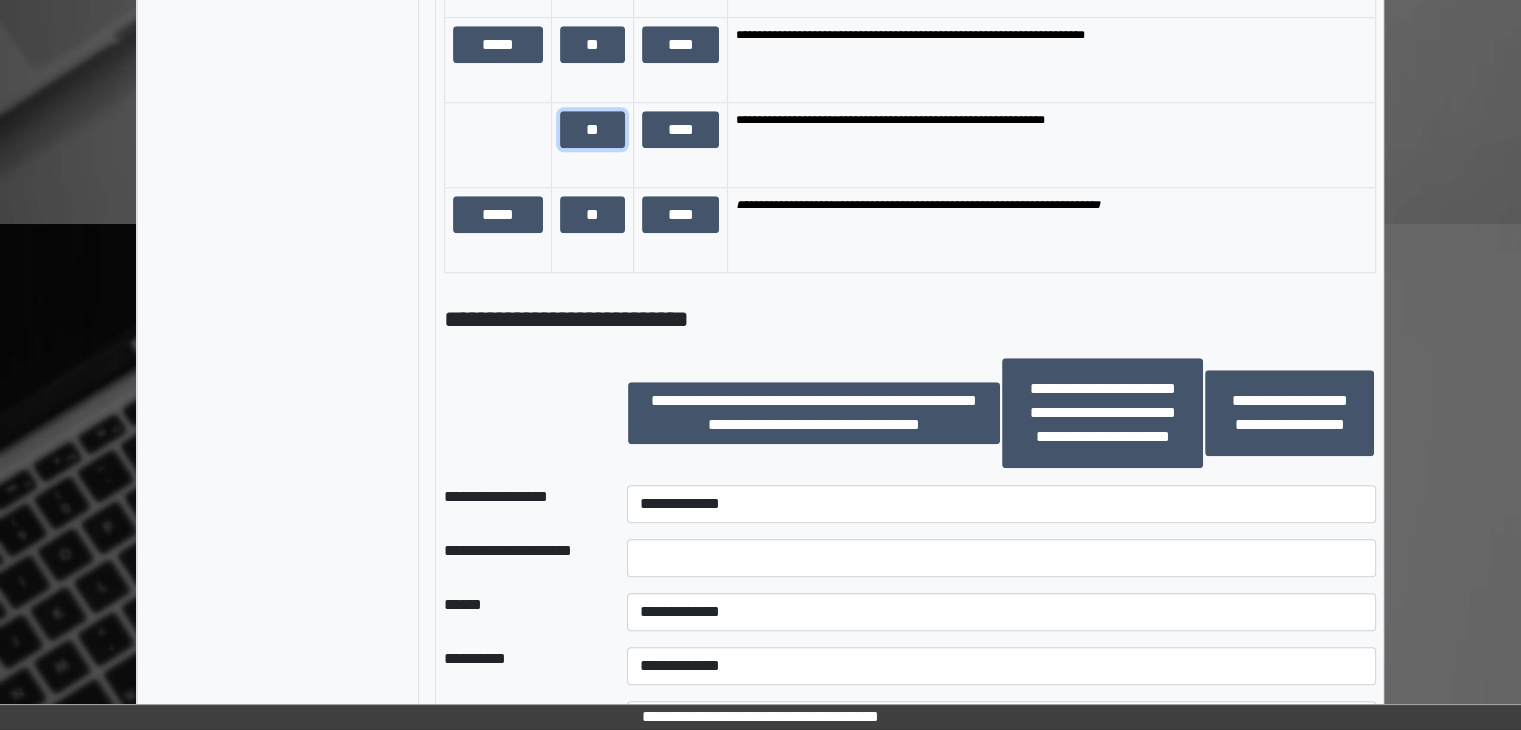 scroll, scrollTop: 1600, scrollLeft: 0, axis: vertical 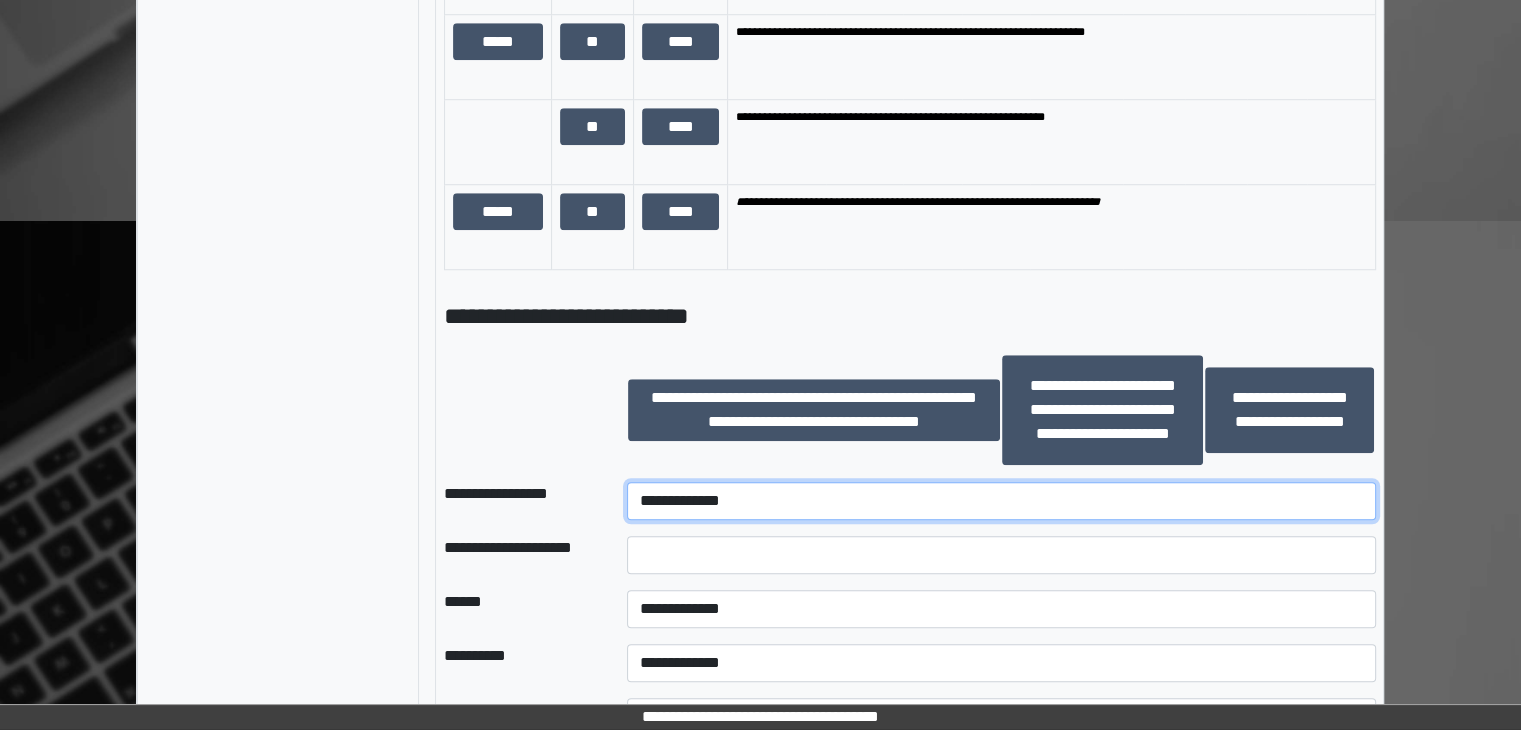 click on "**********" at bounding box center [1001, 501] 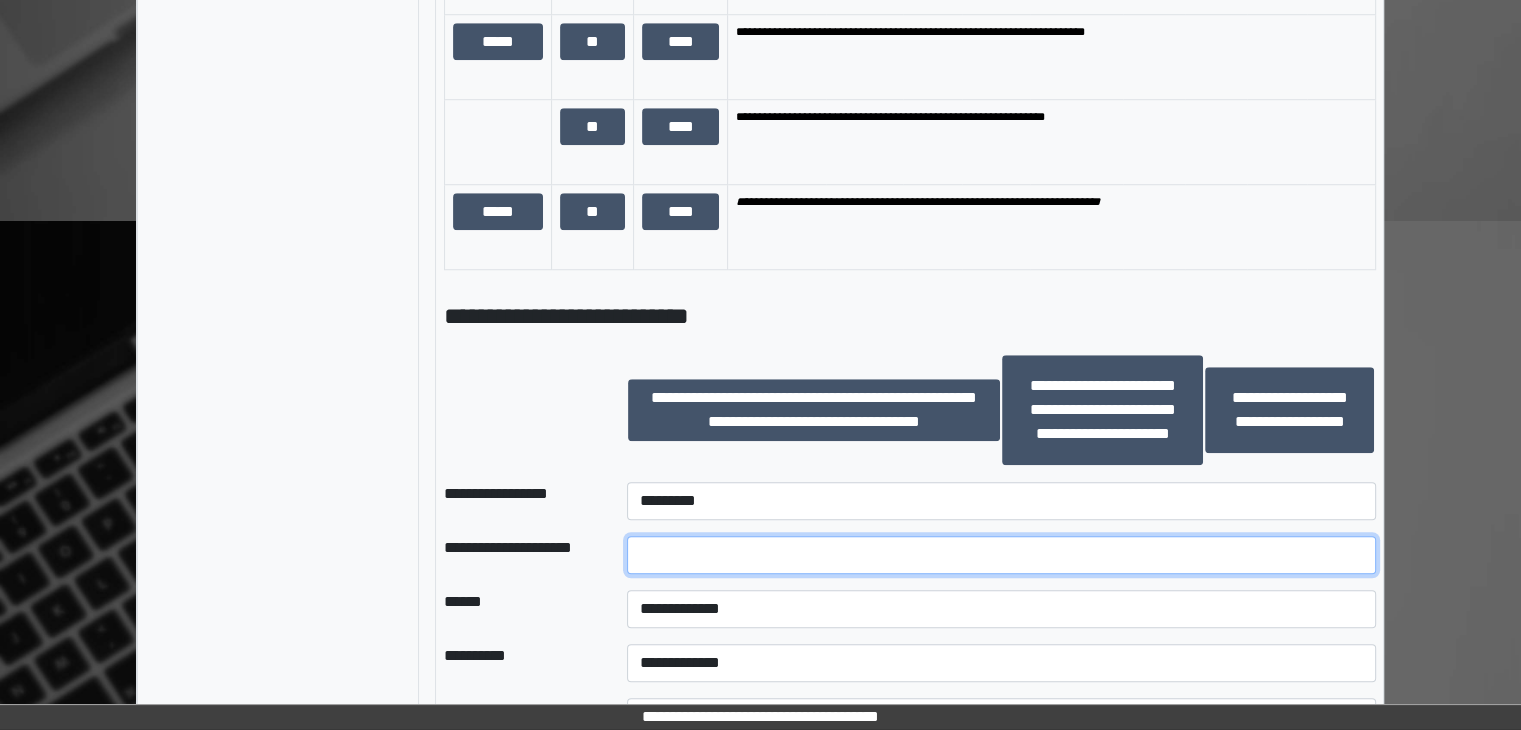 click at bounding box center (1001, 555) 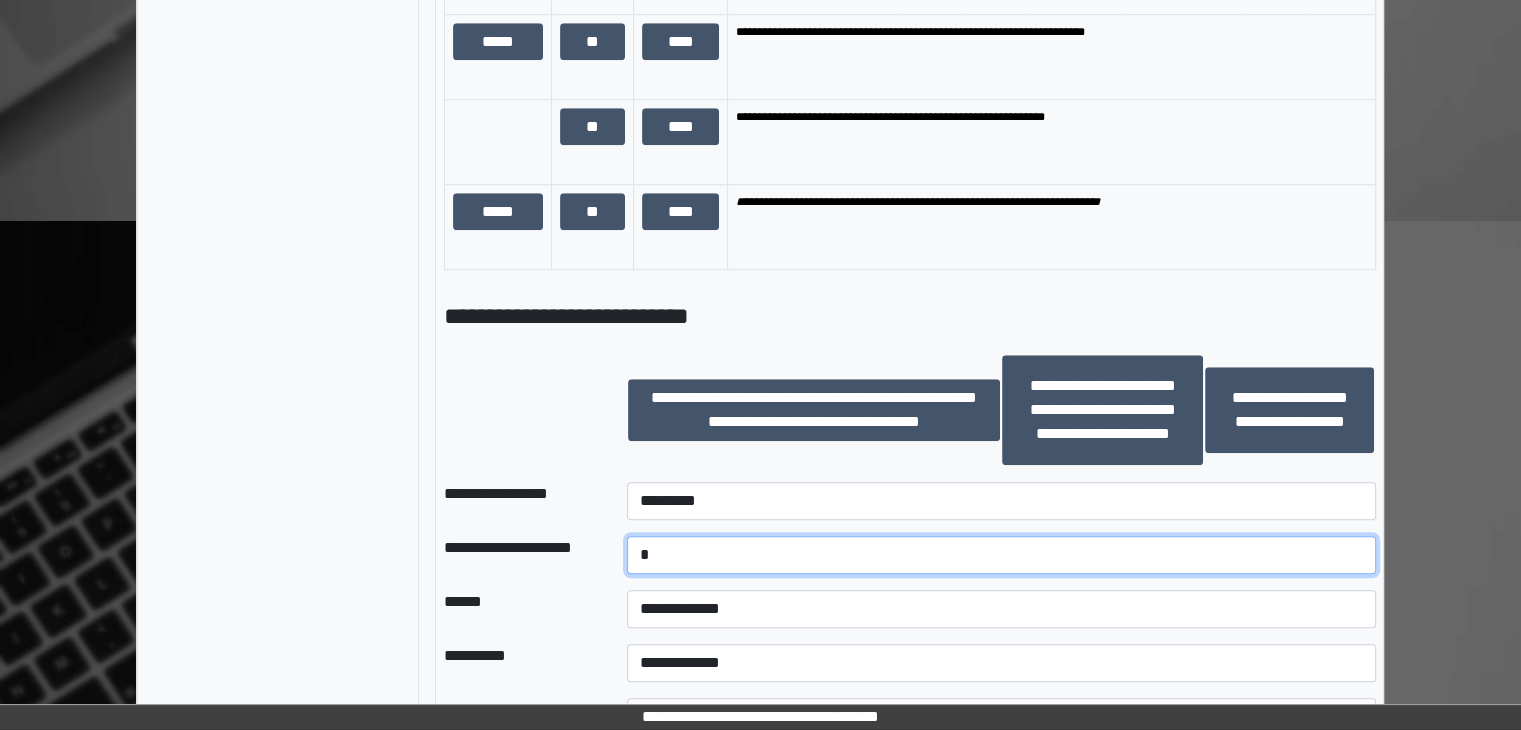 type on "*" 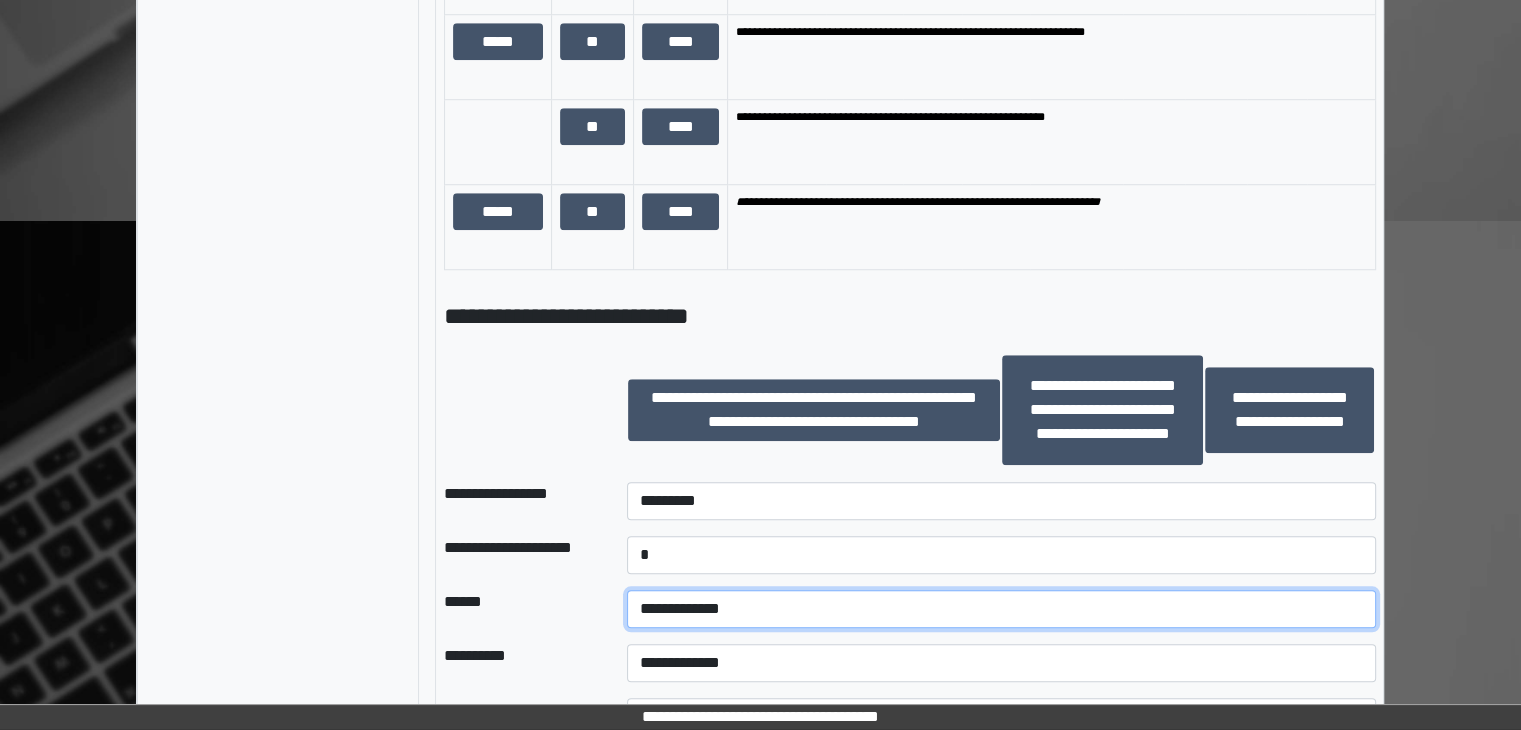 click on "**********" at bounding box center (1001, 609) 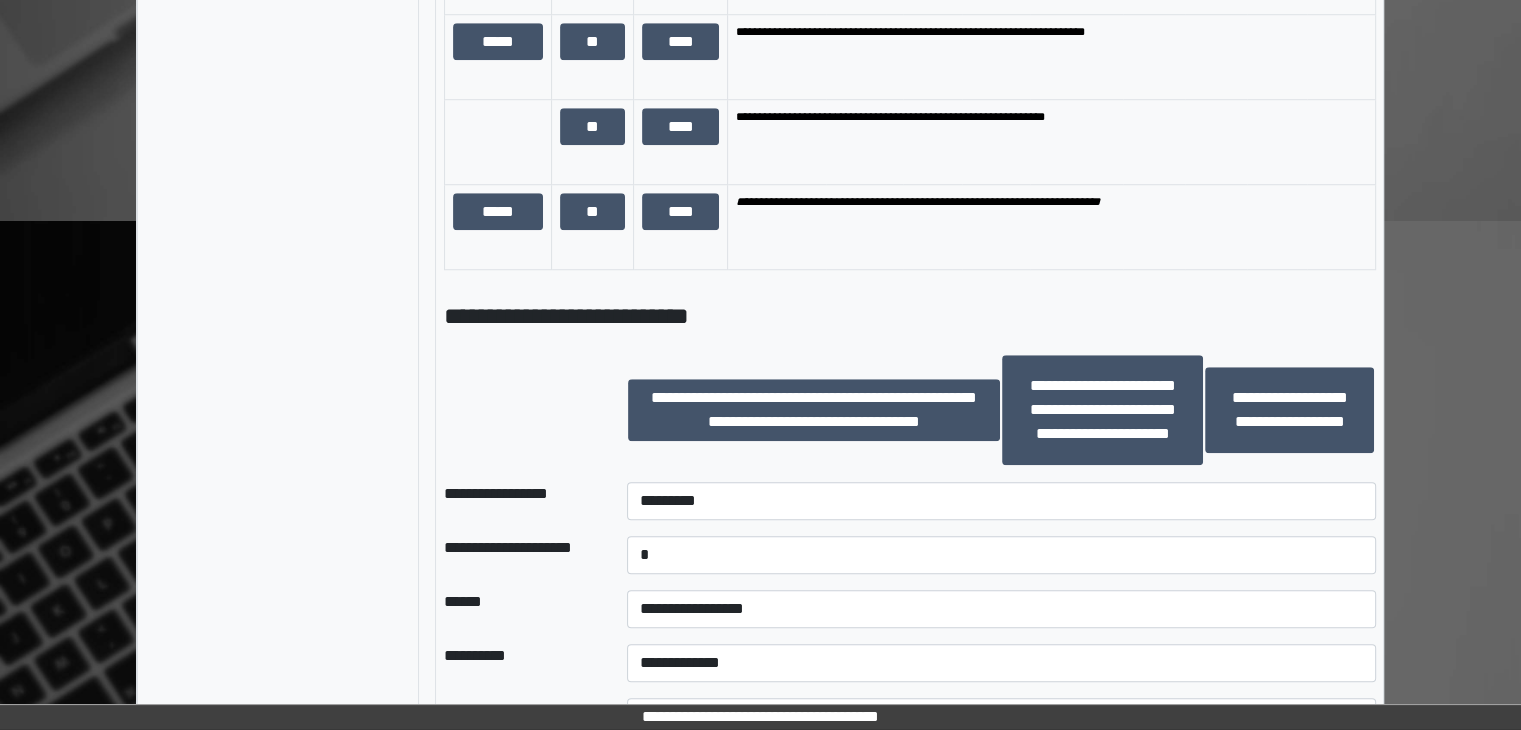 click on "**********" at bounding box center [1001, 410] 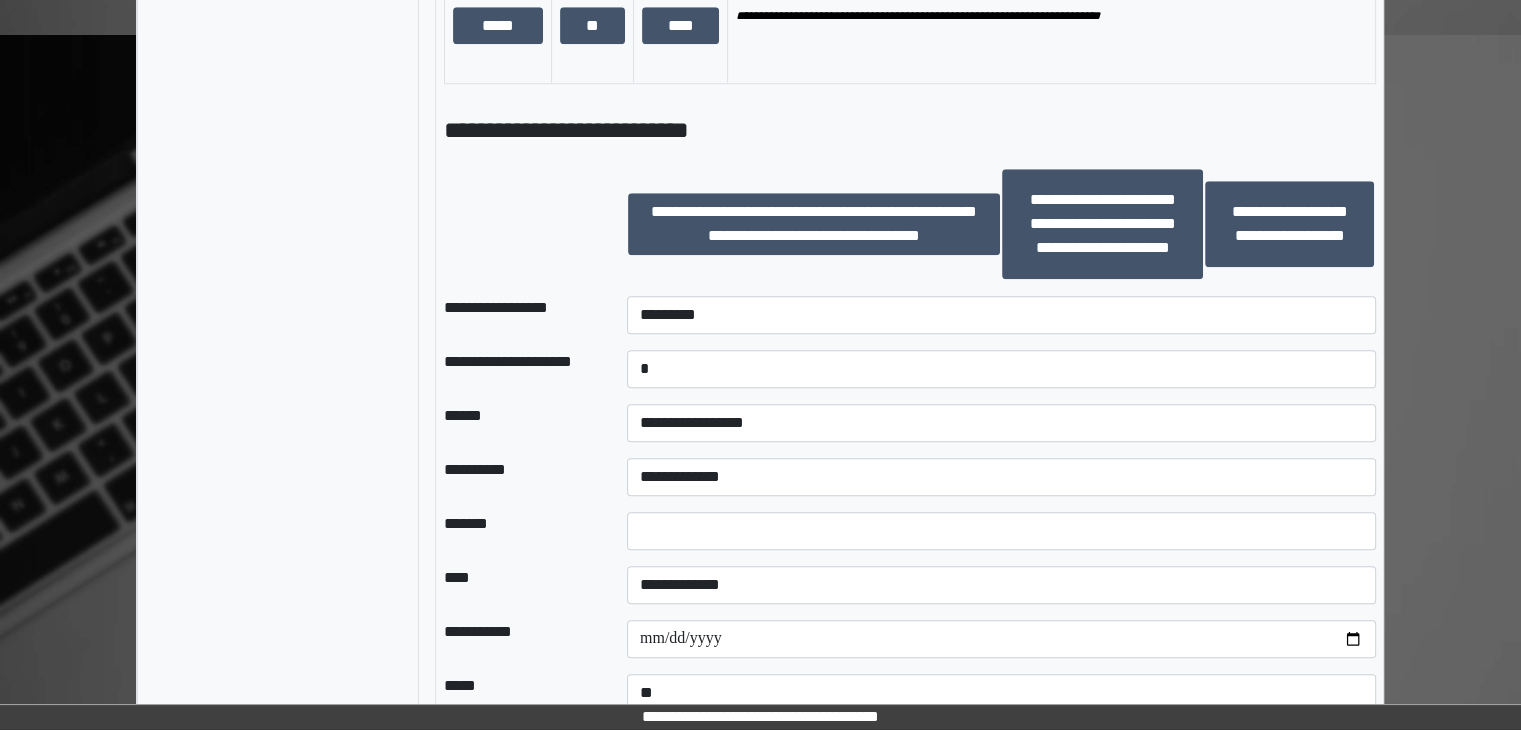 scroll, scrollTop: 1800, scrollLeft: 0, axis: vertical 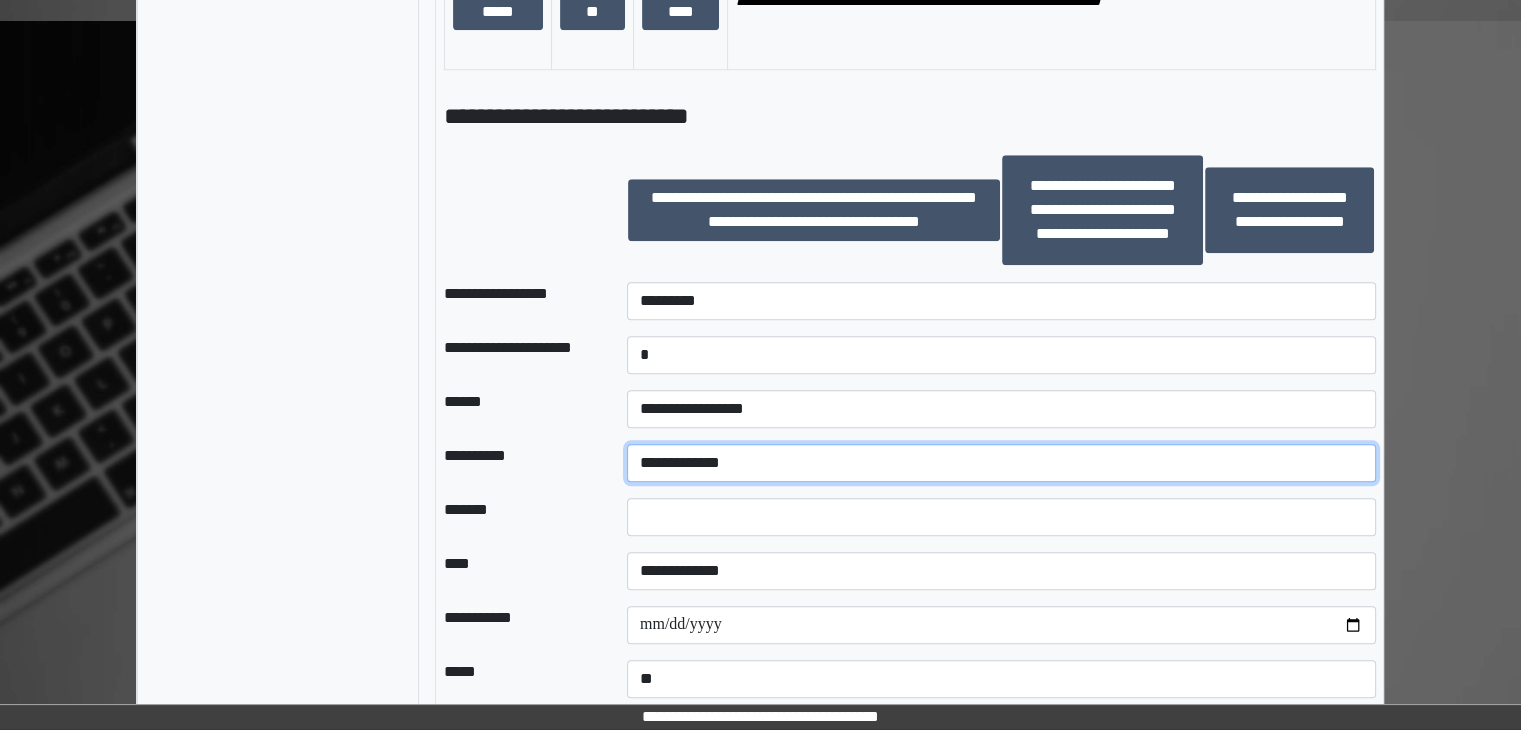 click on "**********" at bounding box center (1001, 463) 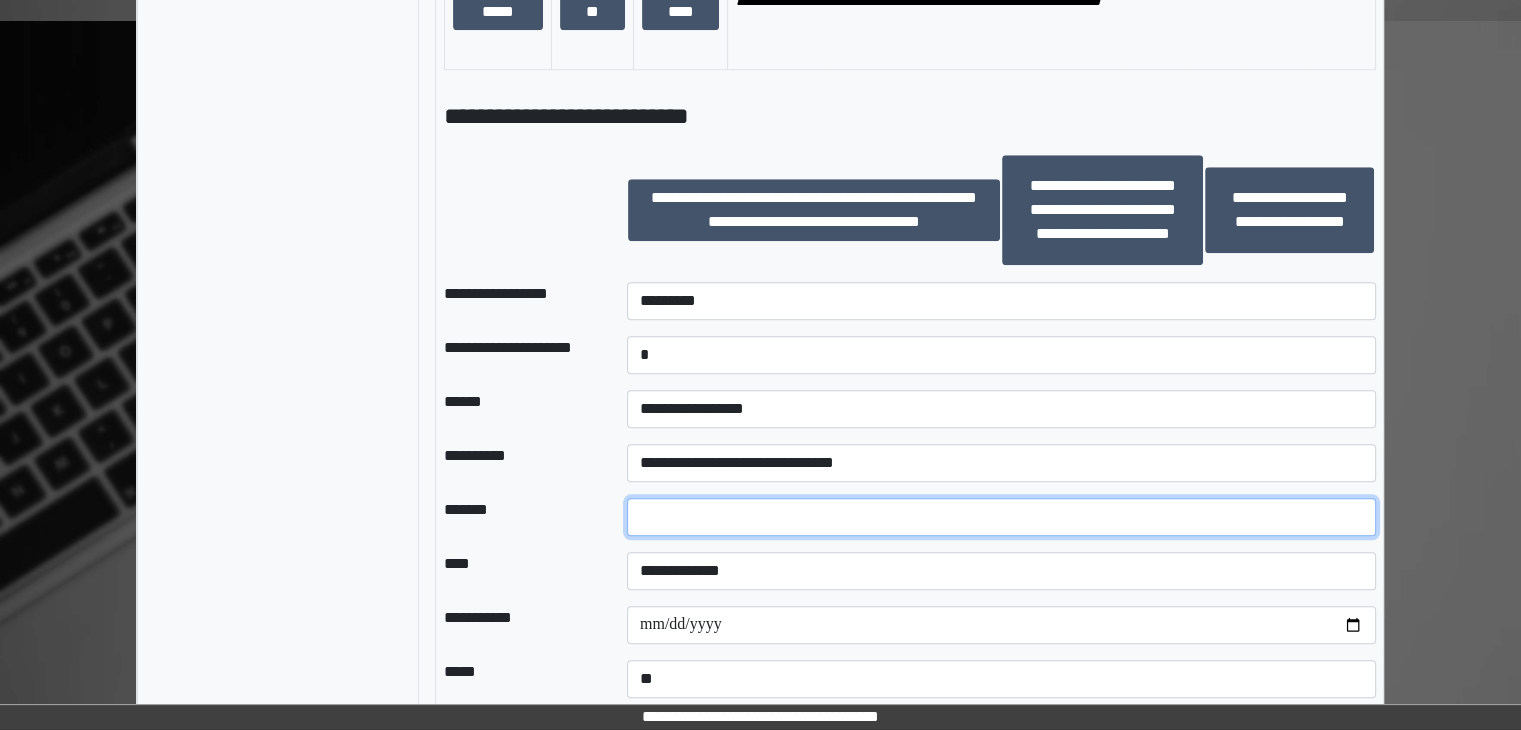 click at bounding box center [1001, 517] 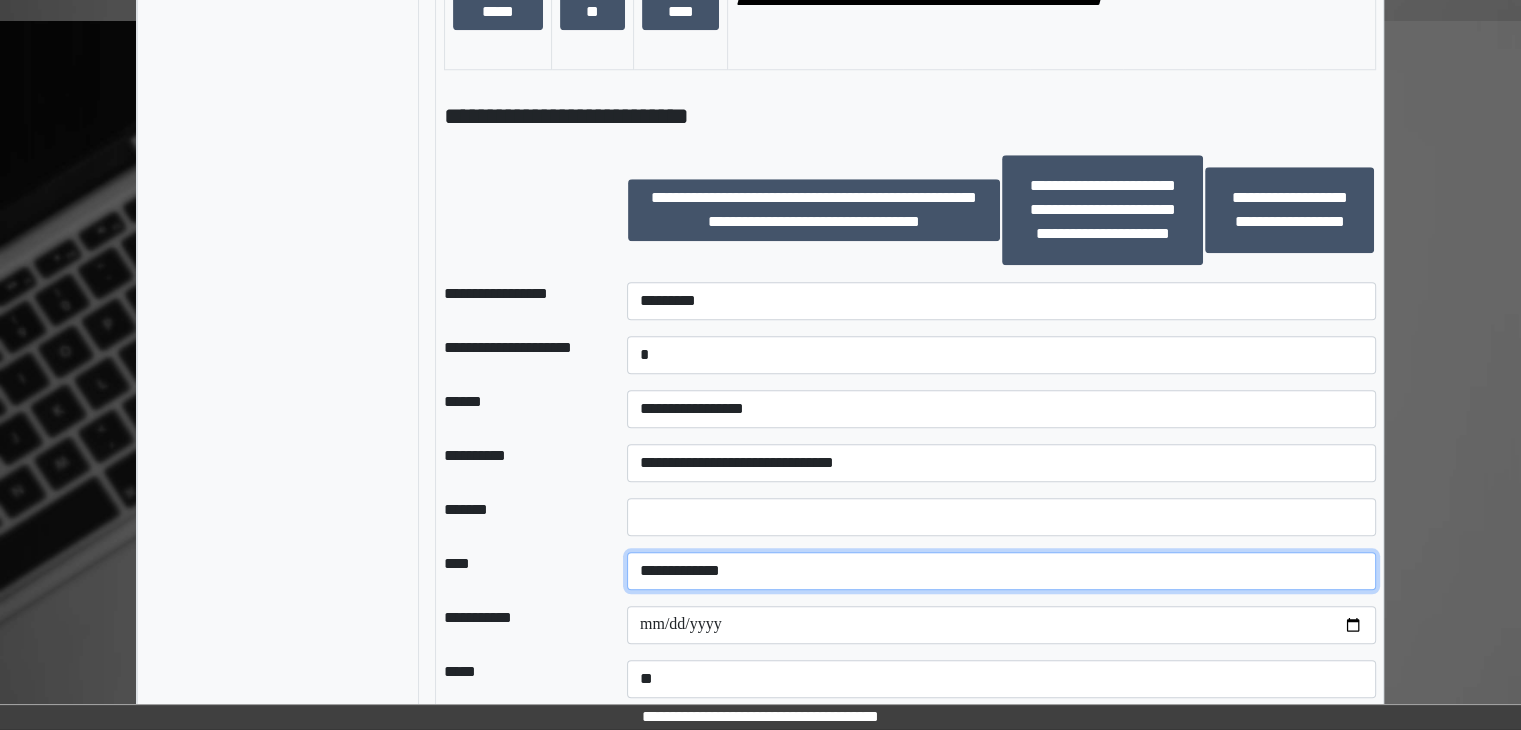 drag, startPoint x: 720, startPoint y: 577, endPoint x: 716, endPoint y: 593, distance: 16.492422 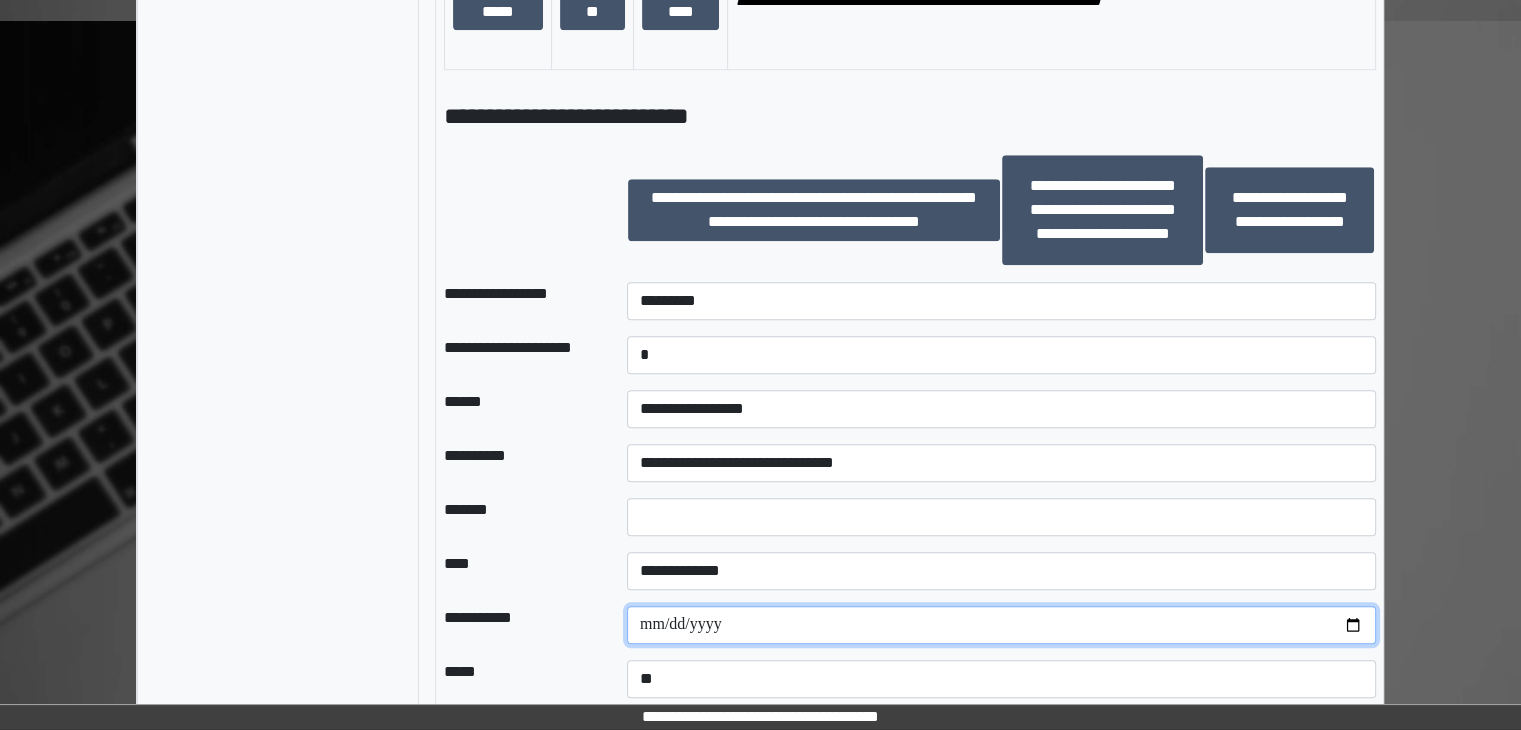 click at bounding box center [1001, 625] 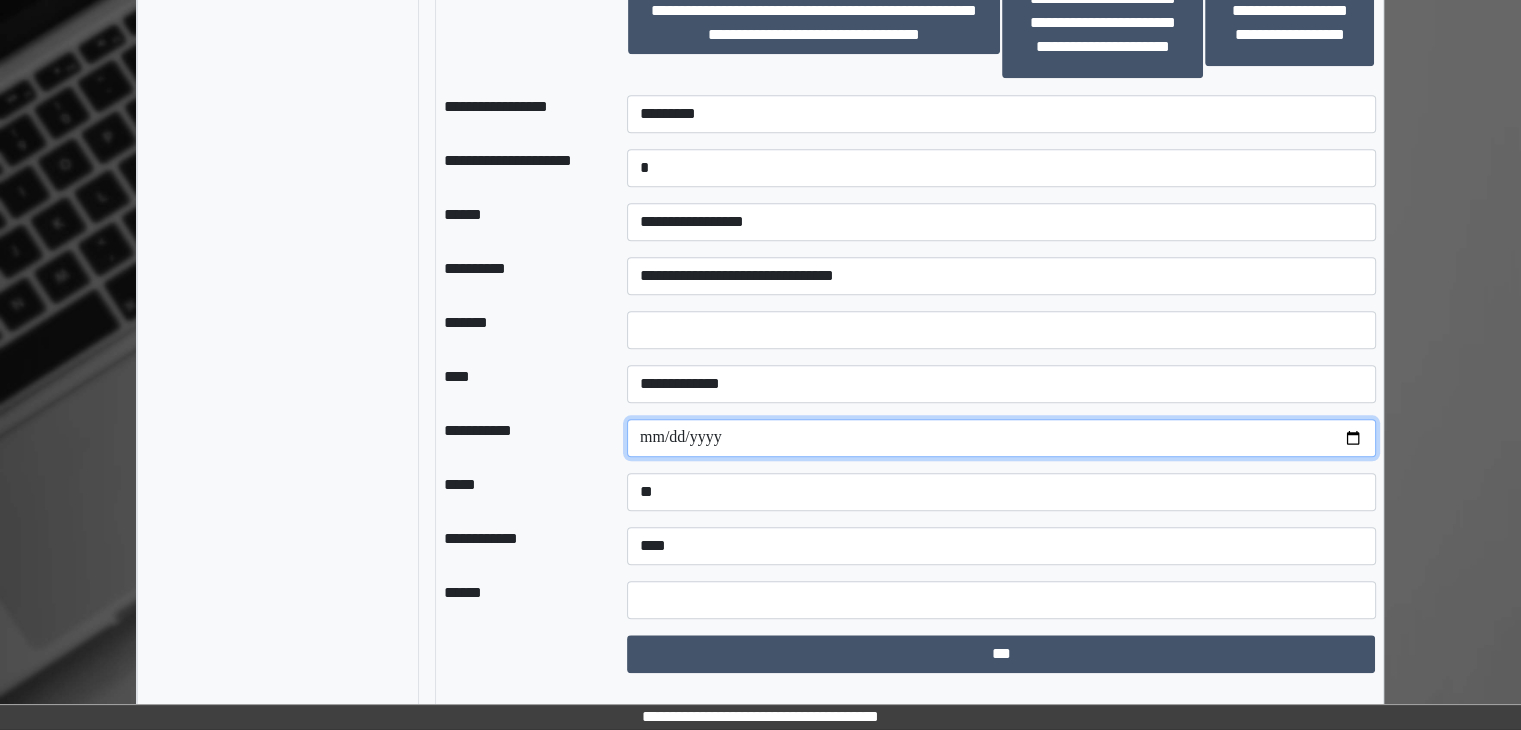 scroll, scrollTop: 1991, scrollLeft: 0, axis: vertical 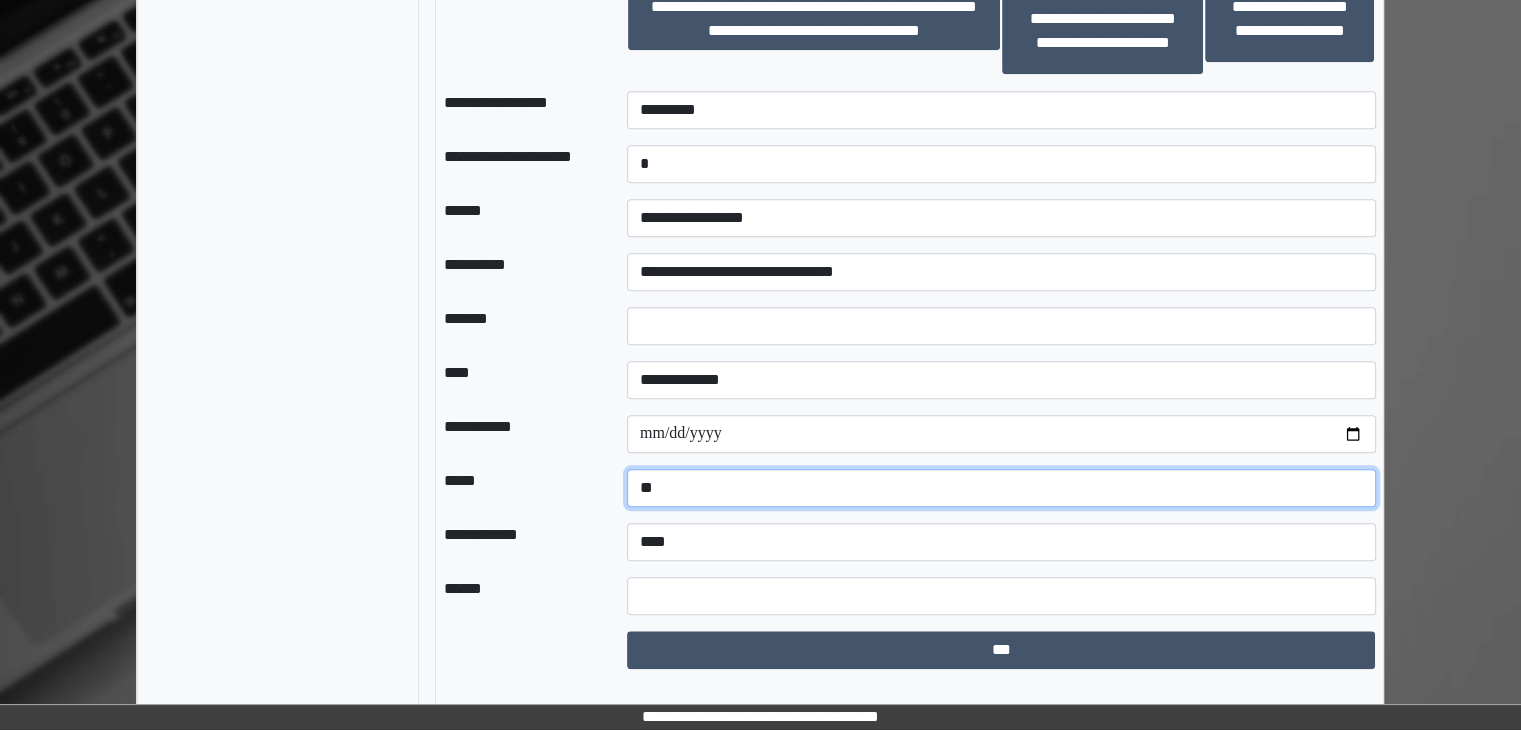 click on "**********" at bounding box center [1001, 488] 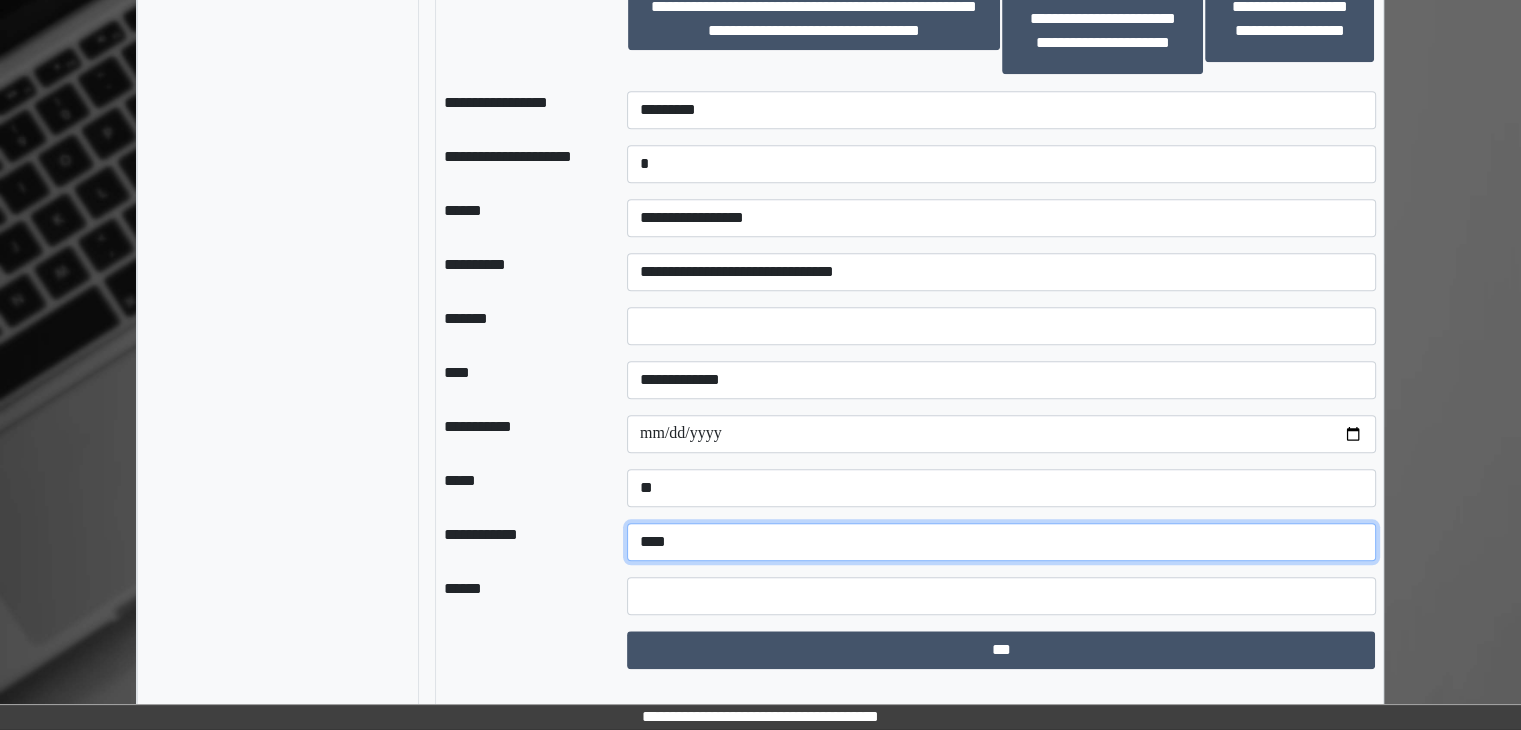 click on "**********" at bounding box center (1001, 542) 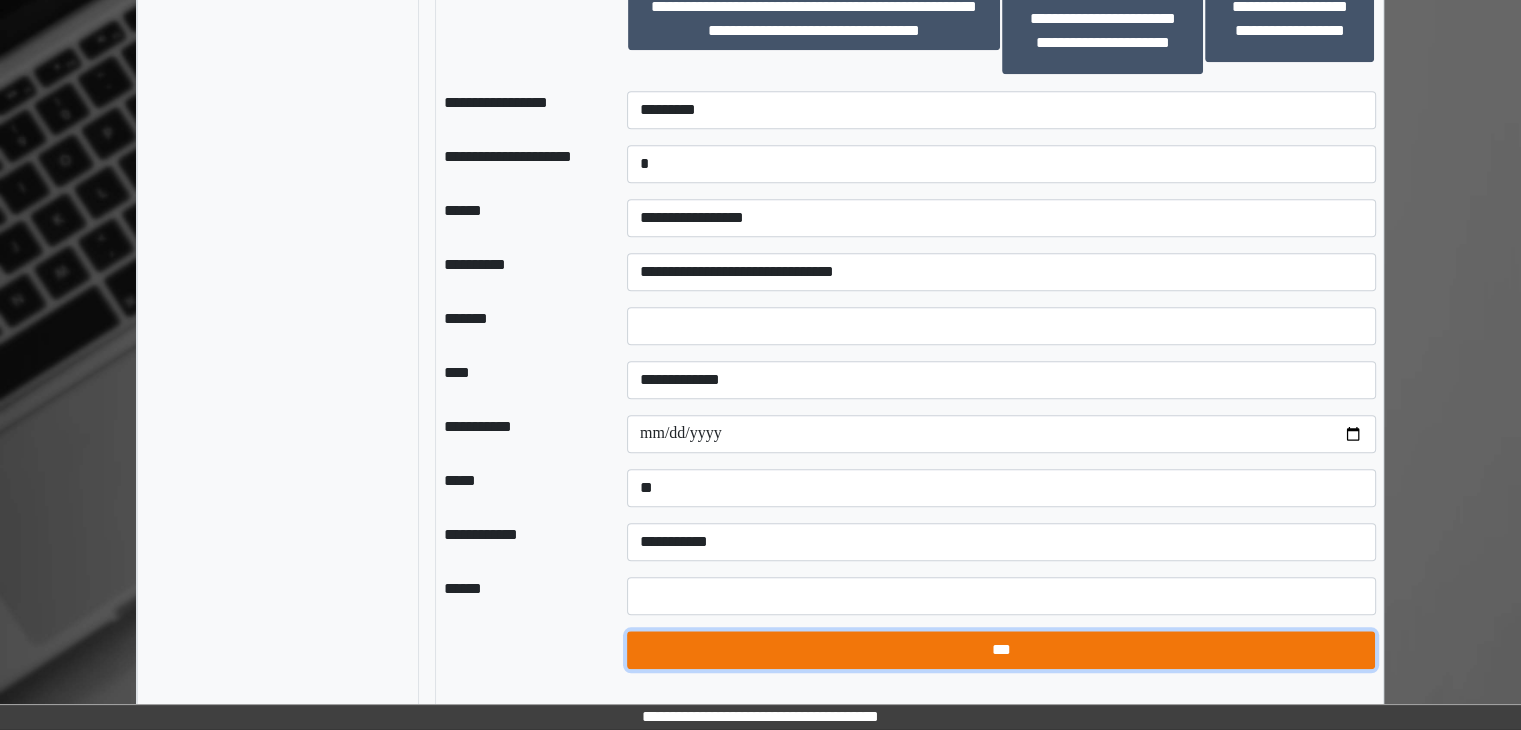 click on "***" at bounding box center [1001, 650] 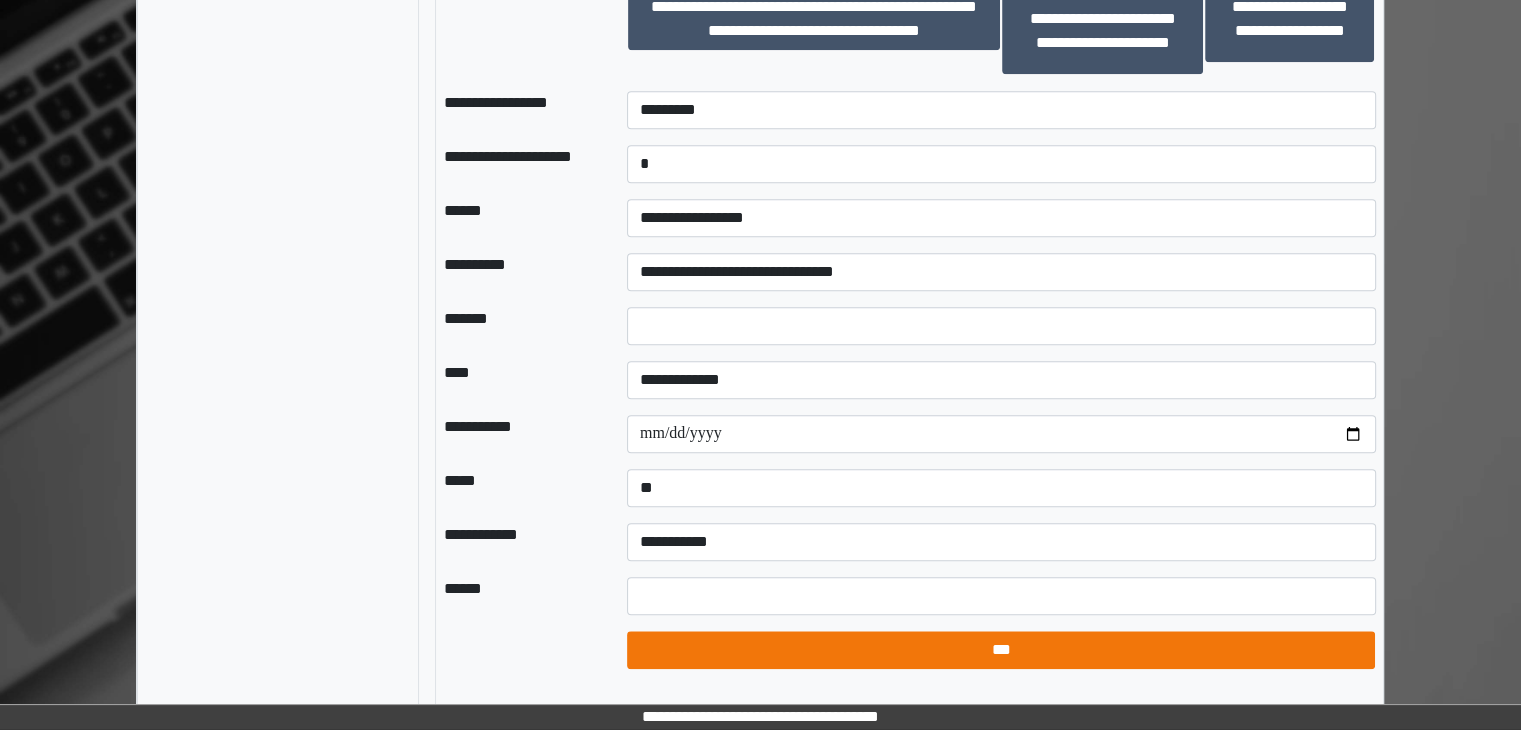 select on "*" 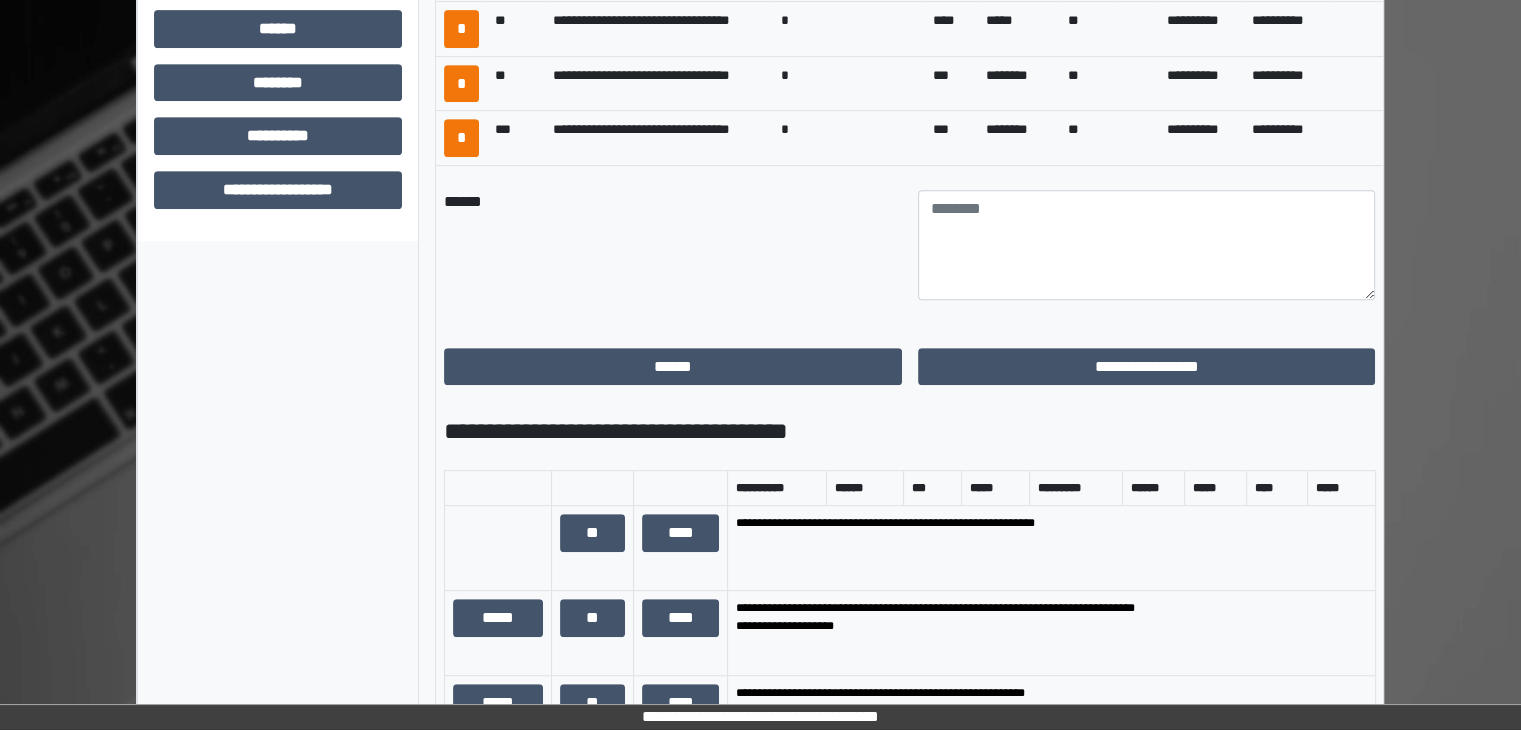 scroll, scrollTop: 891, scrollLeft: 0, axis: vertical 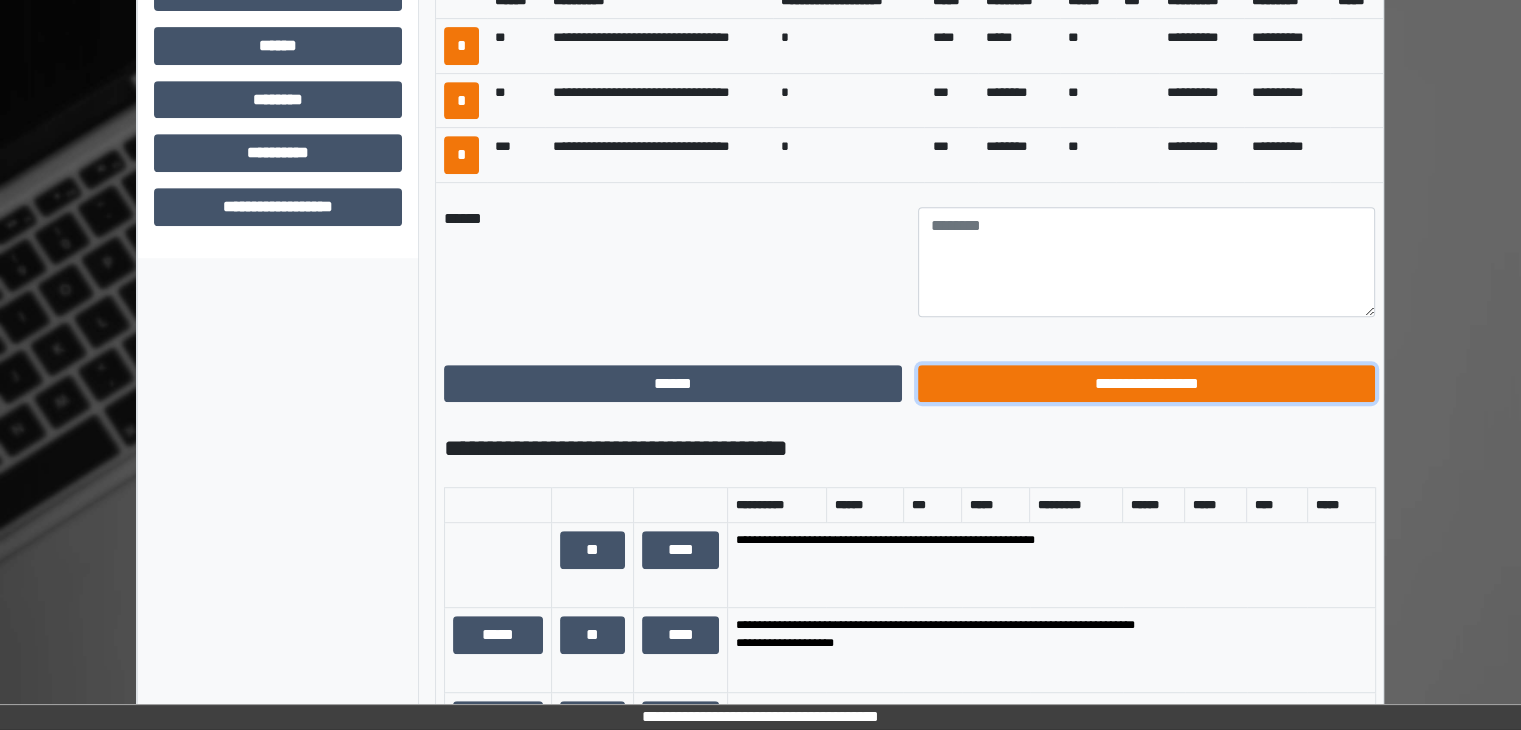 click on "**********" at bounding box center (1147, 384) 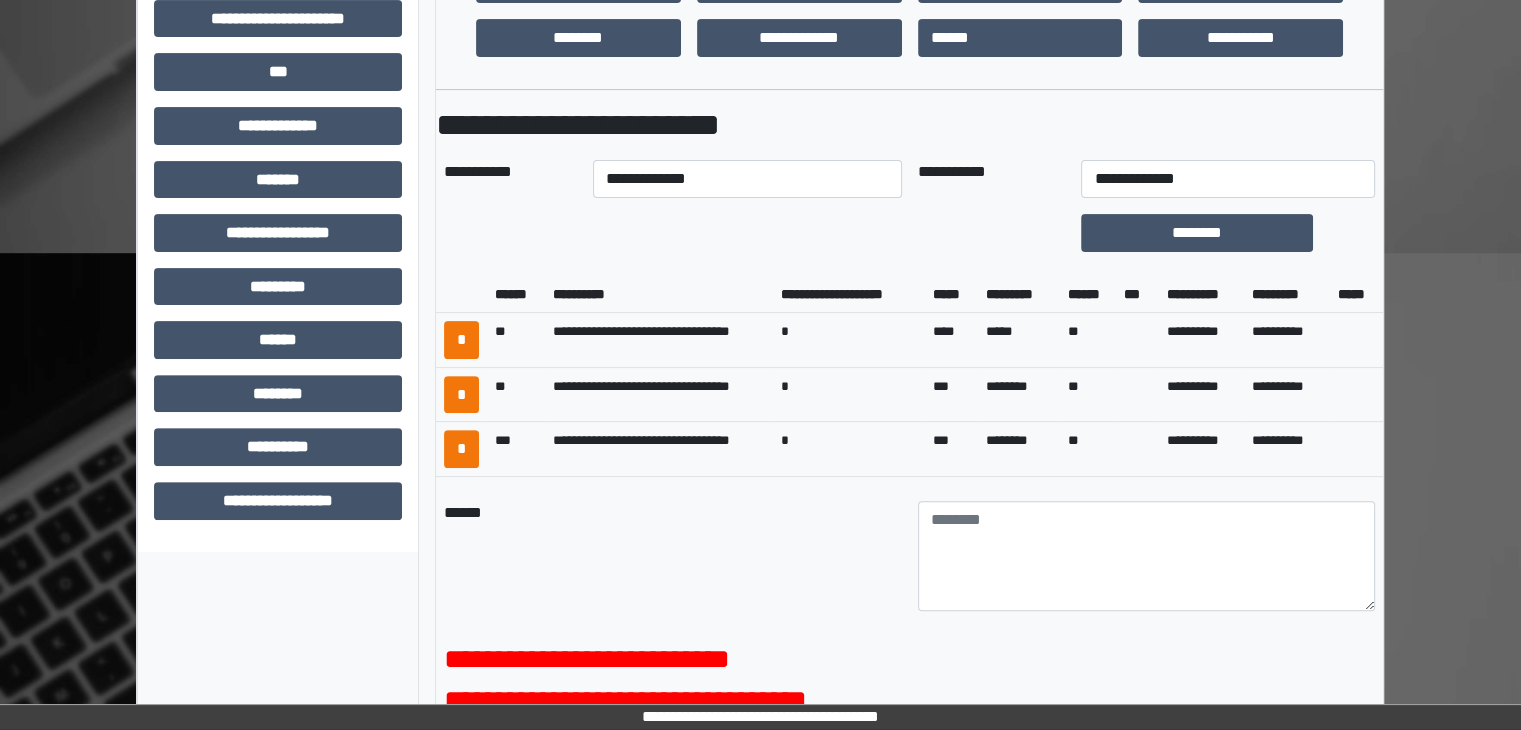 scroll, scrollTop: 591, scrollLeft: 0, axis: vertical 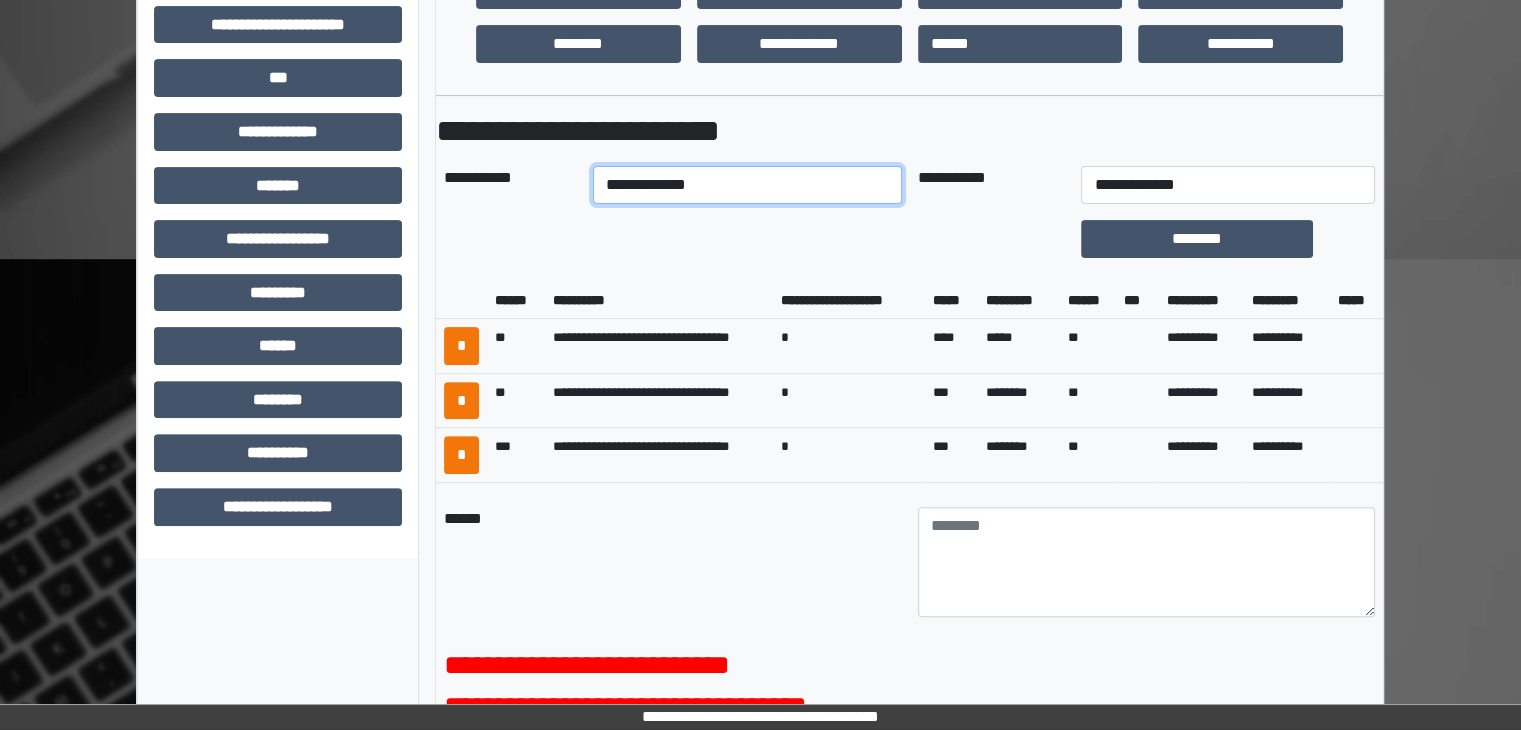 click on "**********" at bounding box center [747, 185] 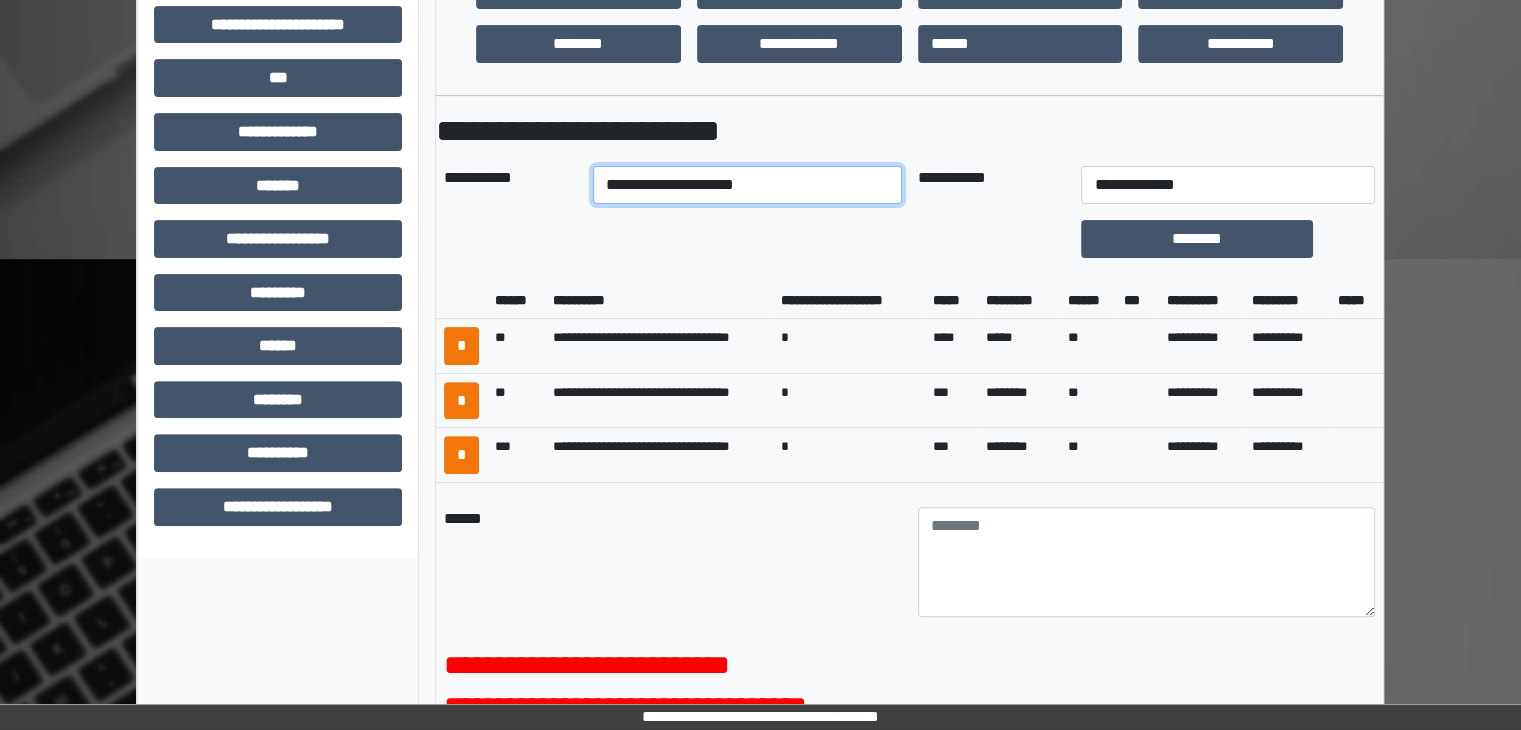 click on "**********" at bounding box center [747, 185] 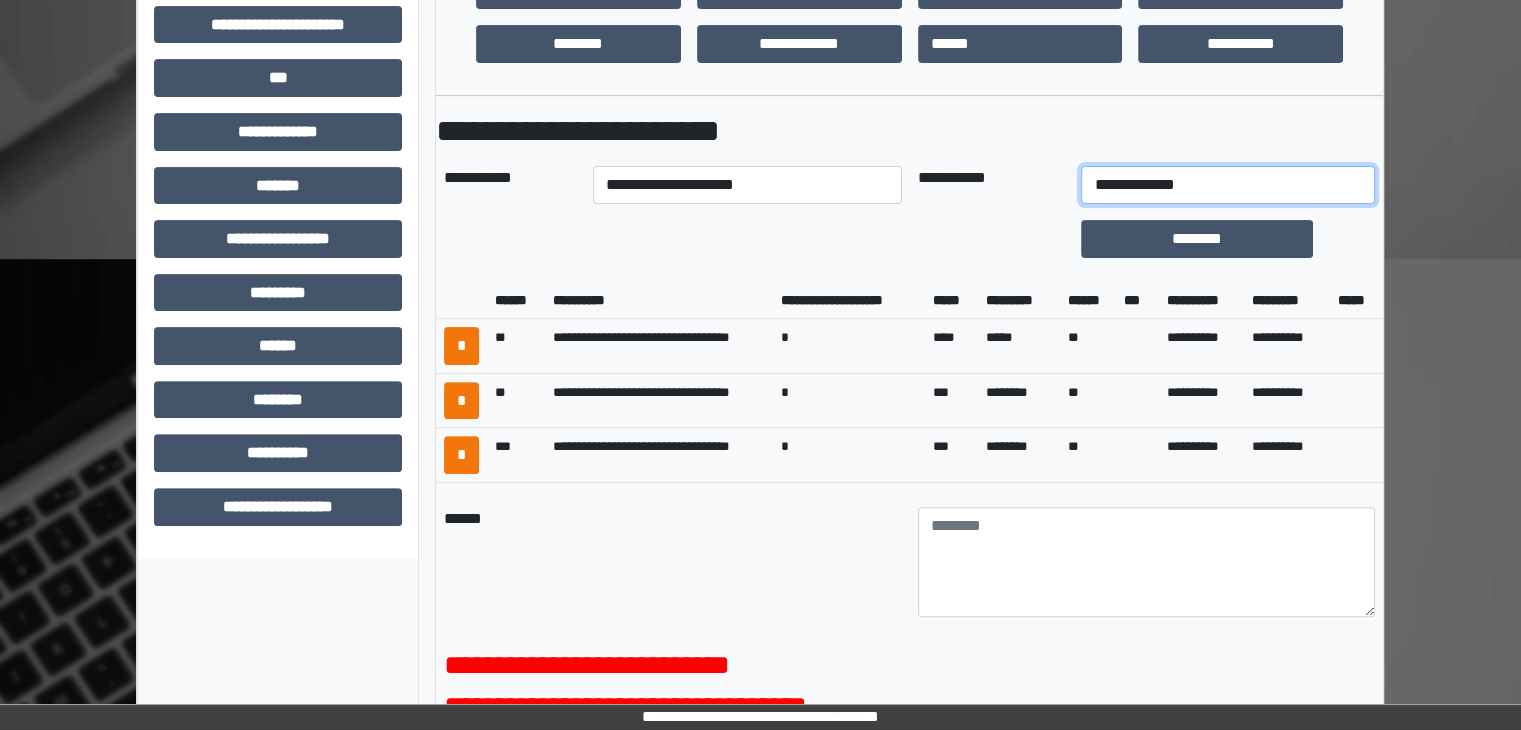 click on "**********" at bounding box center [1227, 185] 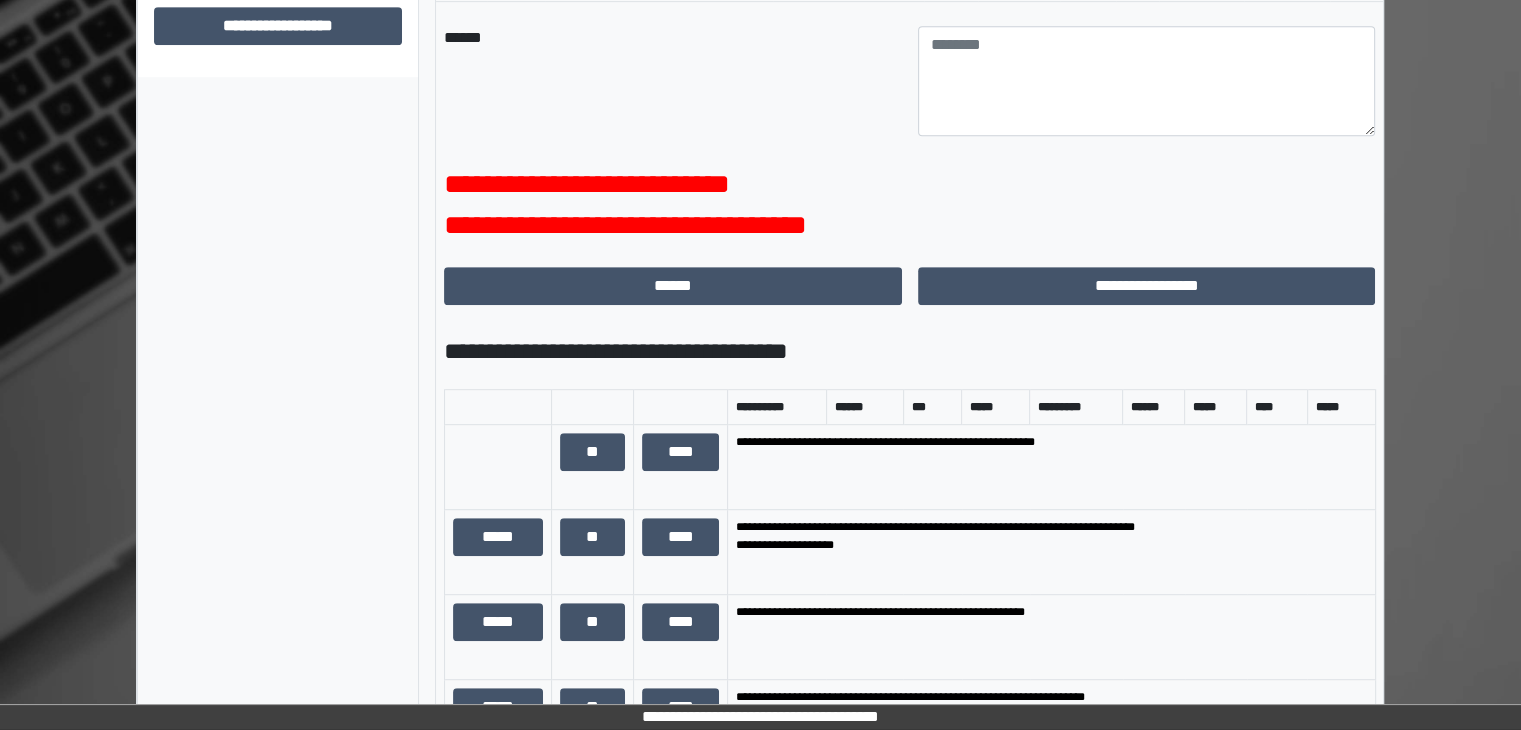 scroll, scrollTop: 891, scrollLeft: 0, axis: vertical 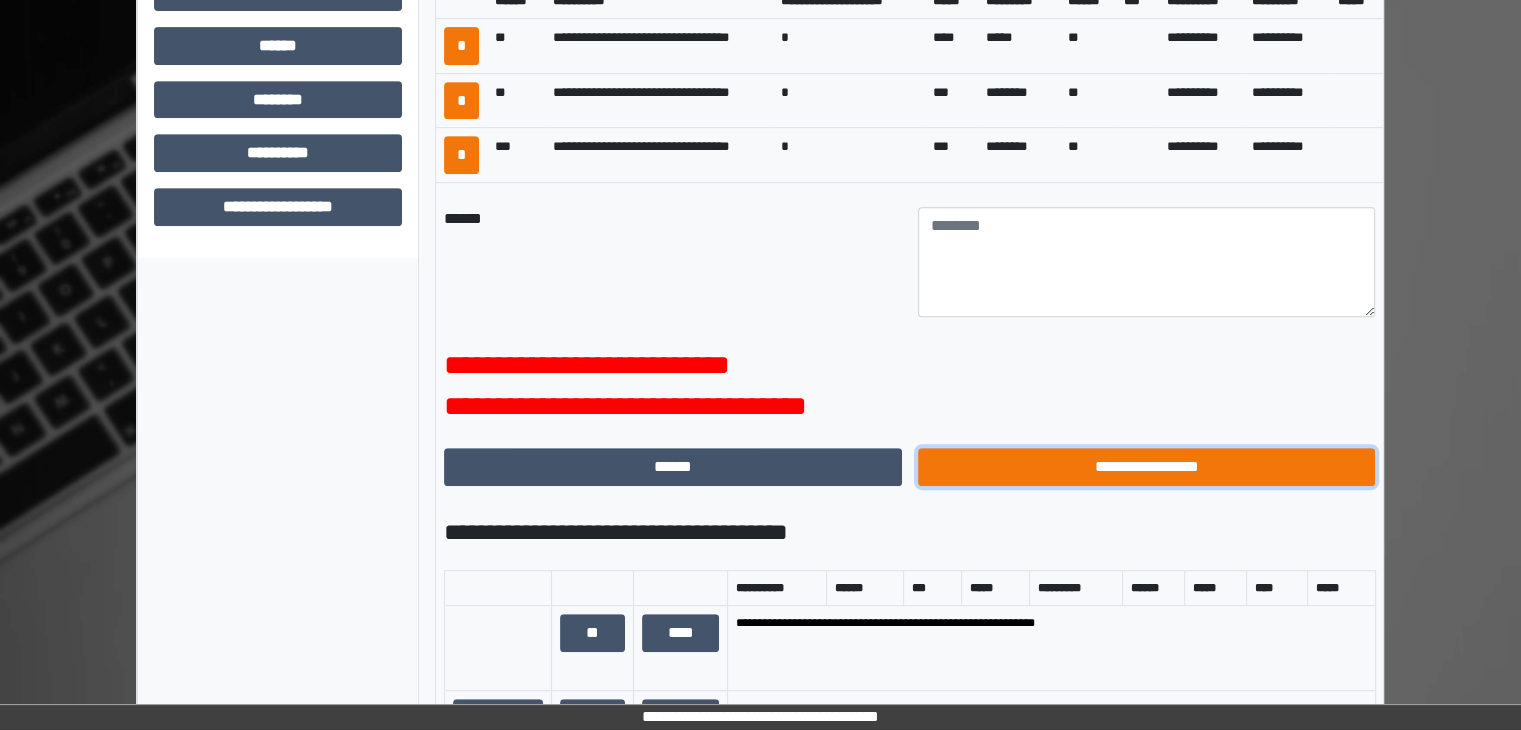 click on "**********" at bounding box center [1147, 467] 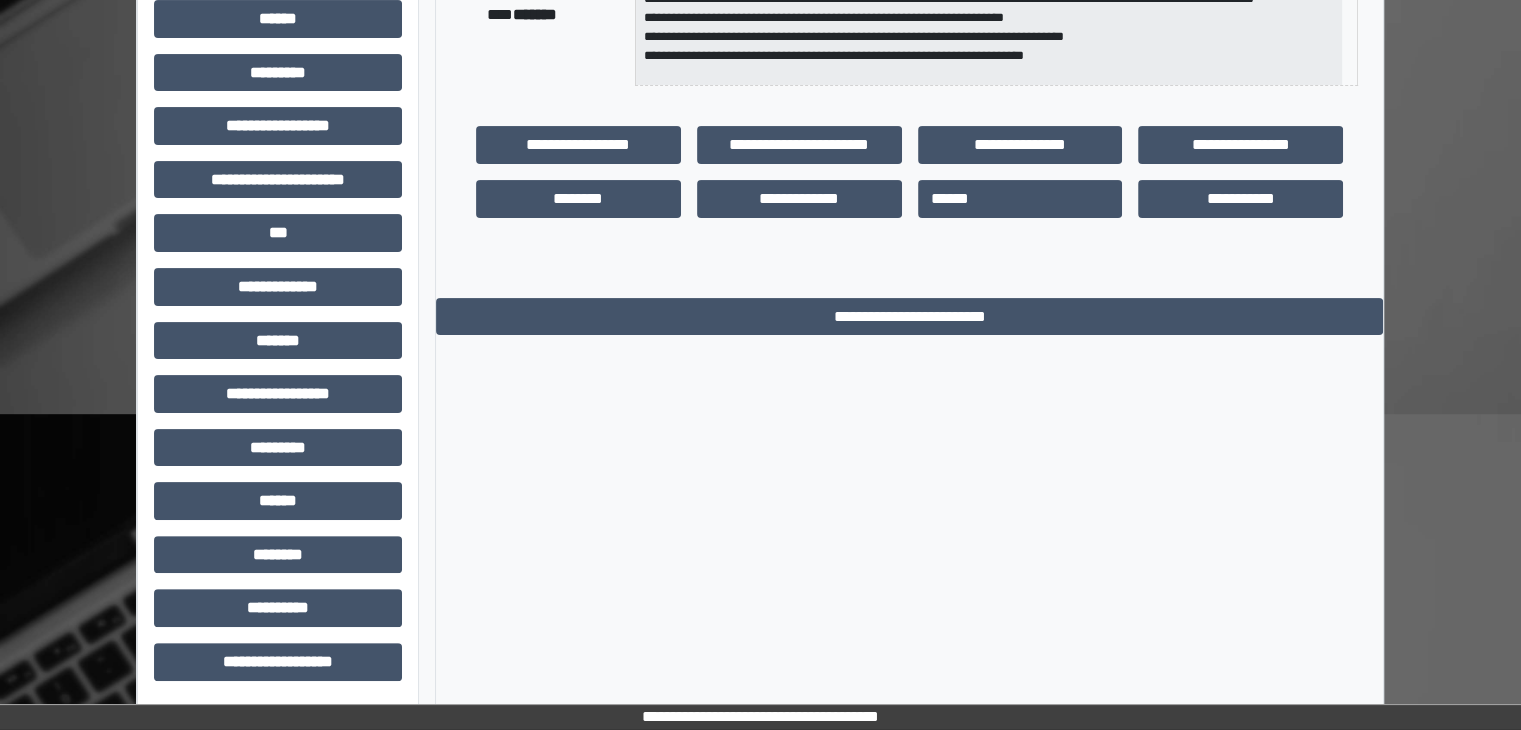 scroll, scrollTop: 0, scrollLeft: 0, axis: both 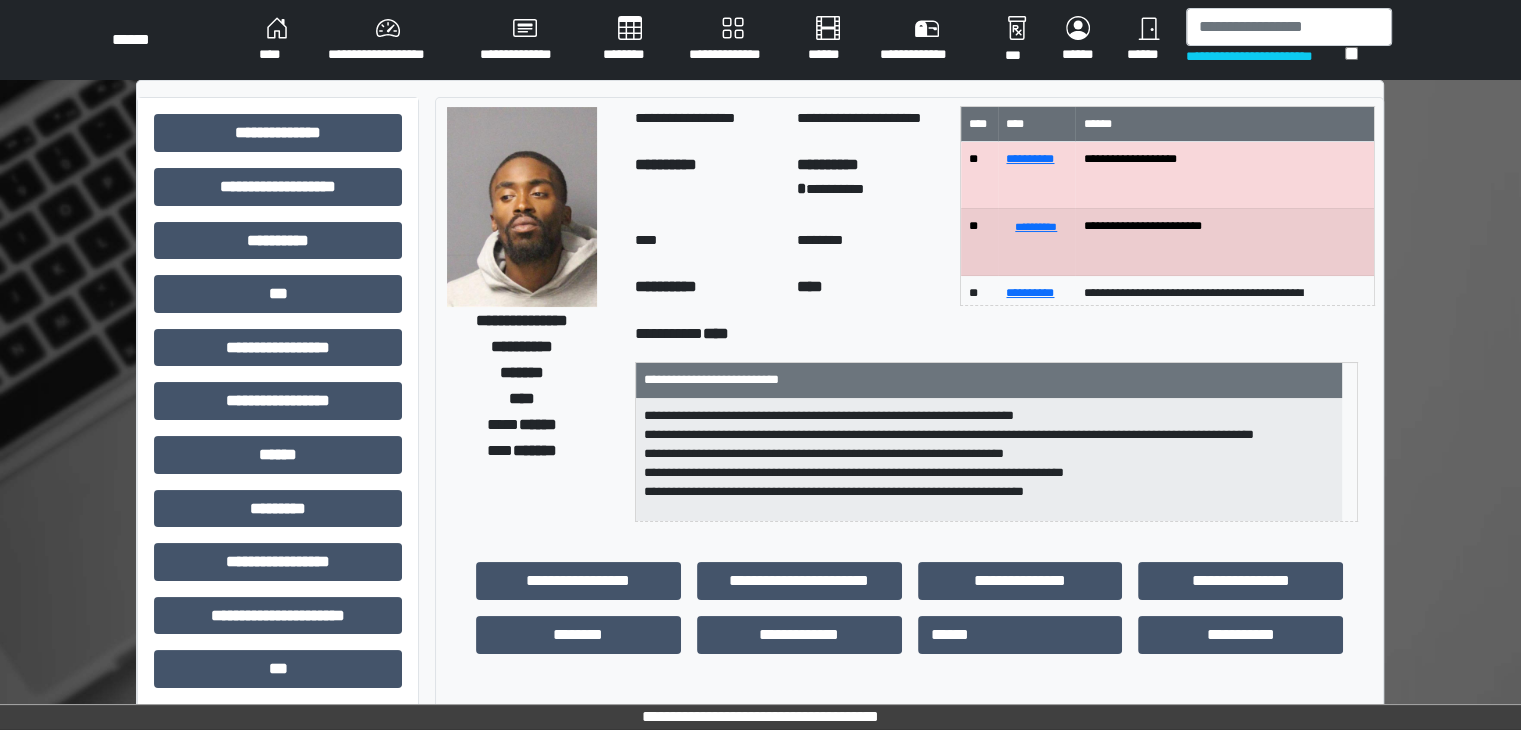 click on "****" at bounding box center (277, 40) 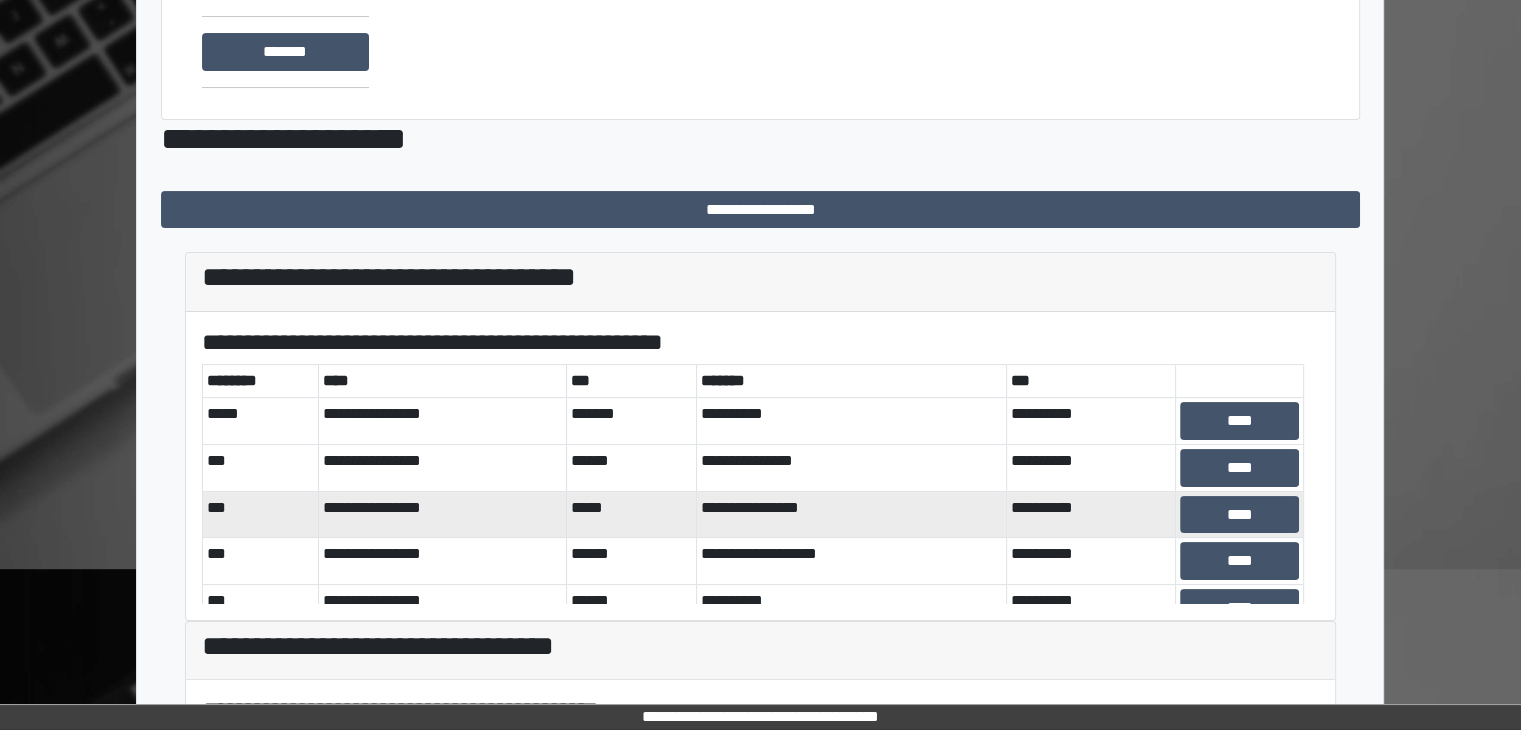 scroll, scrollTop: 300, scrollLeft: 0, axis: vertical 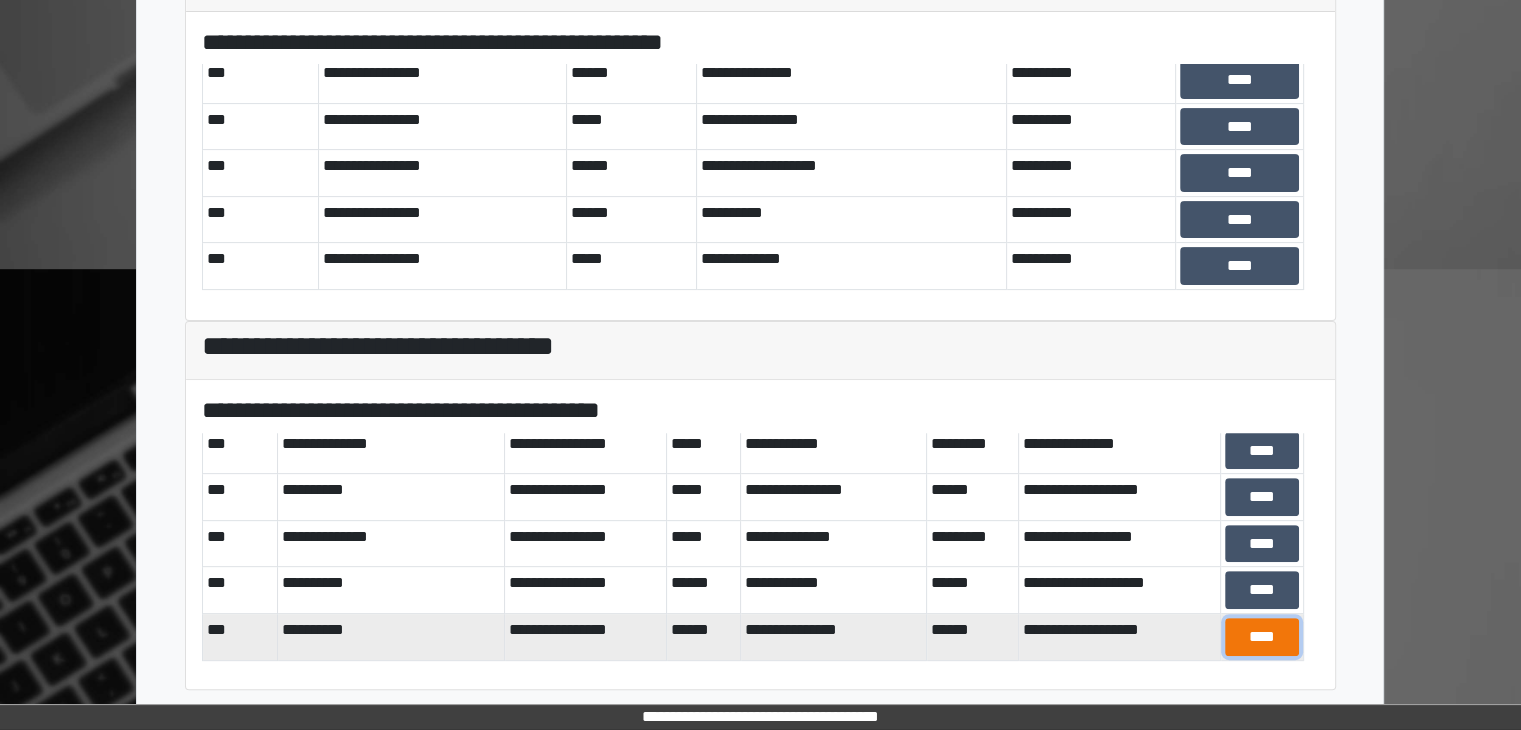 click on "****" at bounding box center (1262, 637) 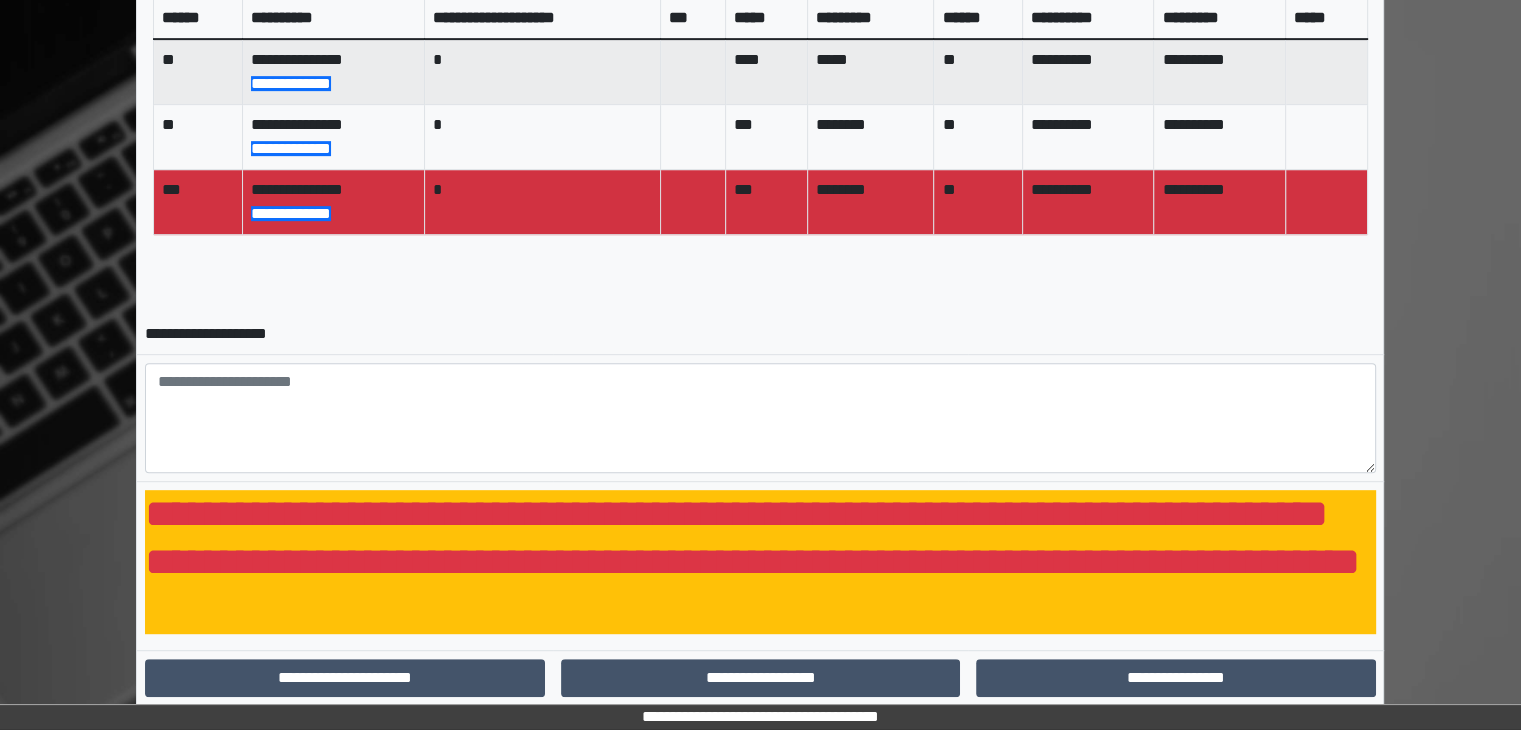 scroll, scrollTop: 976, scrollLeft: 0, axis: vertical 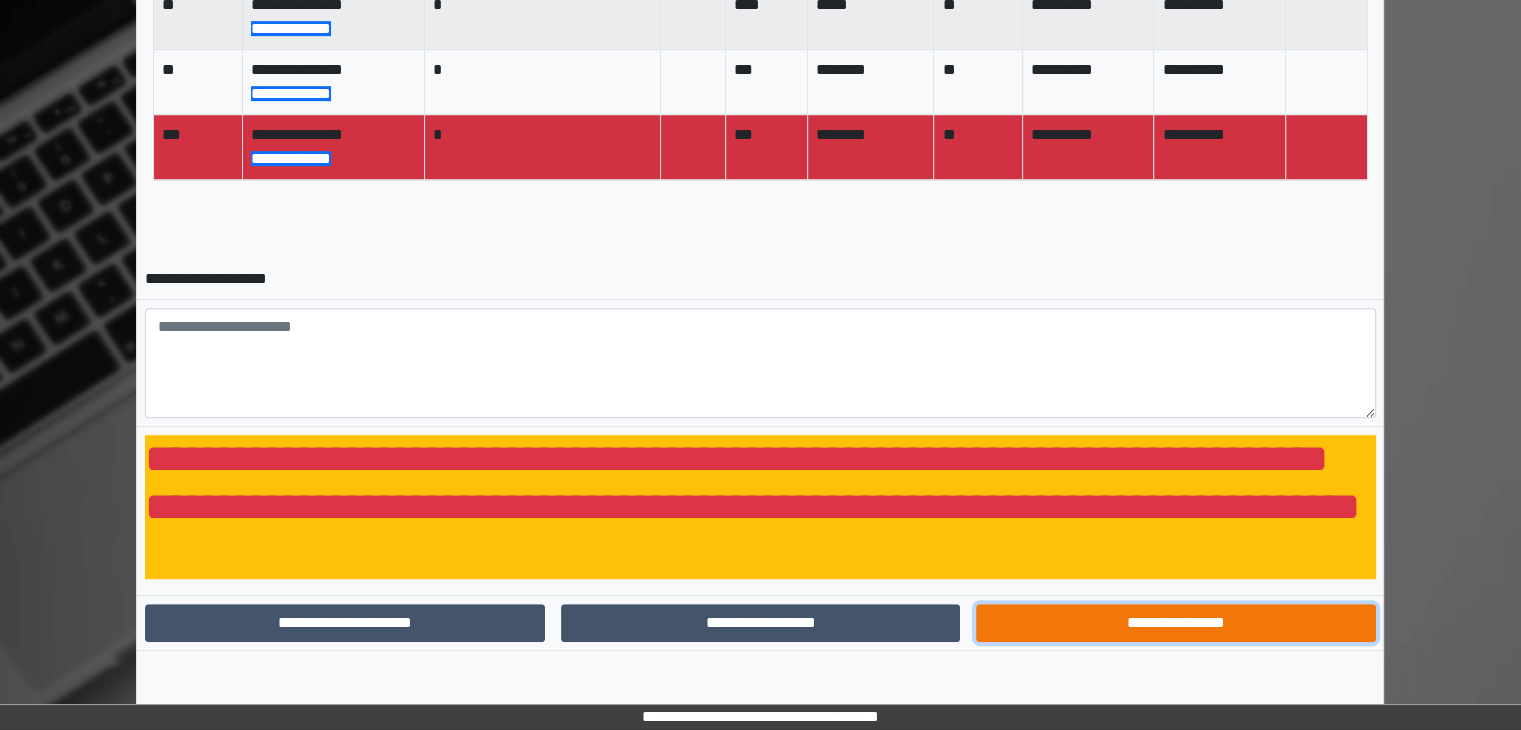 click on "**********" at bounding box center [1175, 623] 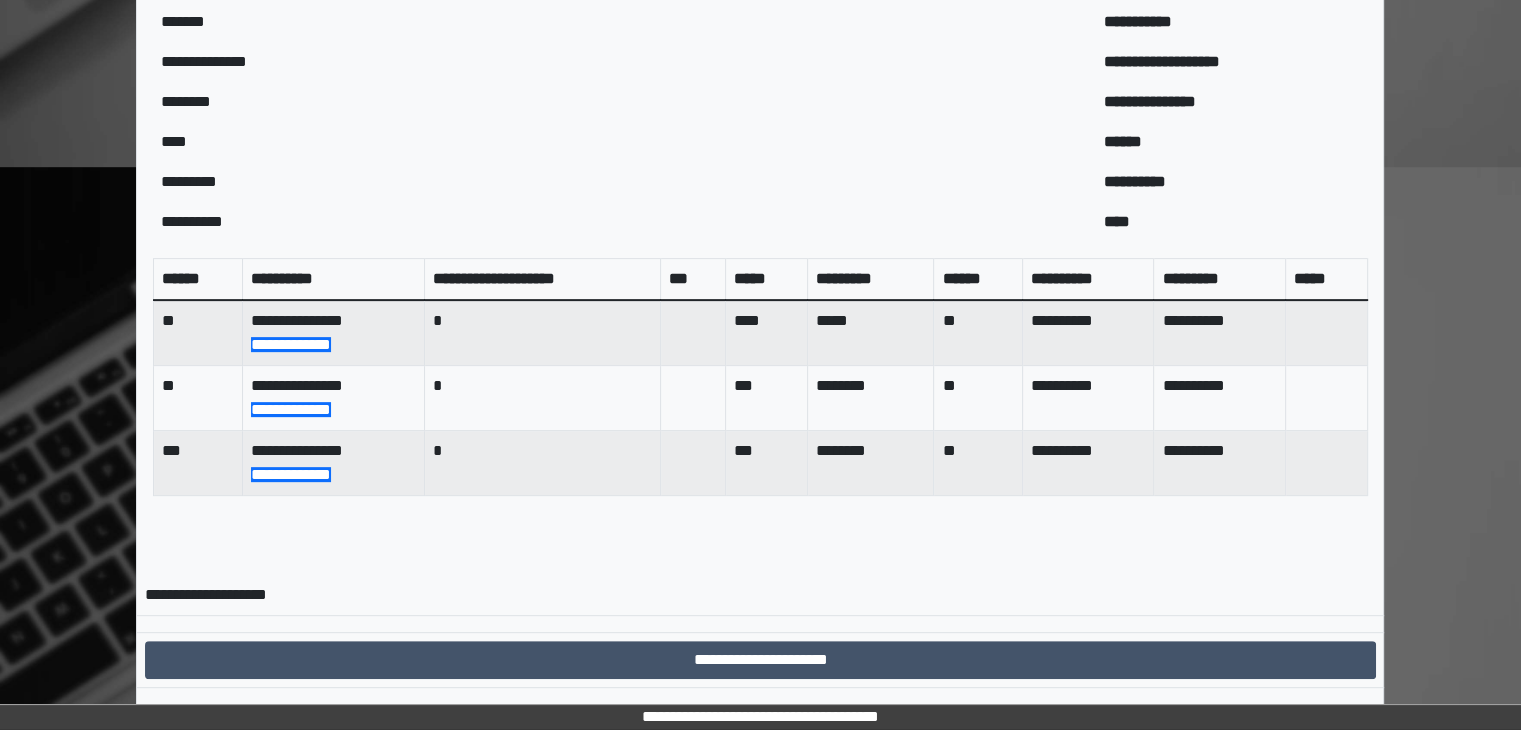 scroll, scrollTop: 721, scrollLeft: 0, axis: vertical 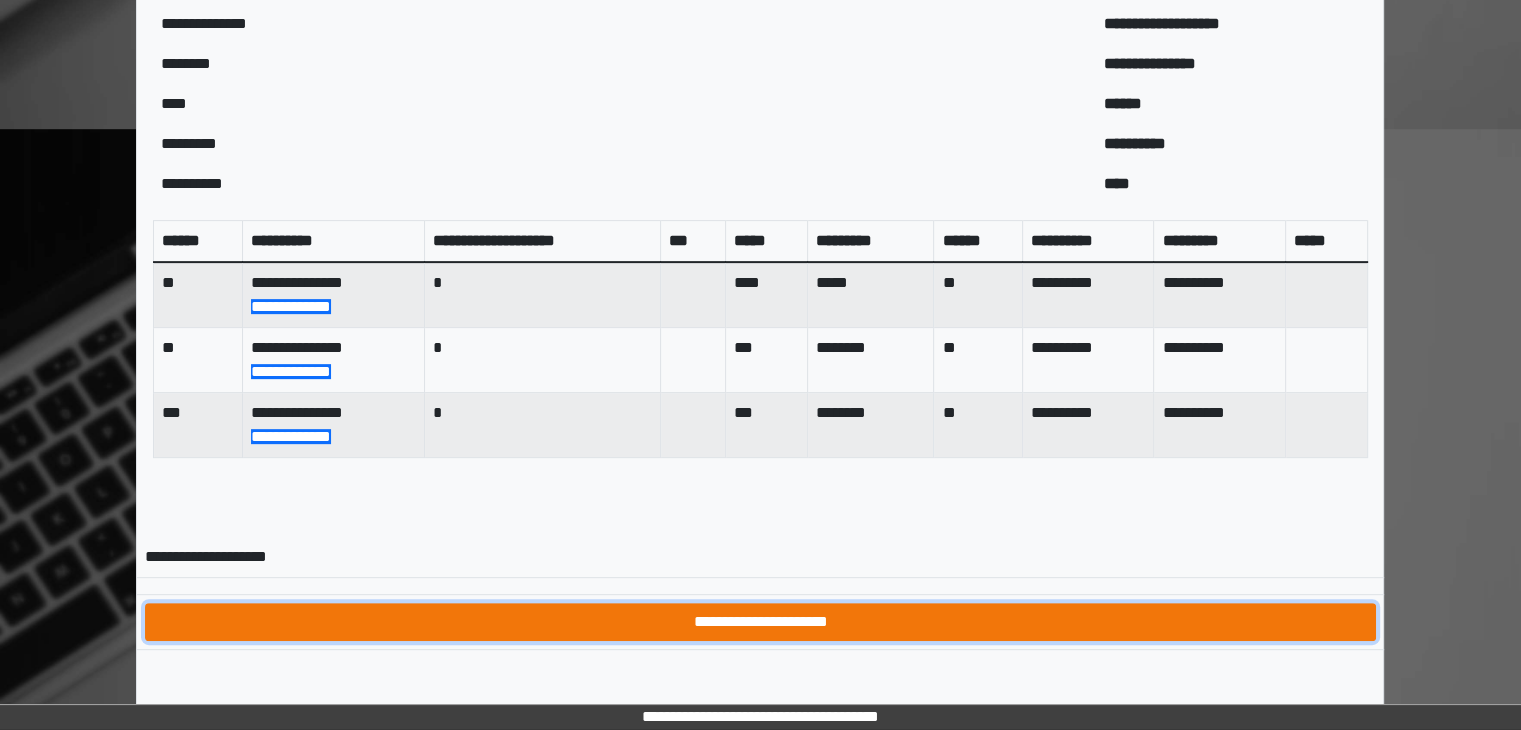 click on "**********" at bounding box center (760, 622) 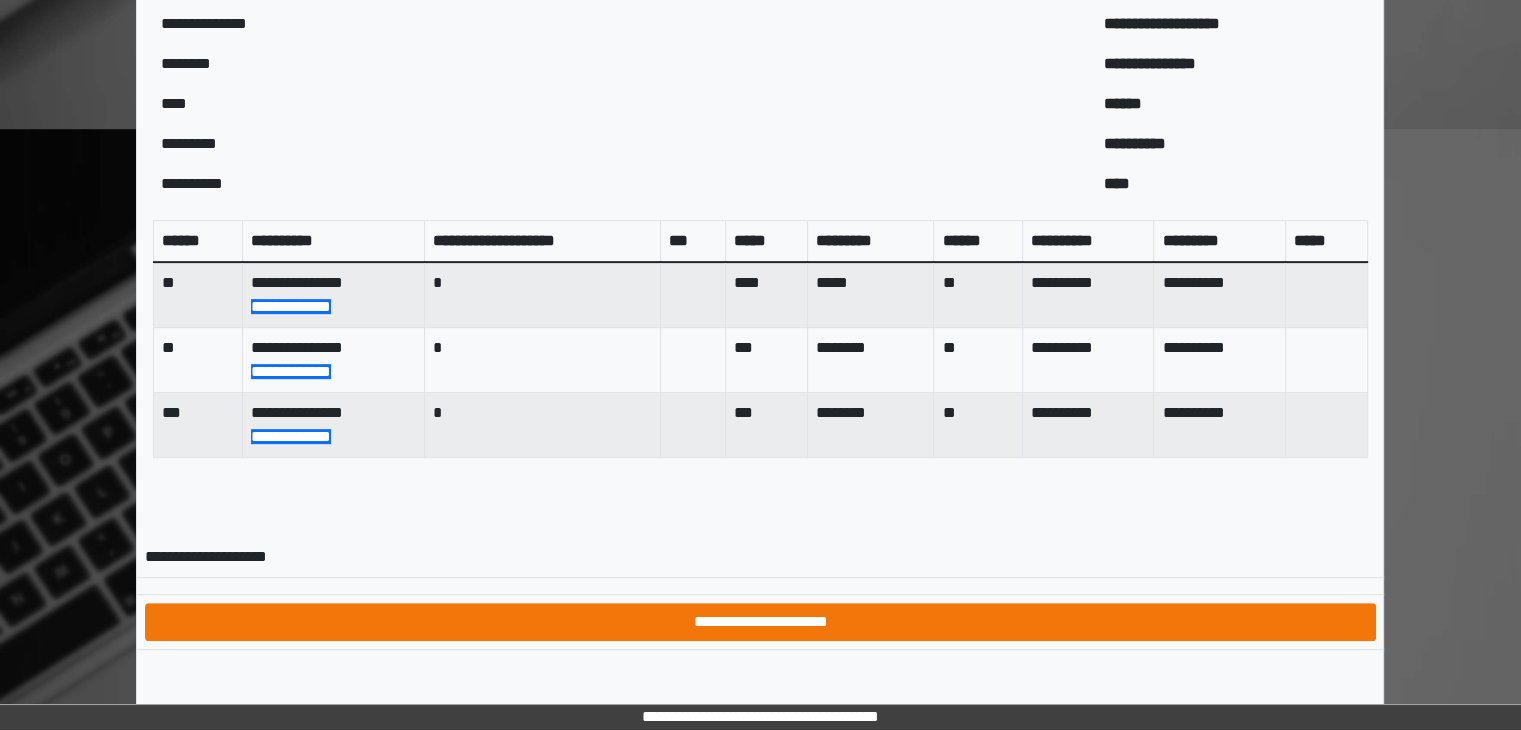 scroll, scrollTop: 0, scrollLeft: 0, axis: both 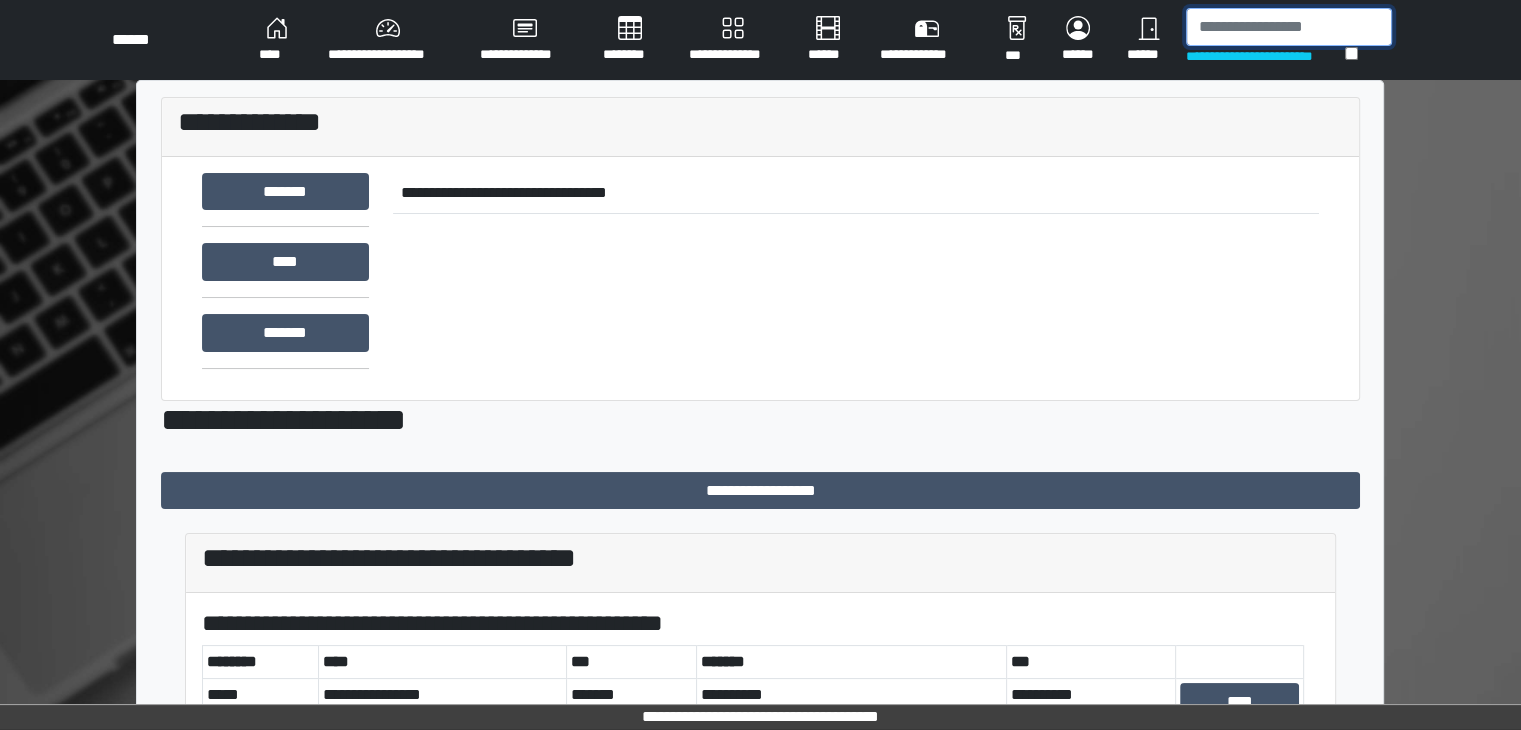 click at bounding box center (1289, 27) 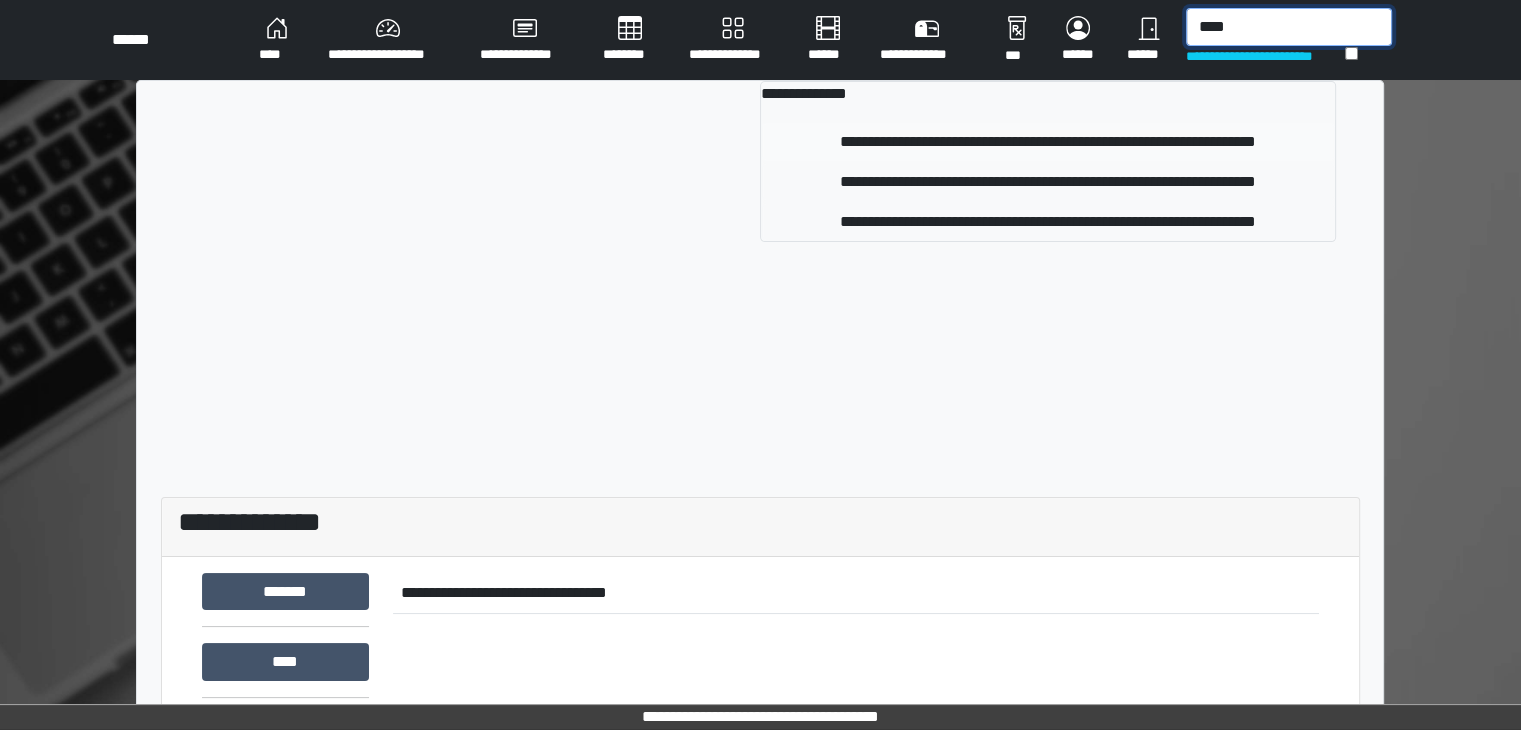 type on "****" 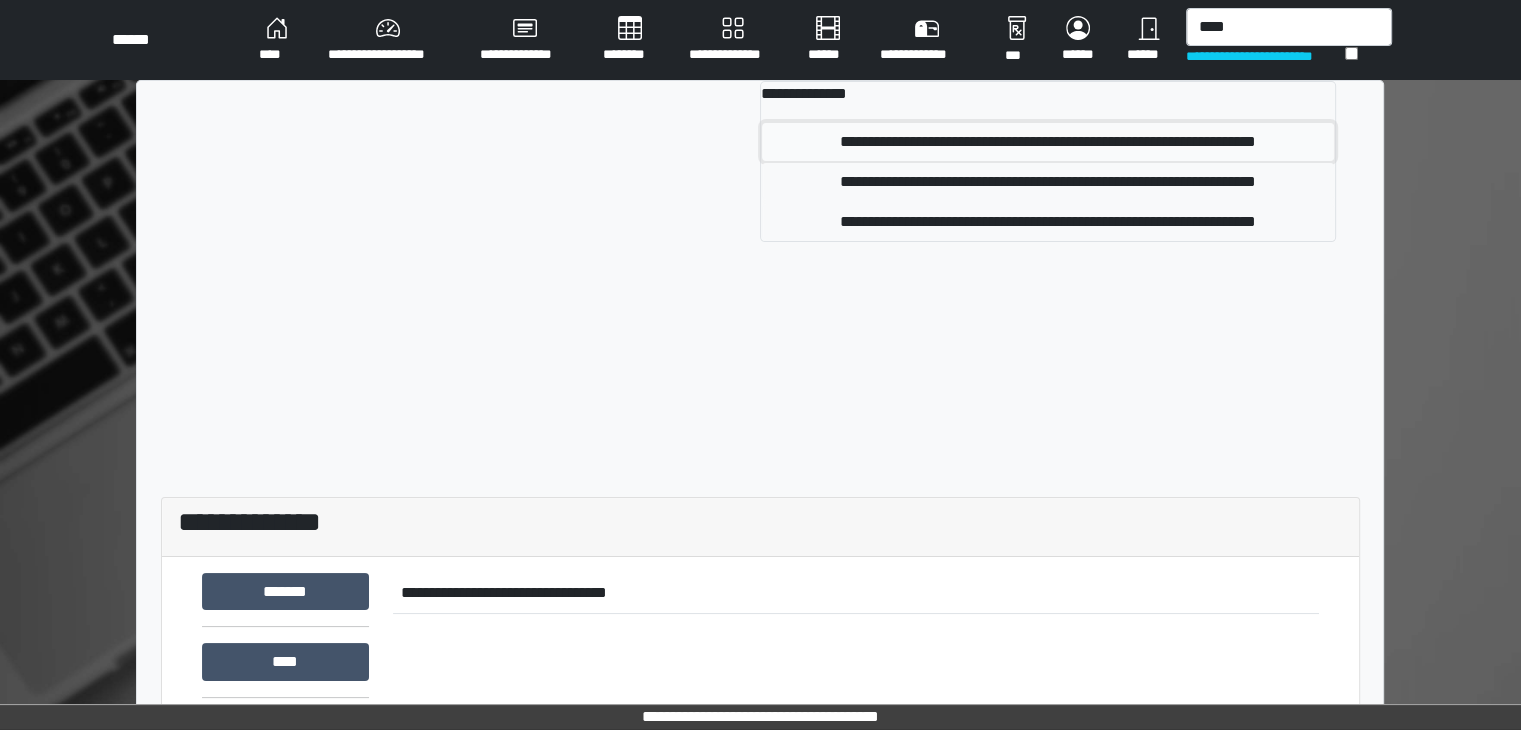 click on "**********" at bounding box center [1048, 142] 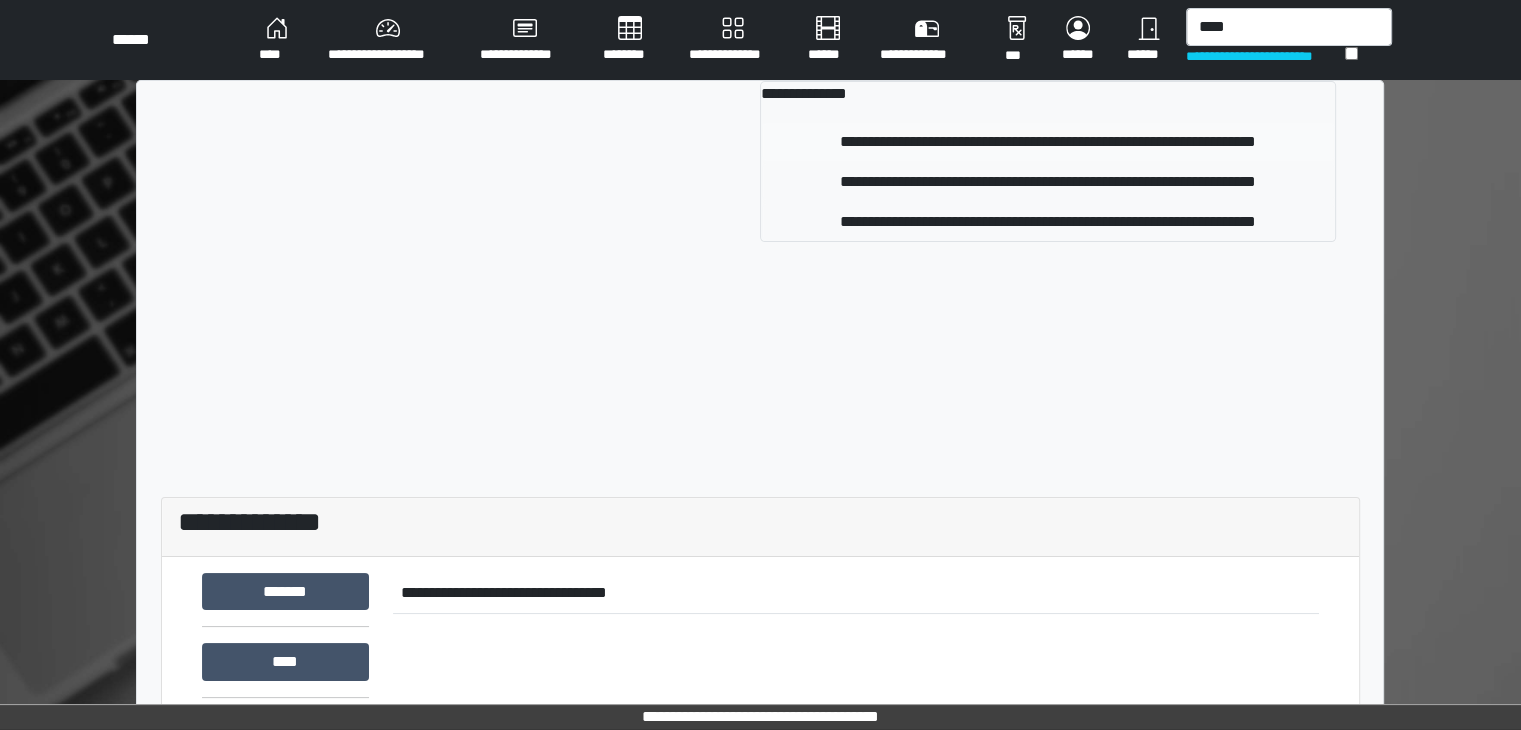 type 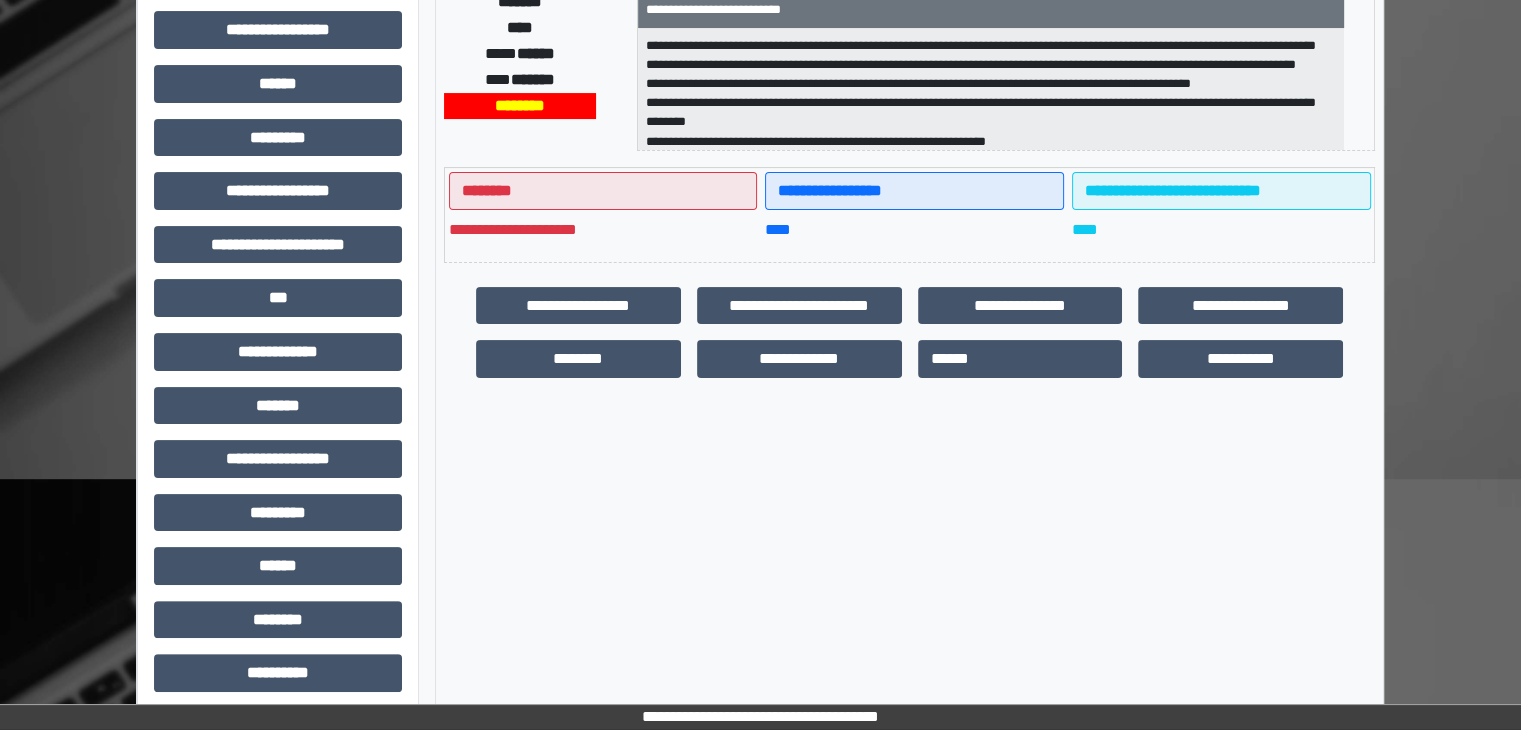 scroll, scrollTop: 400, scrollLeft: 0, axis: vertical 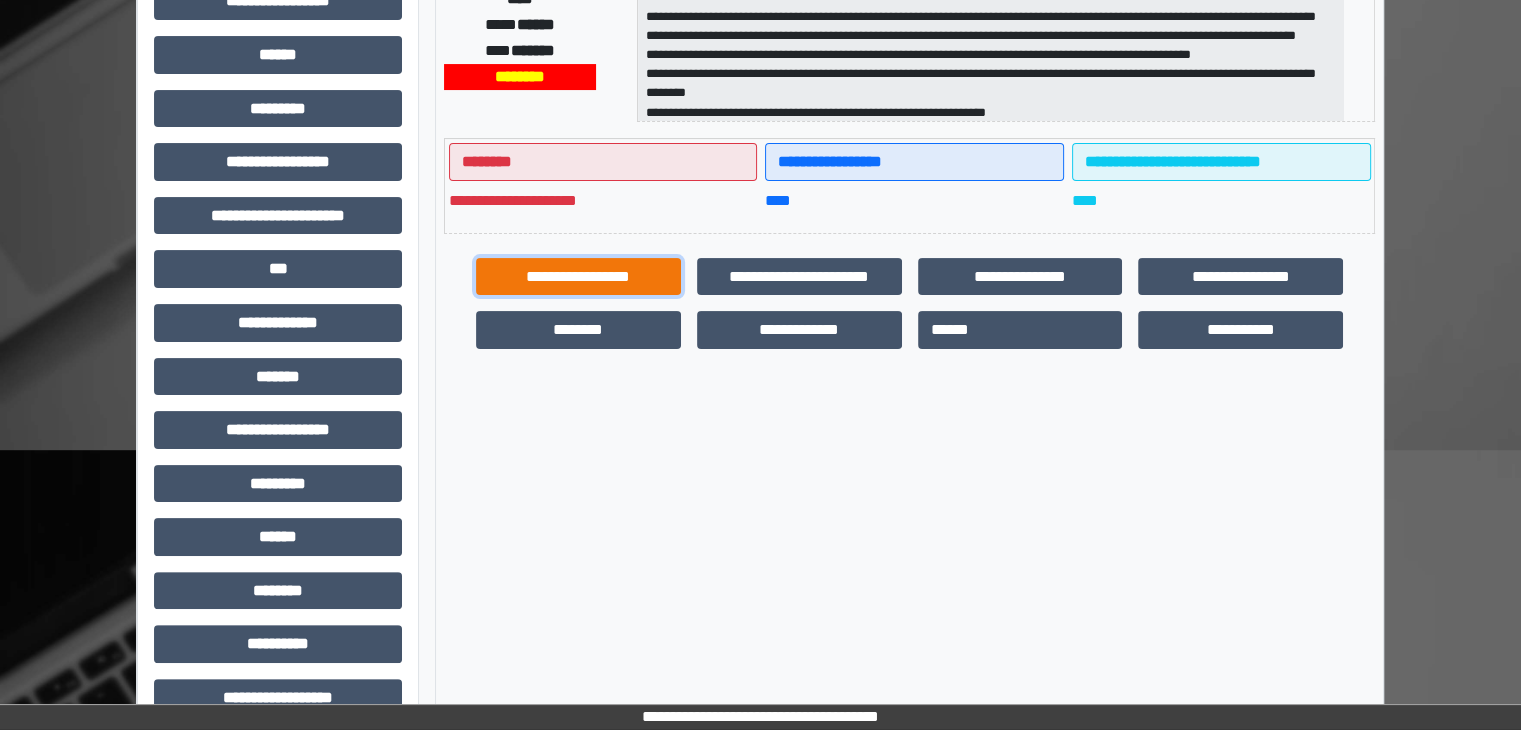 click on "**********" at bounding box center [578, 277] 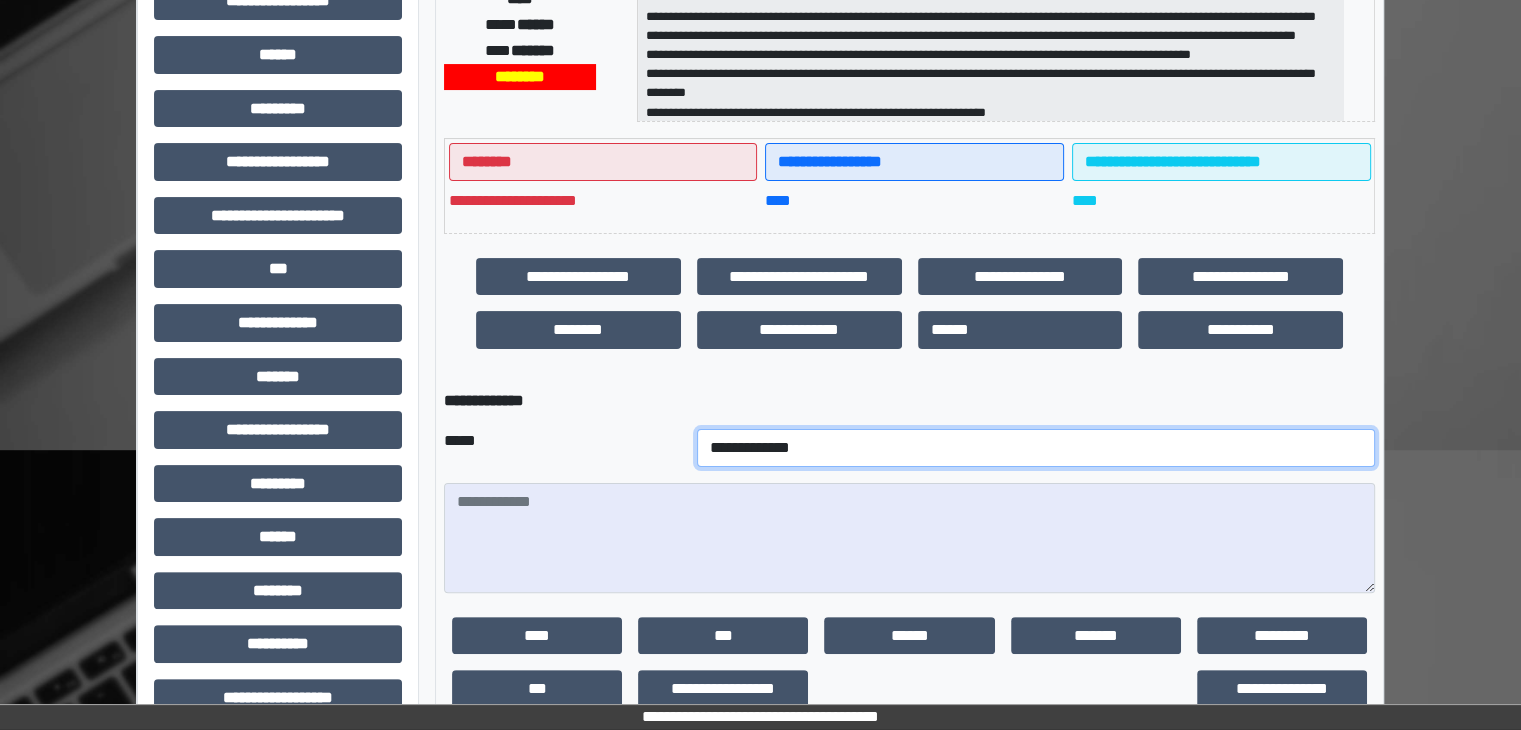 click on "**********" at bounding box center (1036, 448) 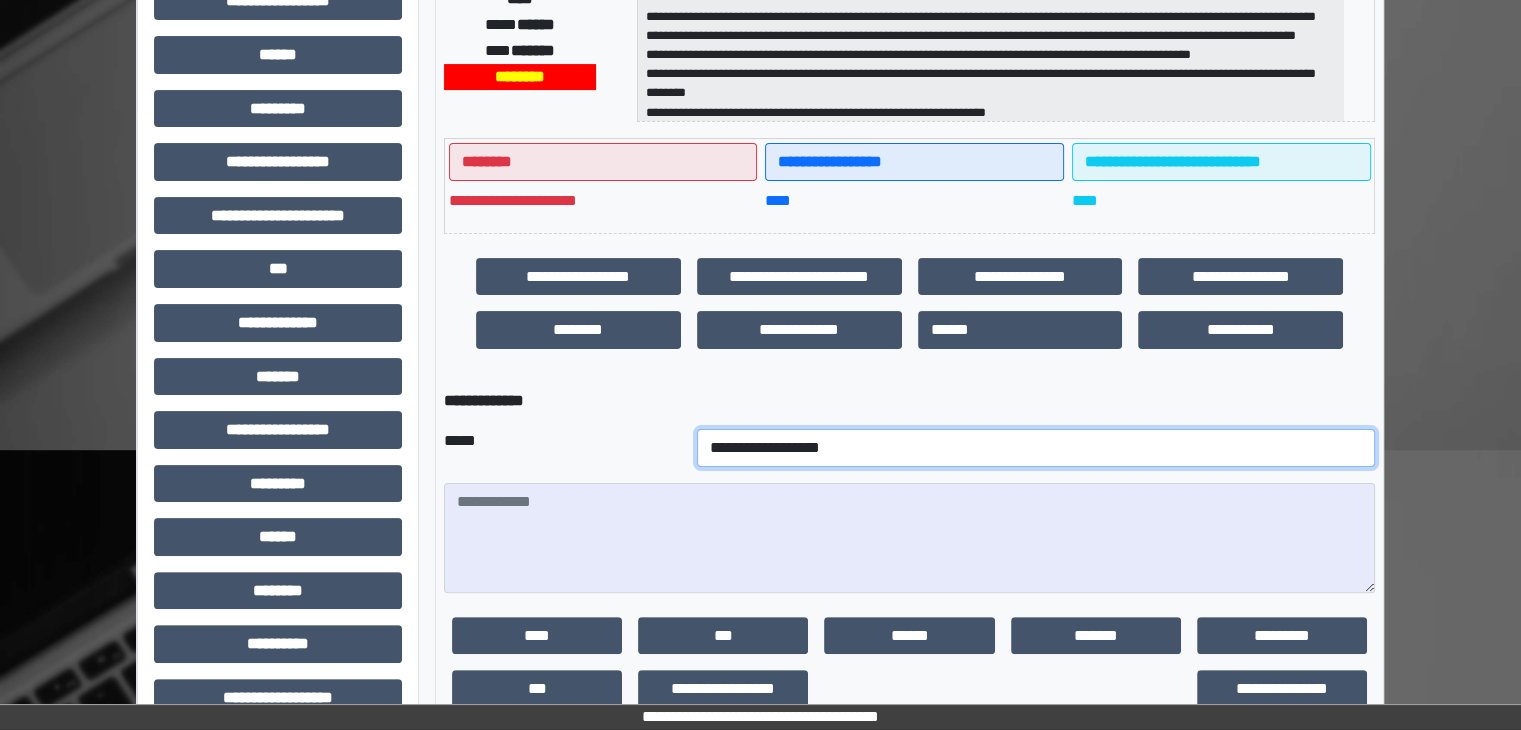 click on "**********" at bounding box center (1036, 448) 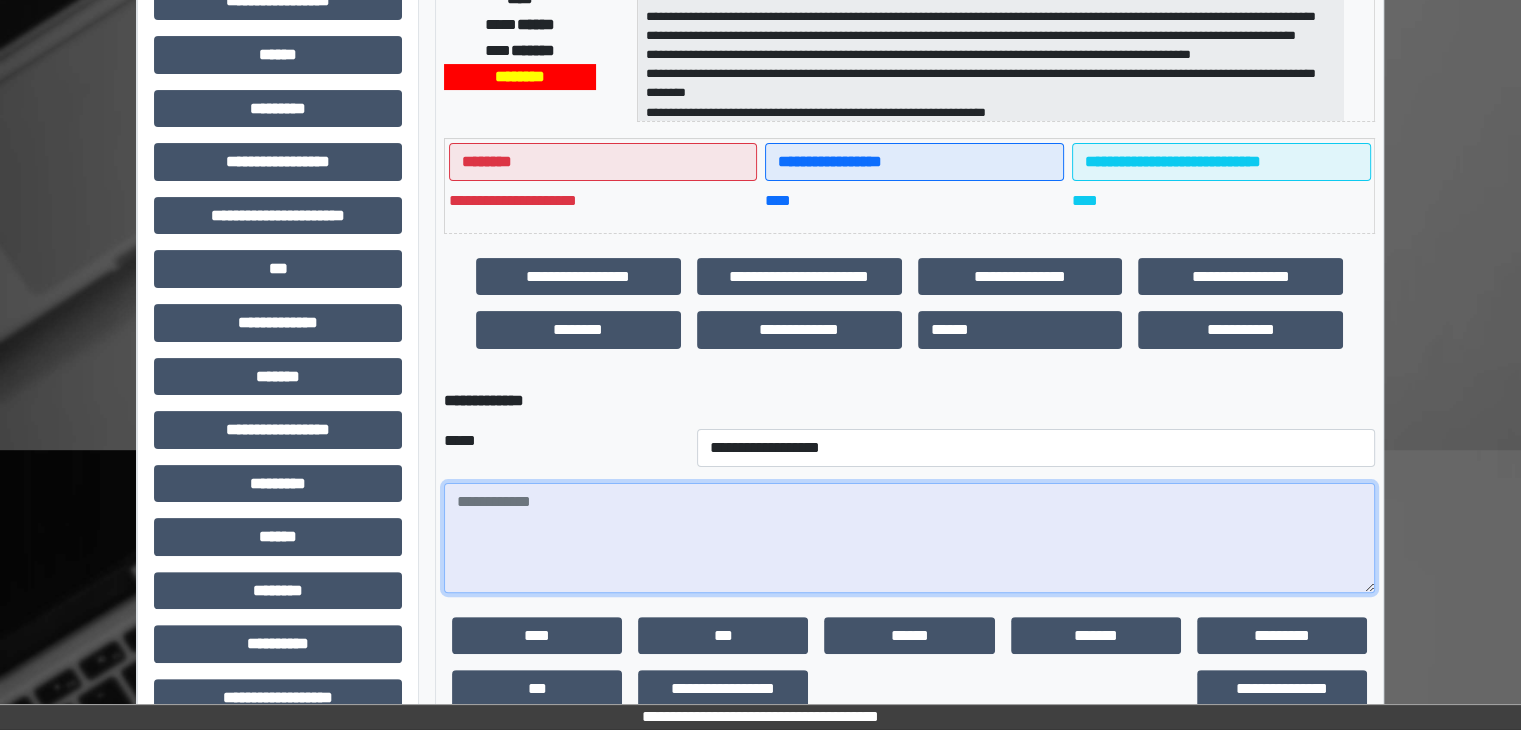 click at bounding box center (909, 538) 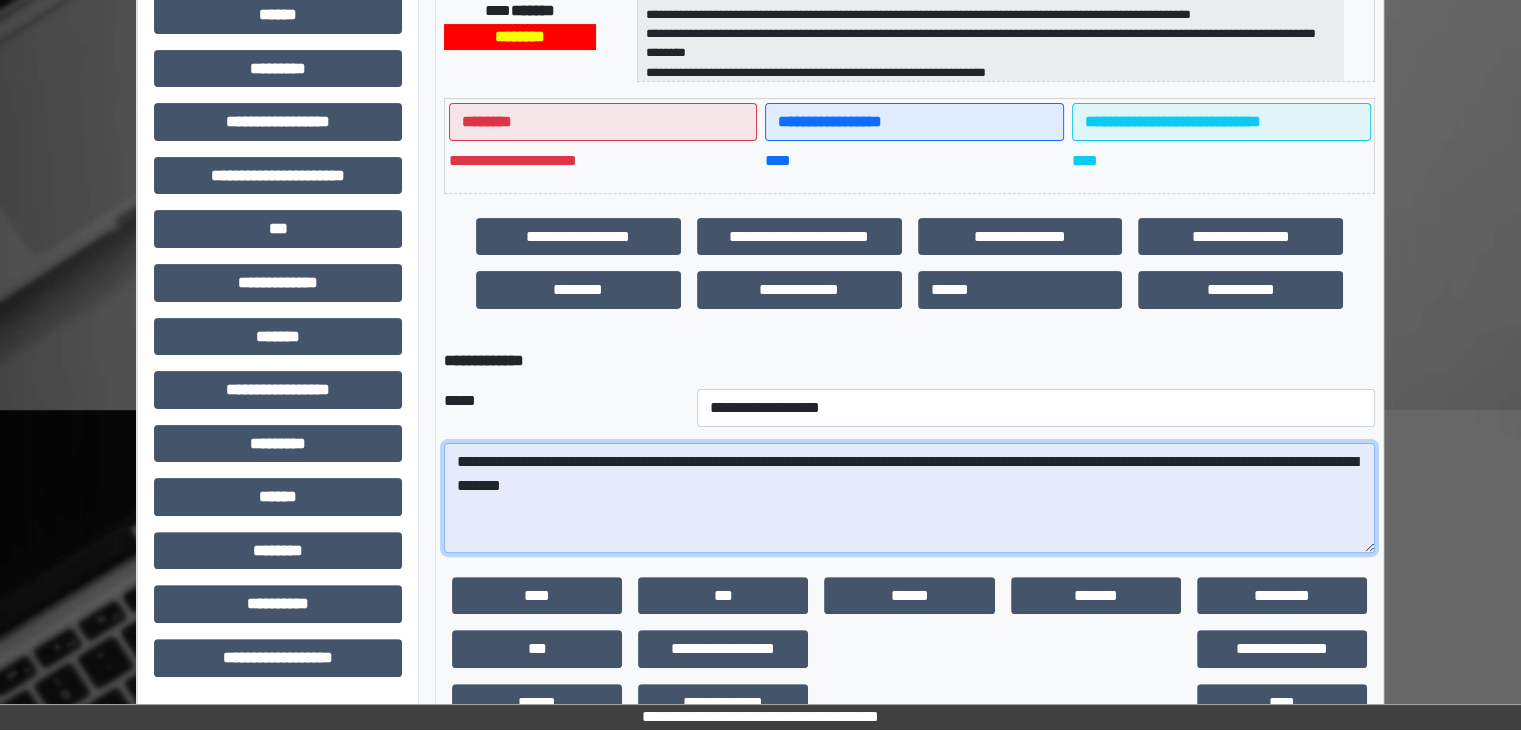 scroll, scrollTop: 496, scrollLeft: 0, axis: vertical 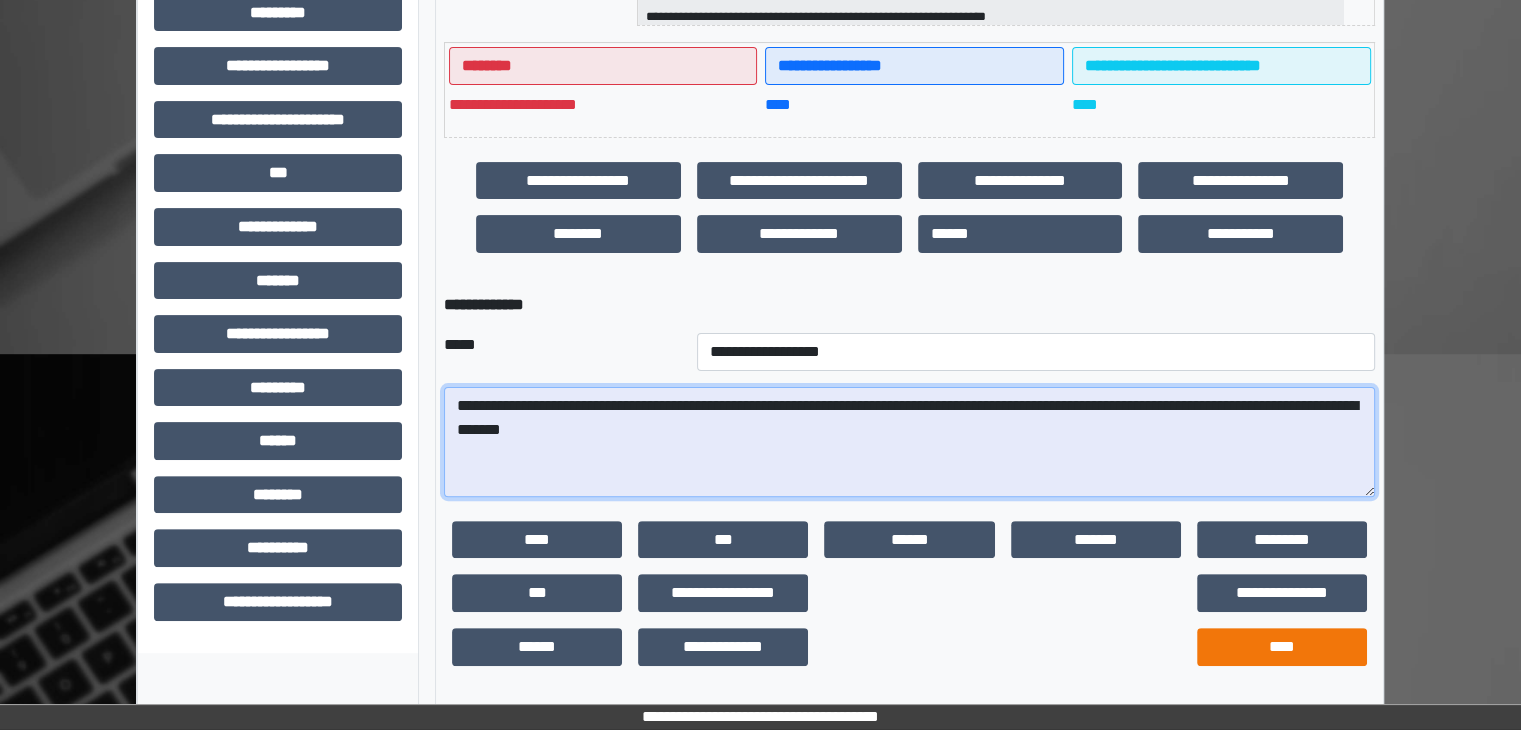 type on "**********" 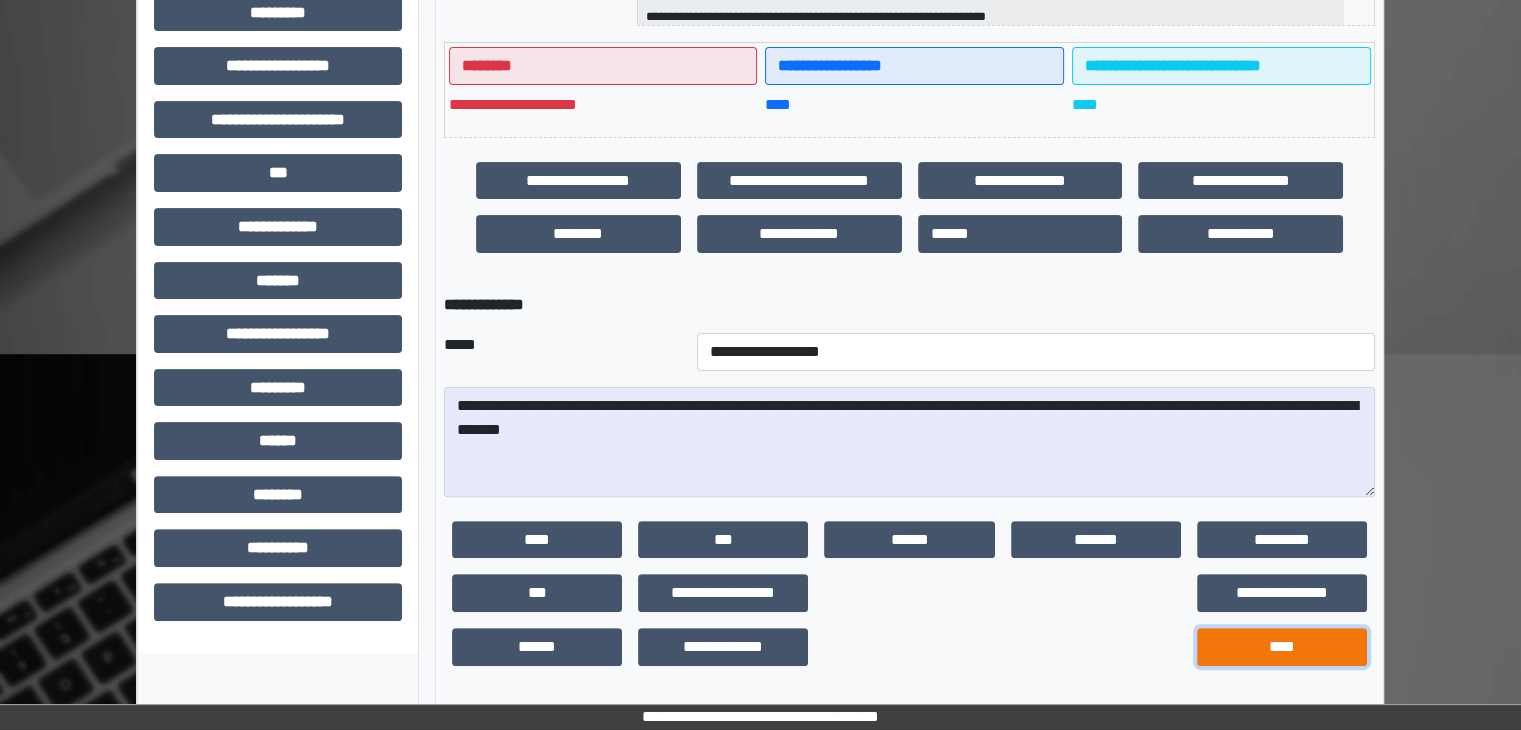 click on "****" at bounding box center [1282, 647] 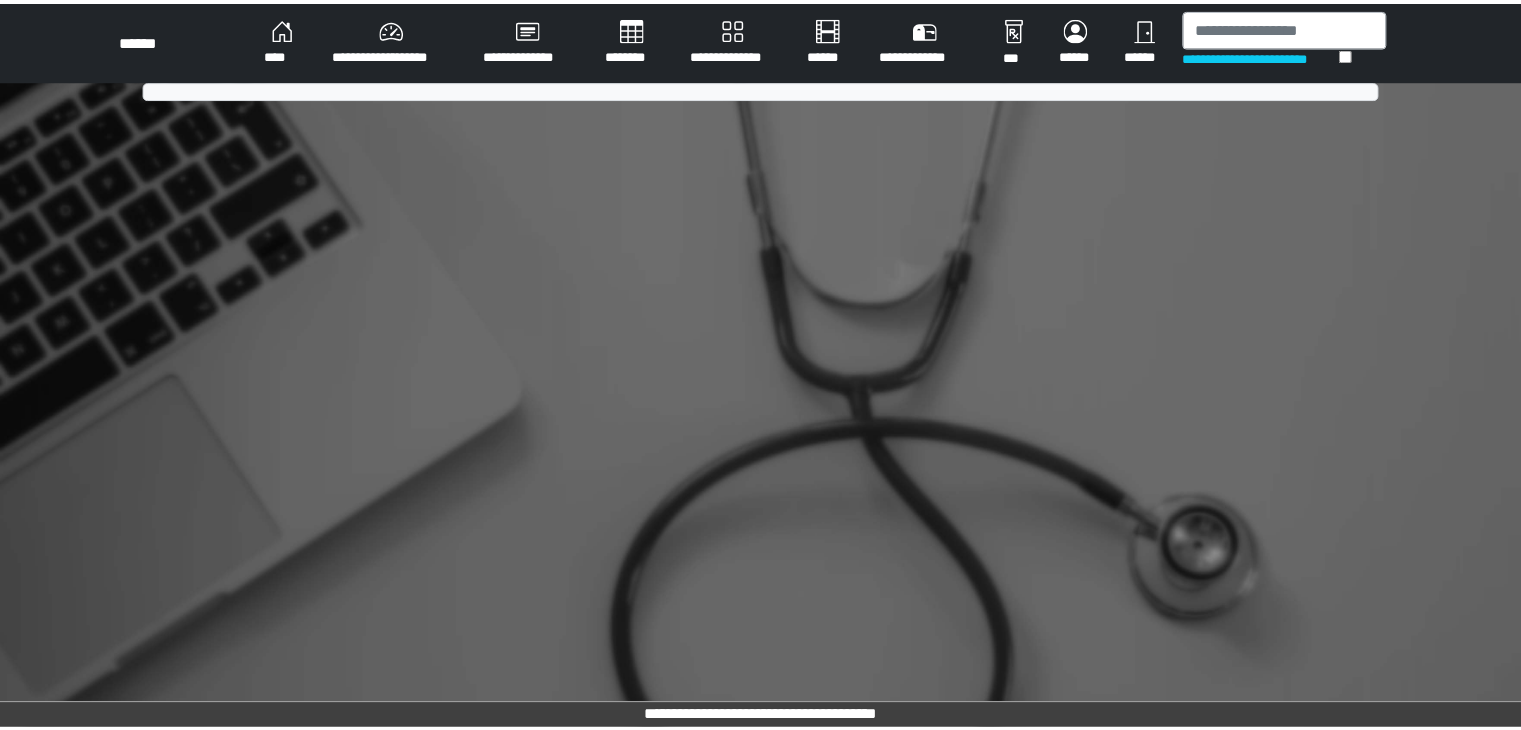 scroll, scrollTop: 0, scrollLeft: 0, axis: both 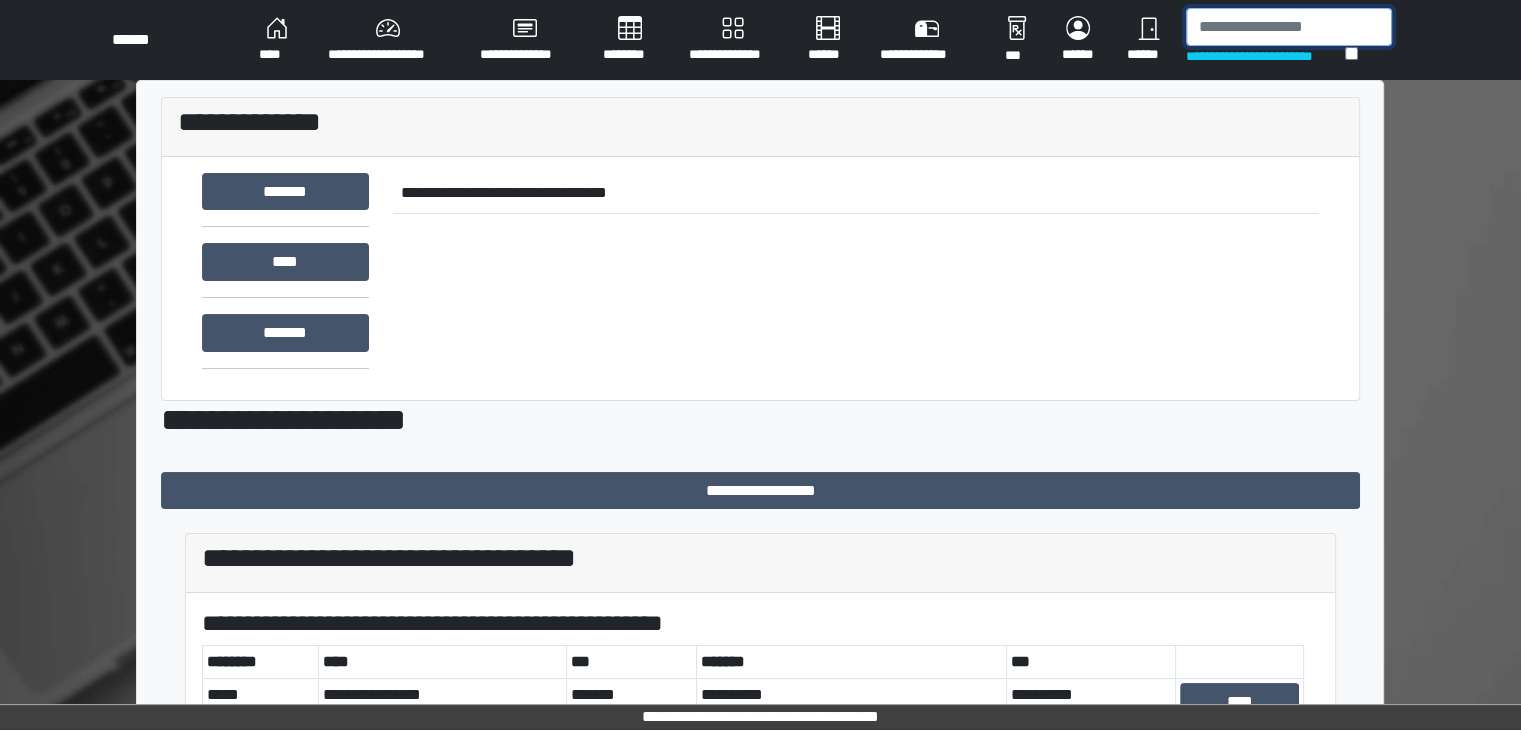 click at bounding box center (1289, 27) 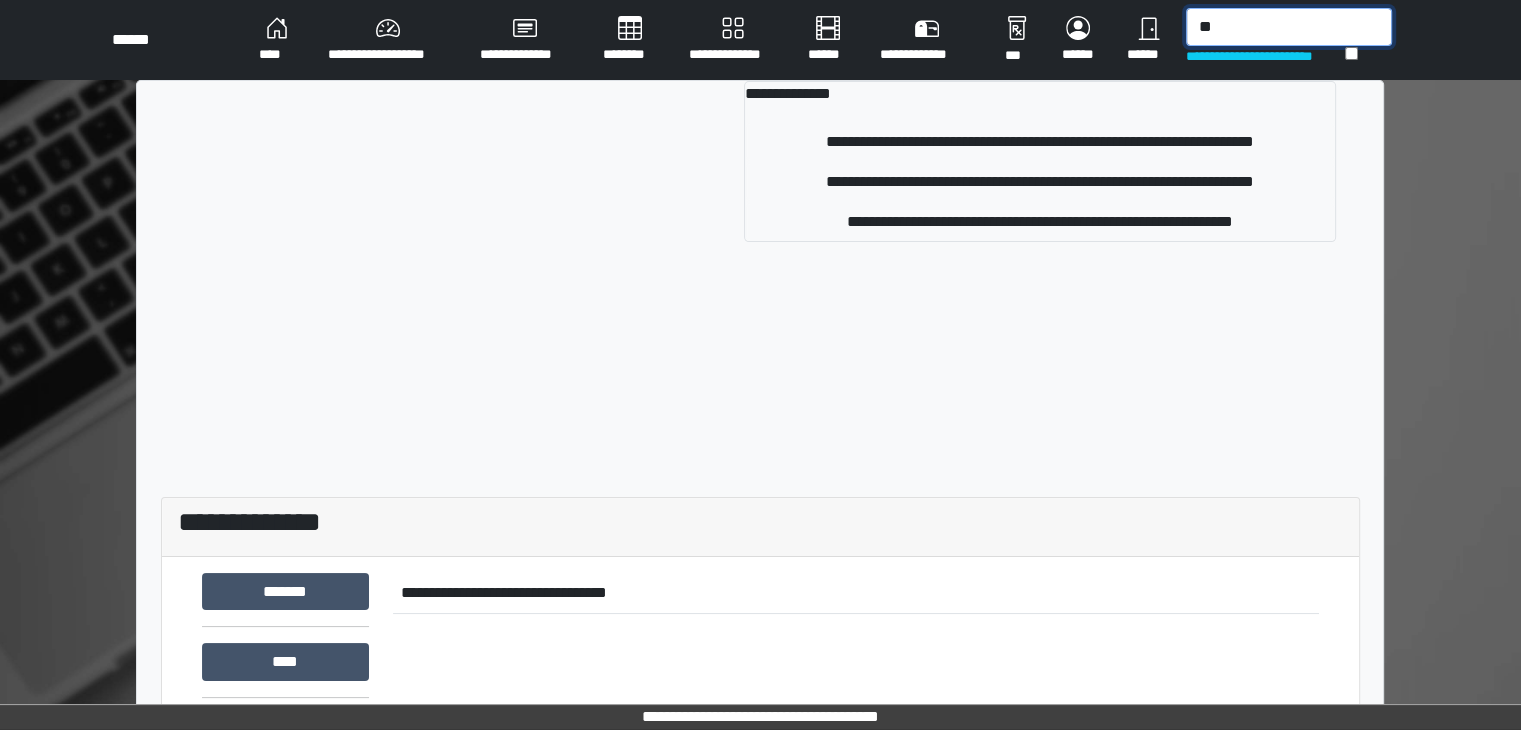 type on "*" 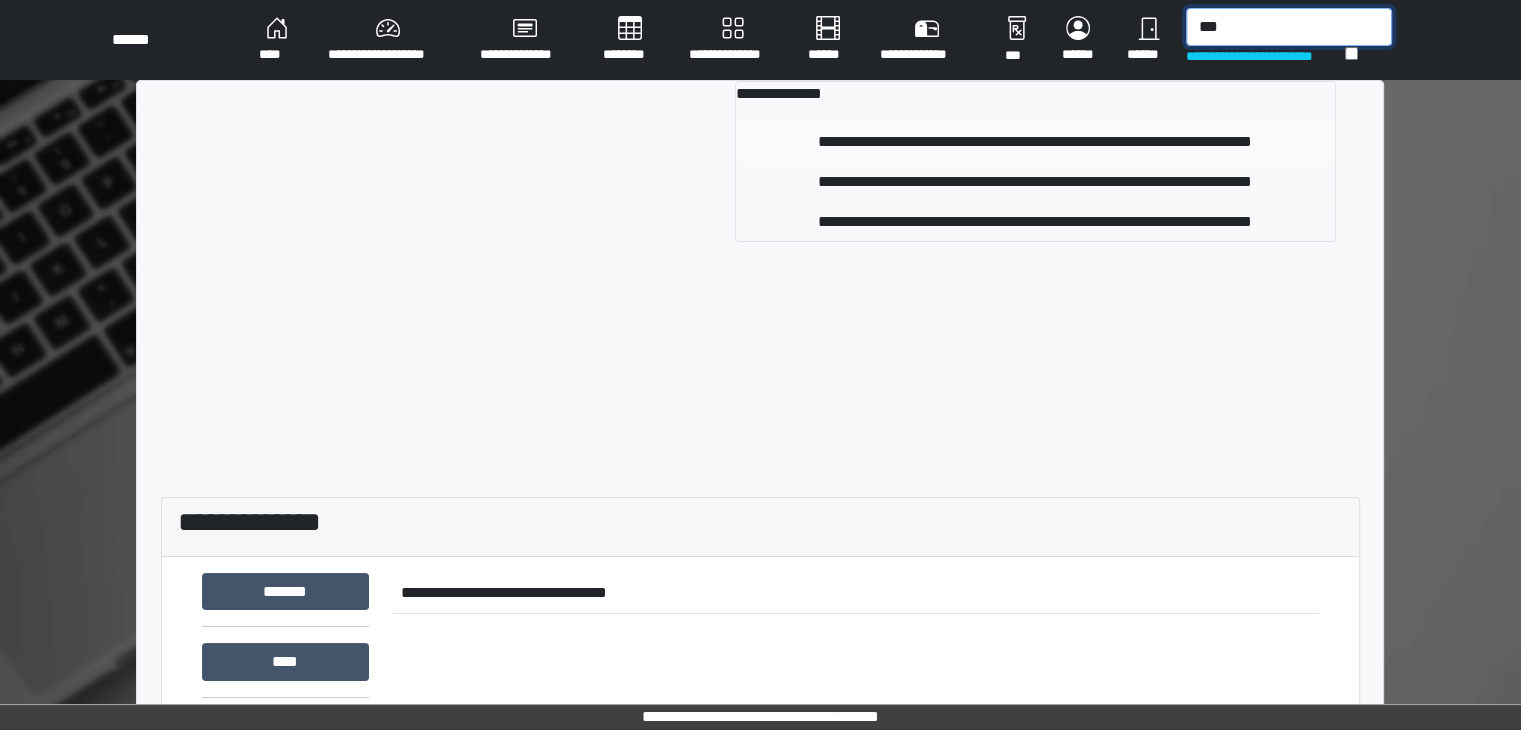type on "***" 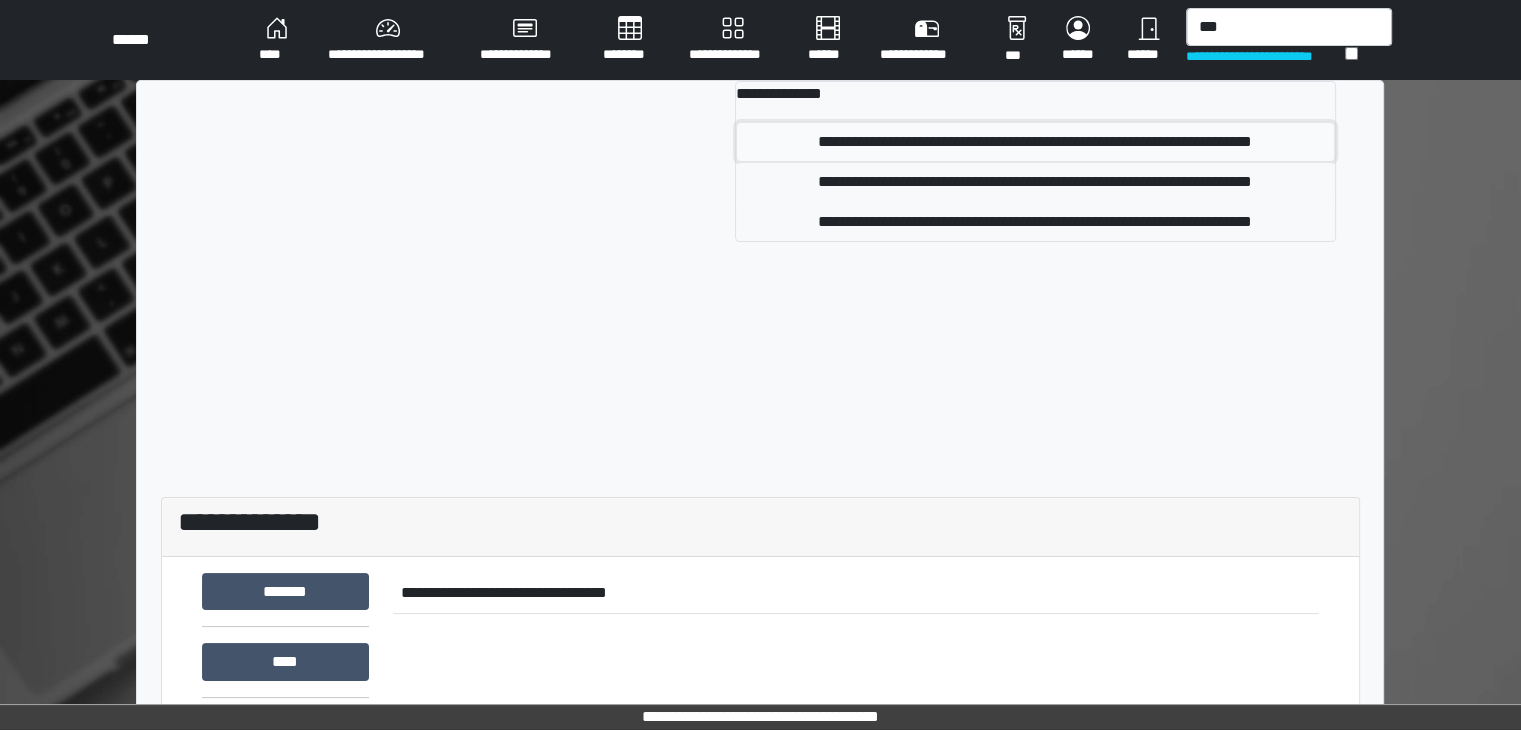 click on "**********" at bounding box center (1035, 142) 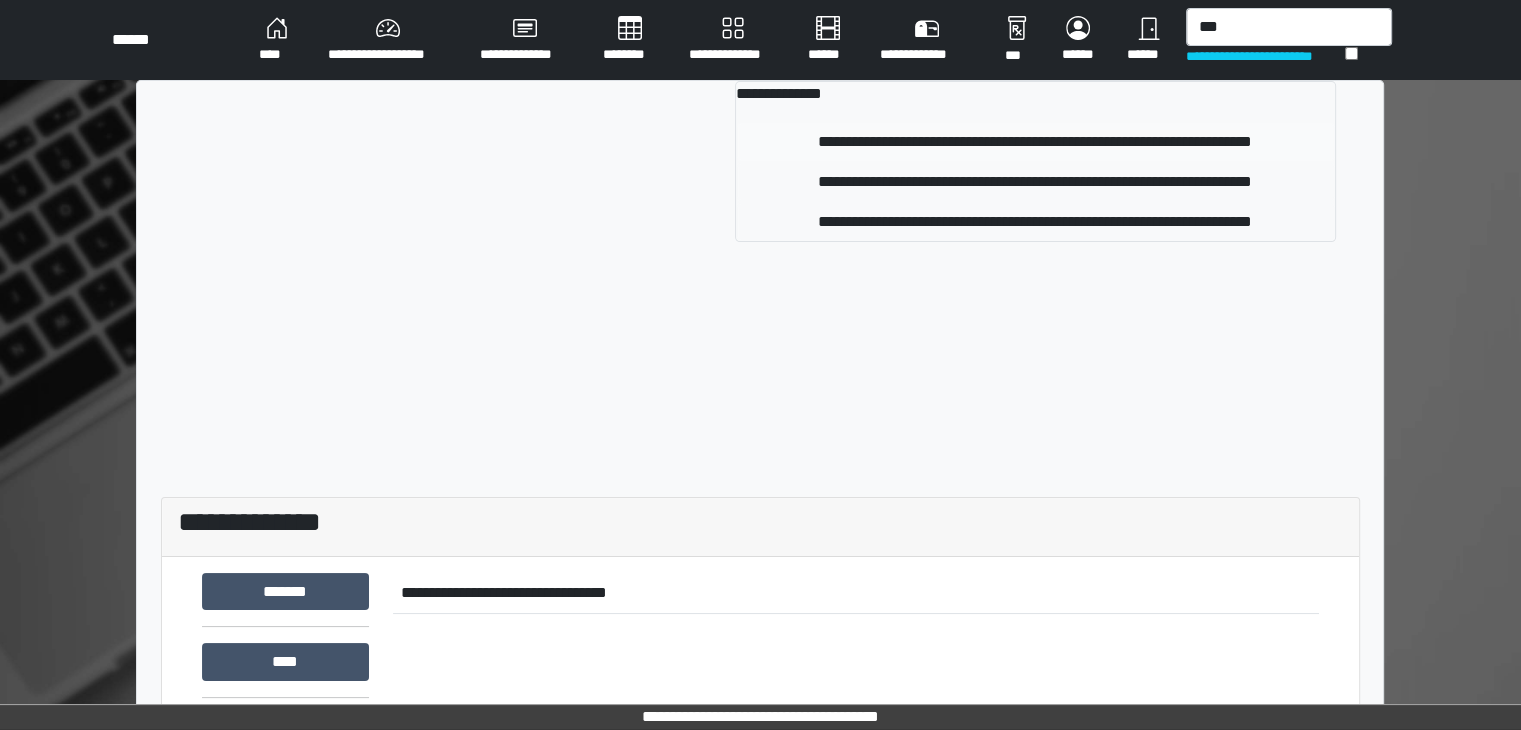 type 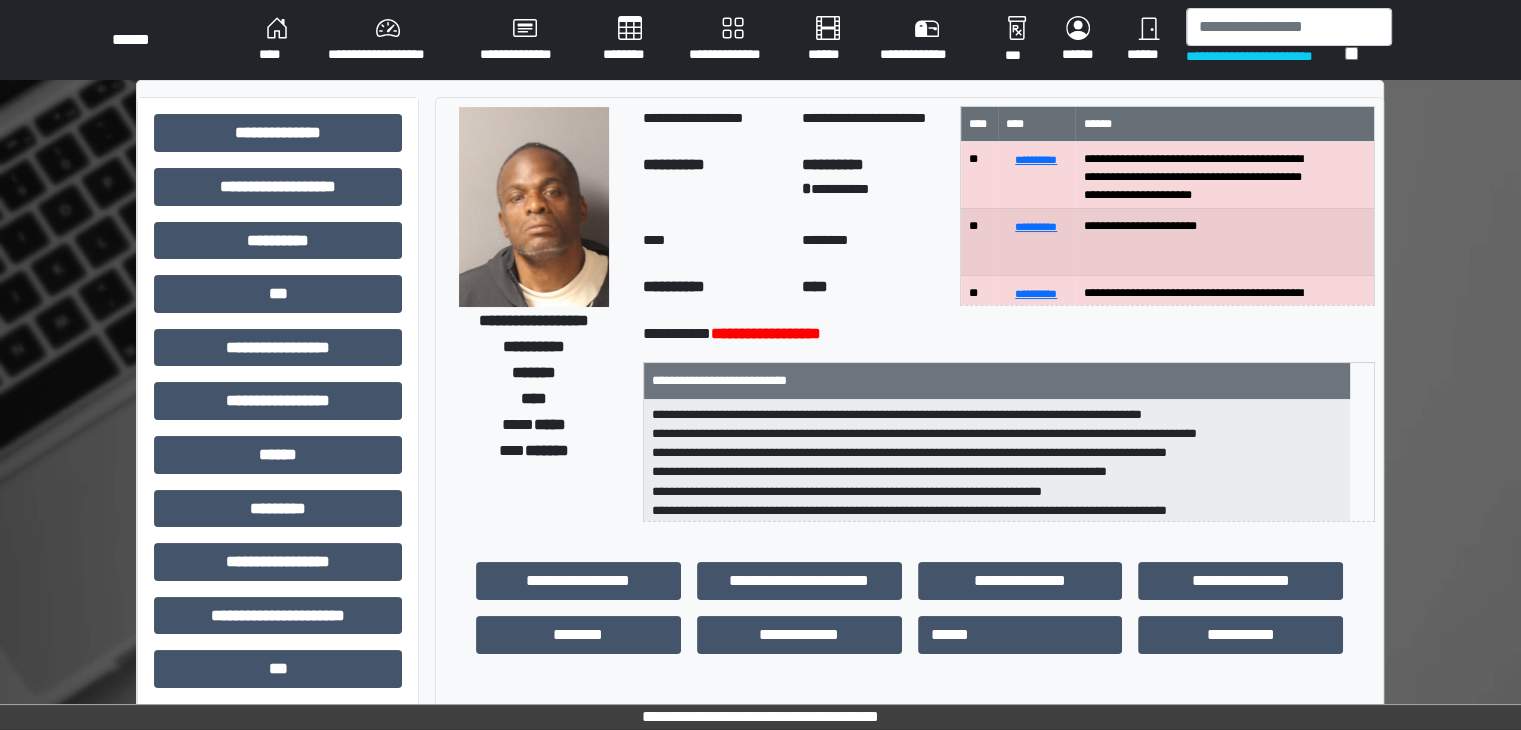 scroll, scrollTop: 0, scrollLeft: 0, axis: both 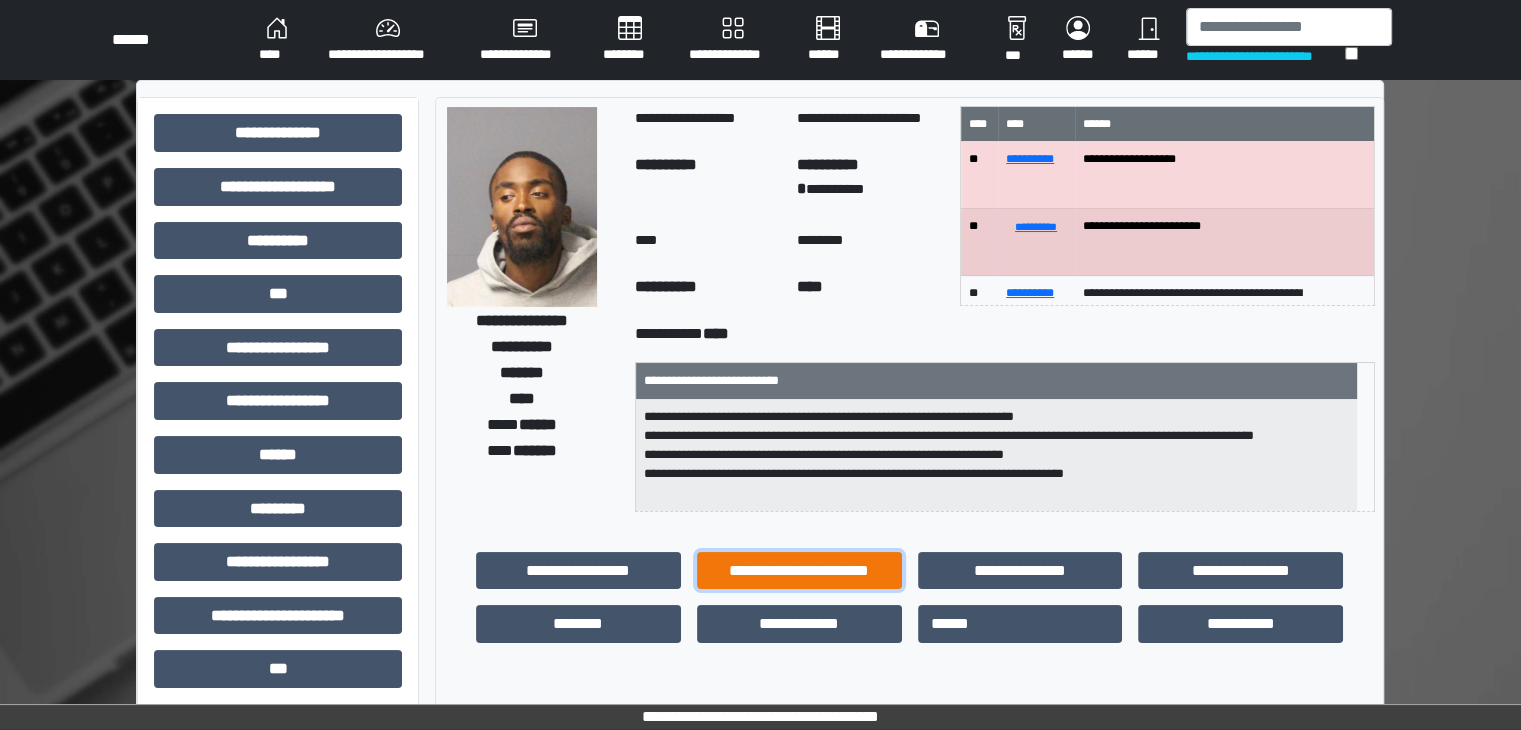 click on "**********" at bounding box center (799, 571) 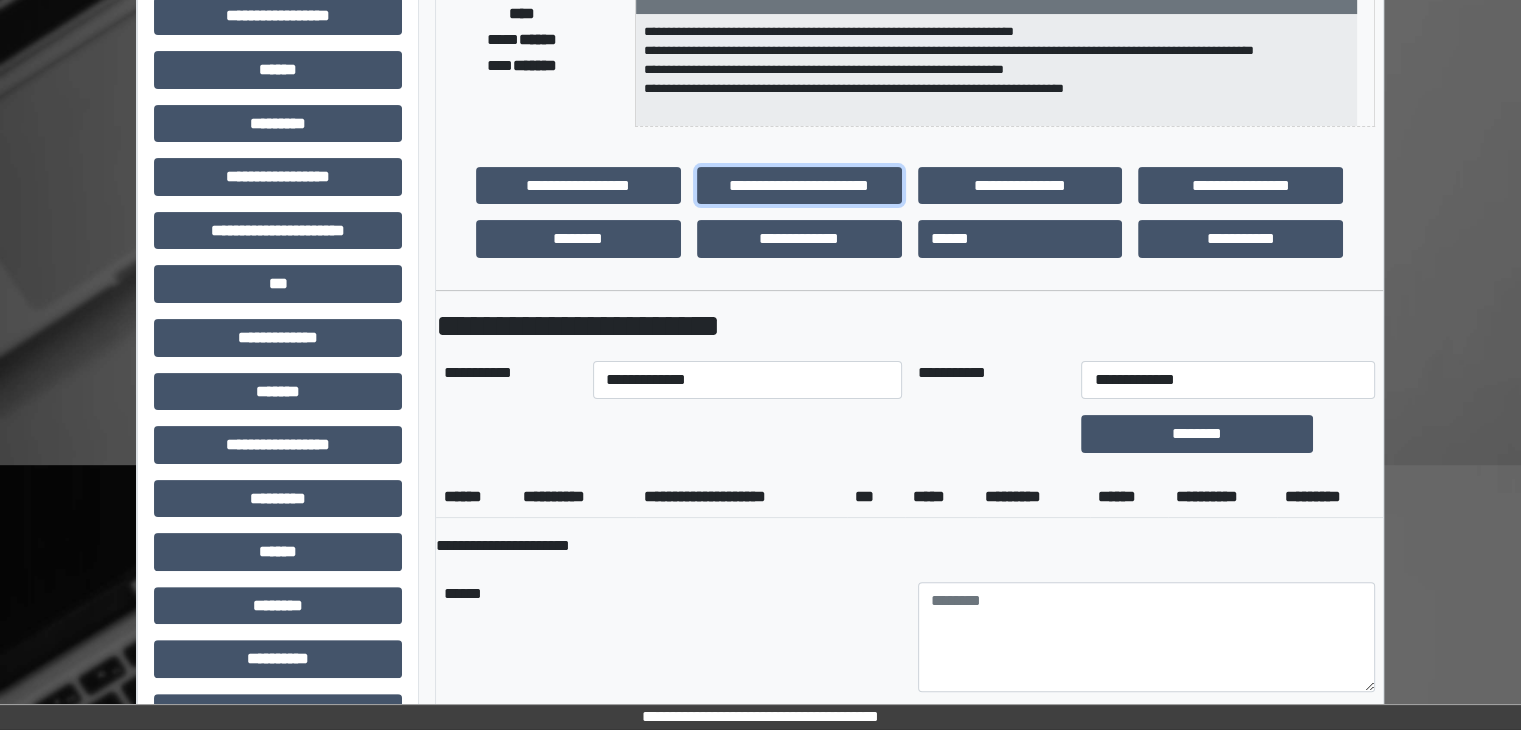 scroll, scrollTop: 400, scrollLeft: 0, axis: vertical 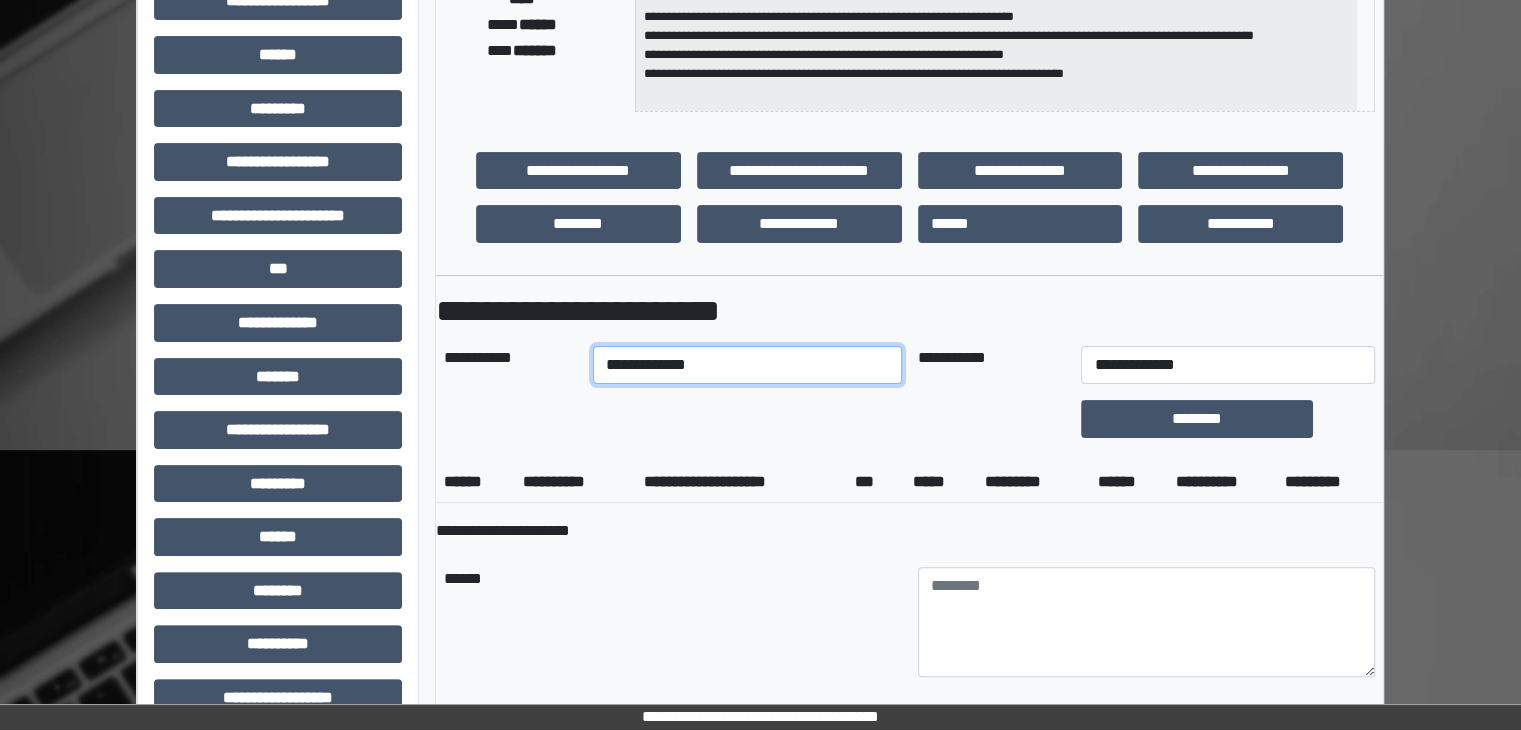 click on "**********" at bounding box center (747, 365) 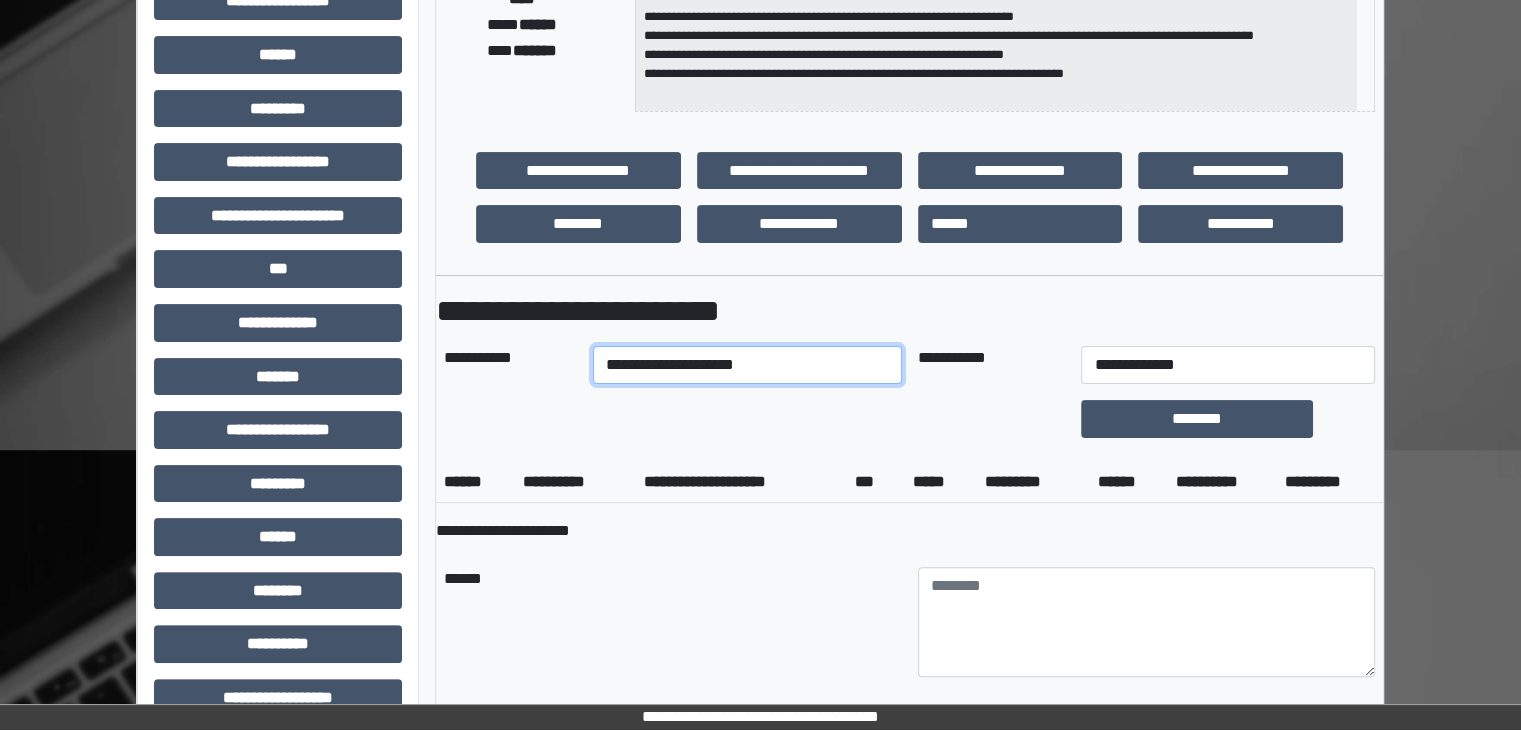 click on "**********" at bounding box center [747, 365] 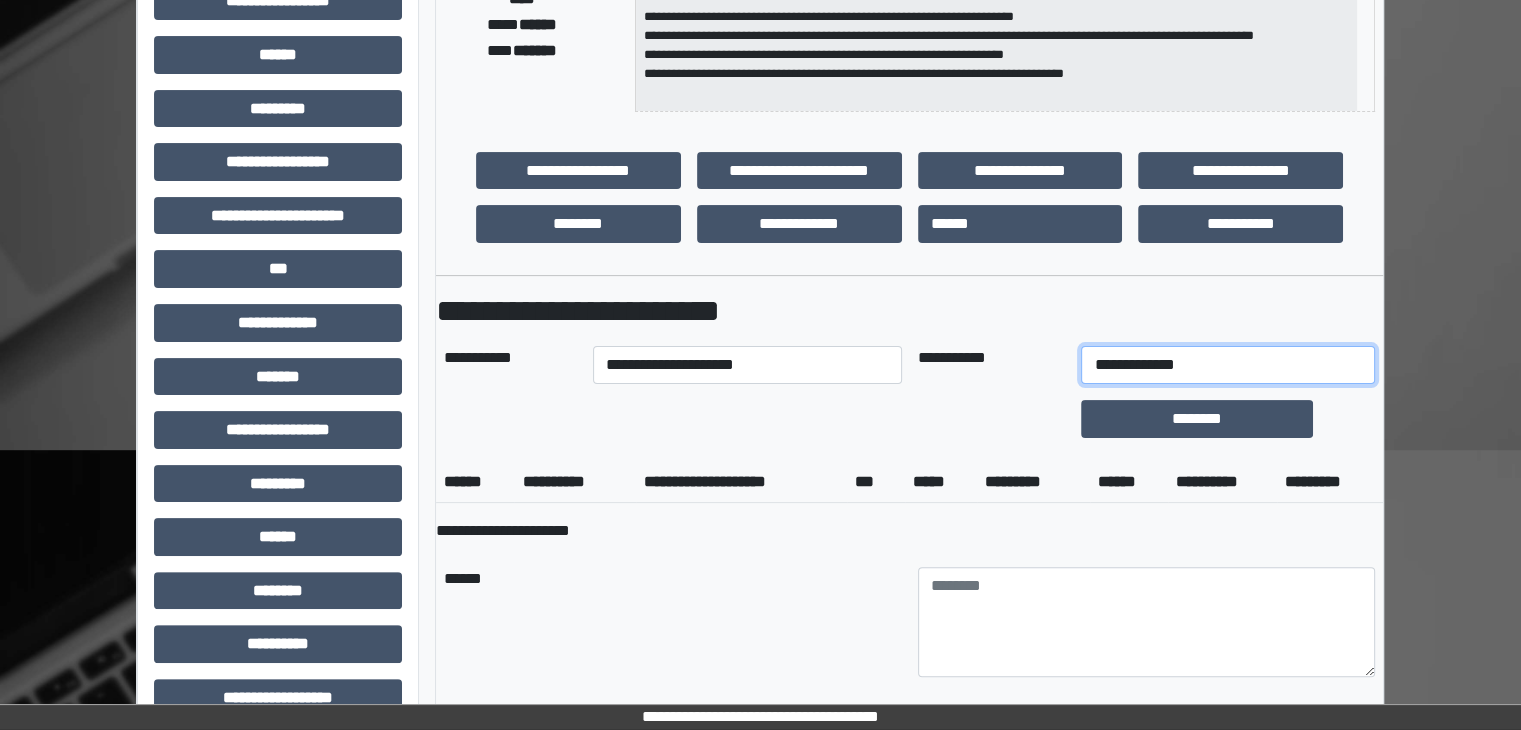 click on "**********" at bounding box center (1227, 365) 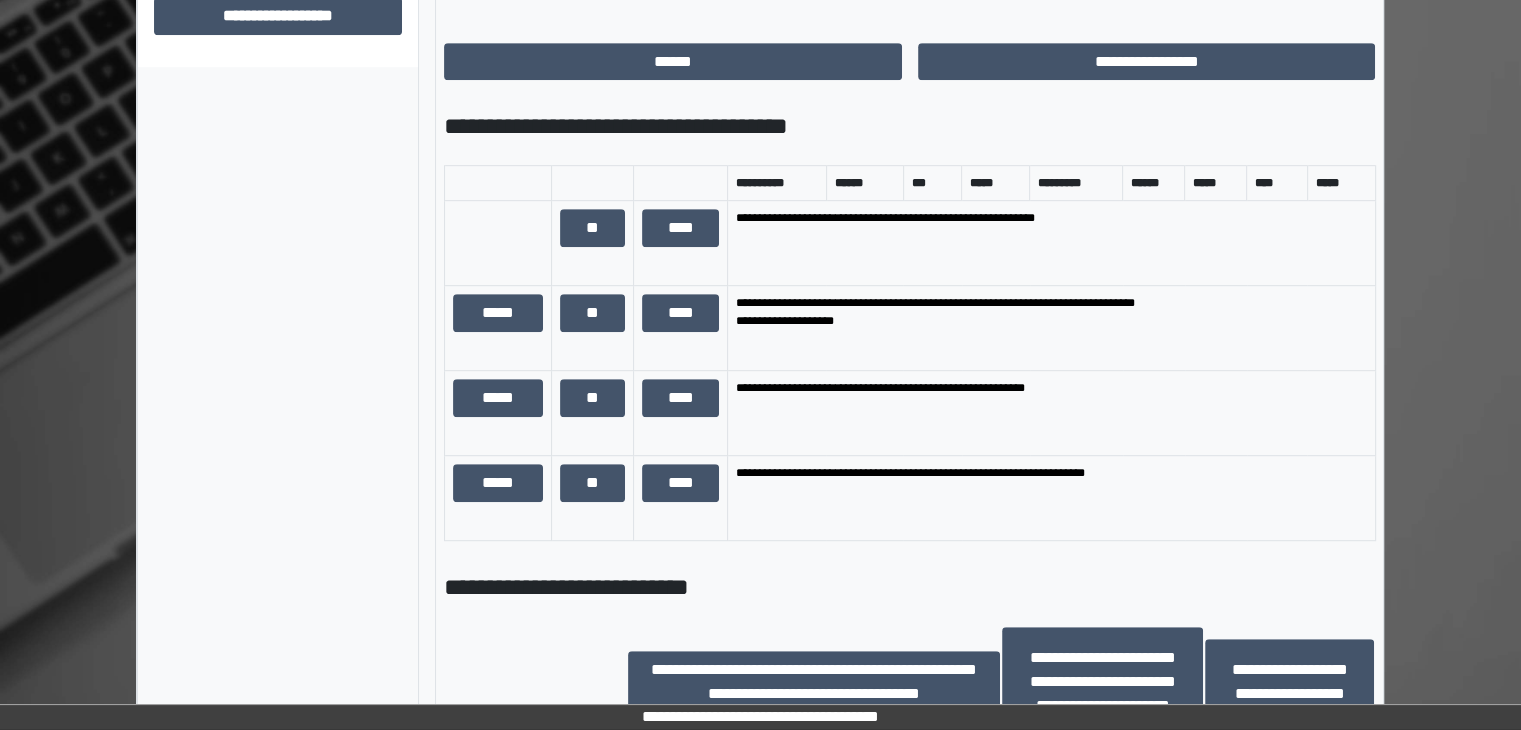 scroll, scrollTop: 1100, scrollLeft: 0, axis: vertical 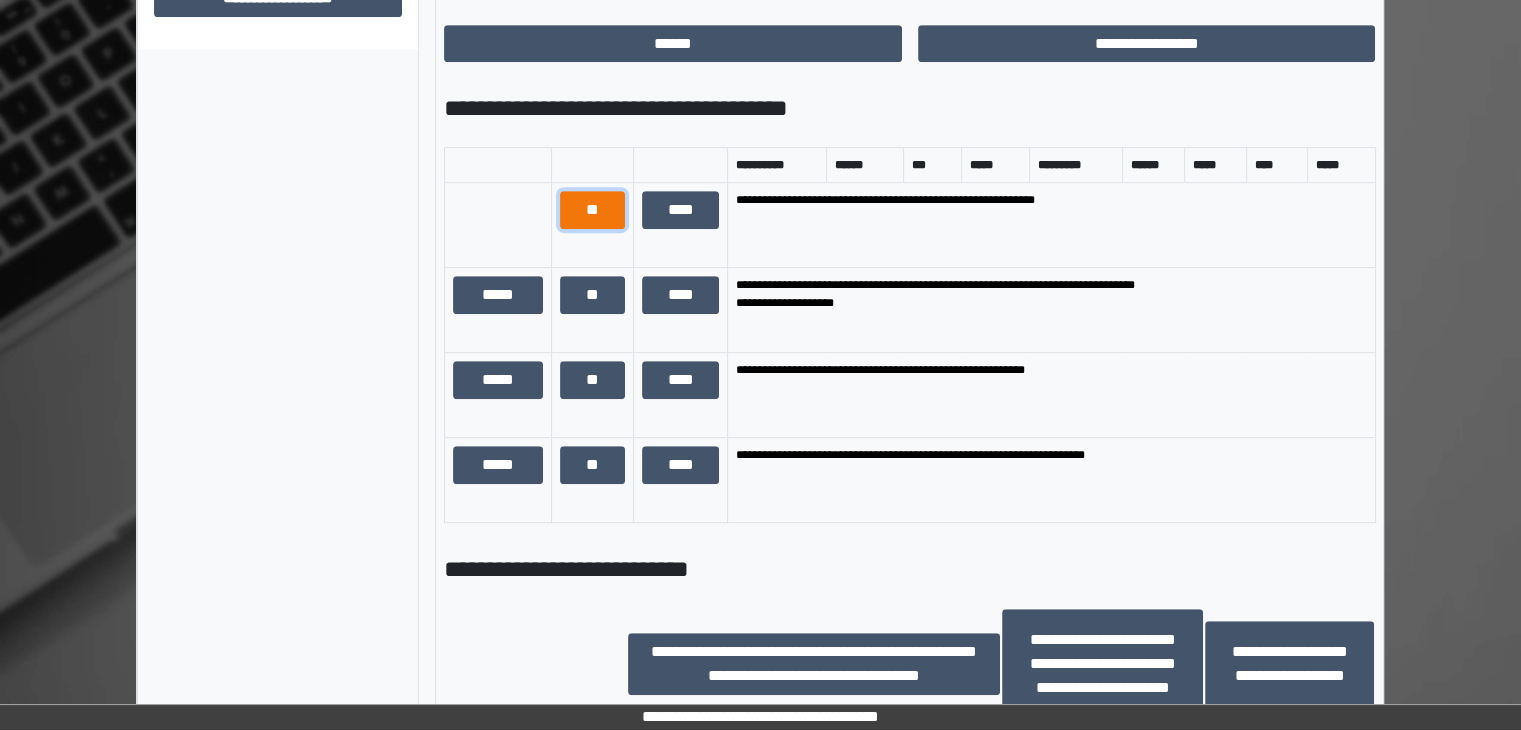 click on "**" at bounding box center [592, 210] 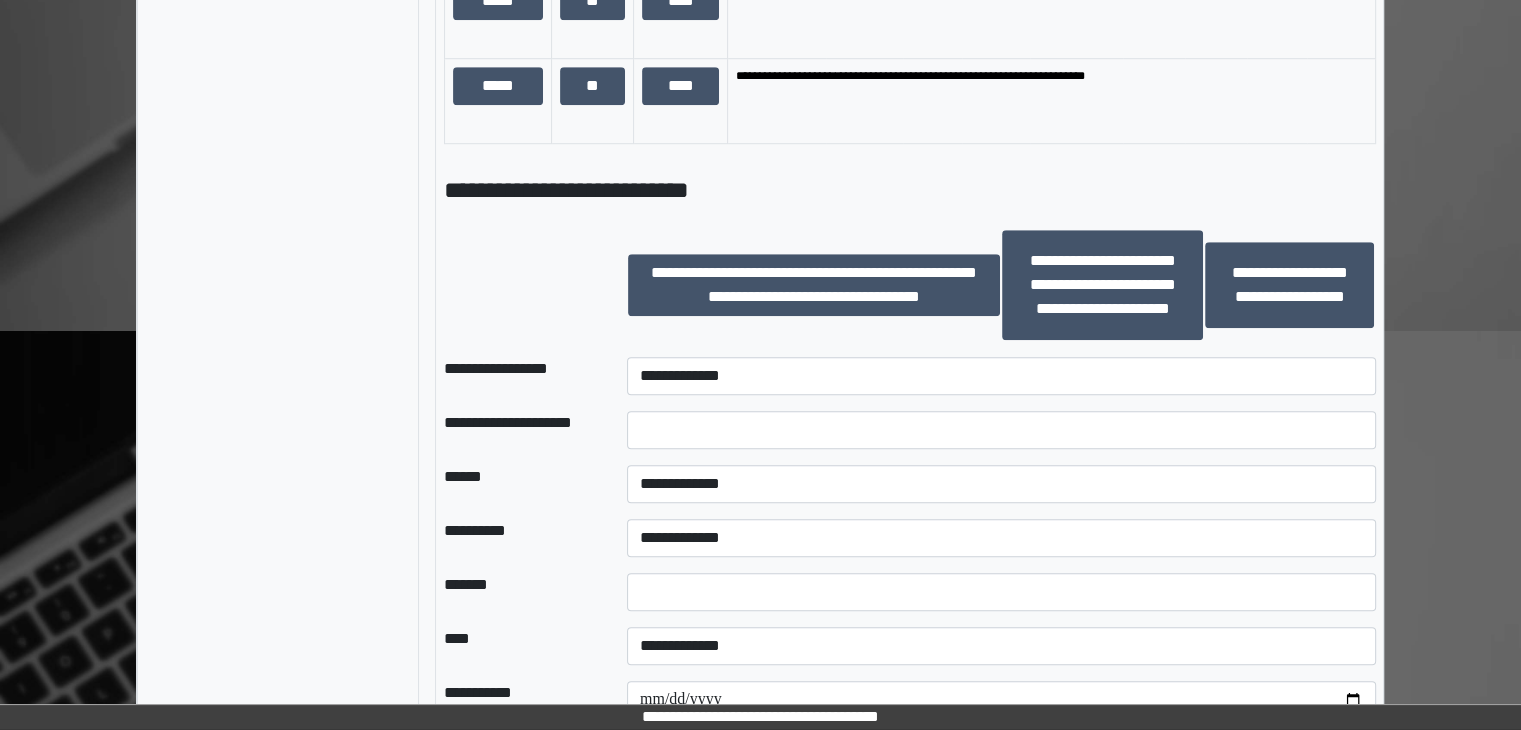 scroll, scrollTop: 1500, scrollLeft: 0, axis: vertical 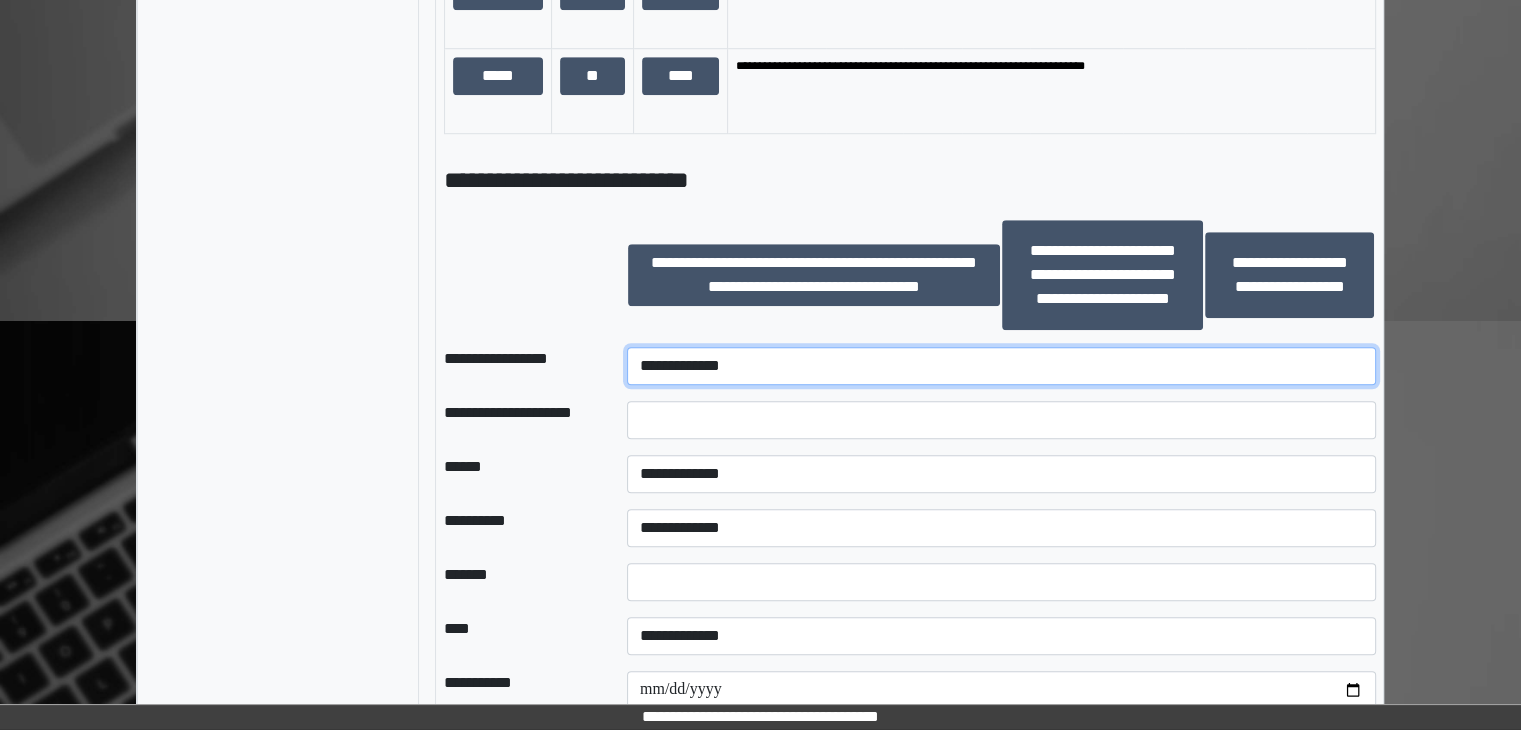 click on "**********" at bounding box center (1001, 366) 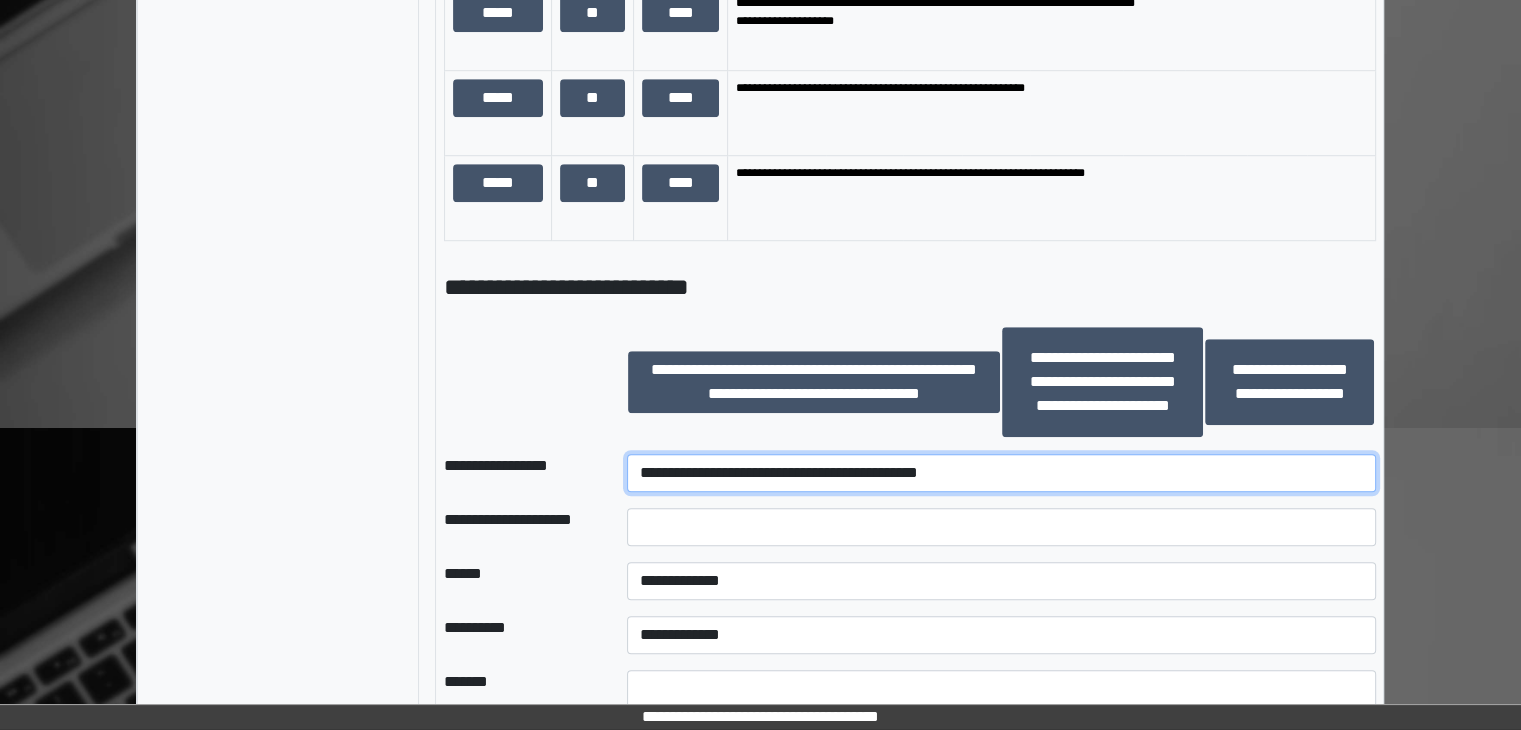 scroll, scrollTop: 1400, scrollLeft: 0, axis: vertical 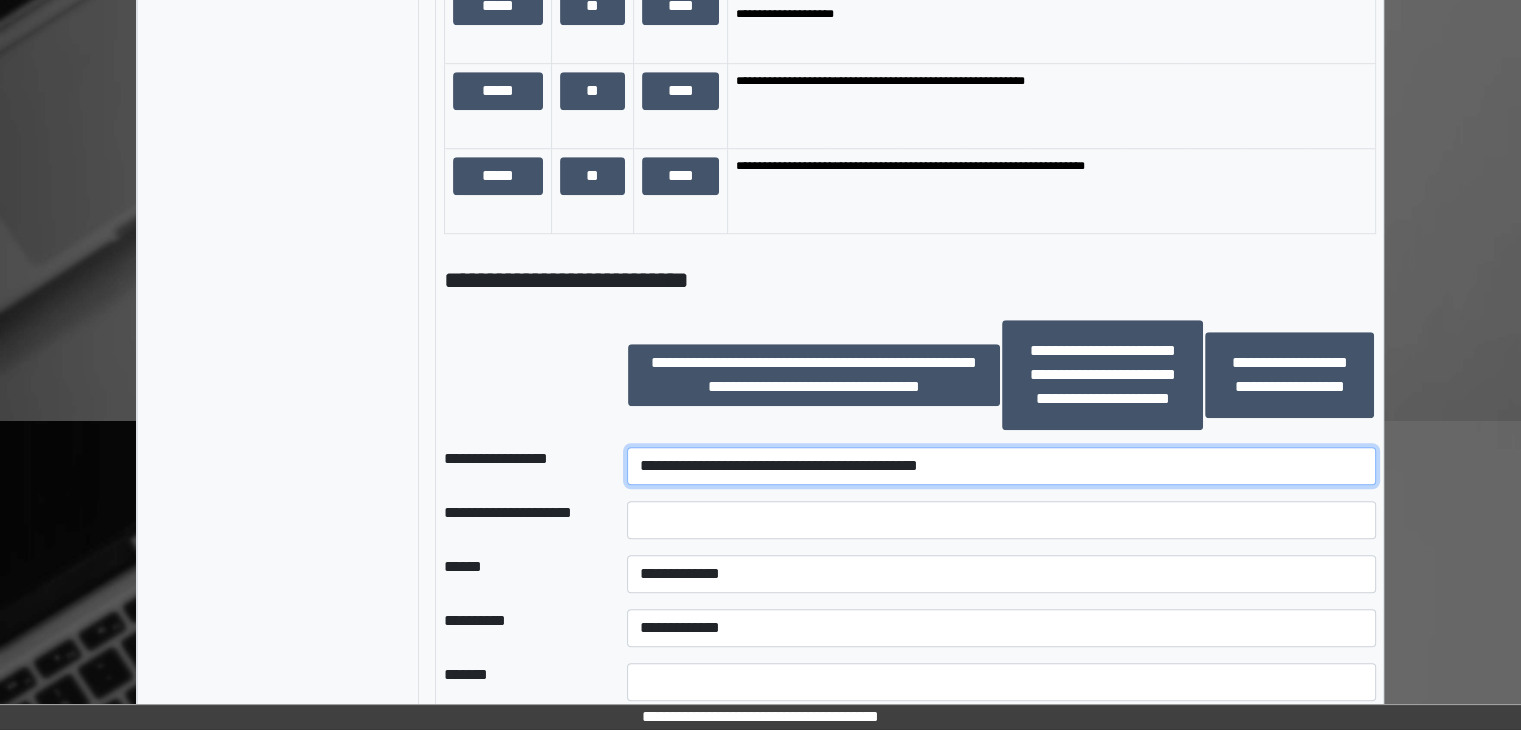 click on "**********" at bounding box center [1001, 466] 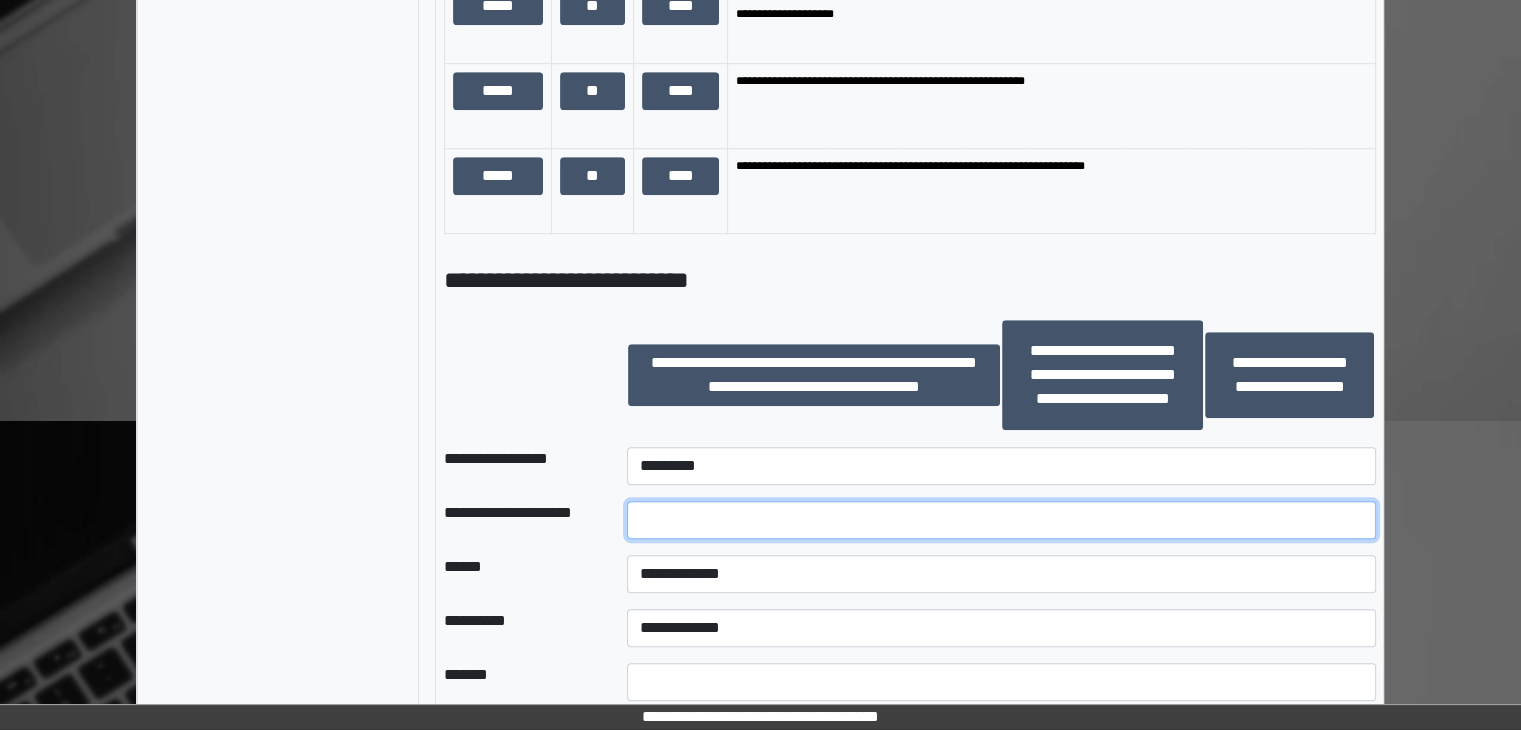 click at bounding box center [1001, 520] 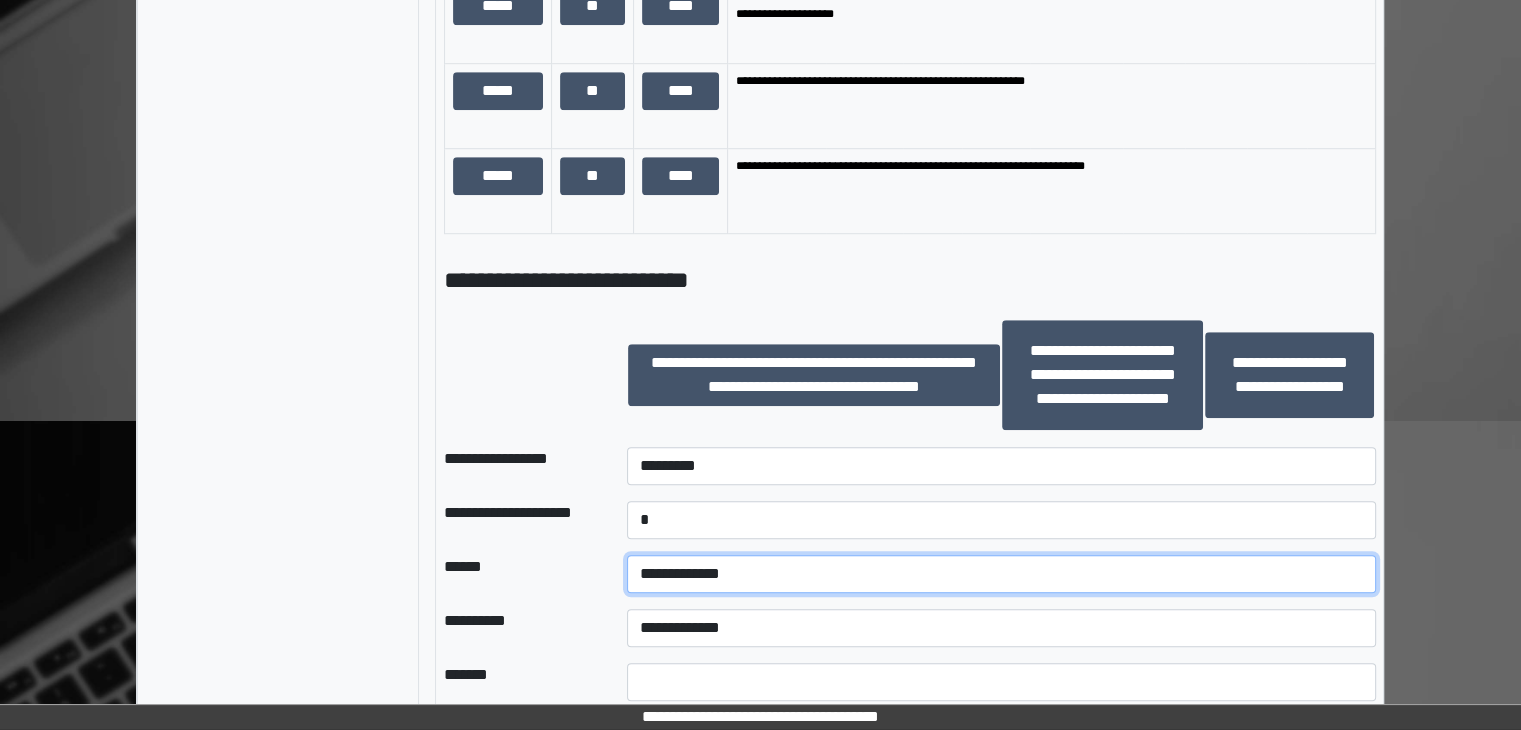 click on "**********" at bounding box center (1001, 574) 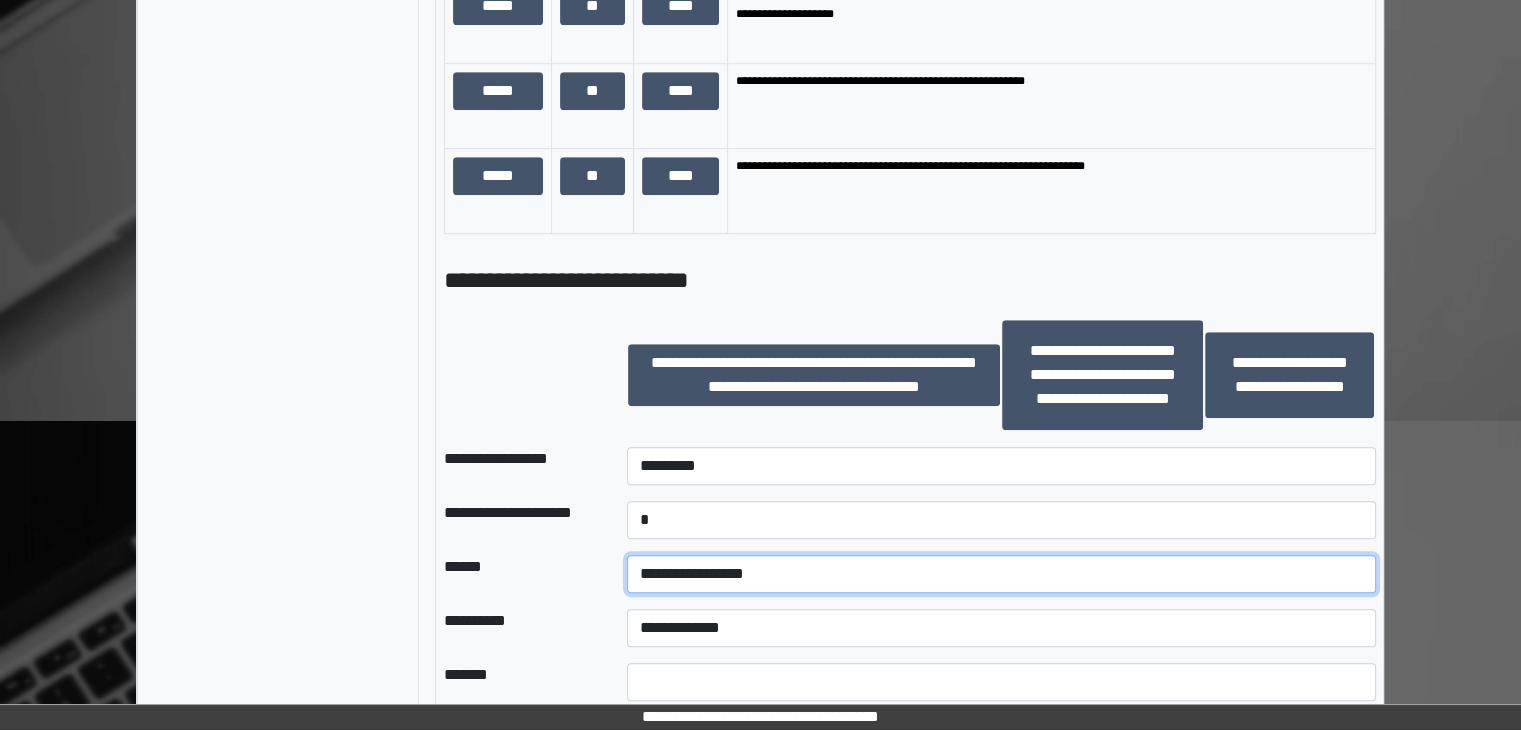 click on "**********" at bounding box center (1001, 574) 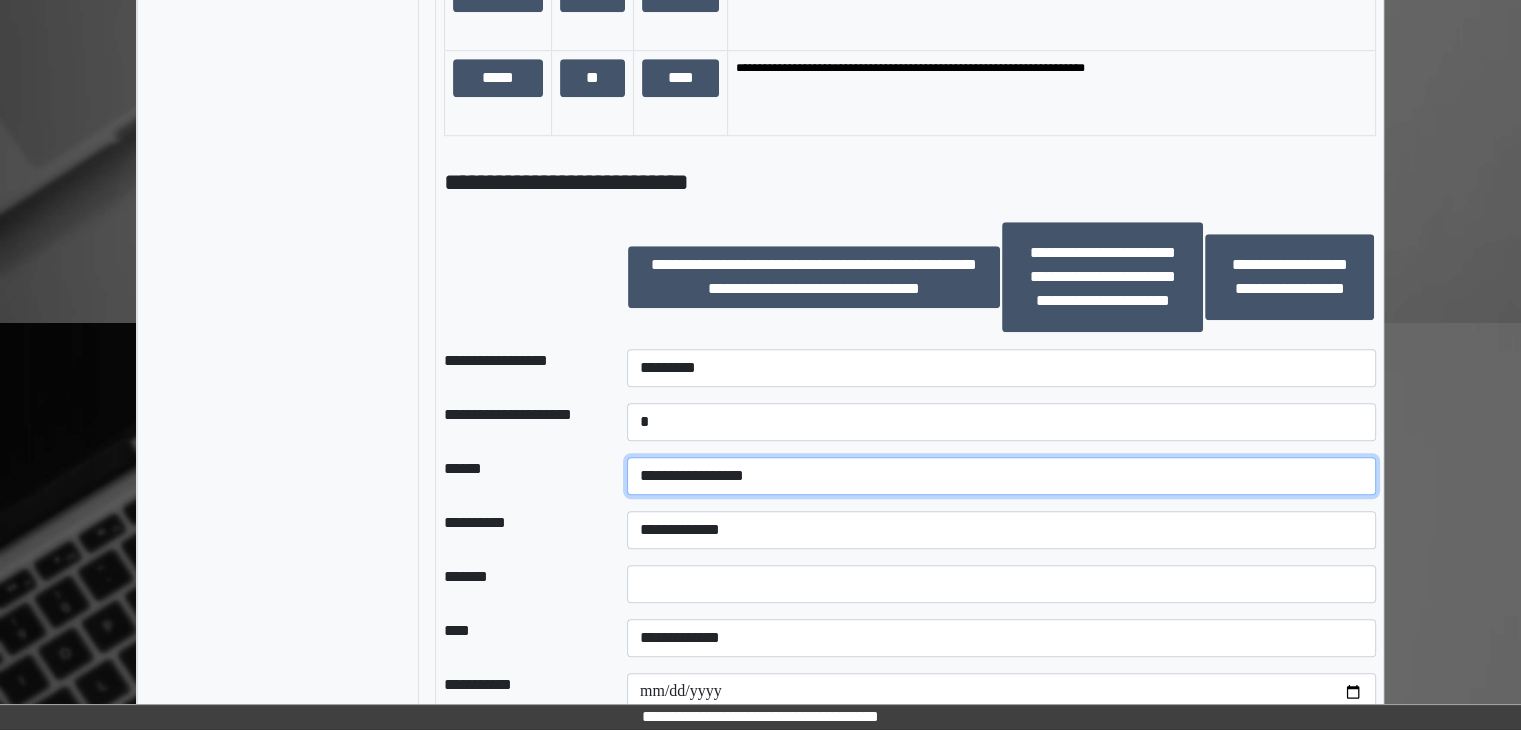 scroll, scrollTop: 1500, scrollLeft: 0, axis: vertical 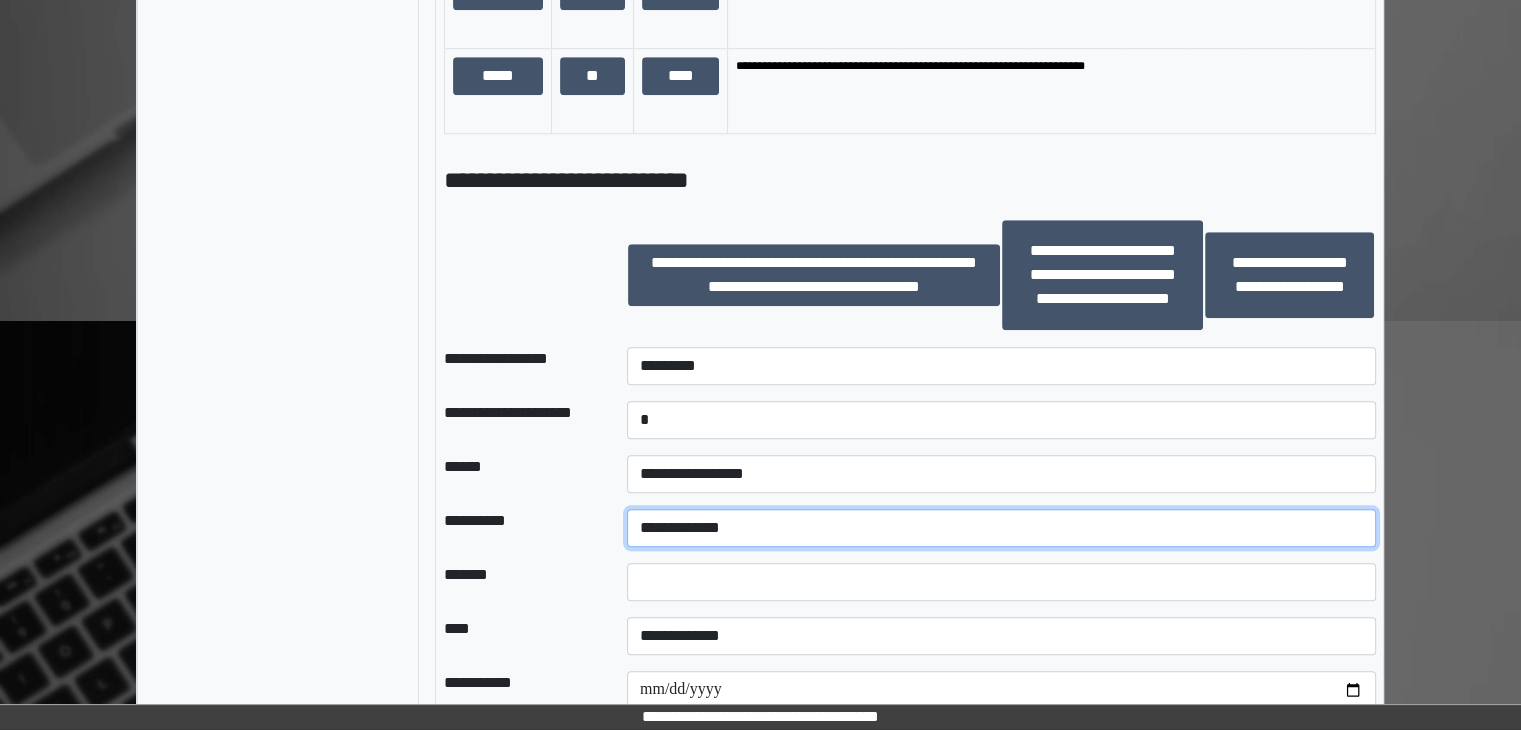 click on "**********" at bounding box center (1001, 528) 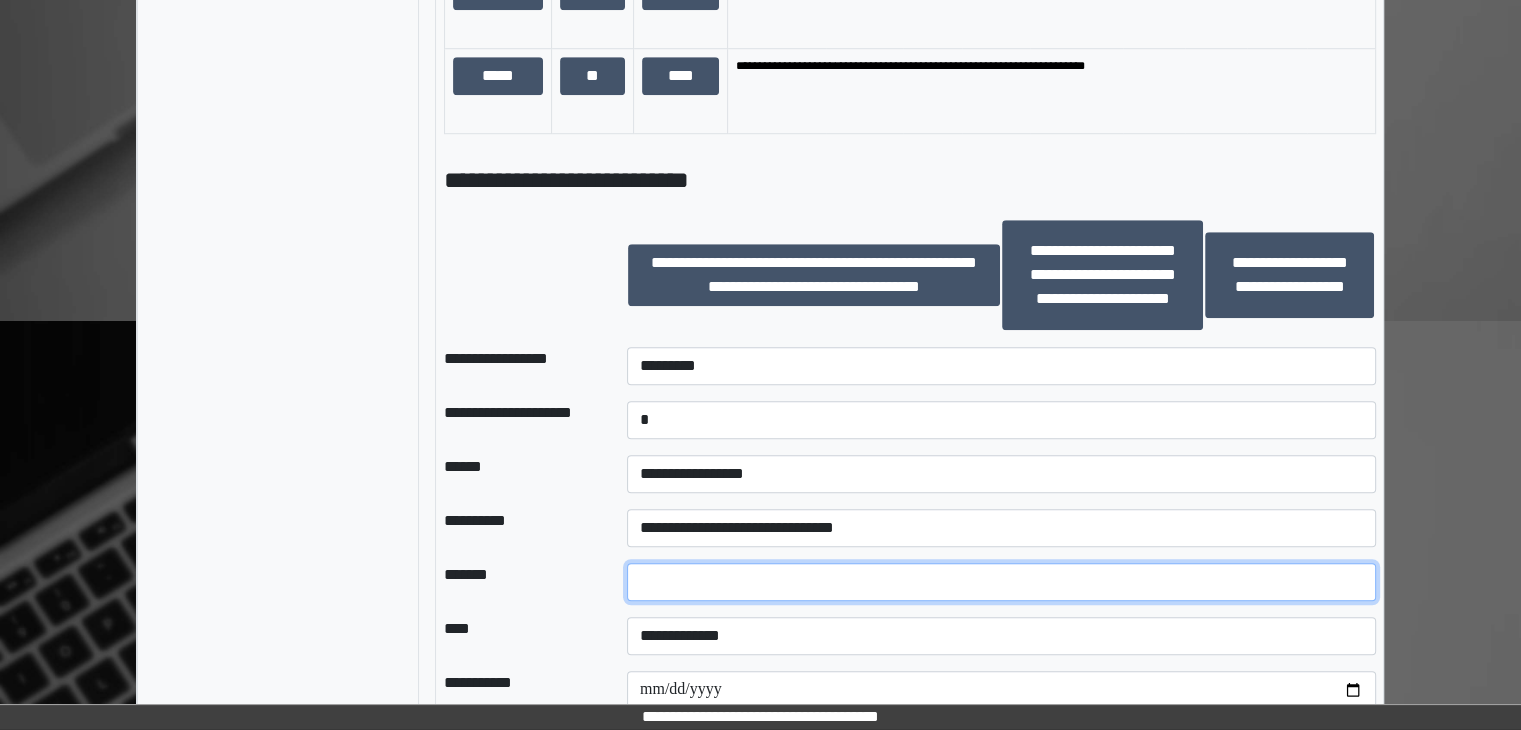 click at bounding box center [1001, 582] 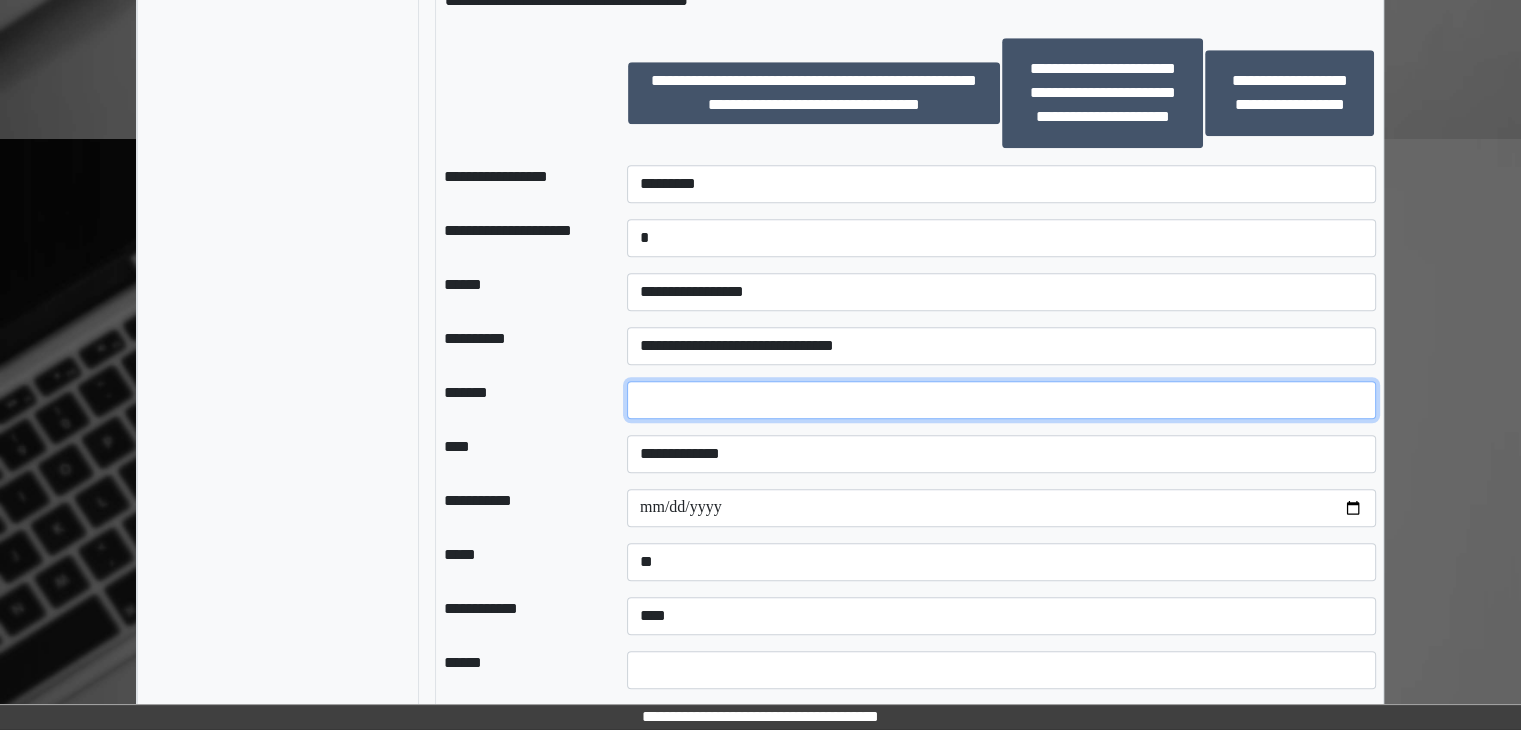 scroll, scrollTop: 1752, scrollLeft: 0, axis: vertical 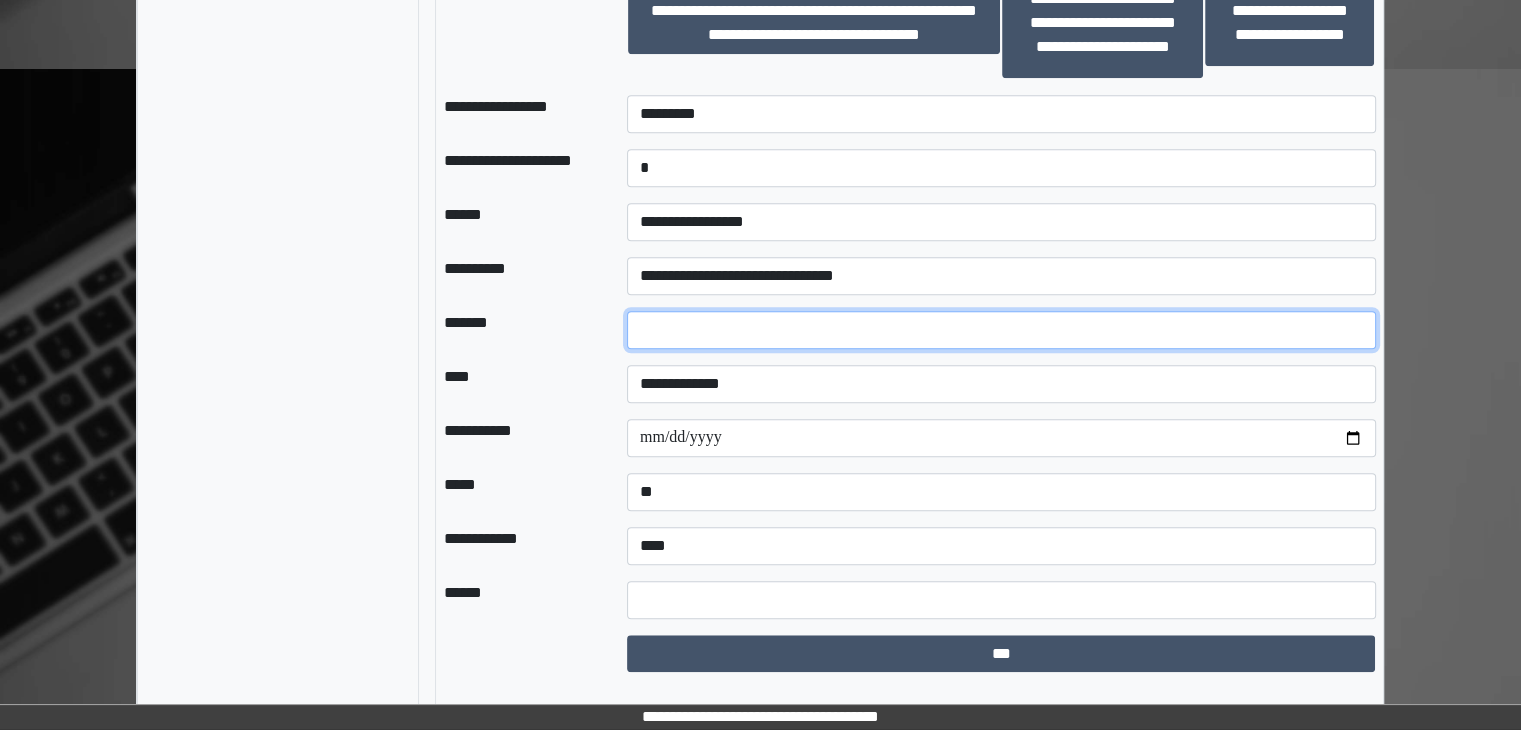 click at bounding box center (1001, 330) 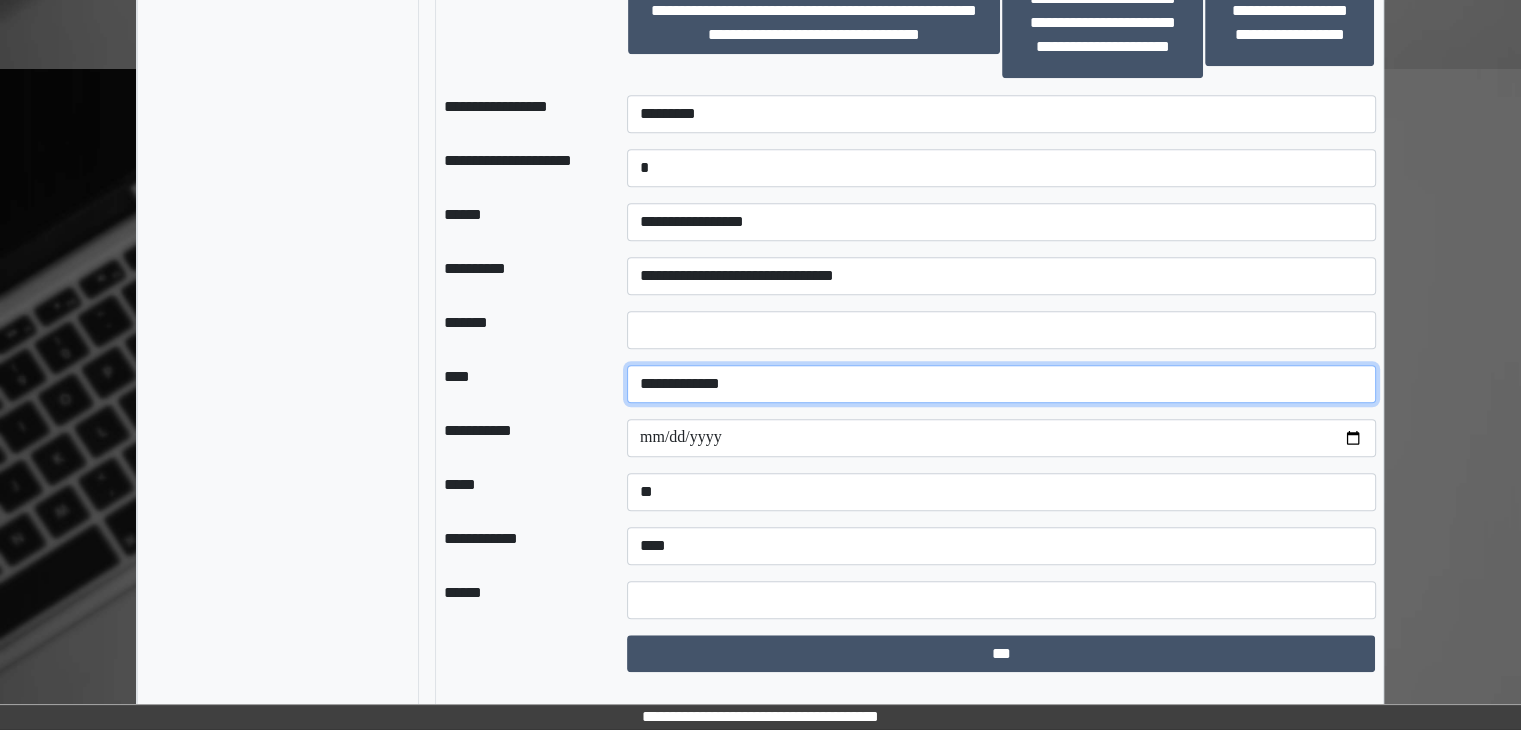 click on "**********" at bounding box center [1001, 384] 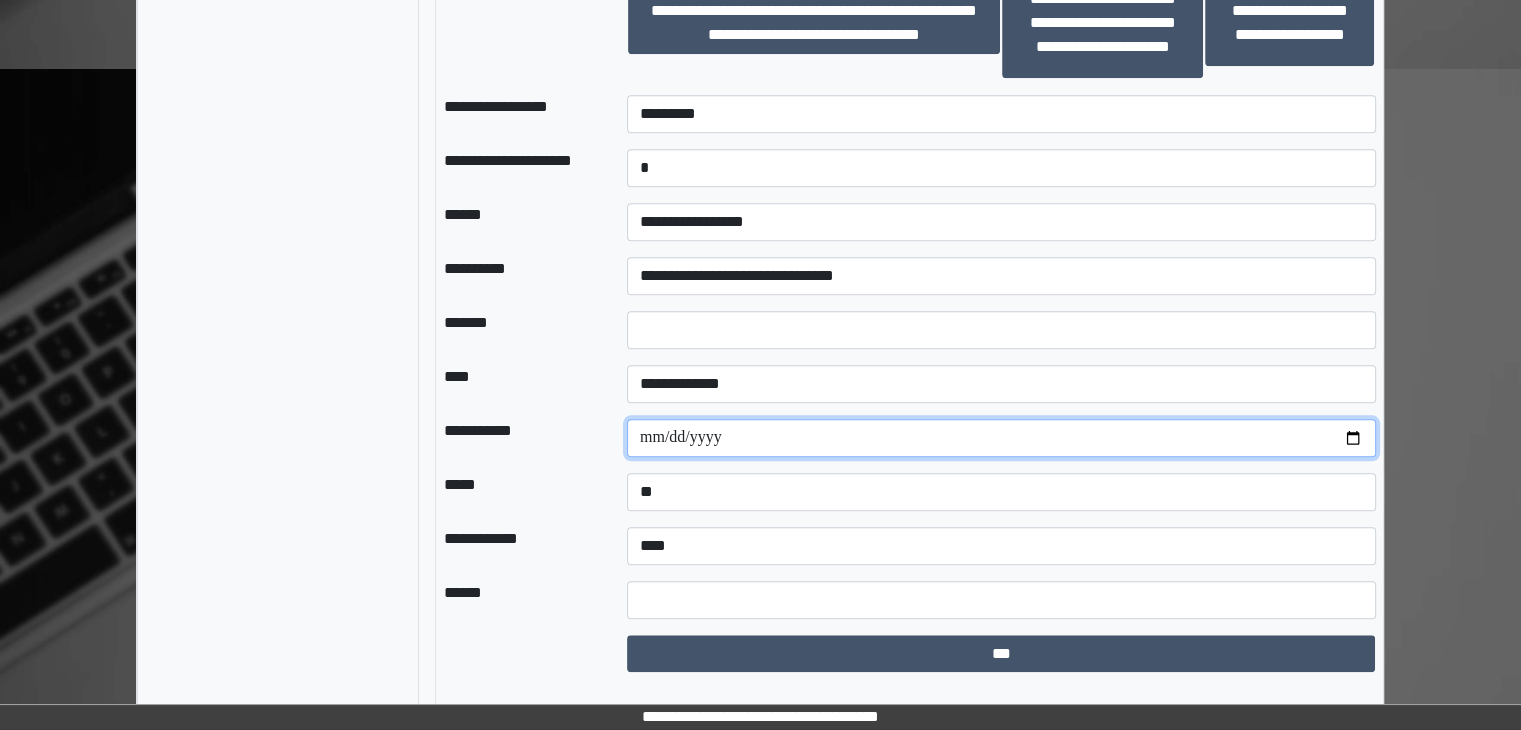click at bounding box center (1001, 438) 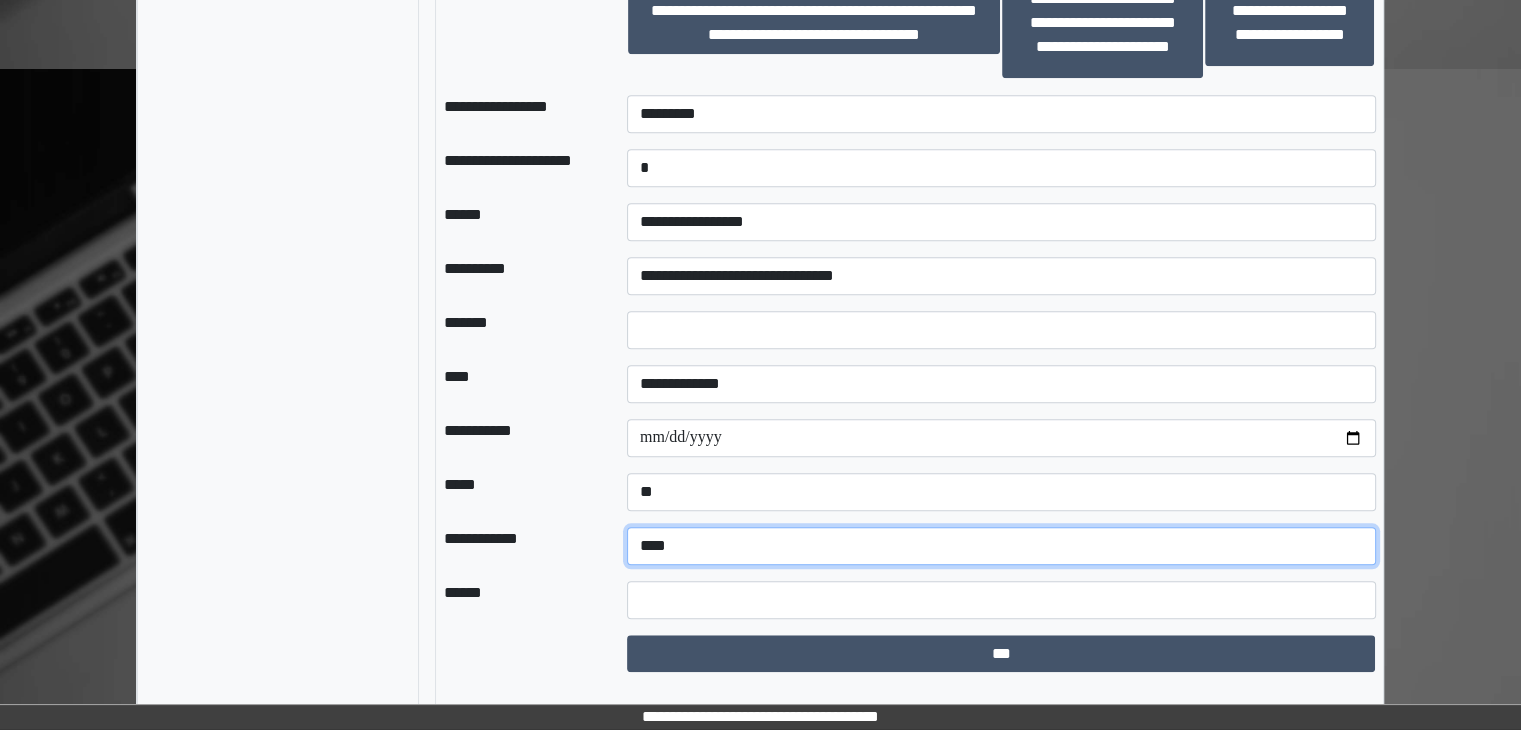 click on "**********" at bounding box center (1001, 546) 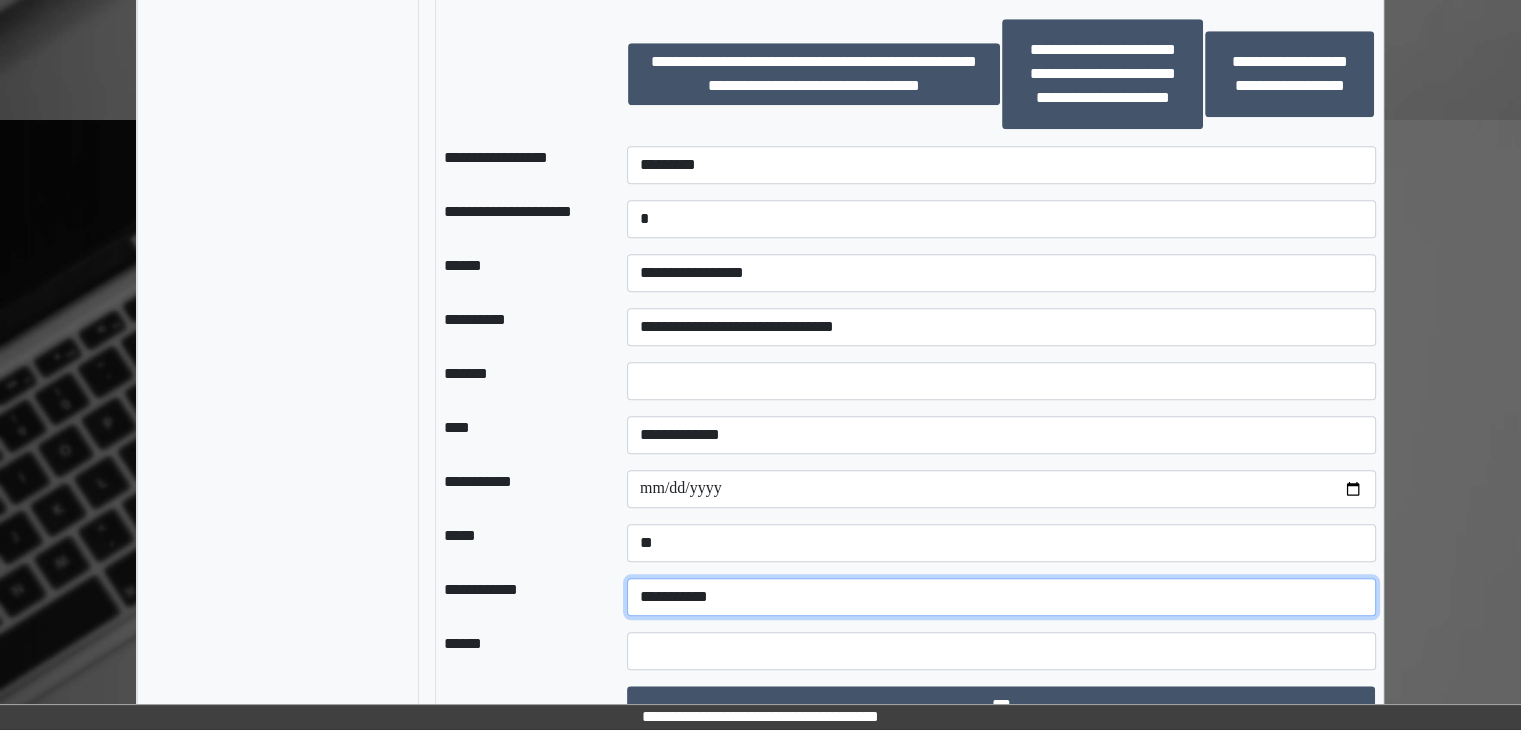 scroll, scrollTop: 1752, scrollLeft: 0, axis: vertical 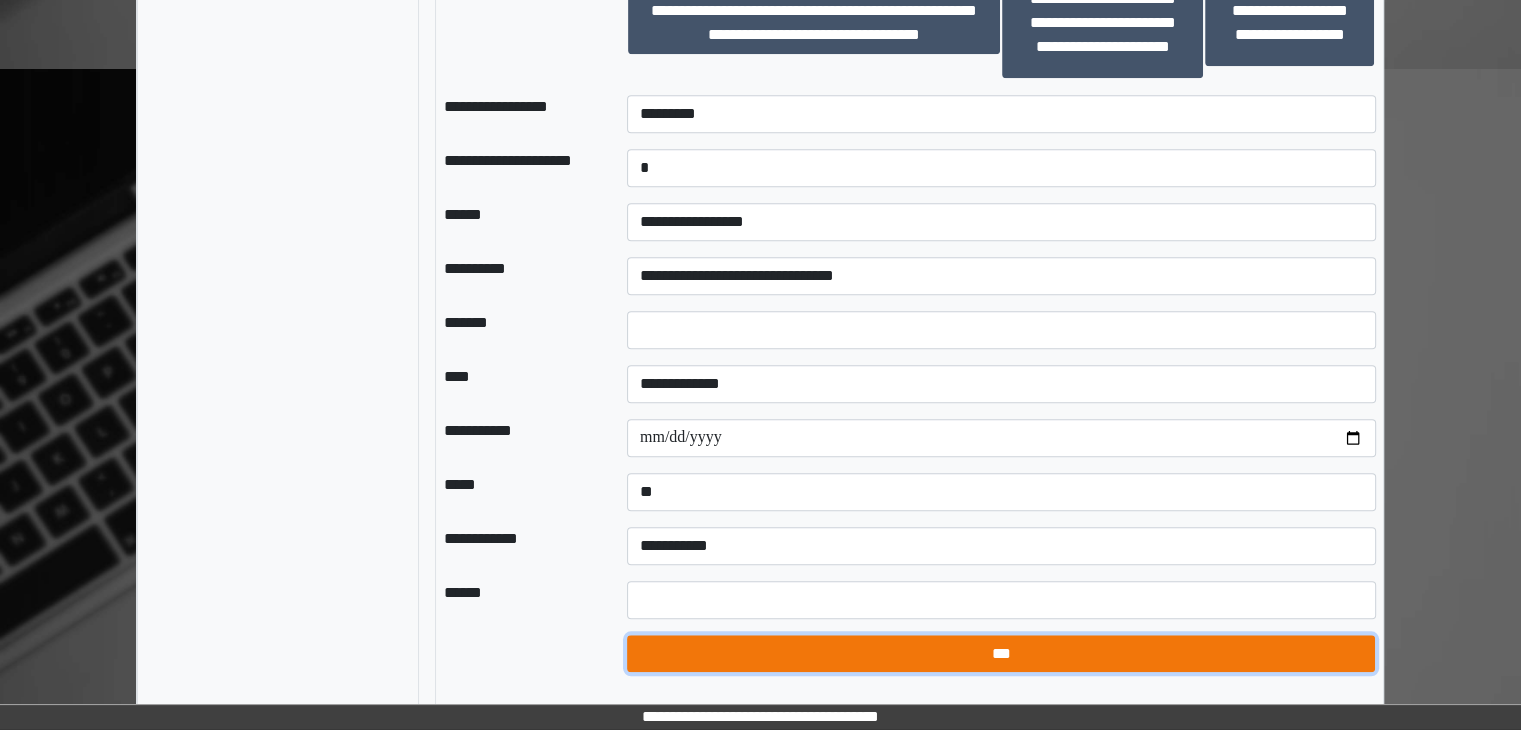 click on "***" at bounding box center [1001, 654] 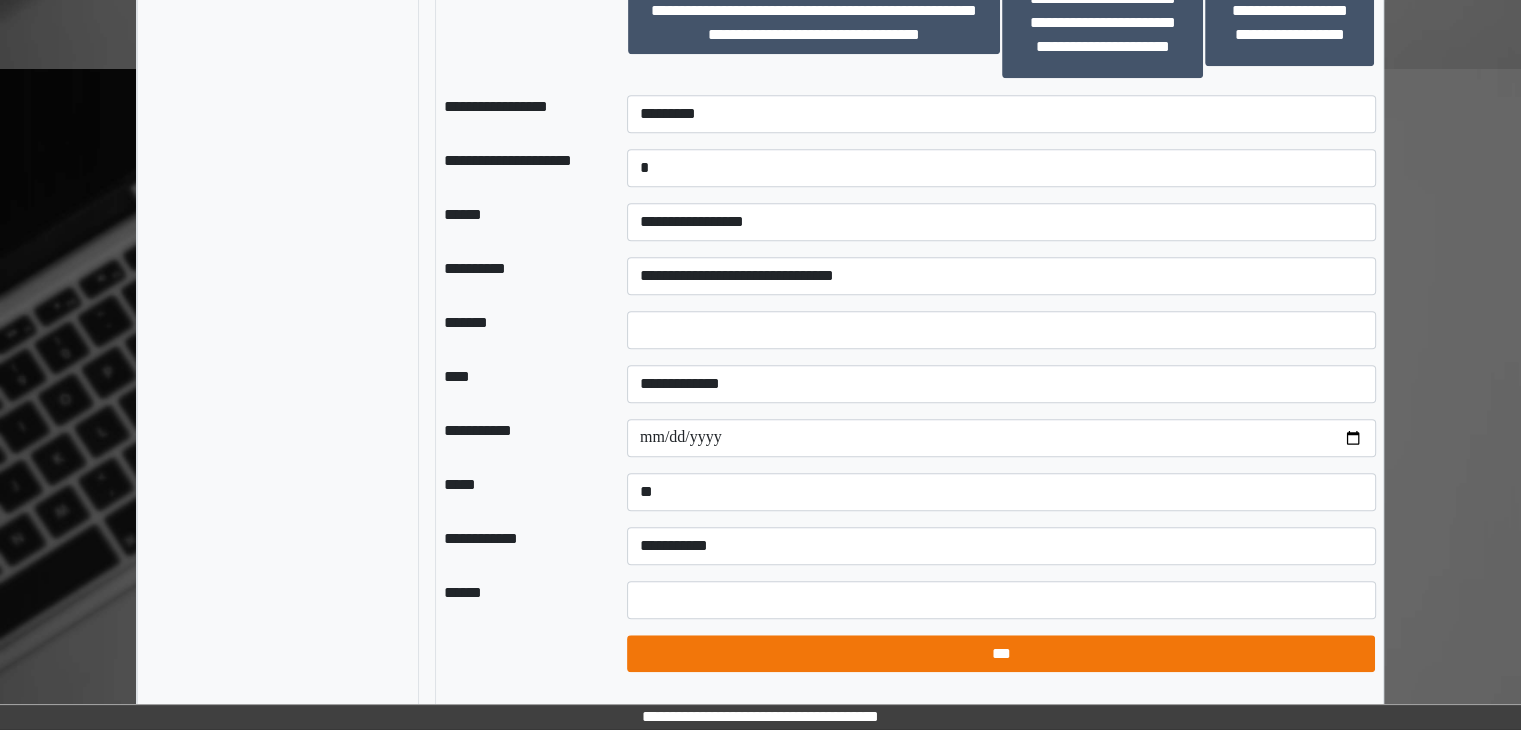 select on "*" 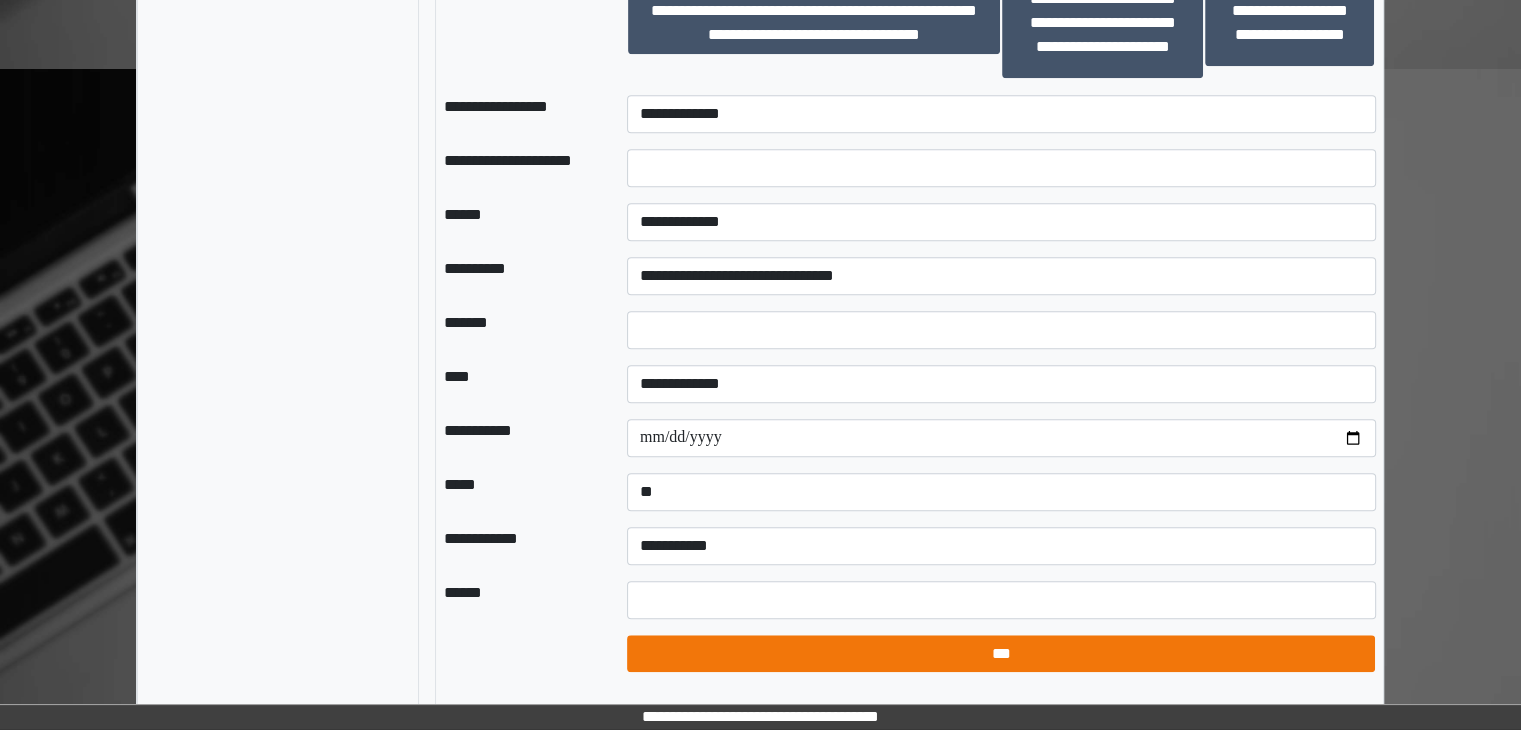 select on "*" 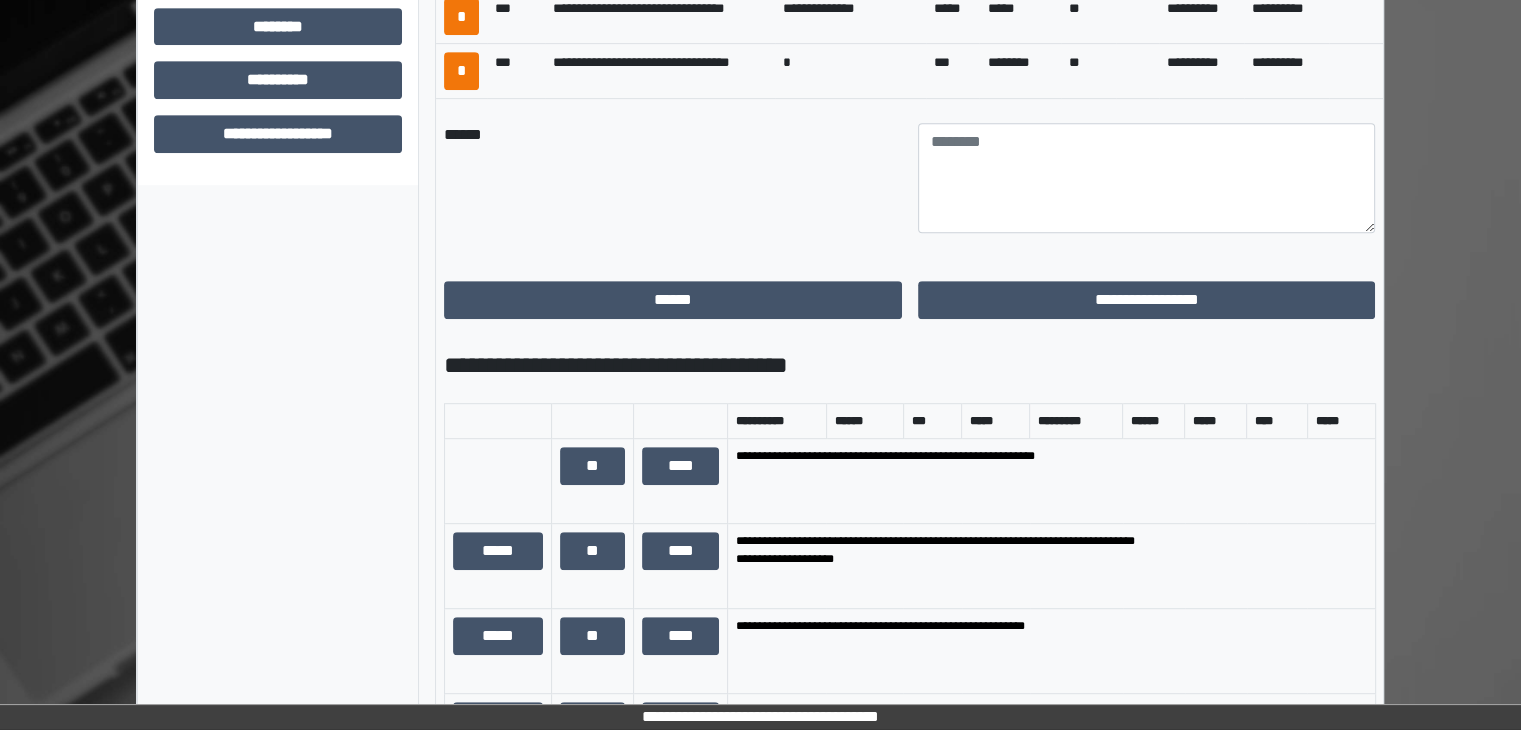 scroll, scrollTop: 952, scrollLeft: 0, axis: vertical 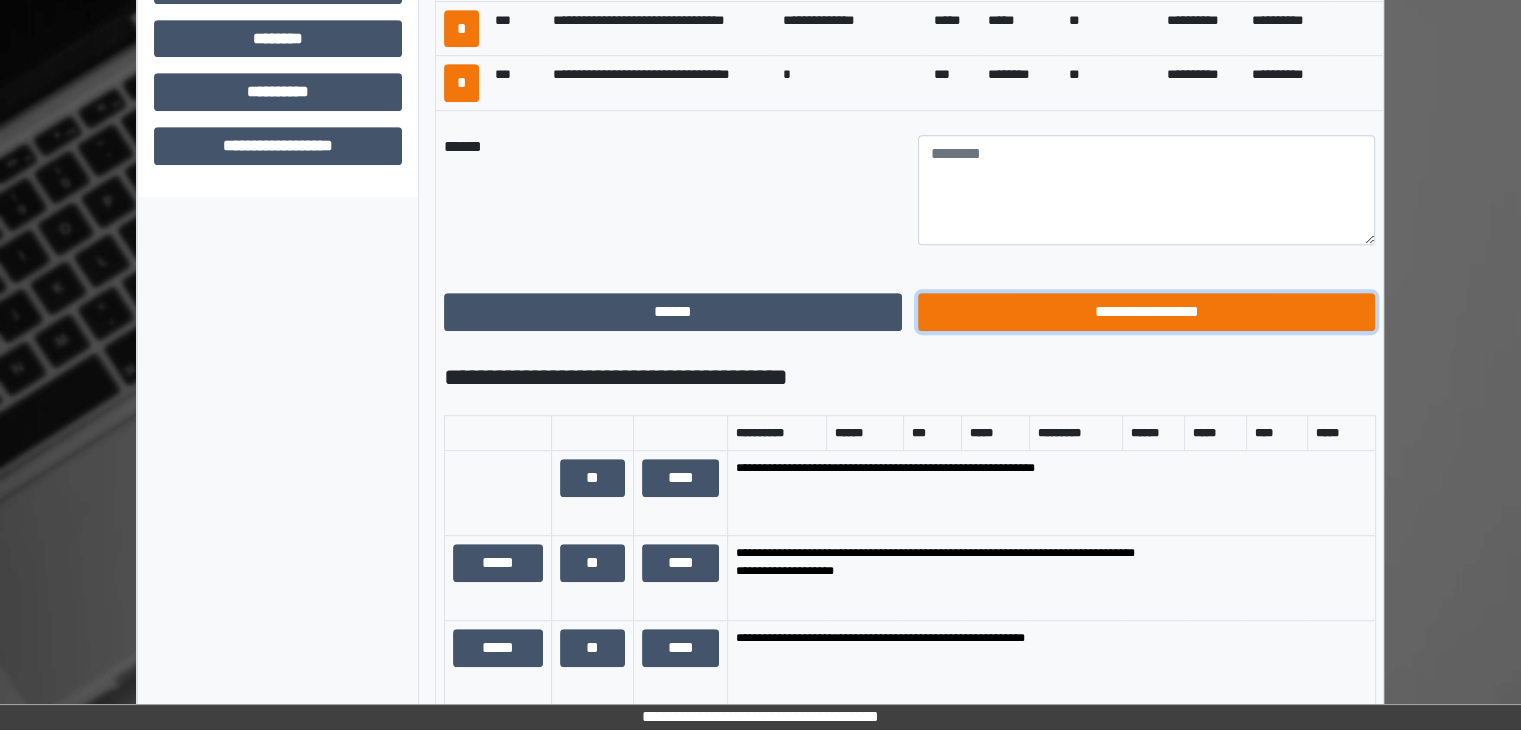 click on "**********" at bounding box center (1147, 312) 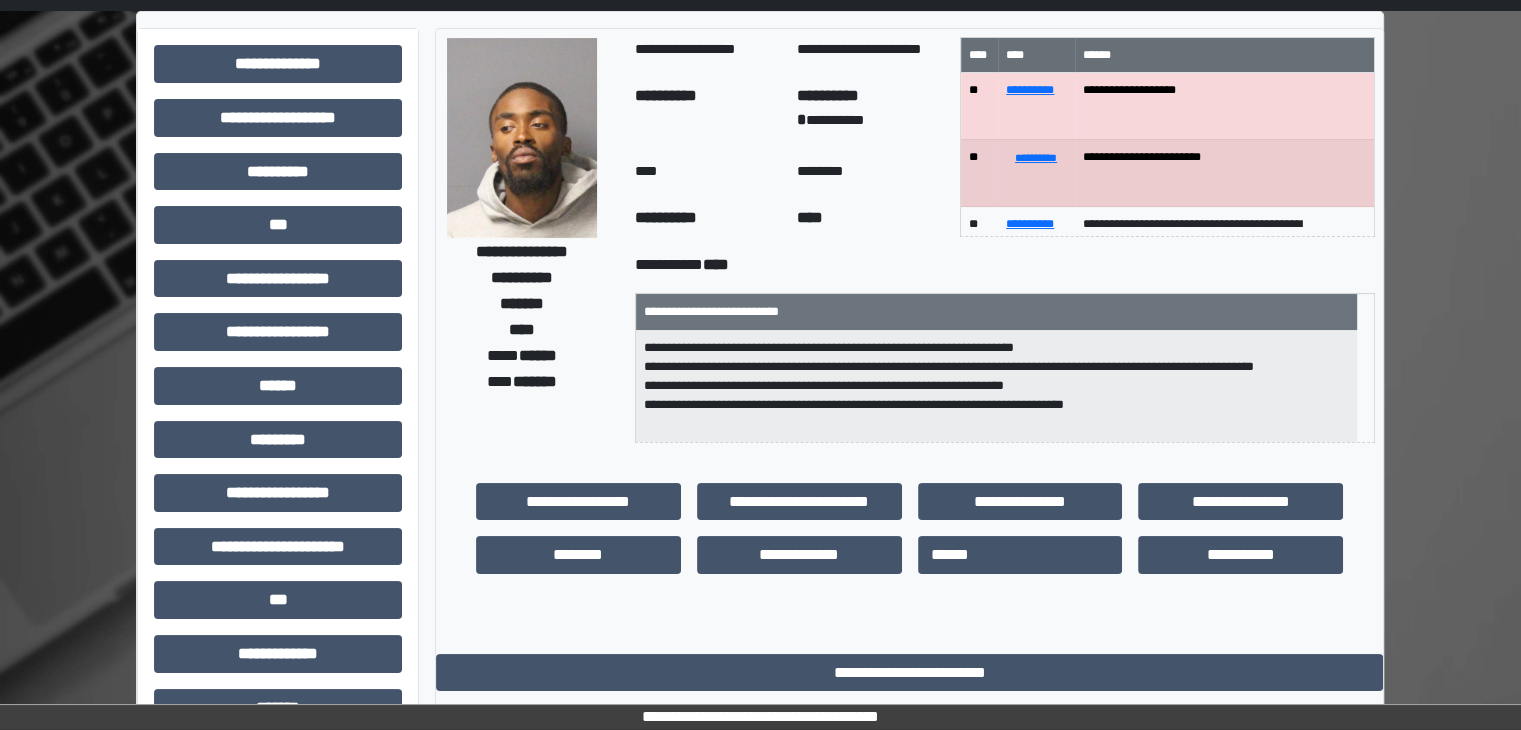 scroll, scrollTop: 0, scrollLeft: 0, axis: both 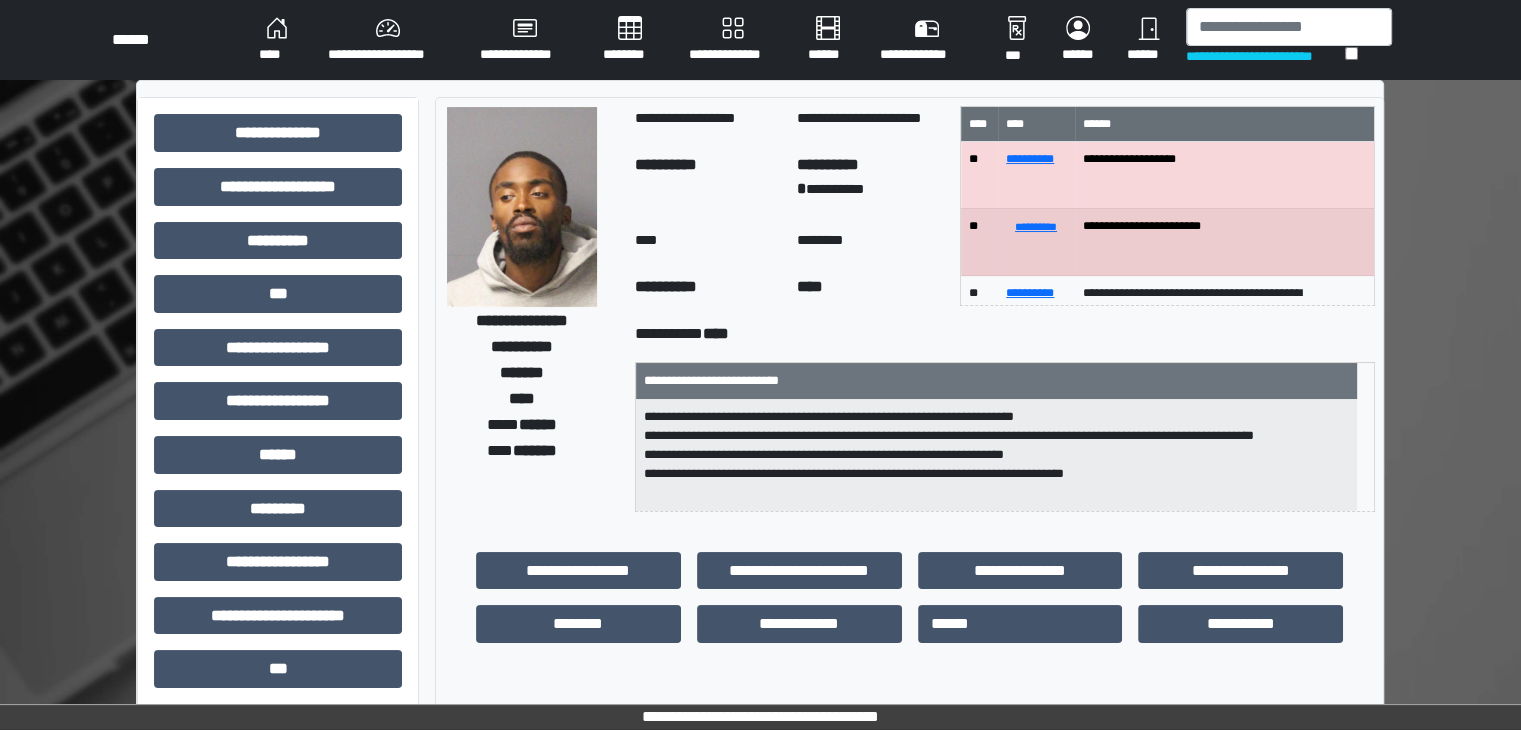 click on "****" at bounding box center (277, 40) 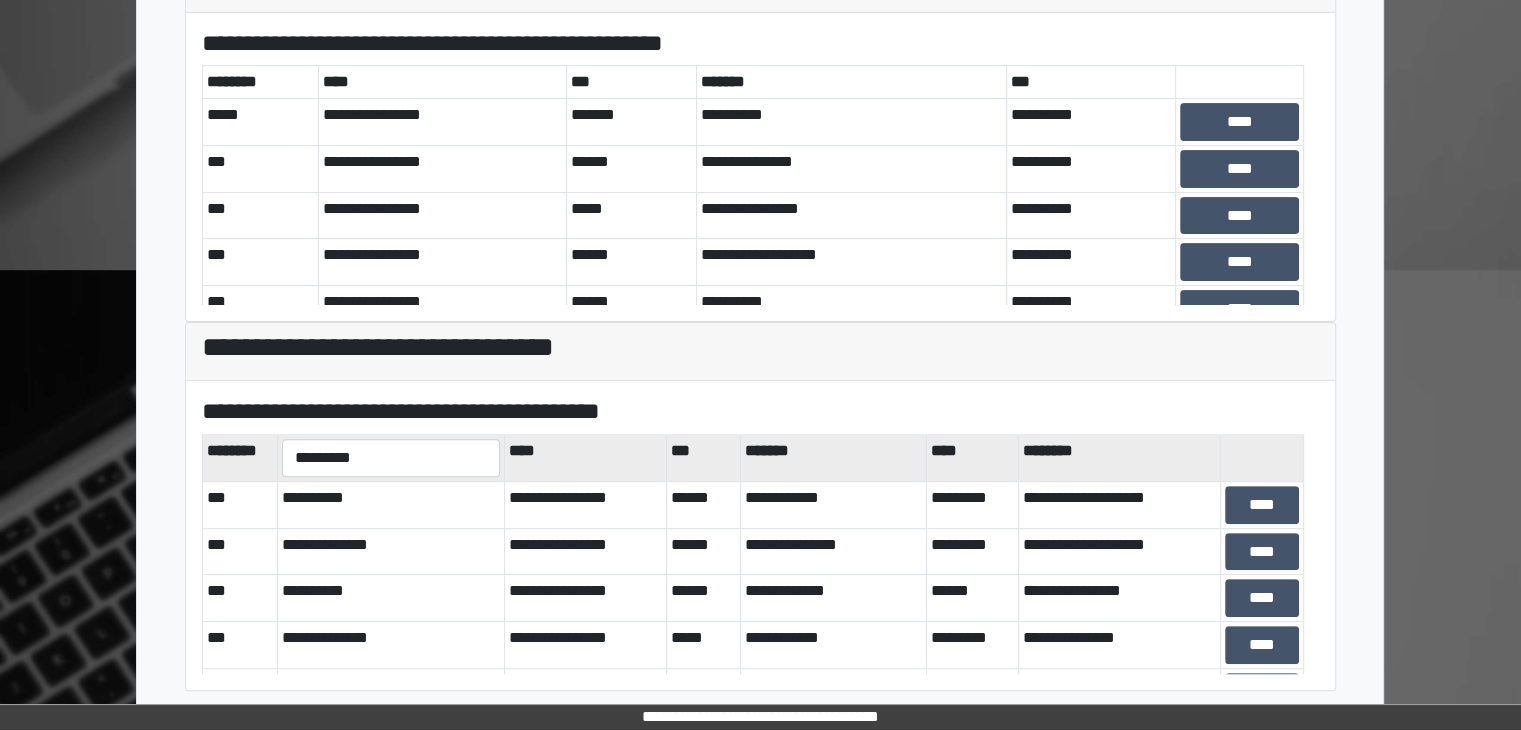 scroll, scrollTop: 581, scrollLeft: 0, axis: vertical 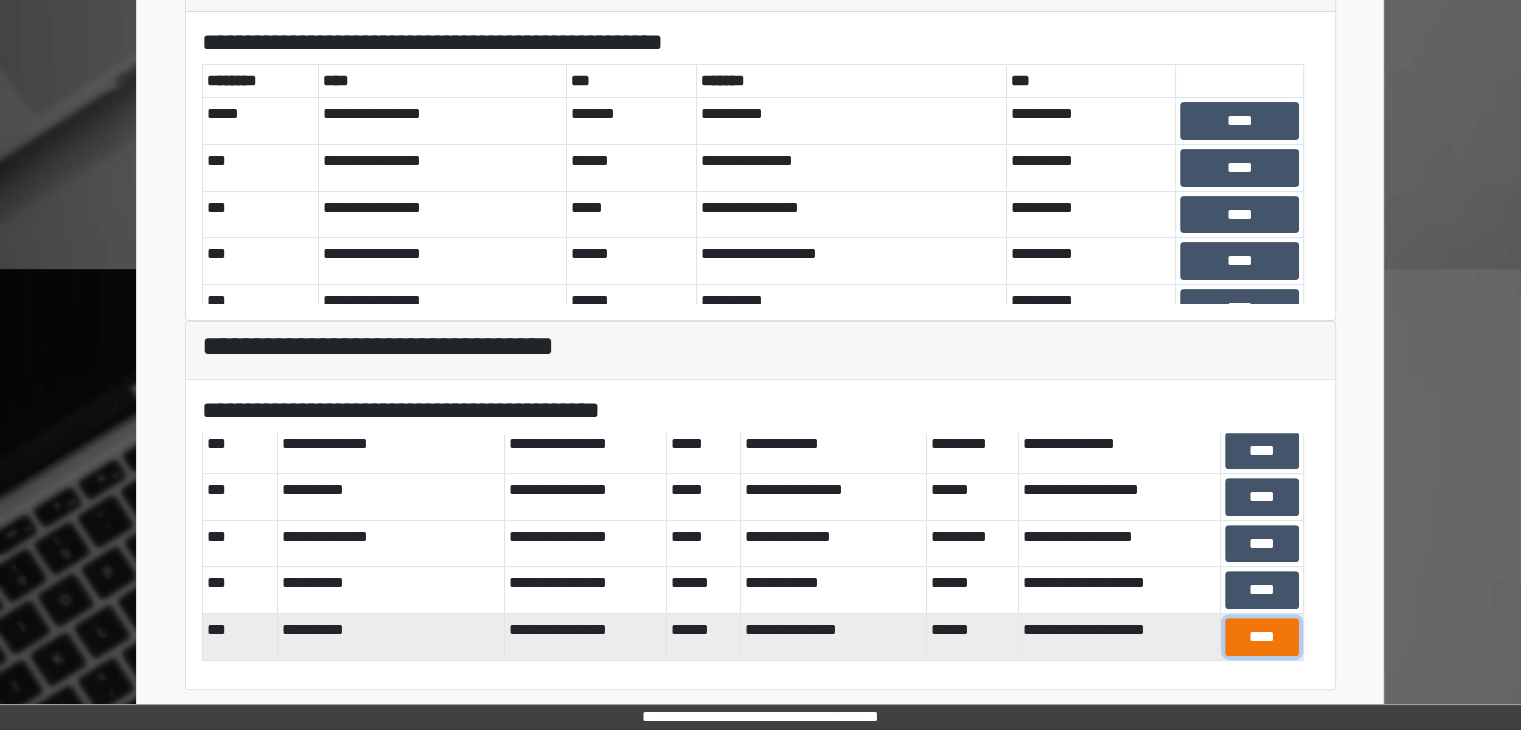 click on "****" at bounding box center [1262, 637] 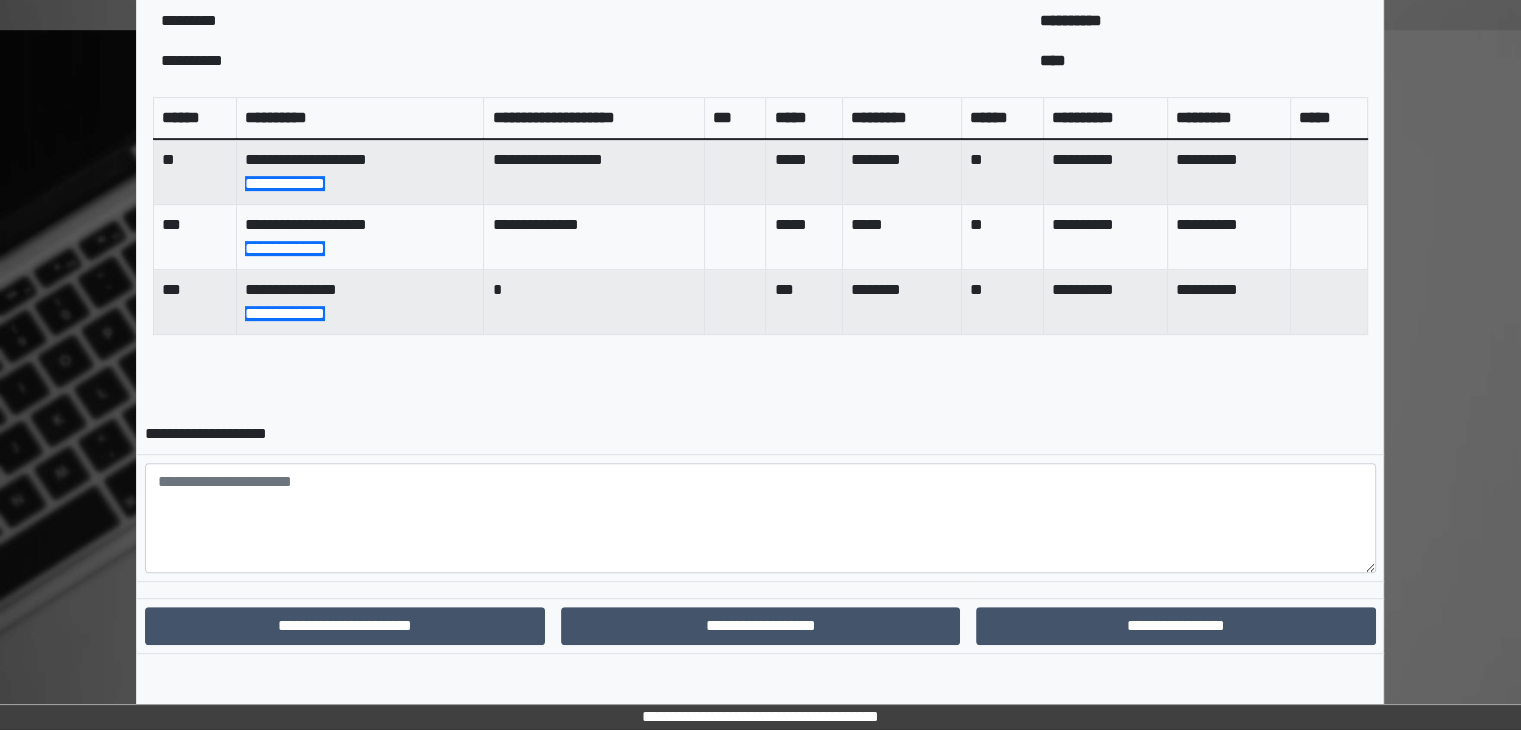 scroll, scrollTop: 824, scrollLeft: 0, axis: vertical 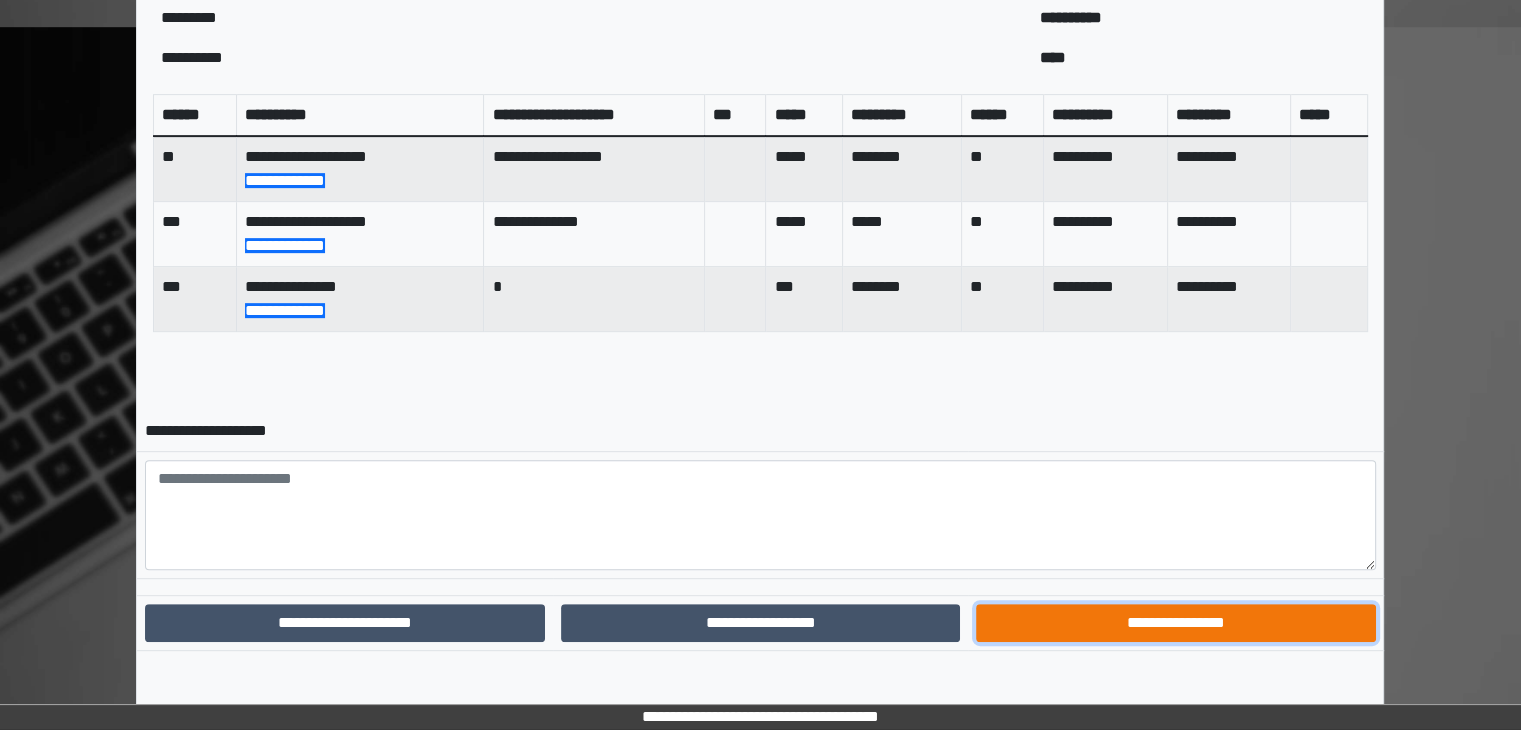click on "**********" at bounding box center [1175, 623] 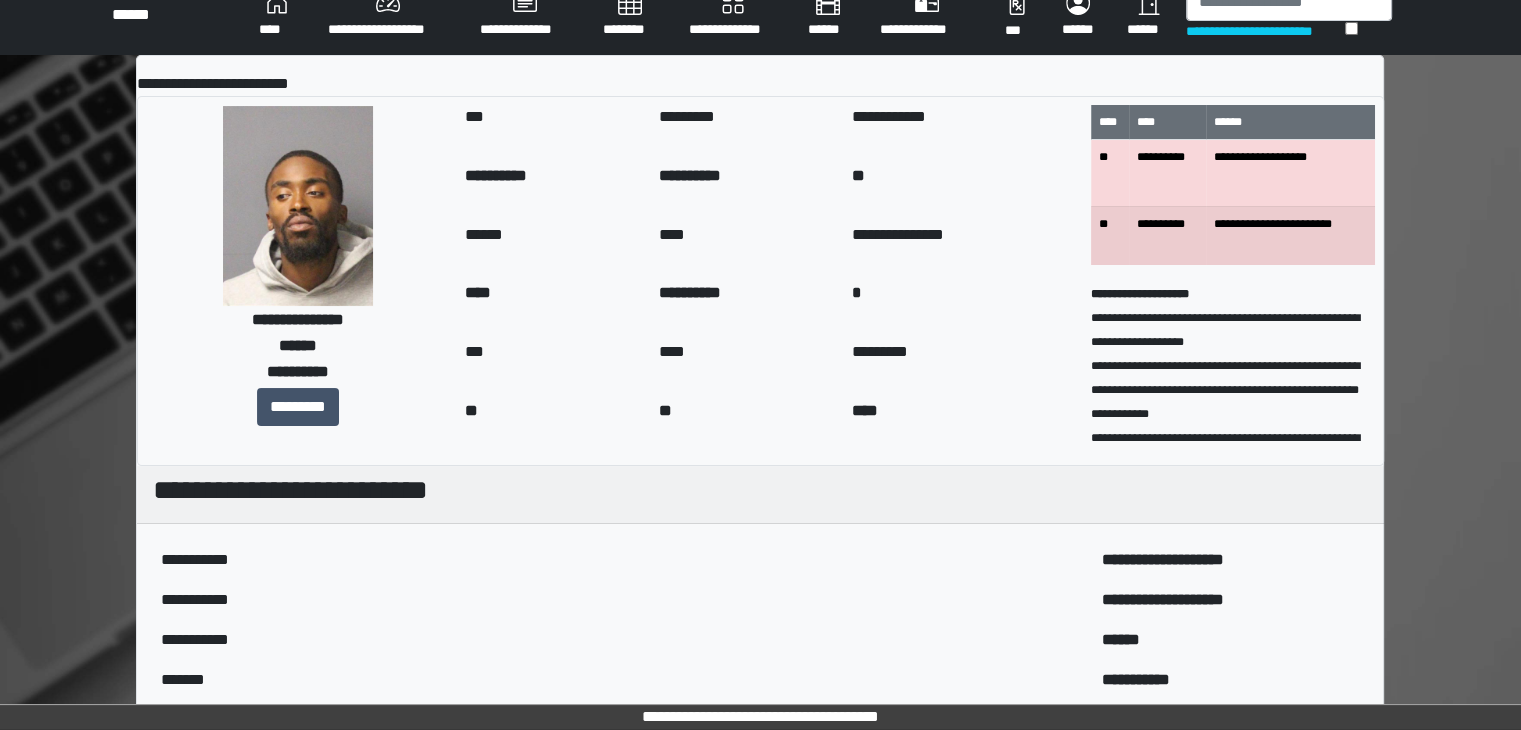 scroll, scrollTop: 21, scrollLeft: 0, axis: vertical 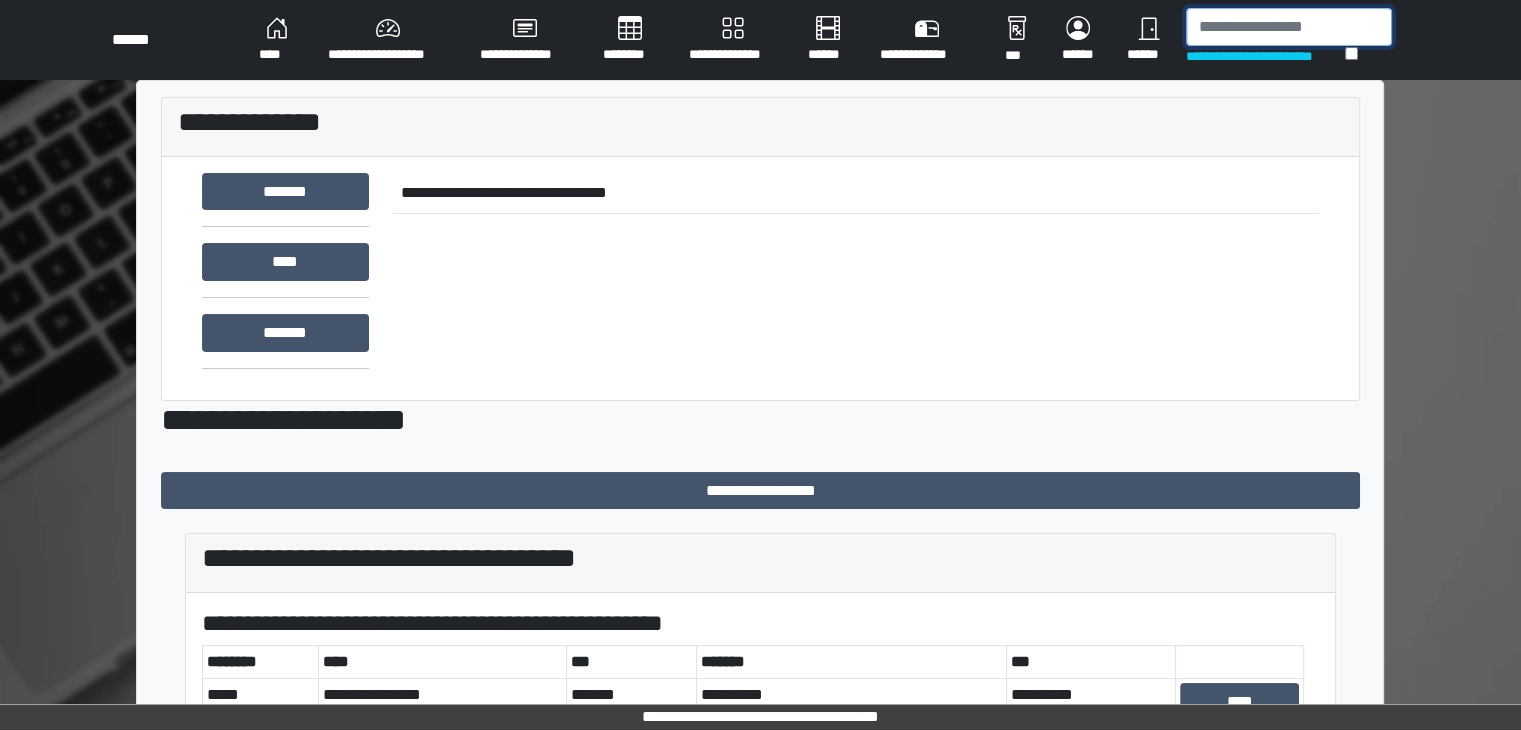click at bounding box center (1289, 27) 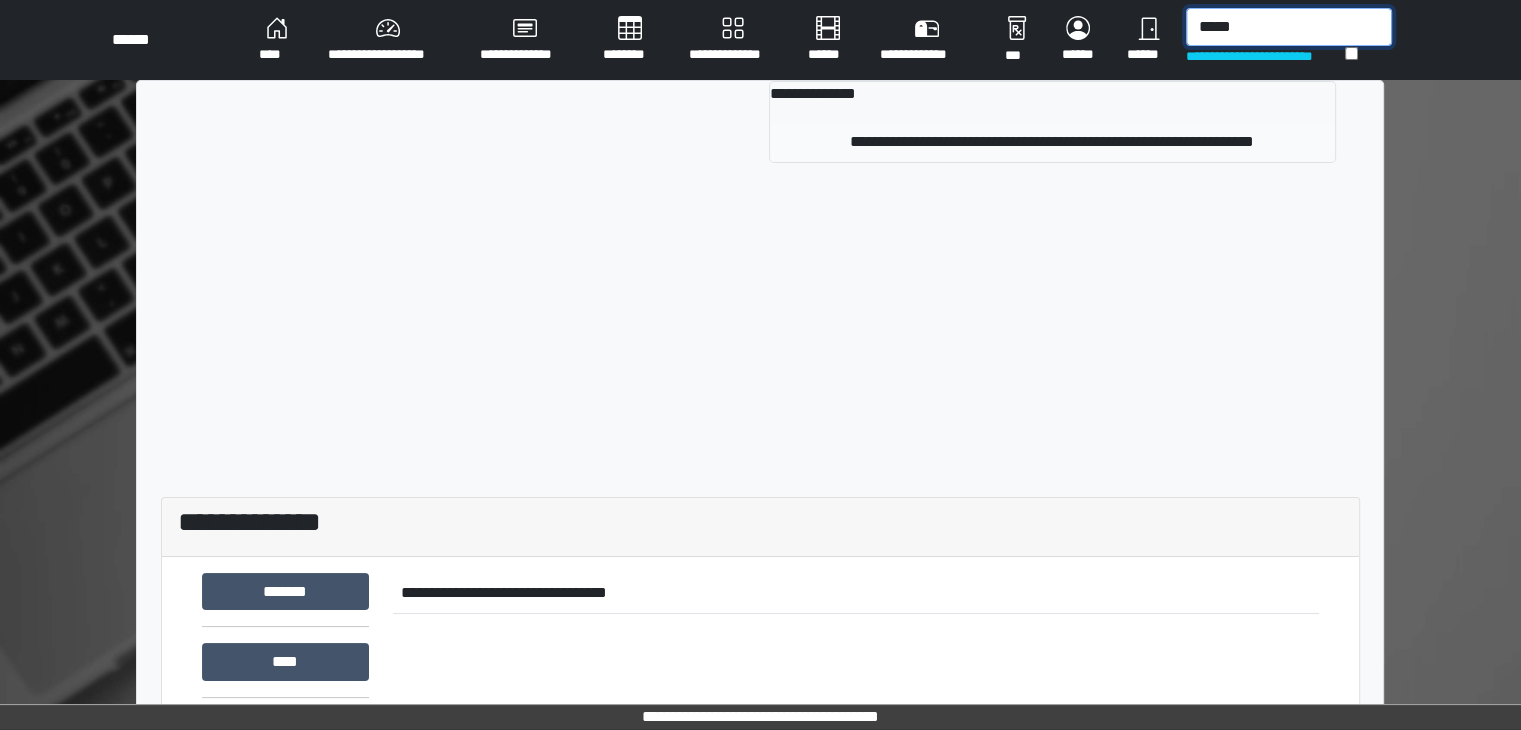 type on "*****" 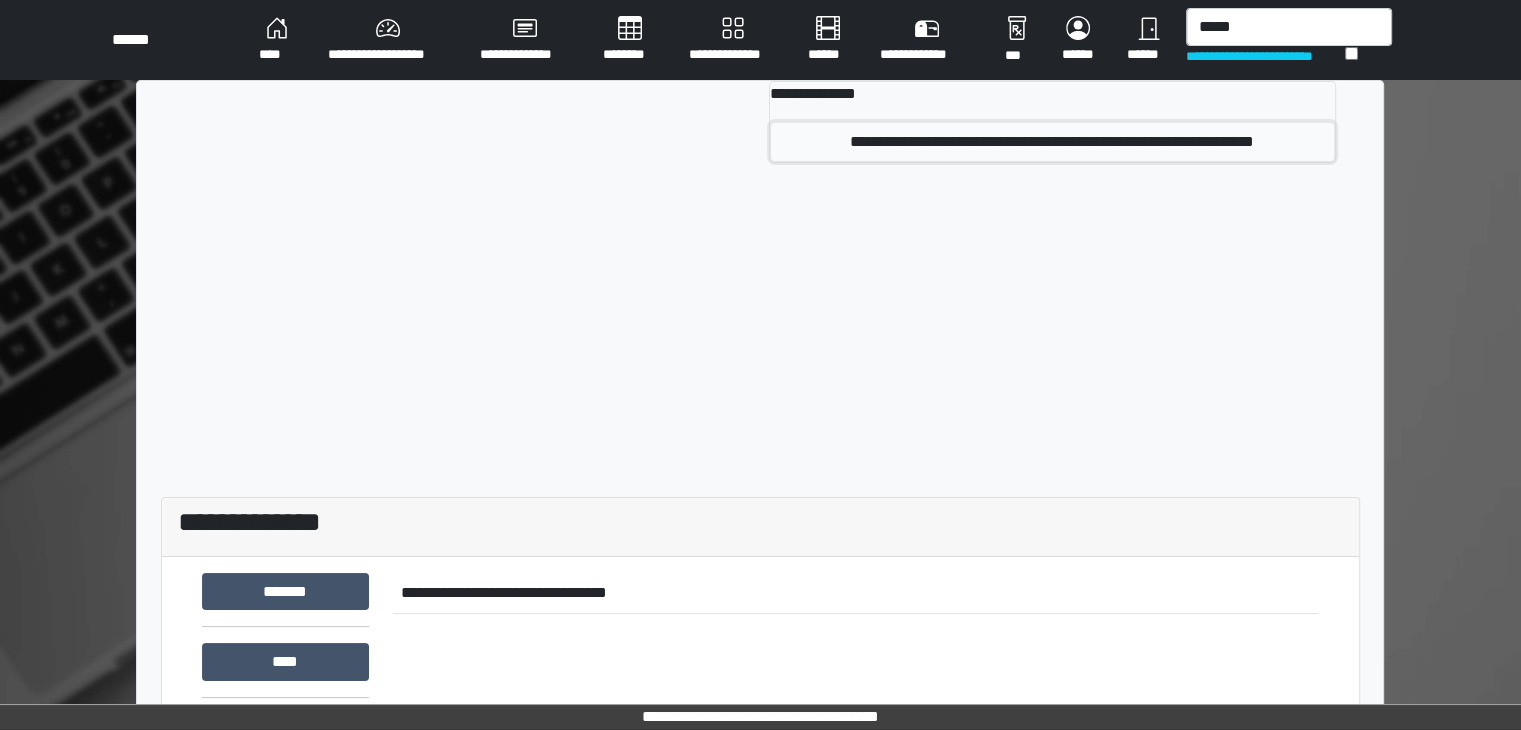 click on "**********" at bounding box center [1052, 142] 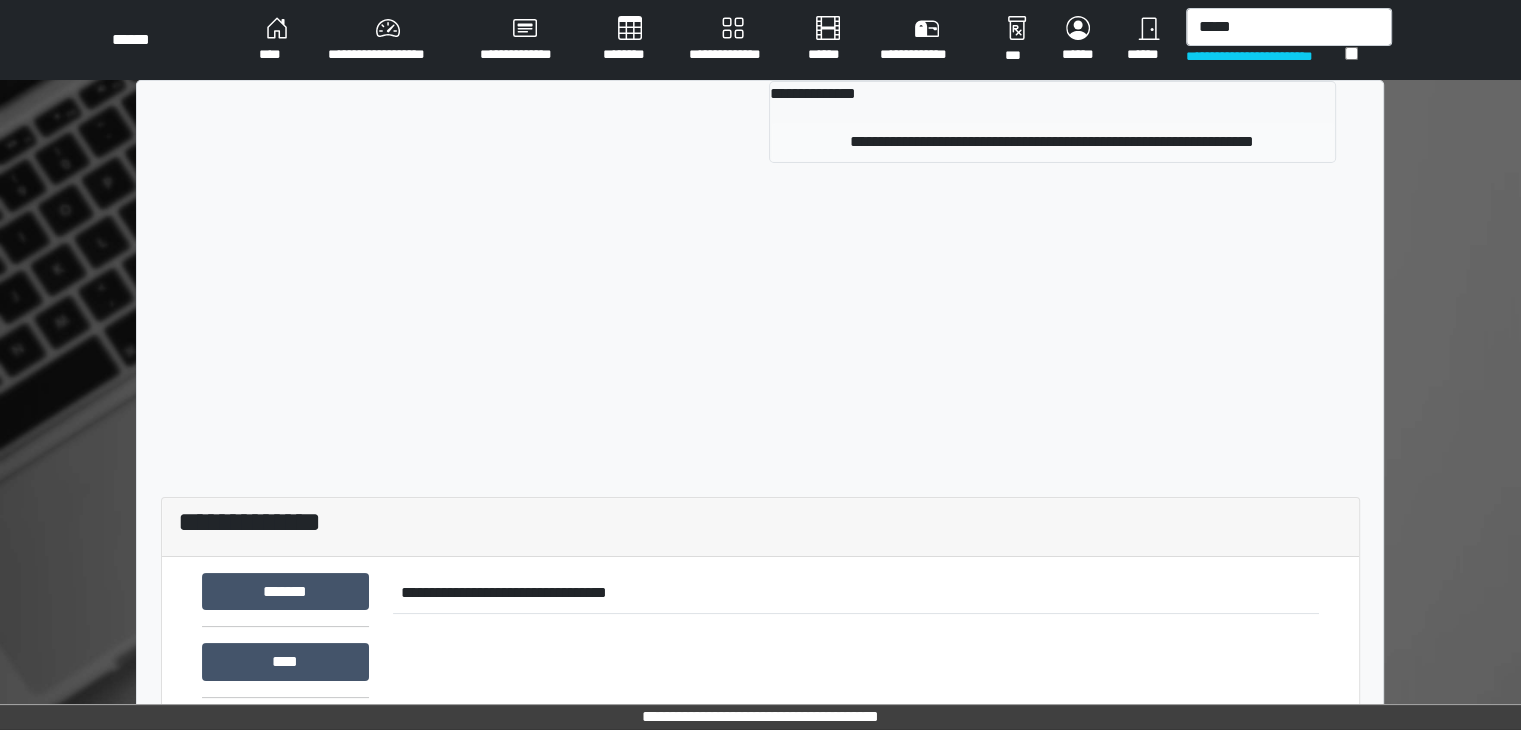 type 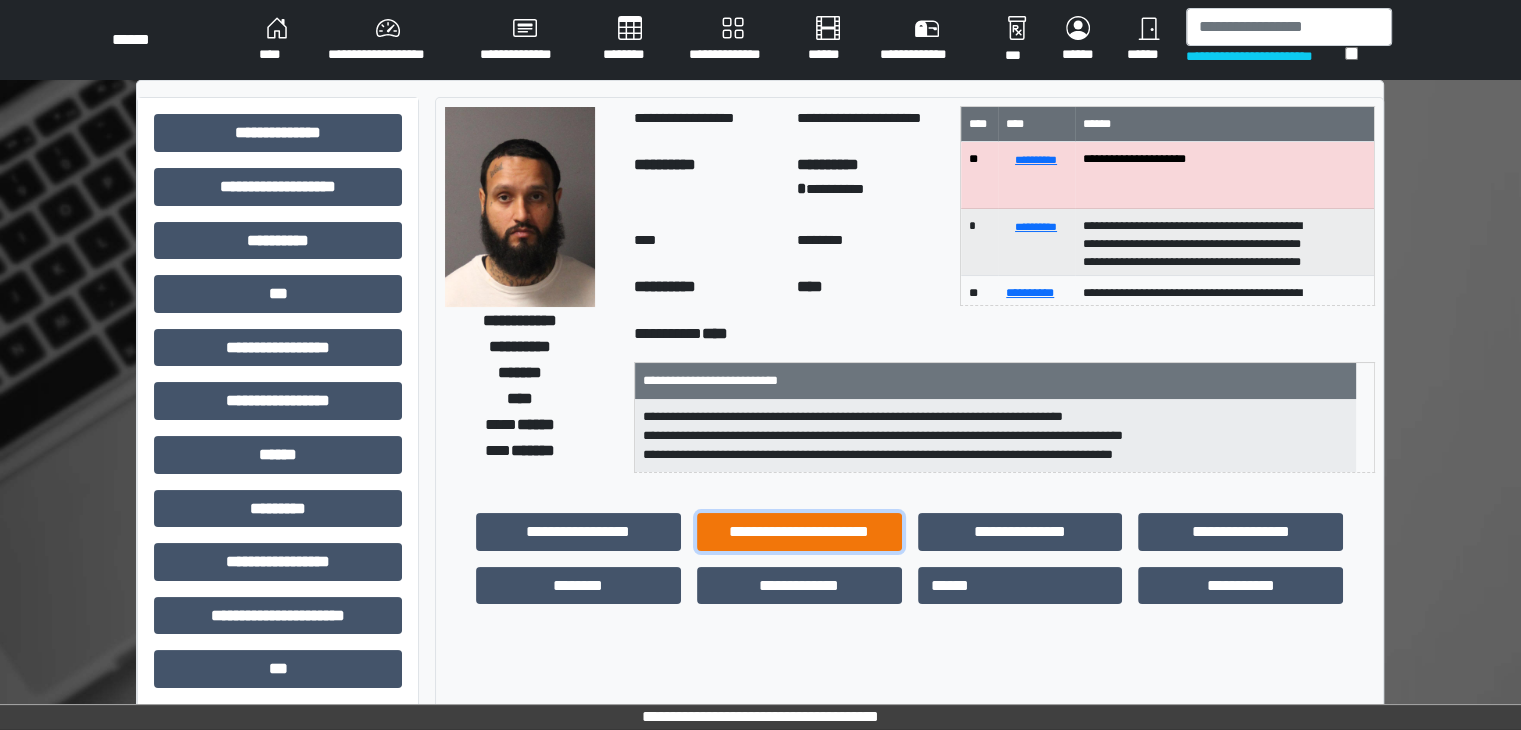 click on "**********" at bounding box center (799, 532) 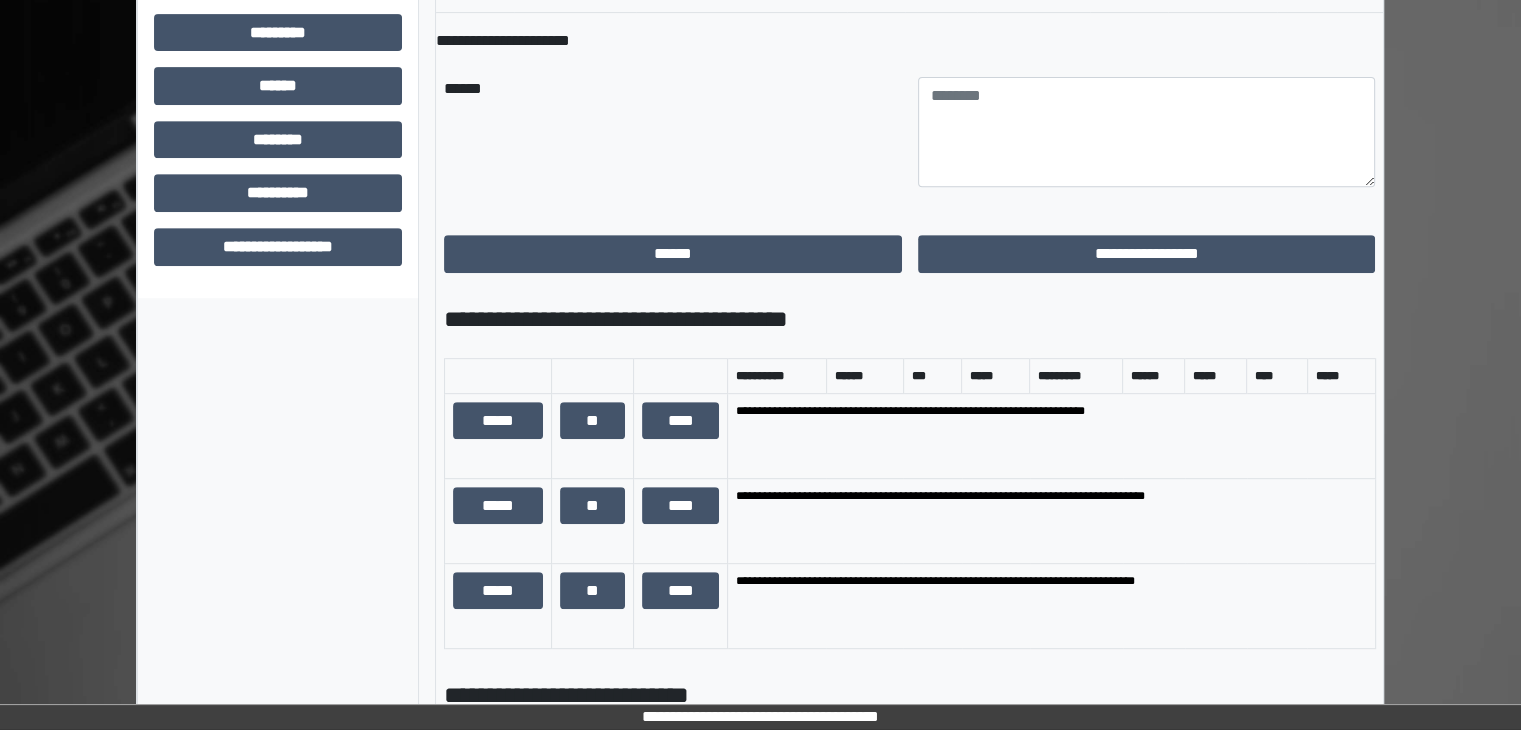 scroll, scrollTop: 900, scrollLeft: 0, axis: vertical 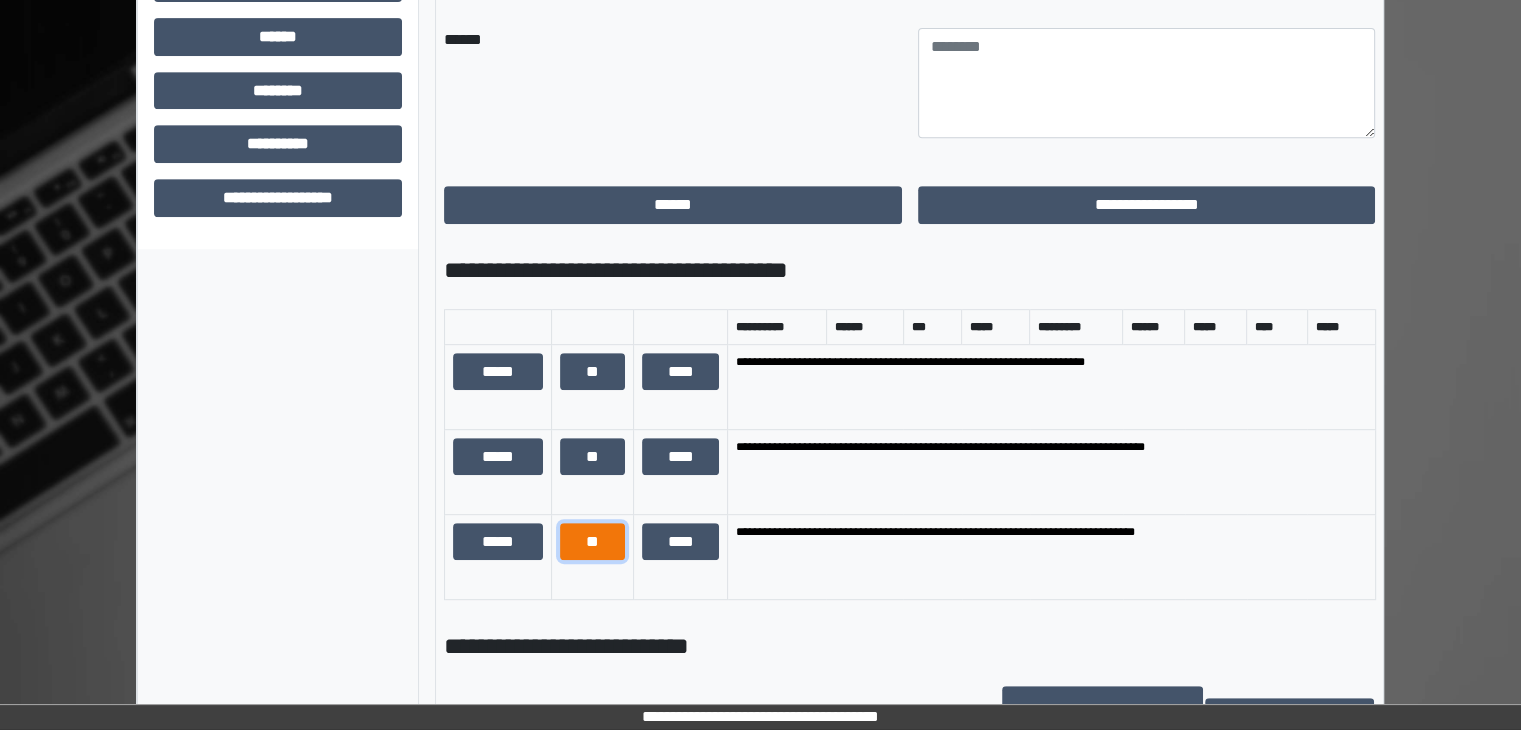 click on "**" at bounding box center [592, 542] 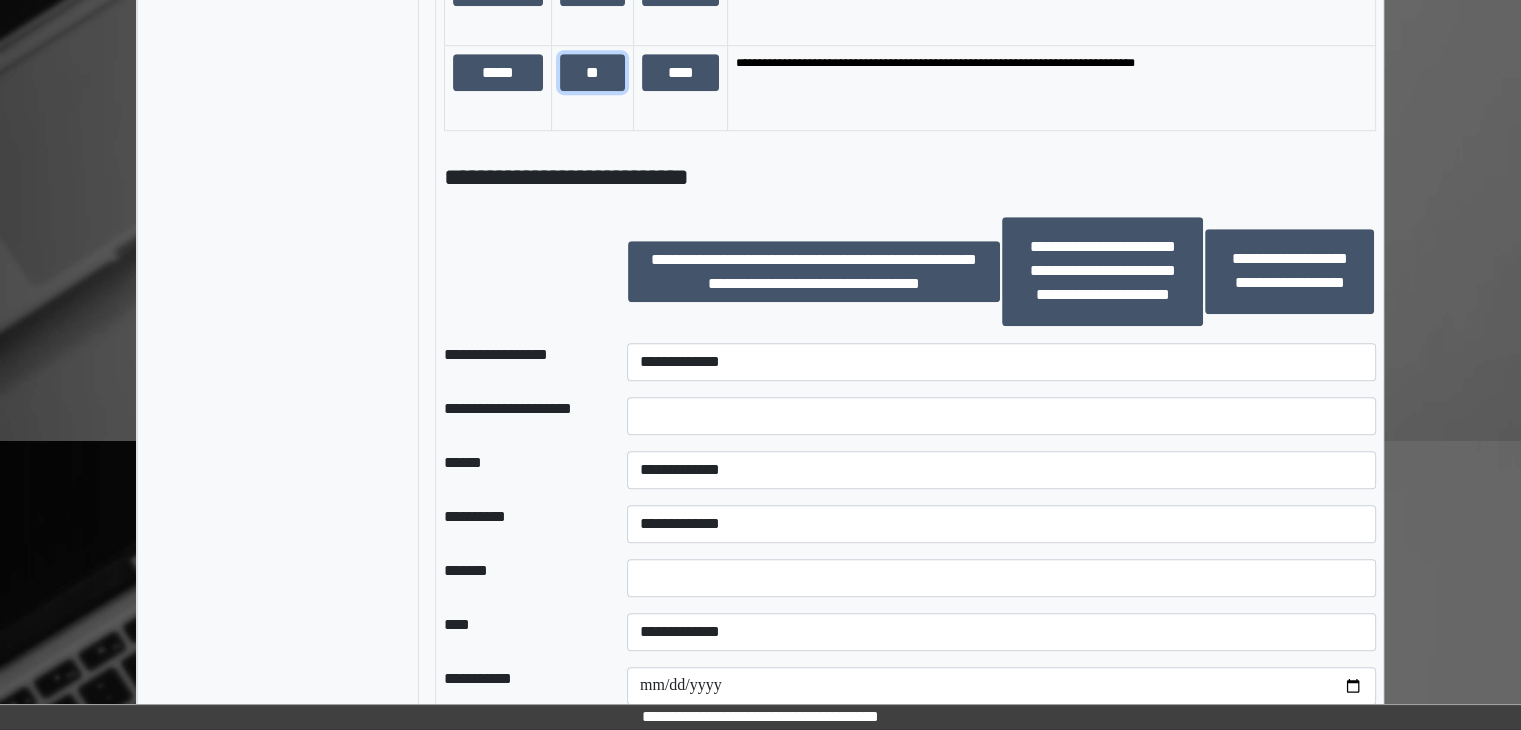 scroll, scrollTop: 1400, scrollLeft: 0, axis: vertical 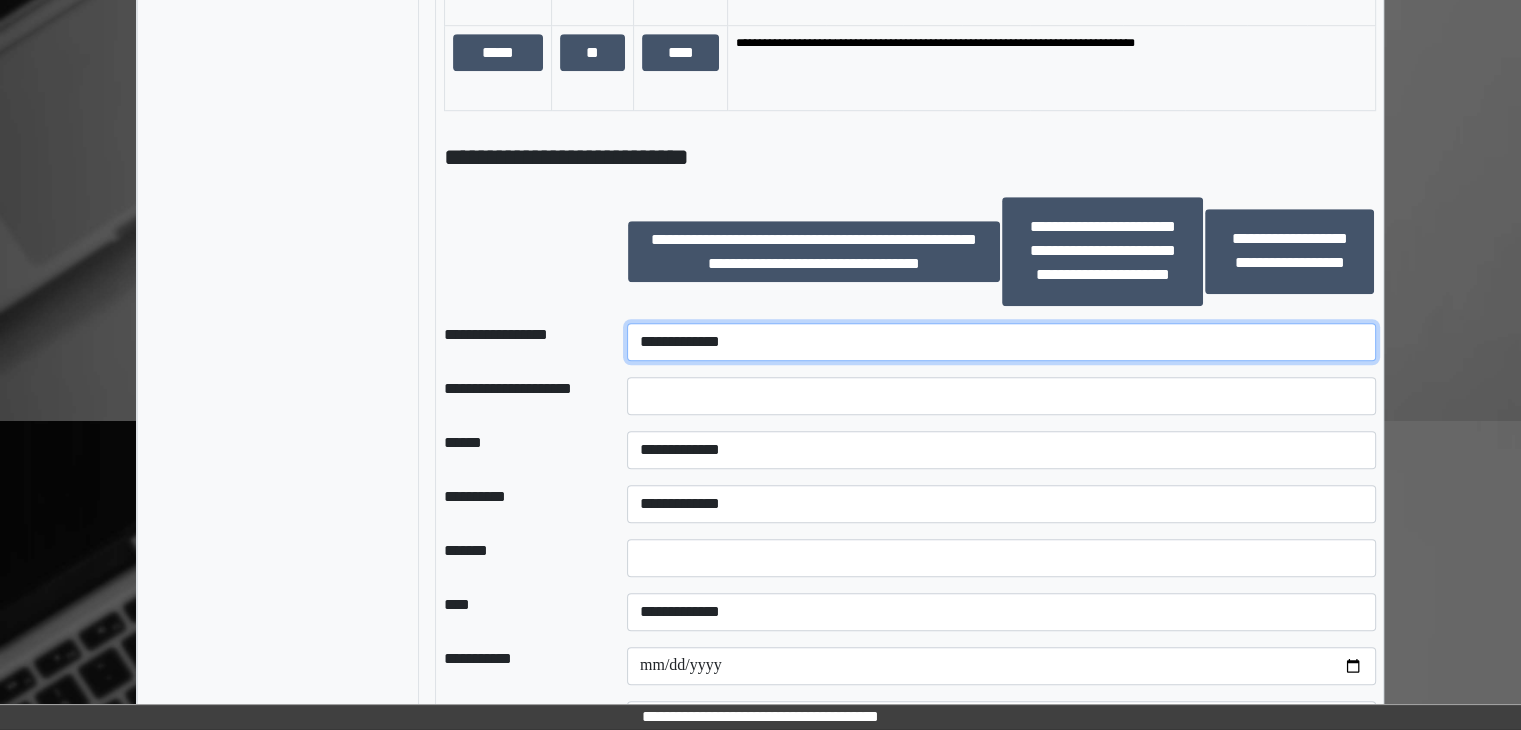 click on "**********" at bounding box center [1001, 342] 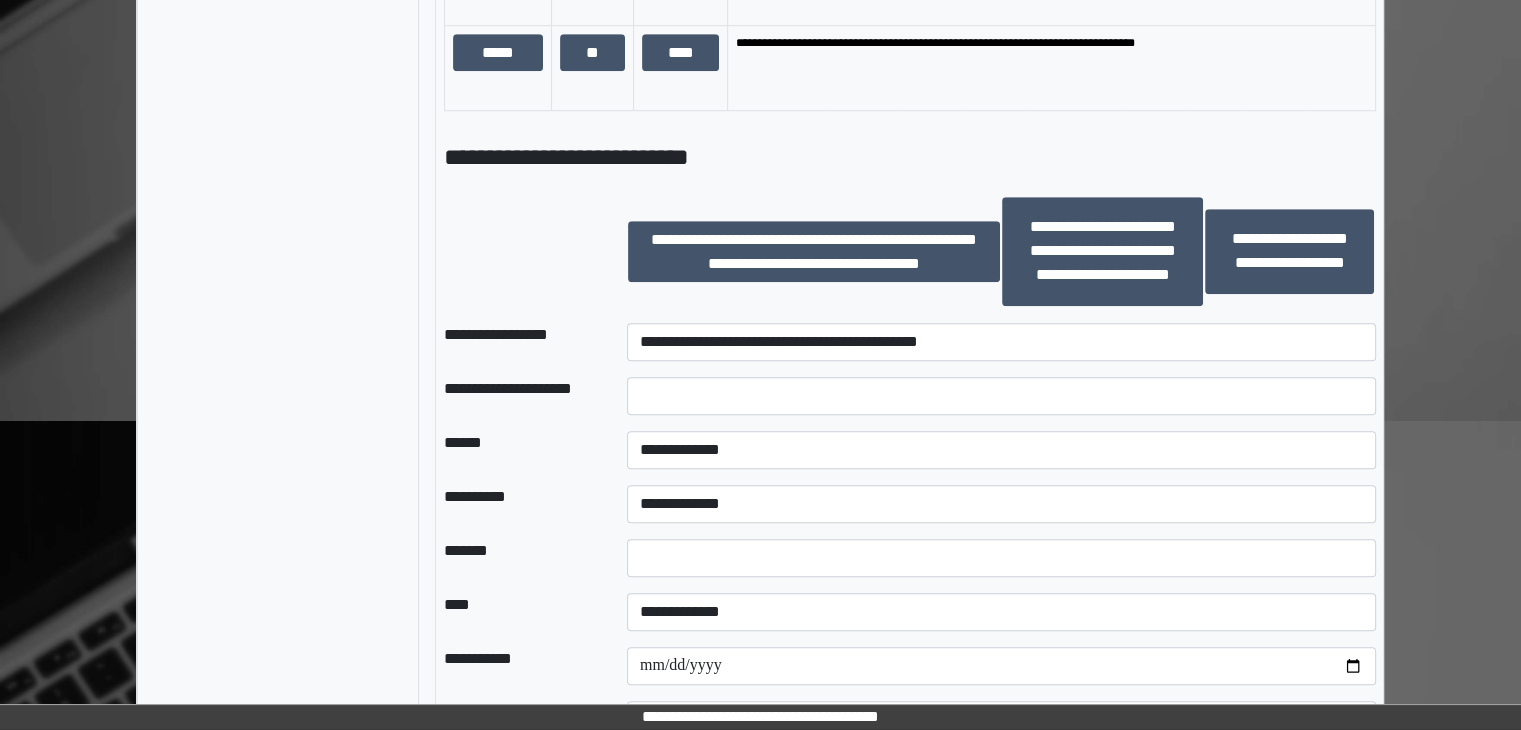 click on "**********" at bounding box center (760, -181) 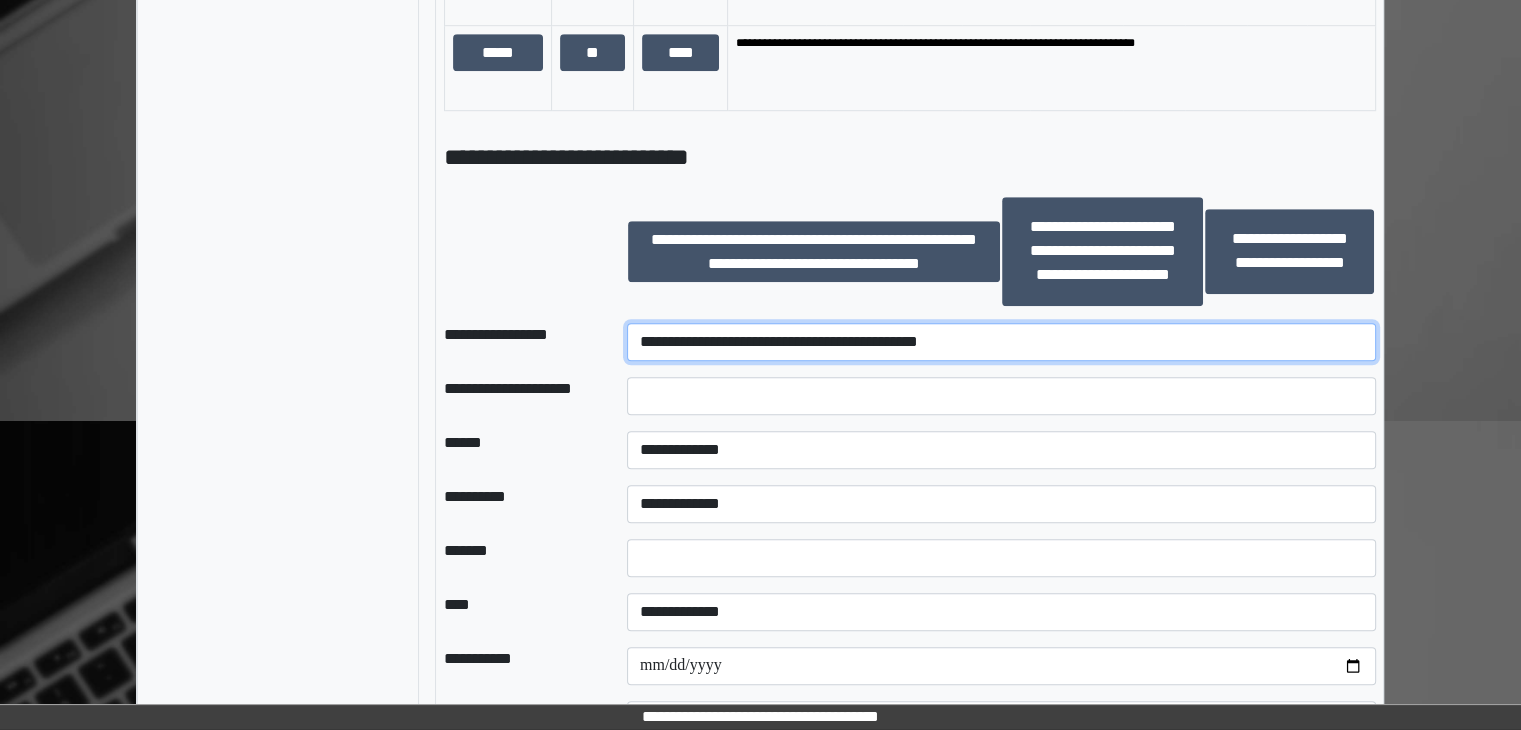 click on "**********" at bounding box center (1001, 342) 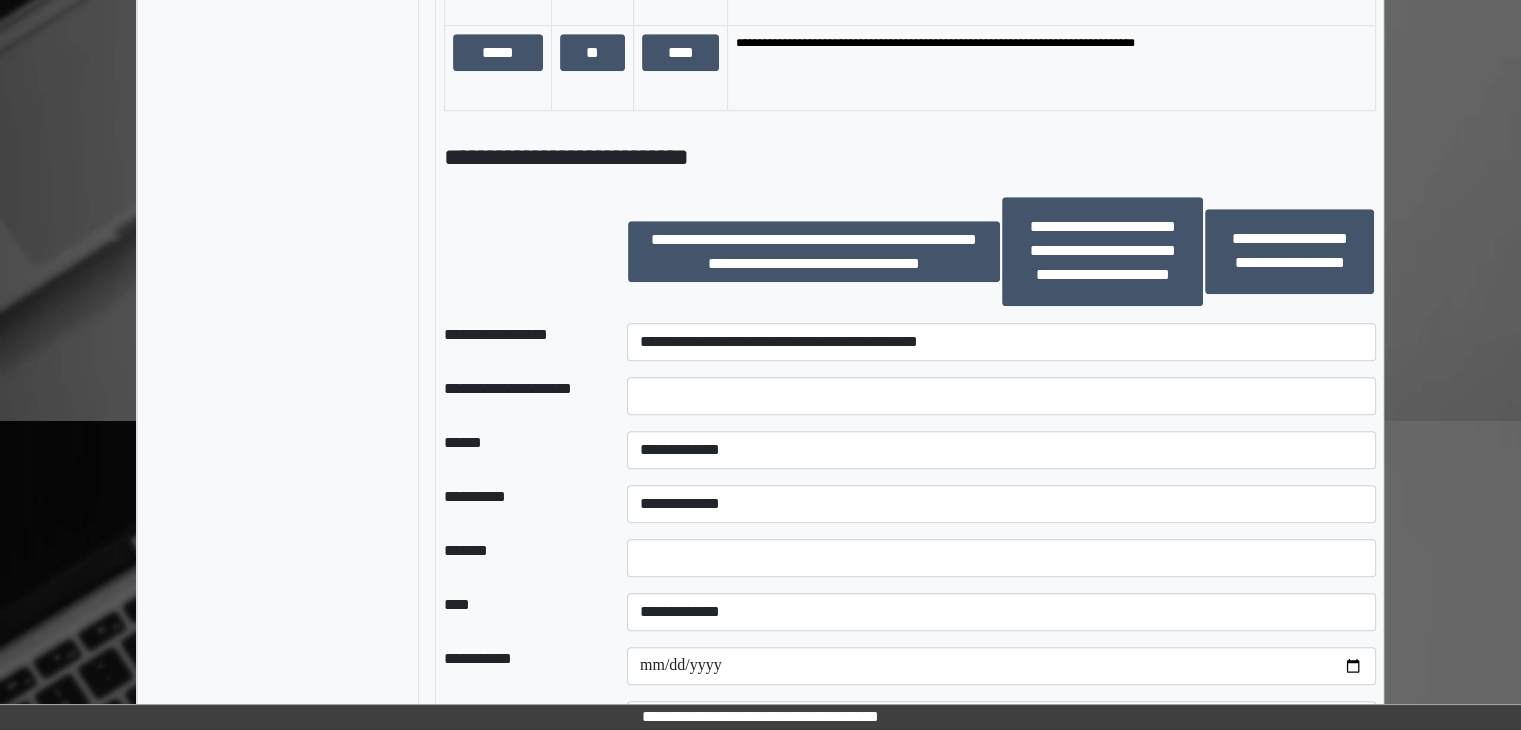 click on "**********" at bounding box center [760, -181] 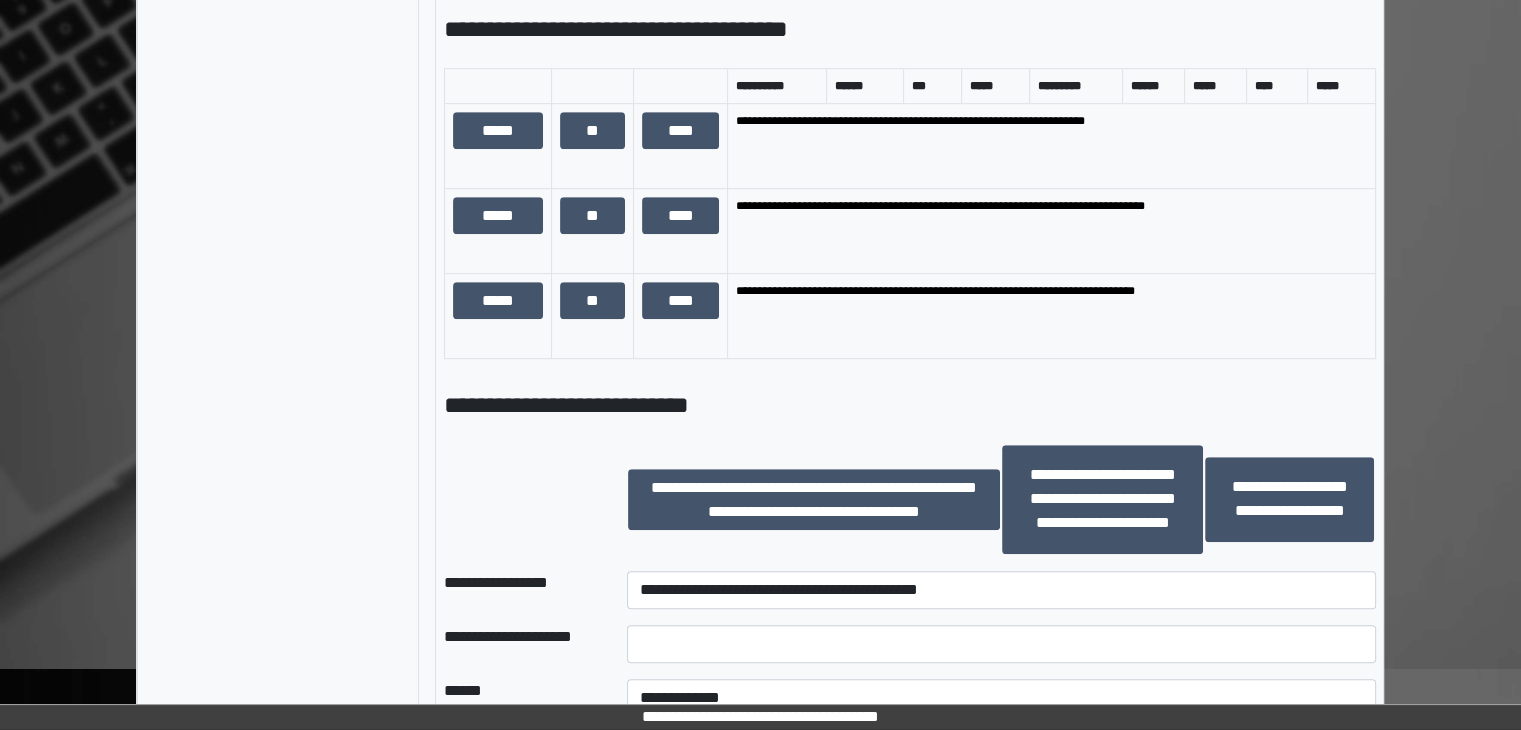 scroll, scrollTop: 1400, scrollLeft: 0, axis: vertical 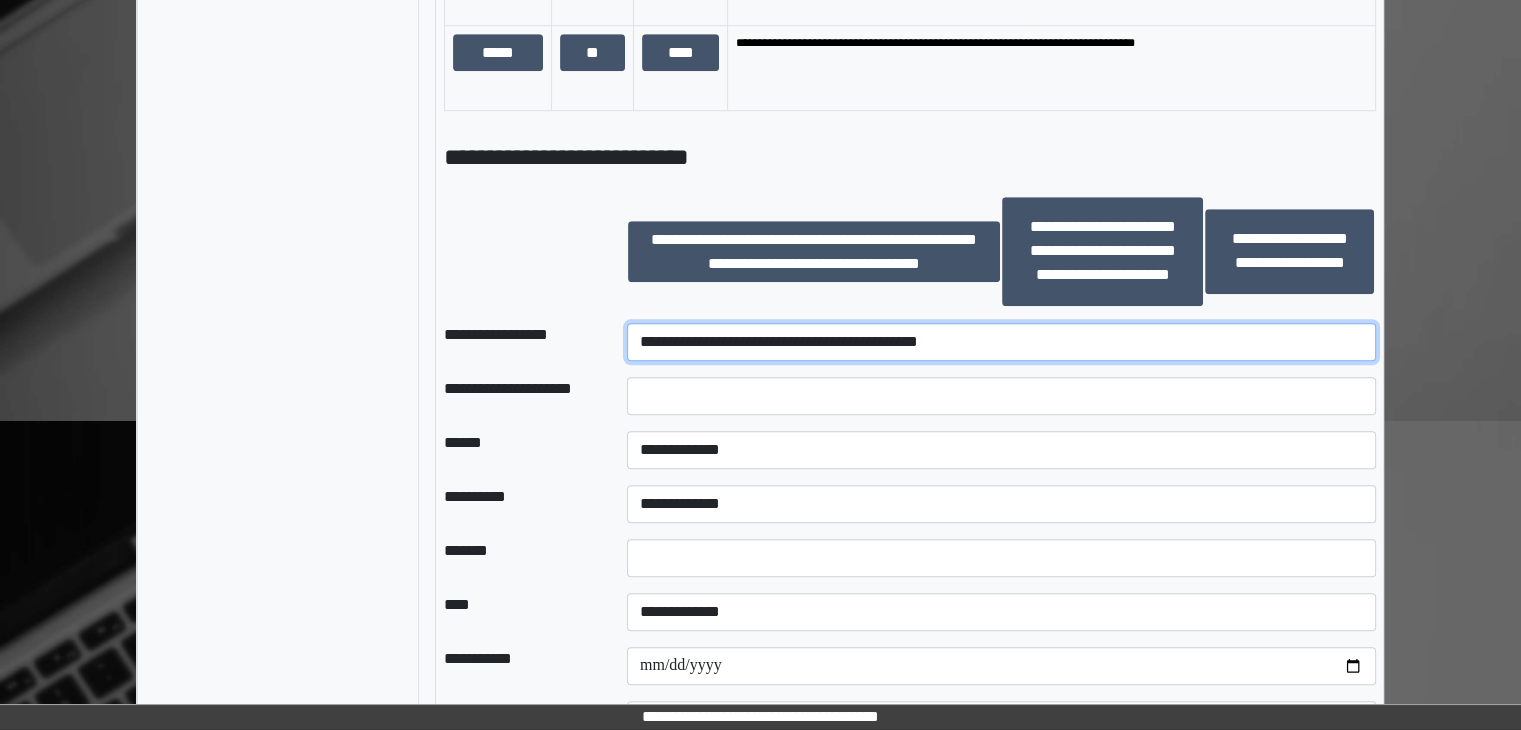 click on "**********" at bounding box center [1001, 342] 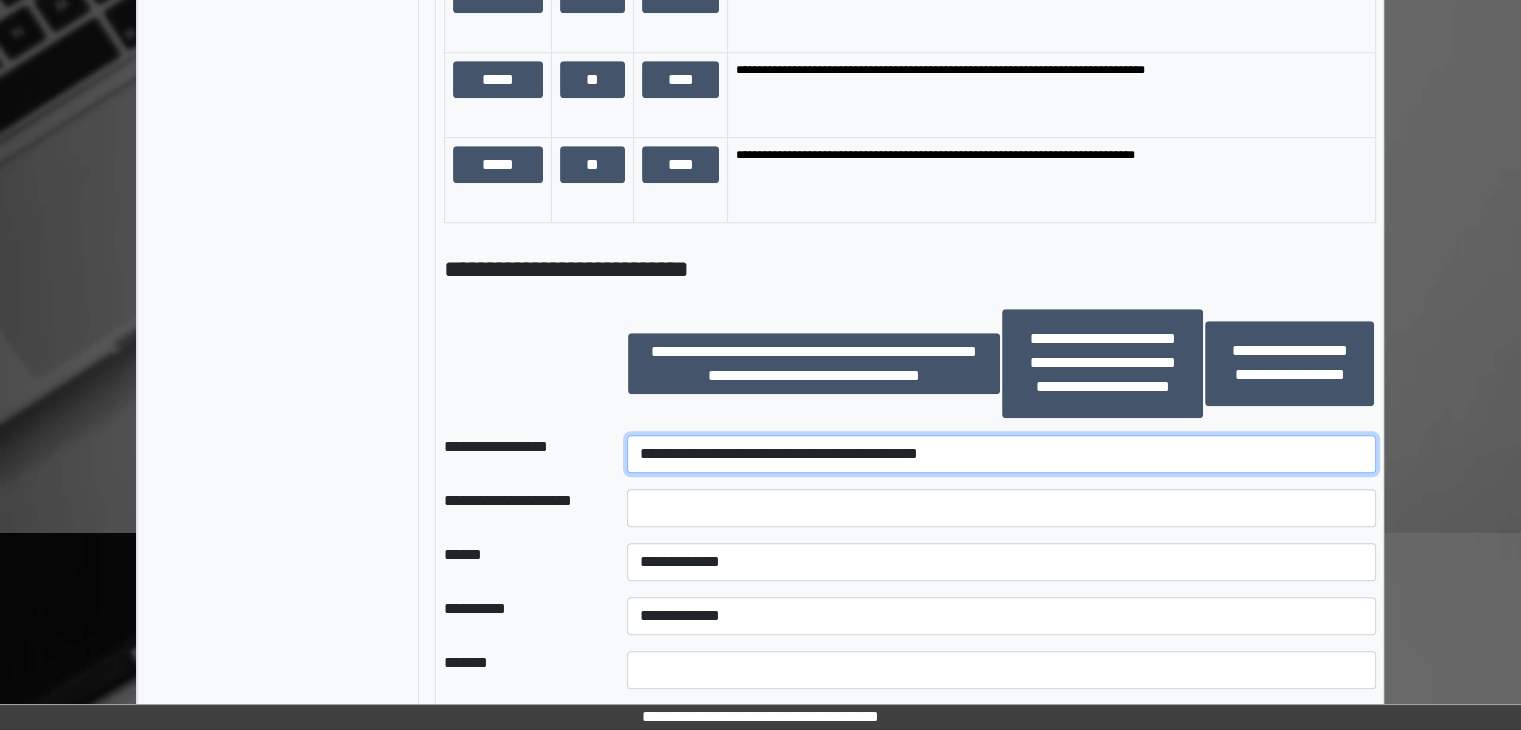 scroll, scrollTop: 1229, scrollLeft: 0, axis: vertical 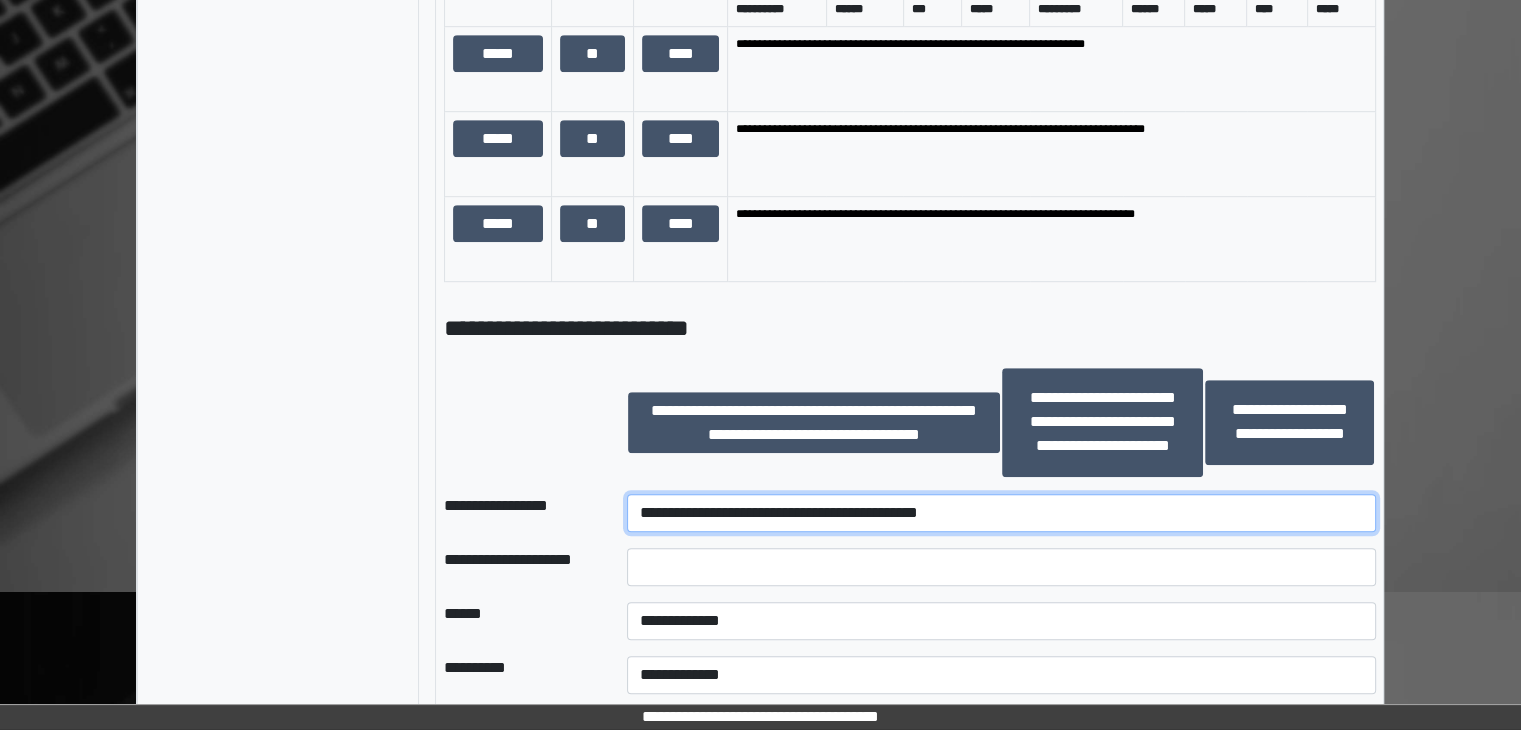 click on "**********" at bounding box center (1001, 513) 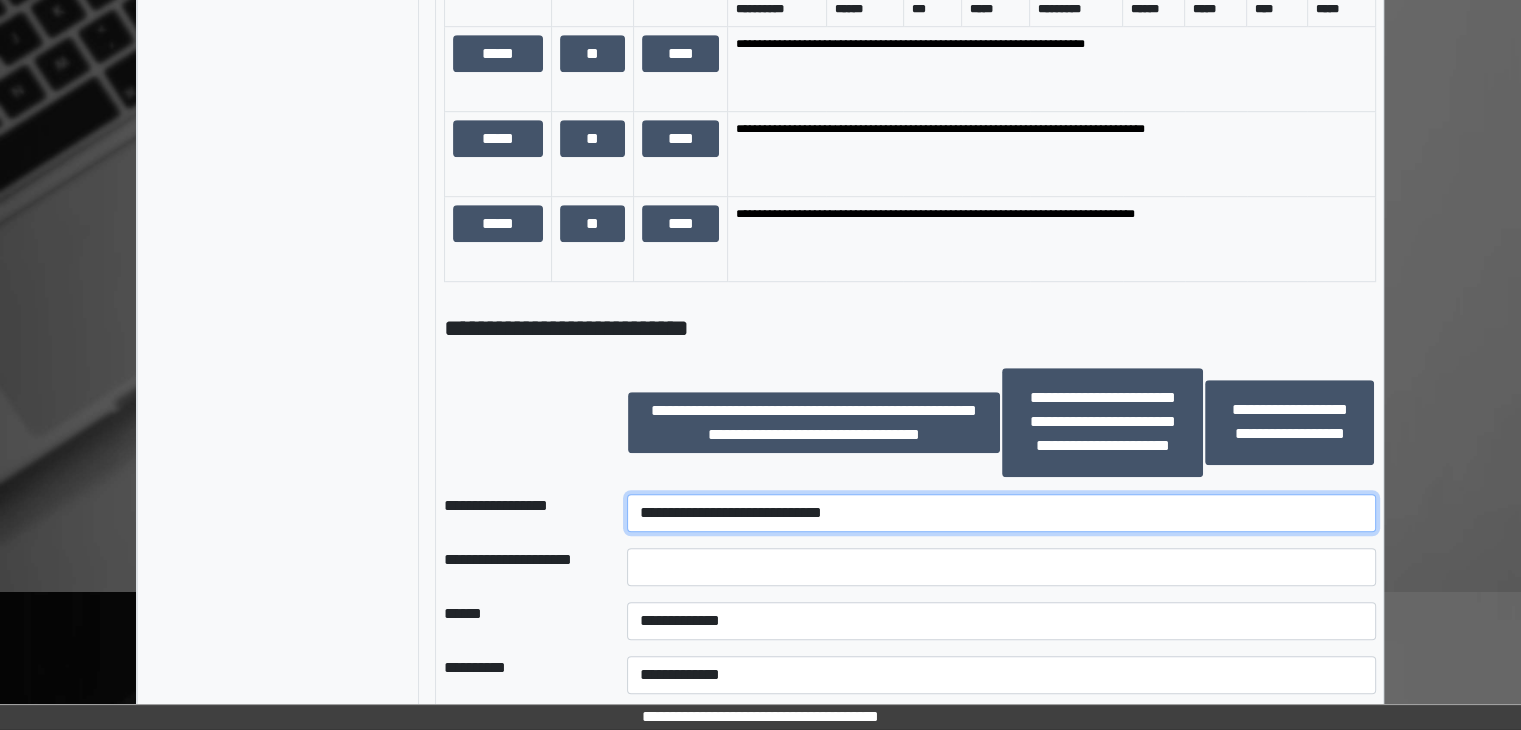 click on "**********" at bounding box center (1001, 513) 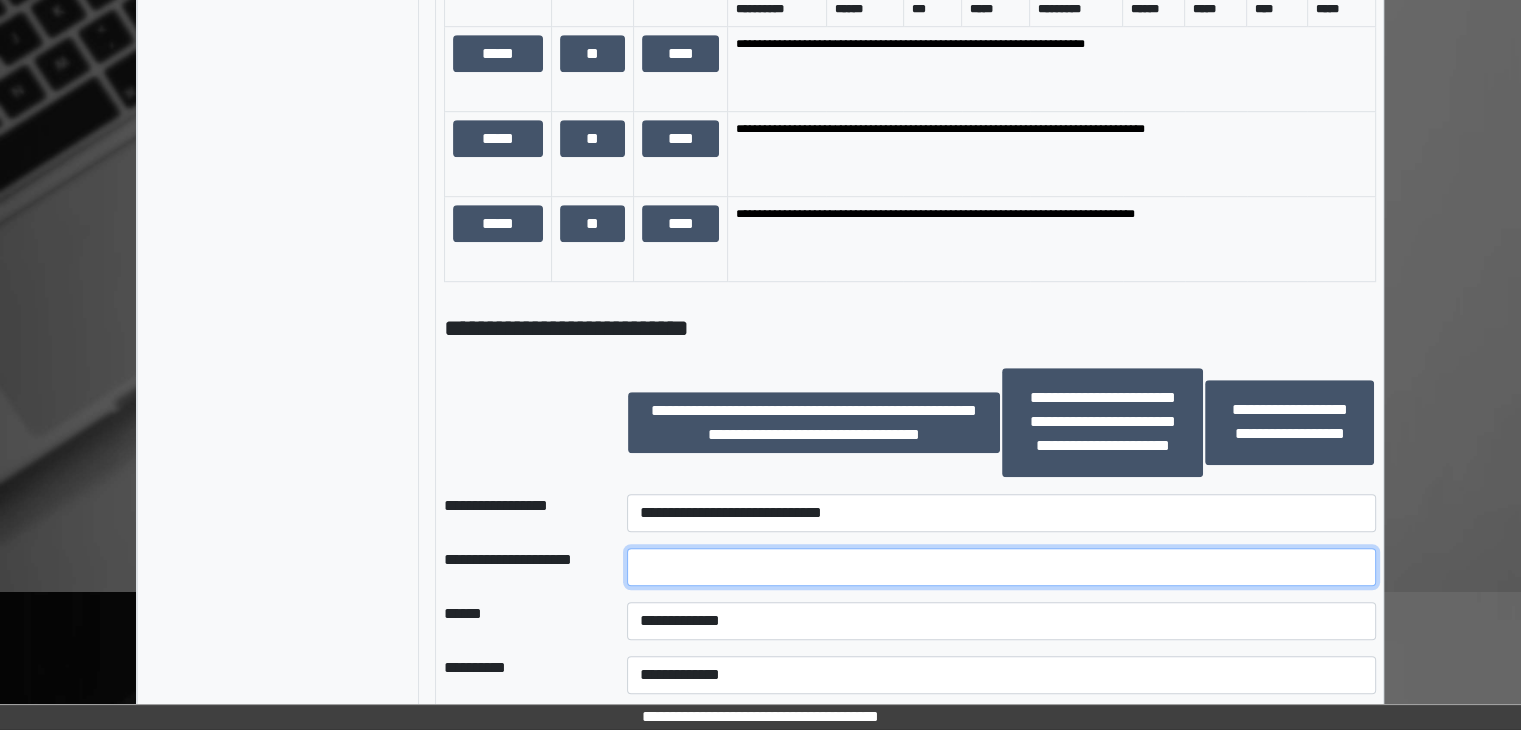 click at bounding box center [1001, 567] 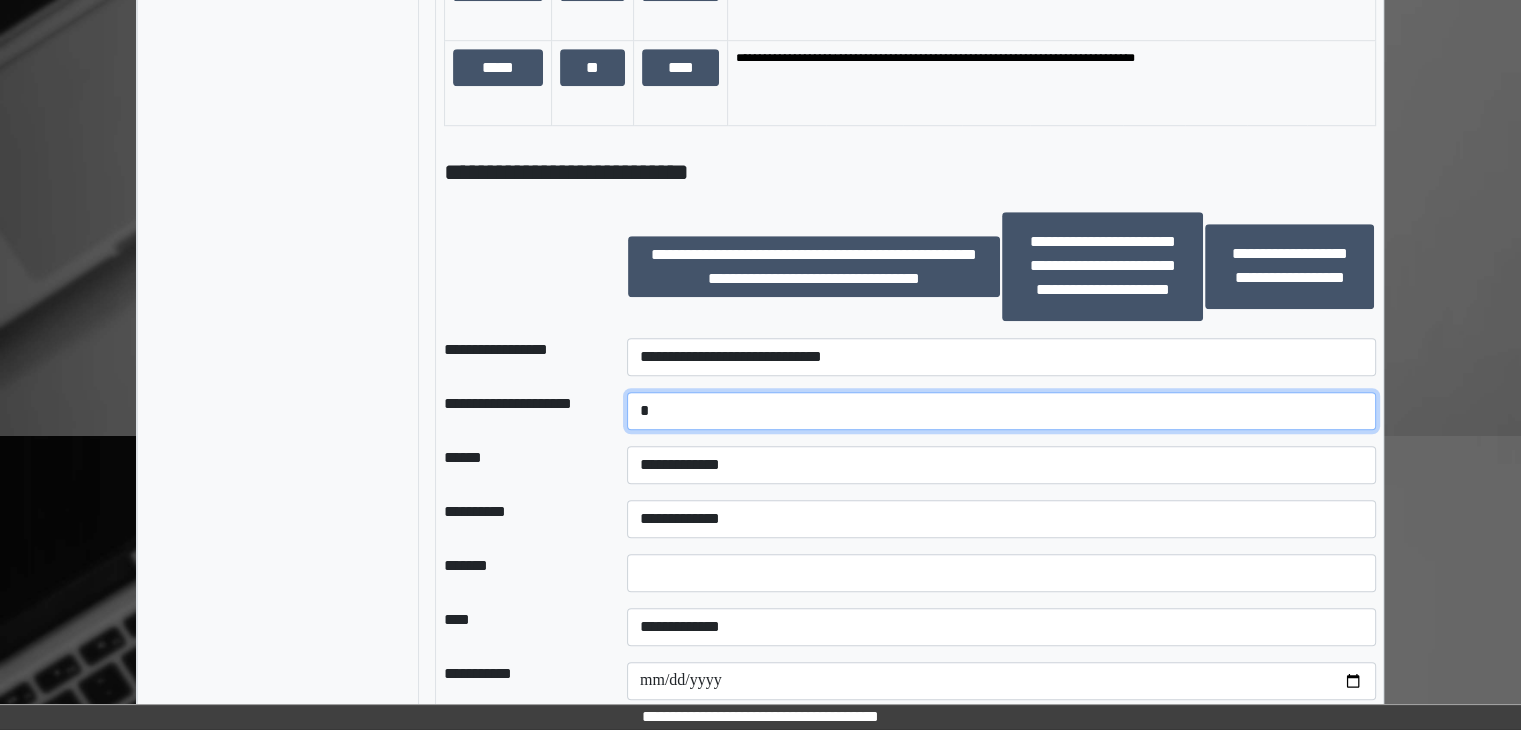 scroll, scrollTop: 1429, scrollLeft: 0, axis: vertical 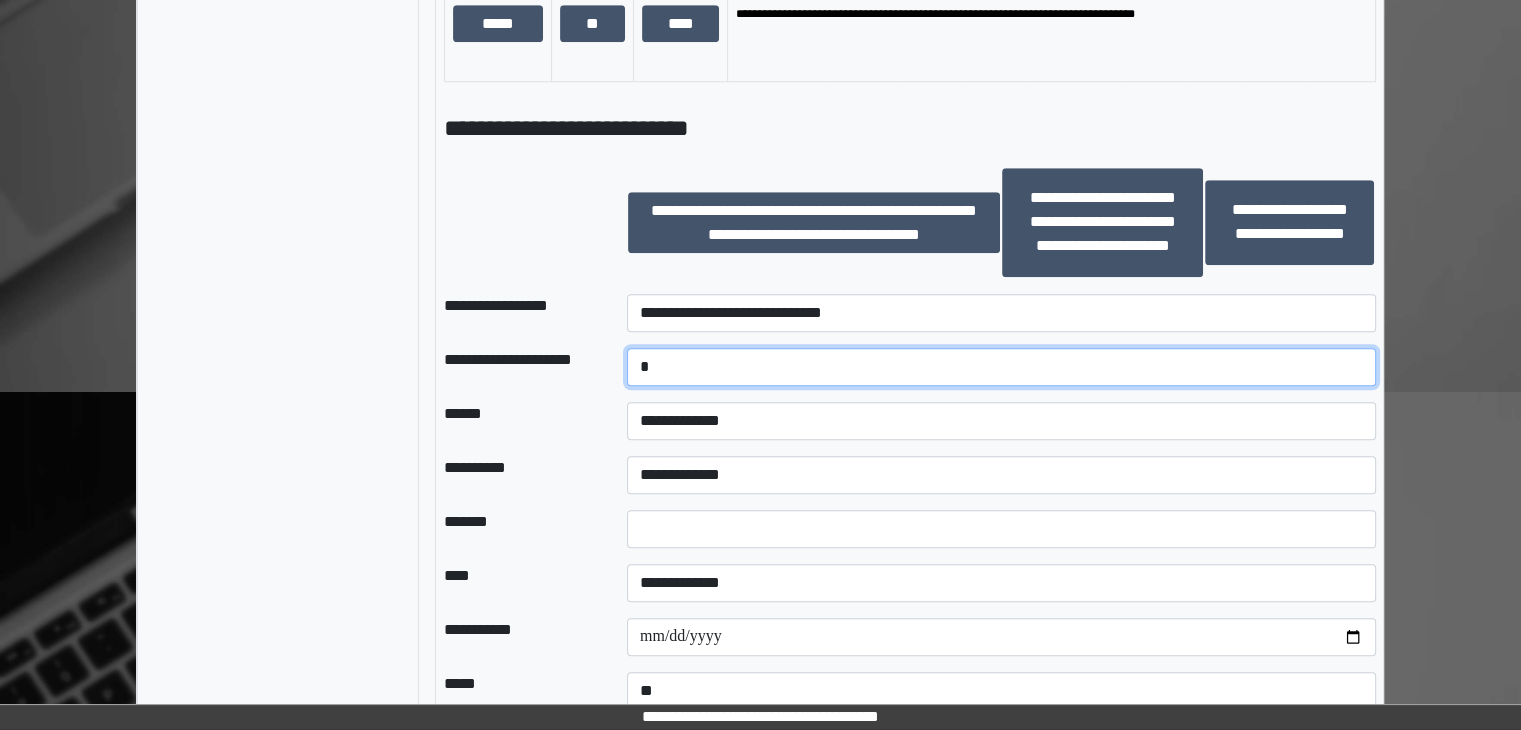 type on "*" 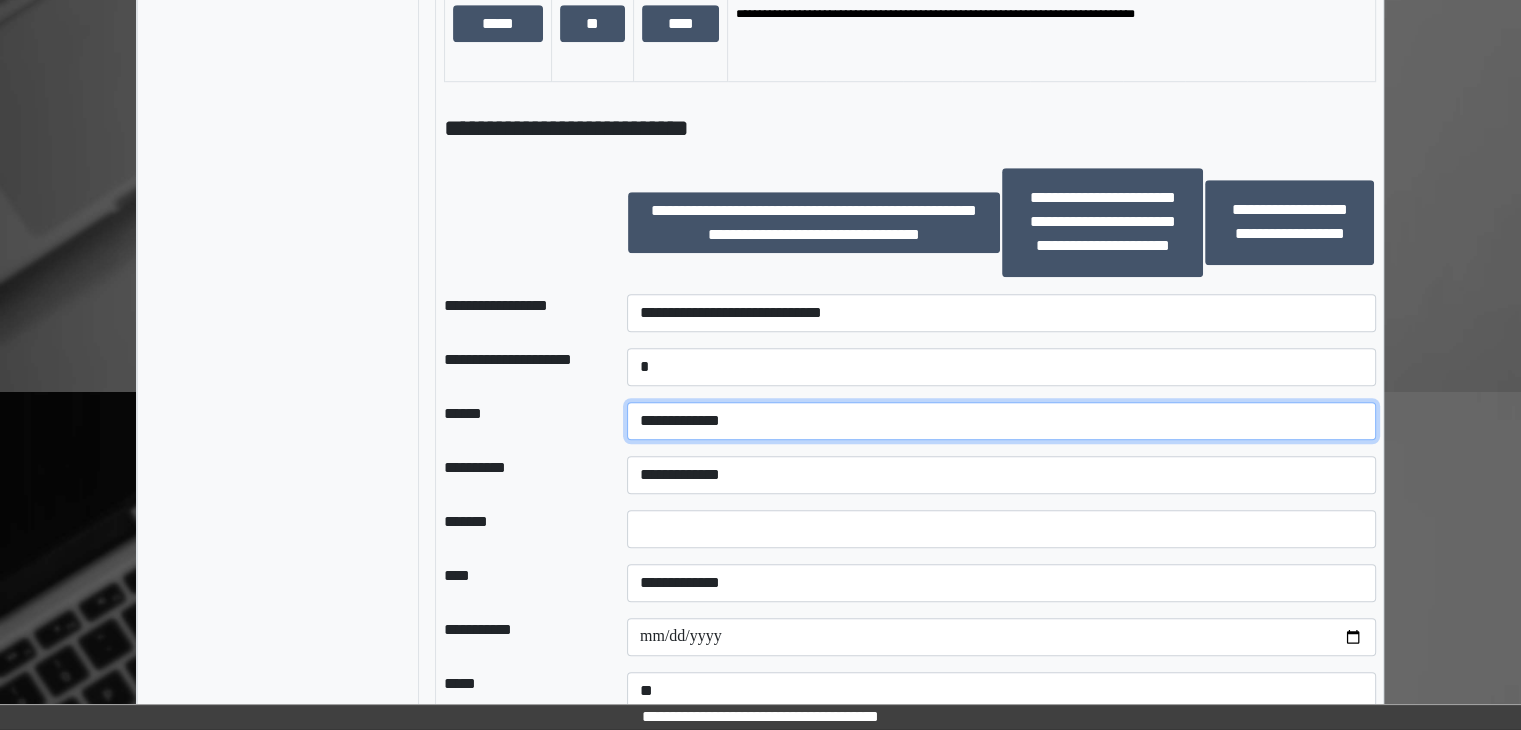 click on "**********" at bounding box center [1001, 421] 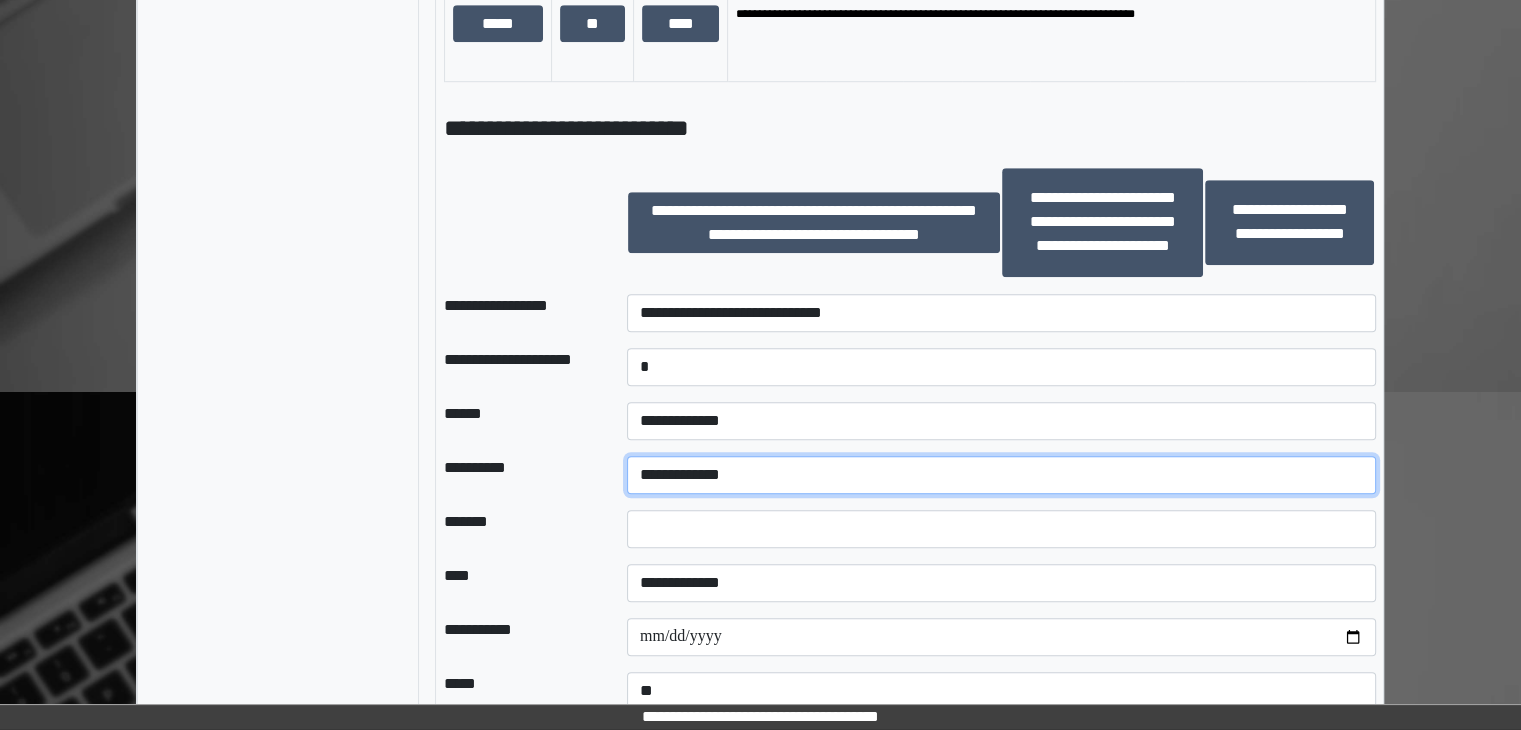 click on "**********" at bounding box center (1001, 475) 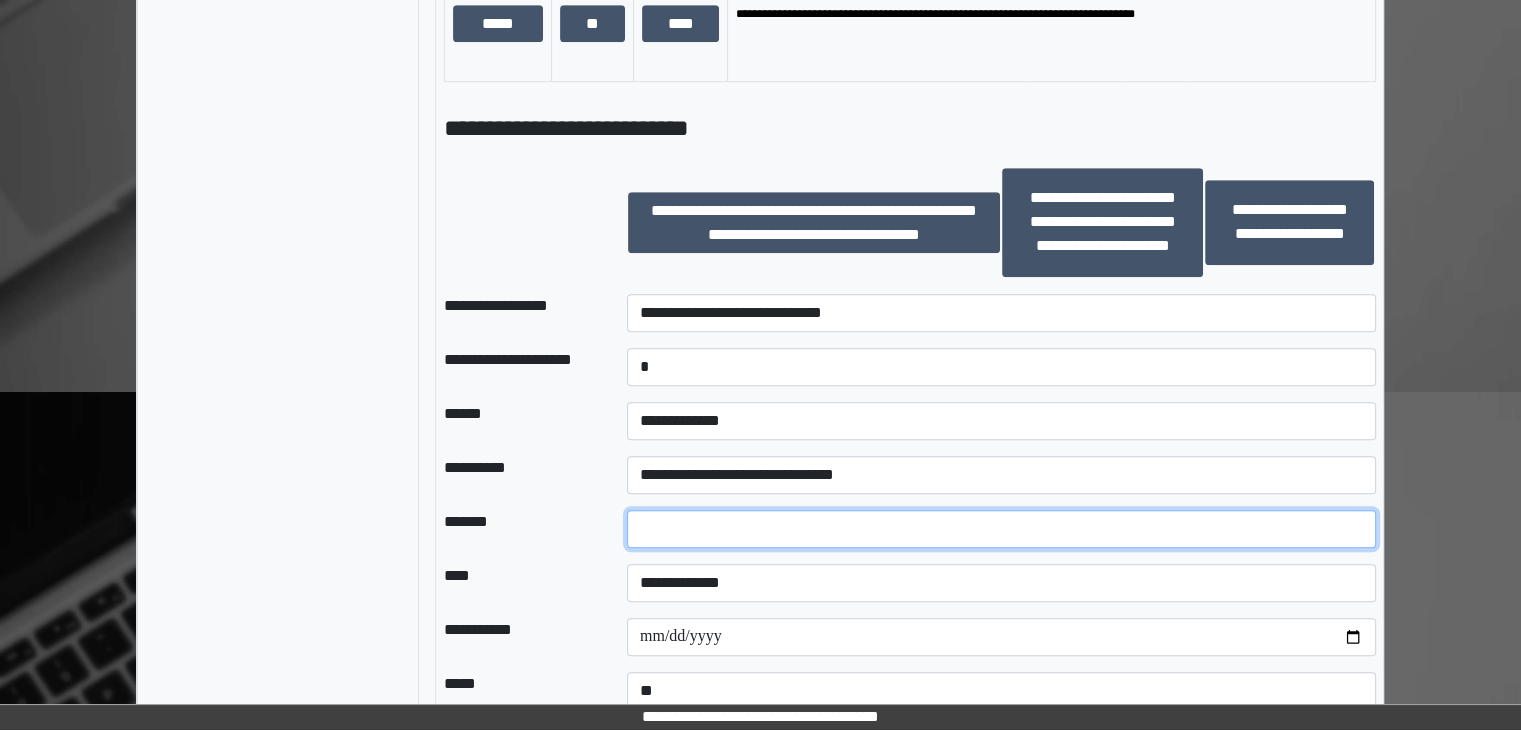 click at bounding box center (1001, 529) 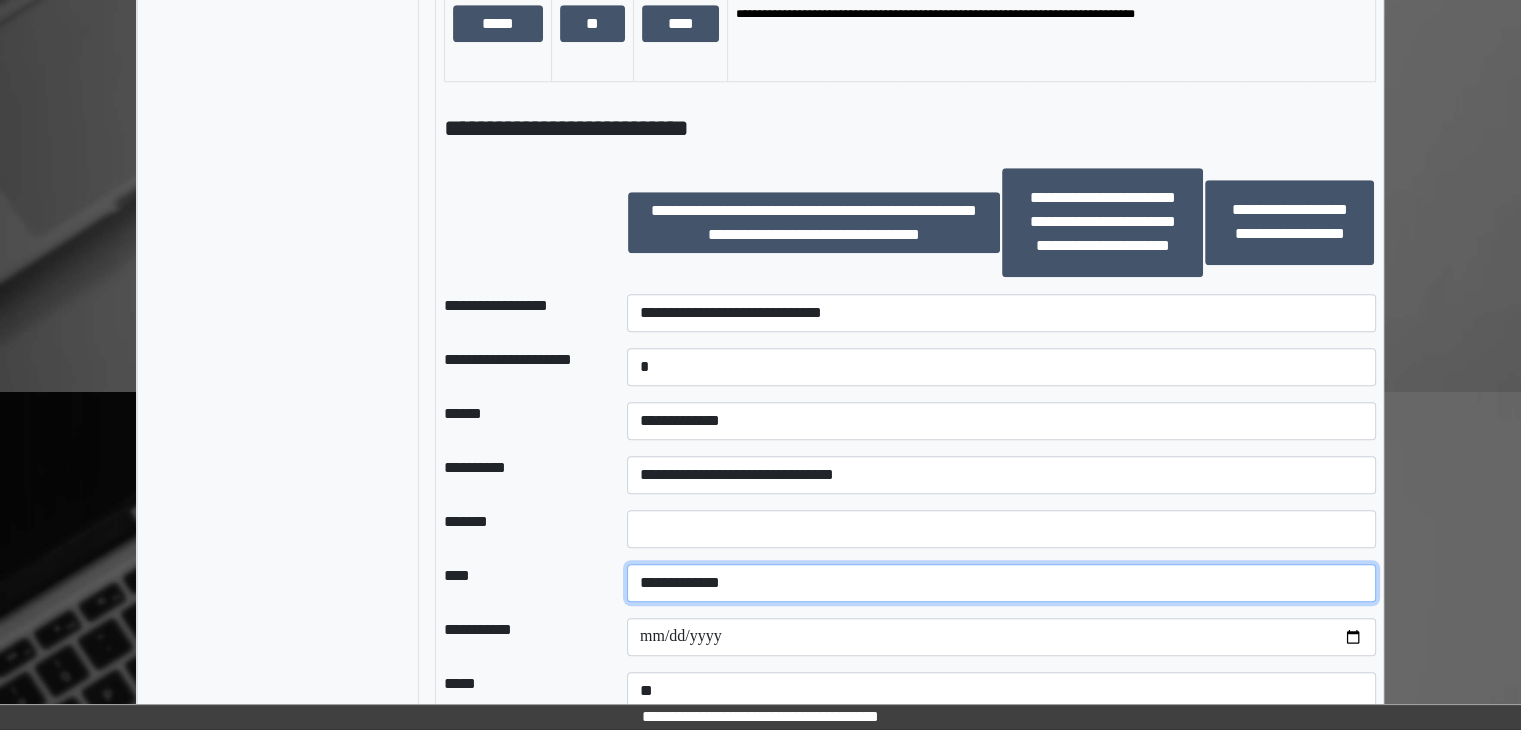 click on "**********" at bounding box center [1001, 583] 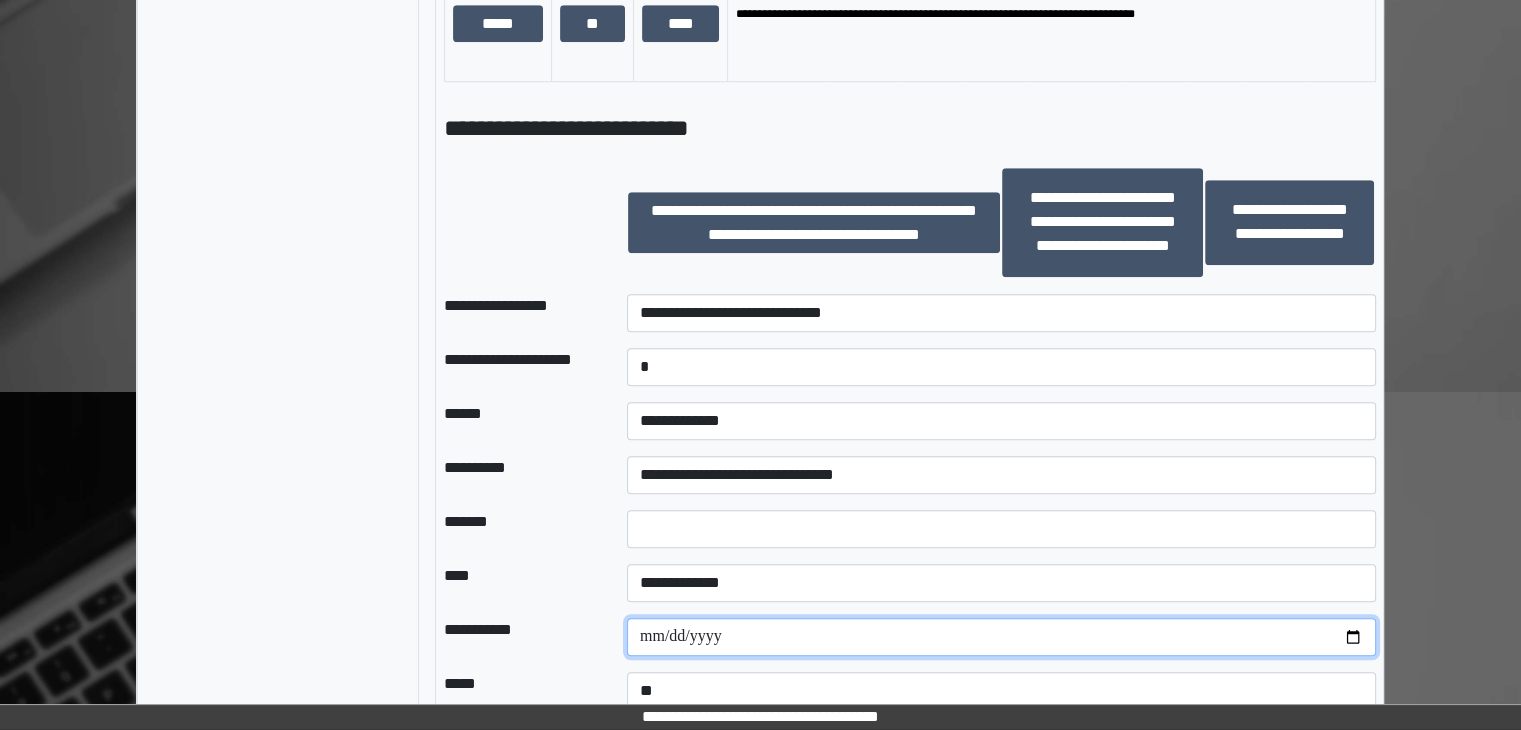 click at bounding box center (1001, 637) 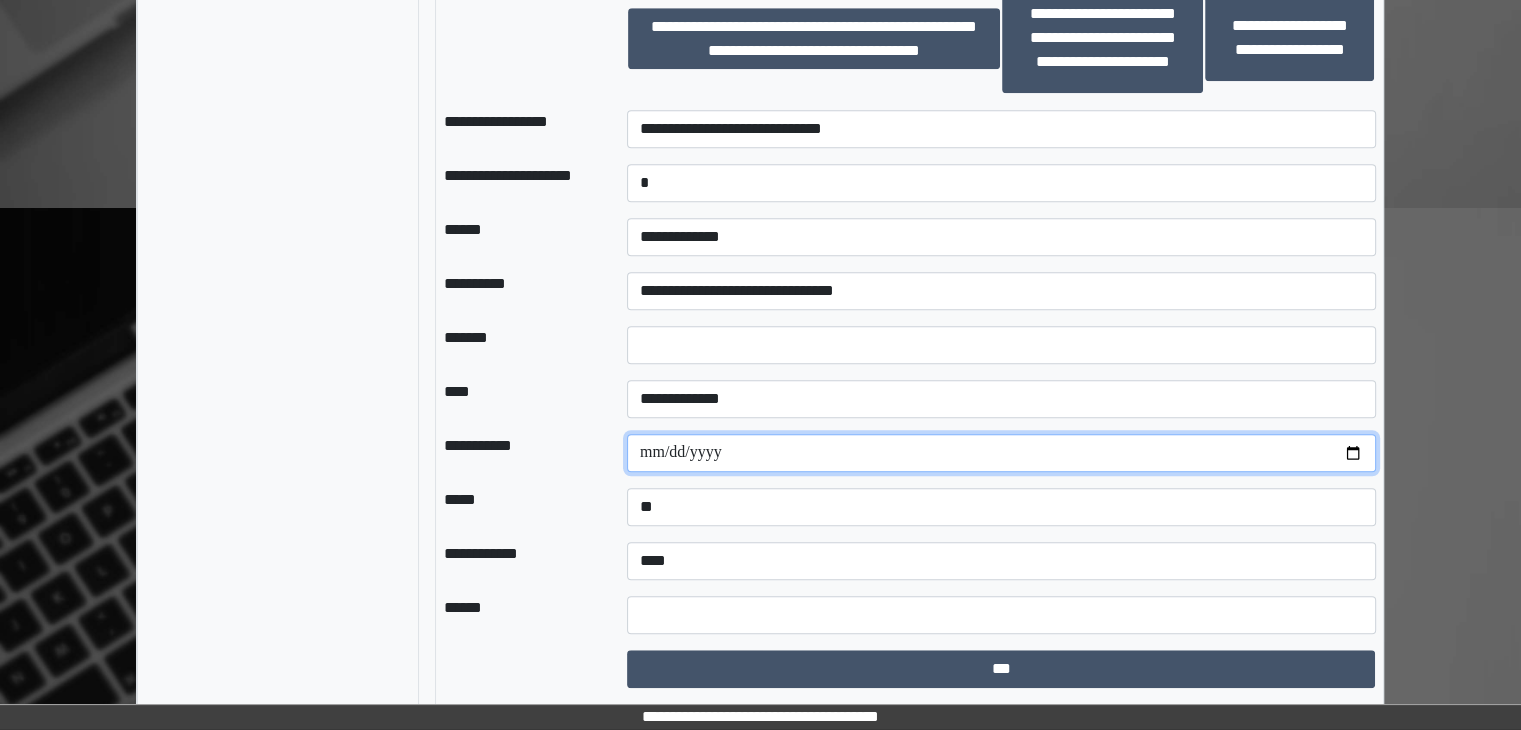 scroll, scrollTop: 1629, scrollLeft: 0, axis: vertical 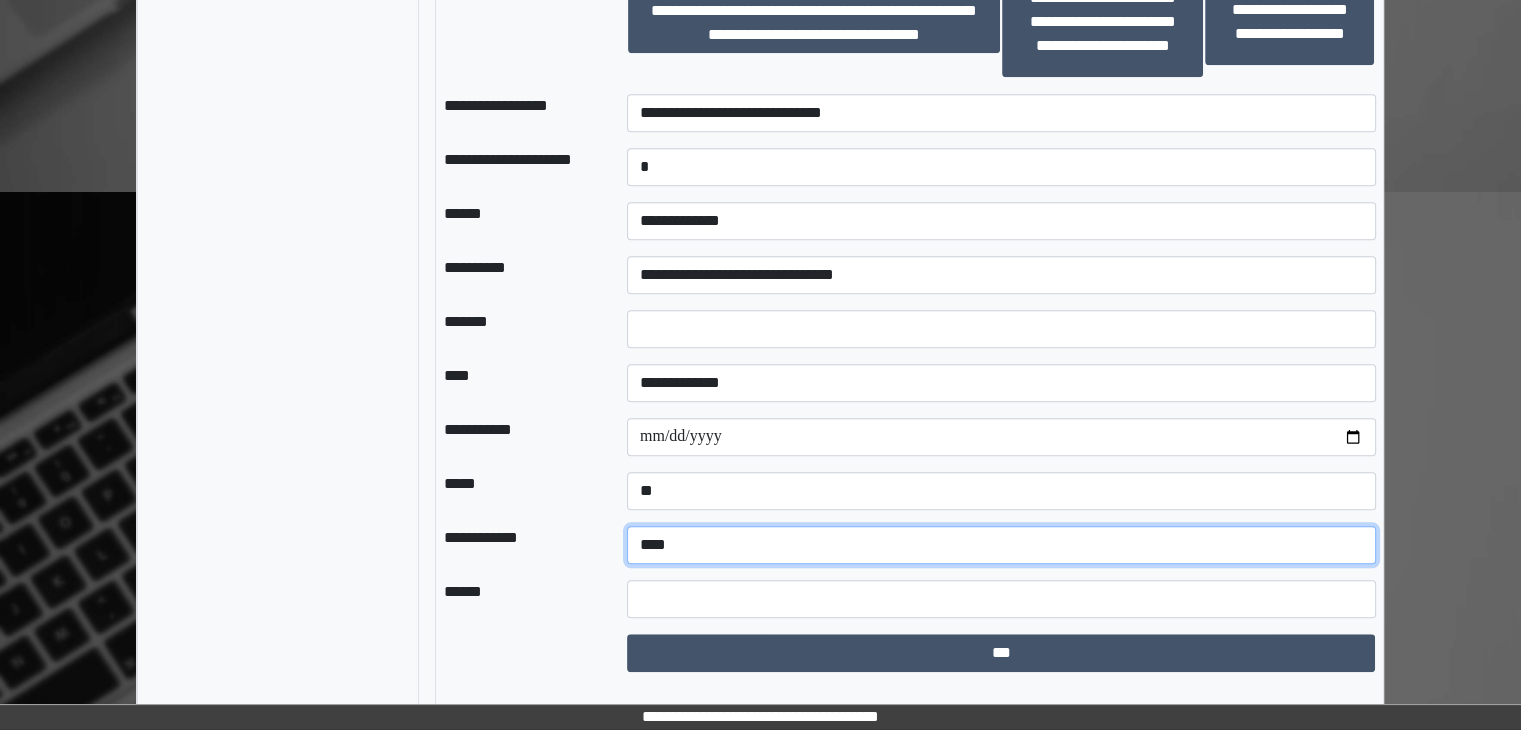 click on "**********" at bounding box center [1001, 545] 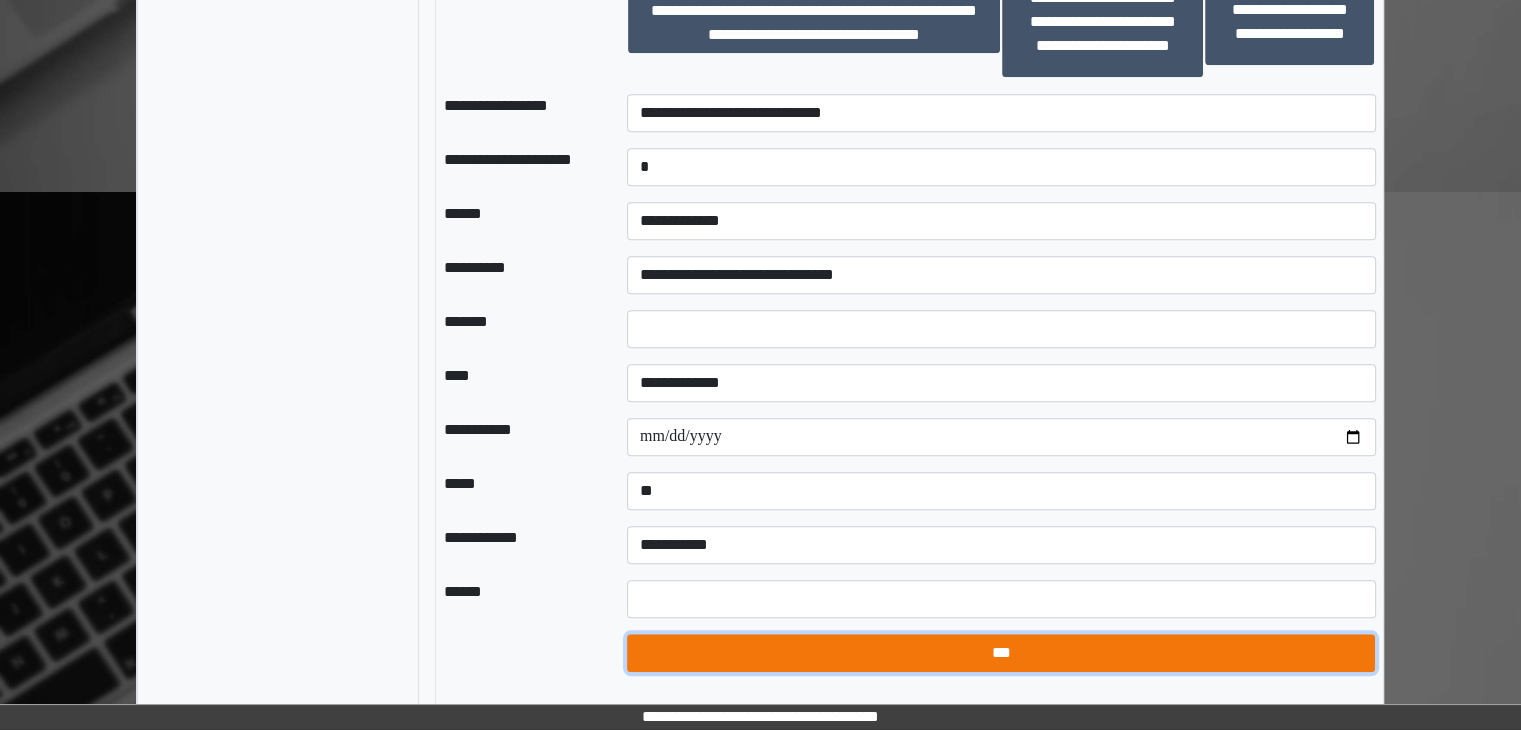 click on "***" at bounding box center (1001, 653) 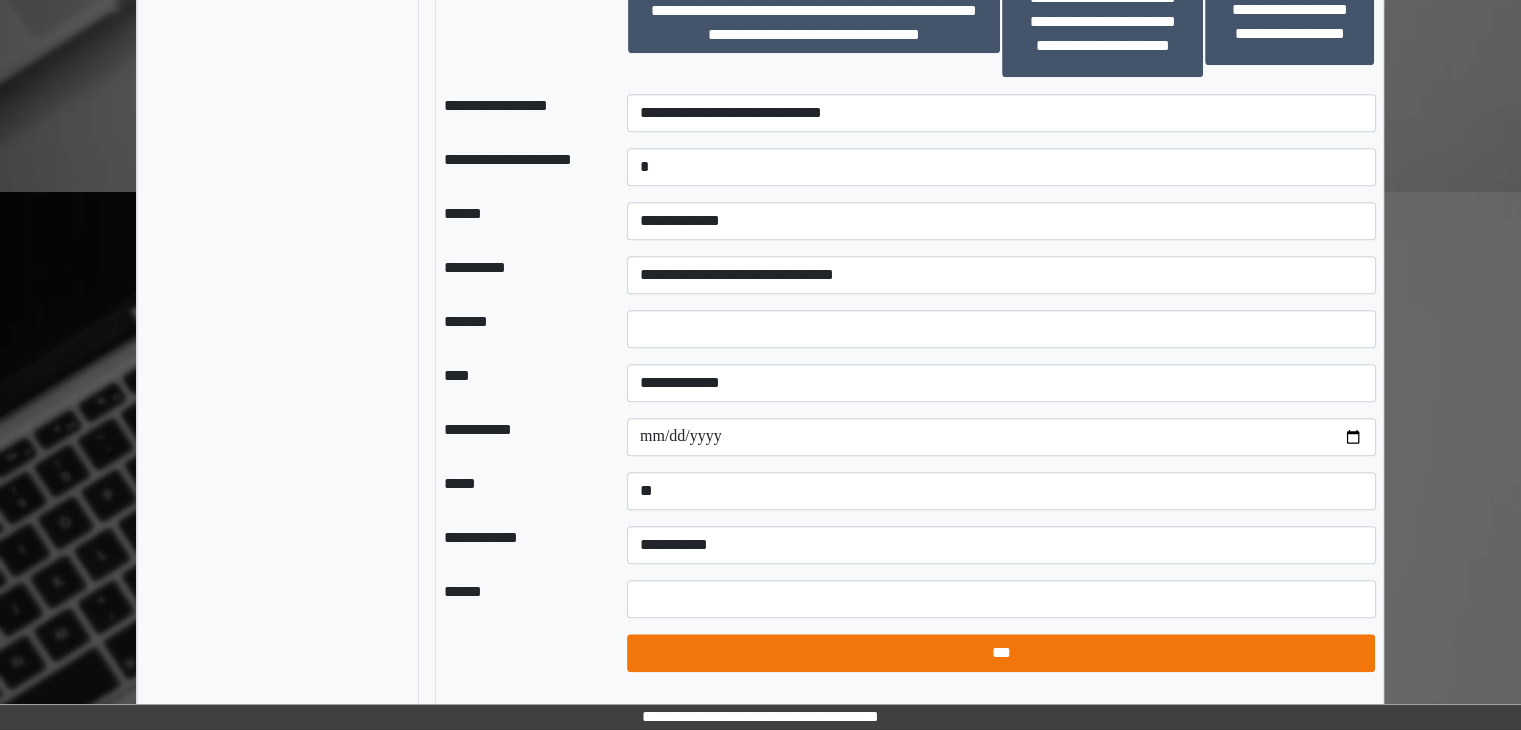 select on "*" 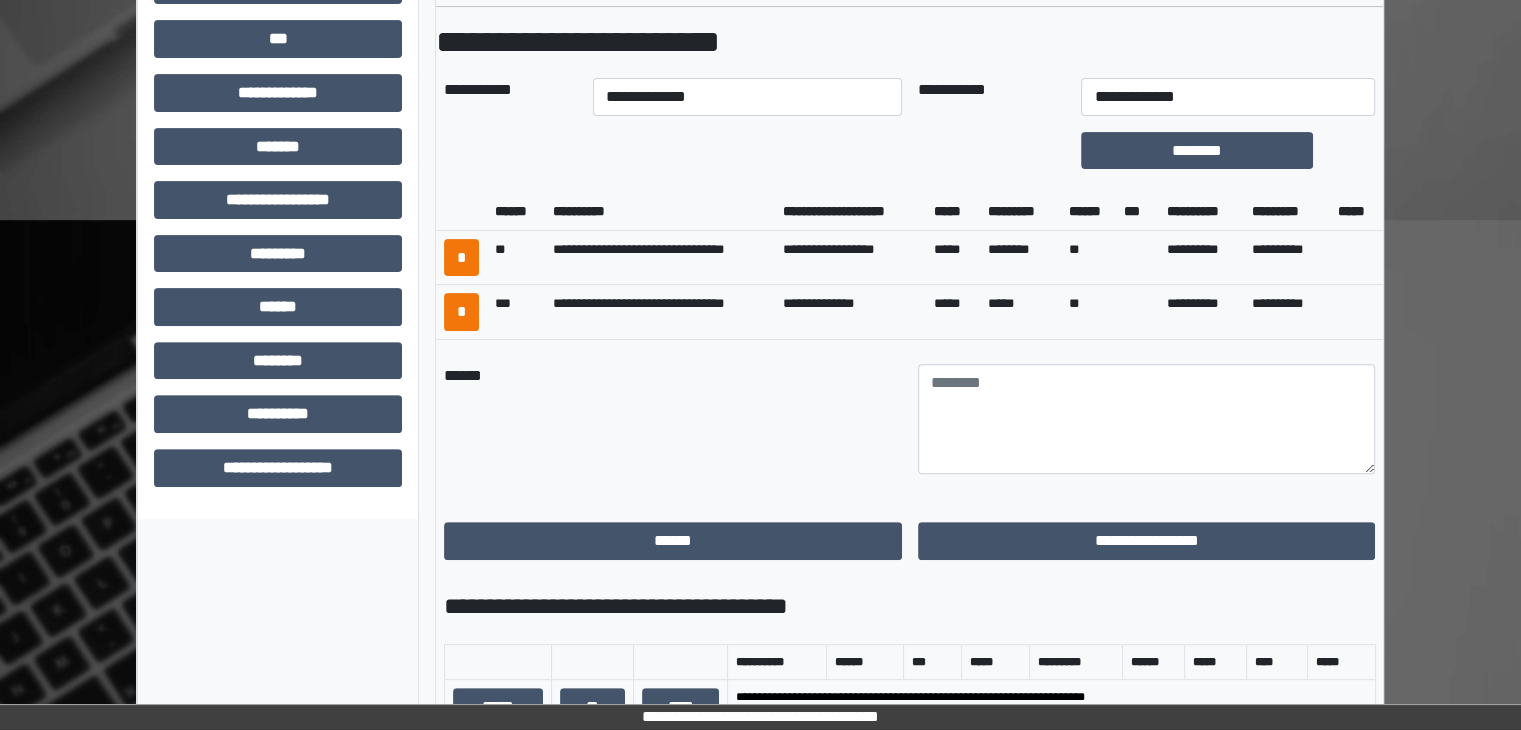 scroll, scrollTop: 629, scrollLeft: 0, axis: vertical 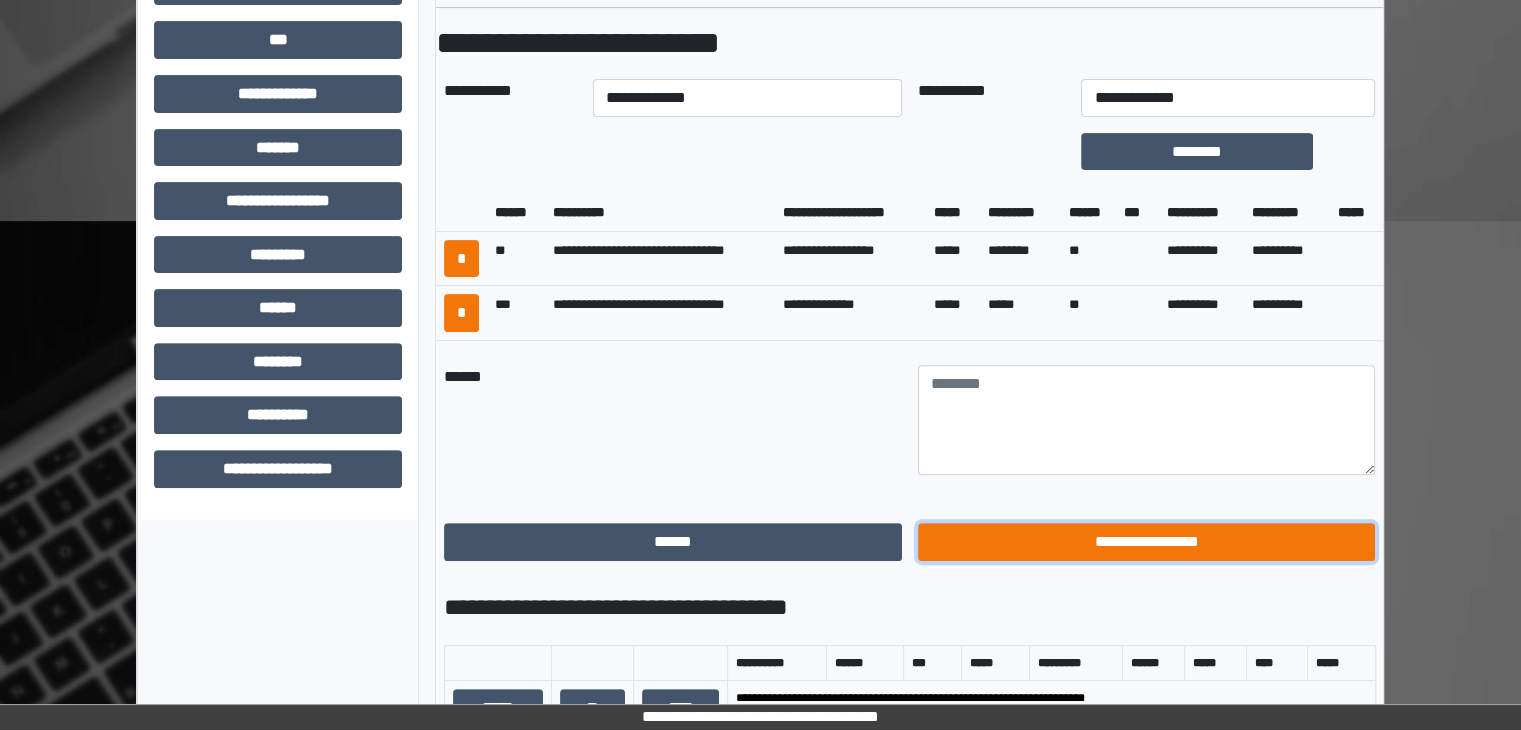 click on "**********" at bounding box center (1147, 542) 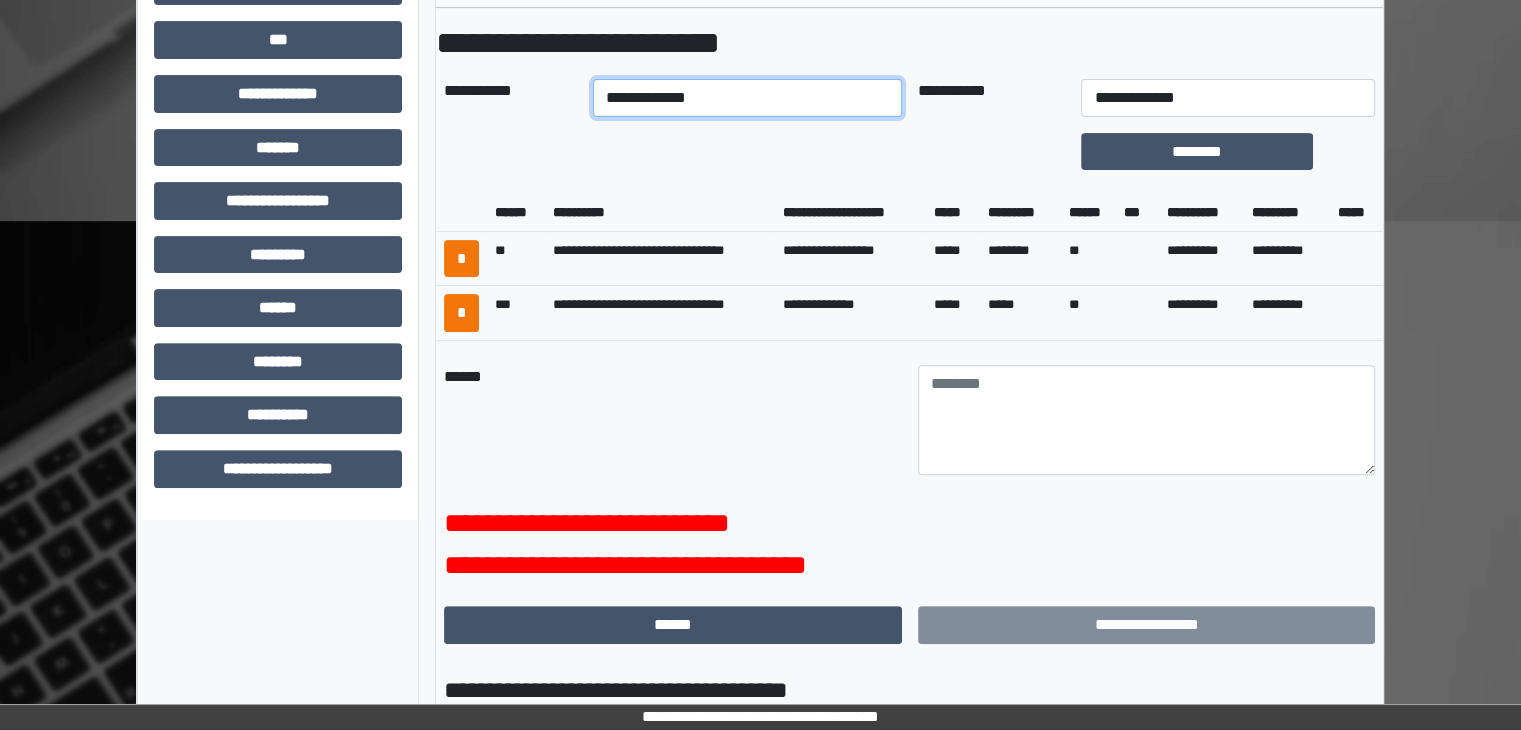 click on "**********" at bounding box center [747, 98] 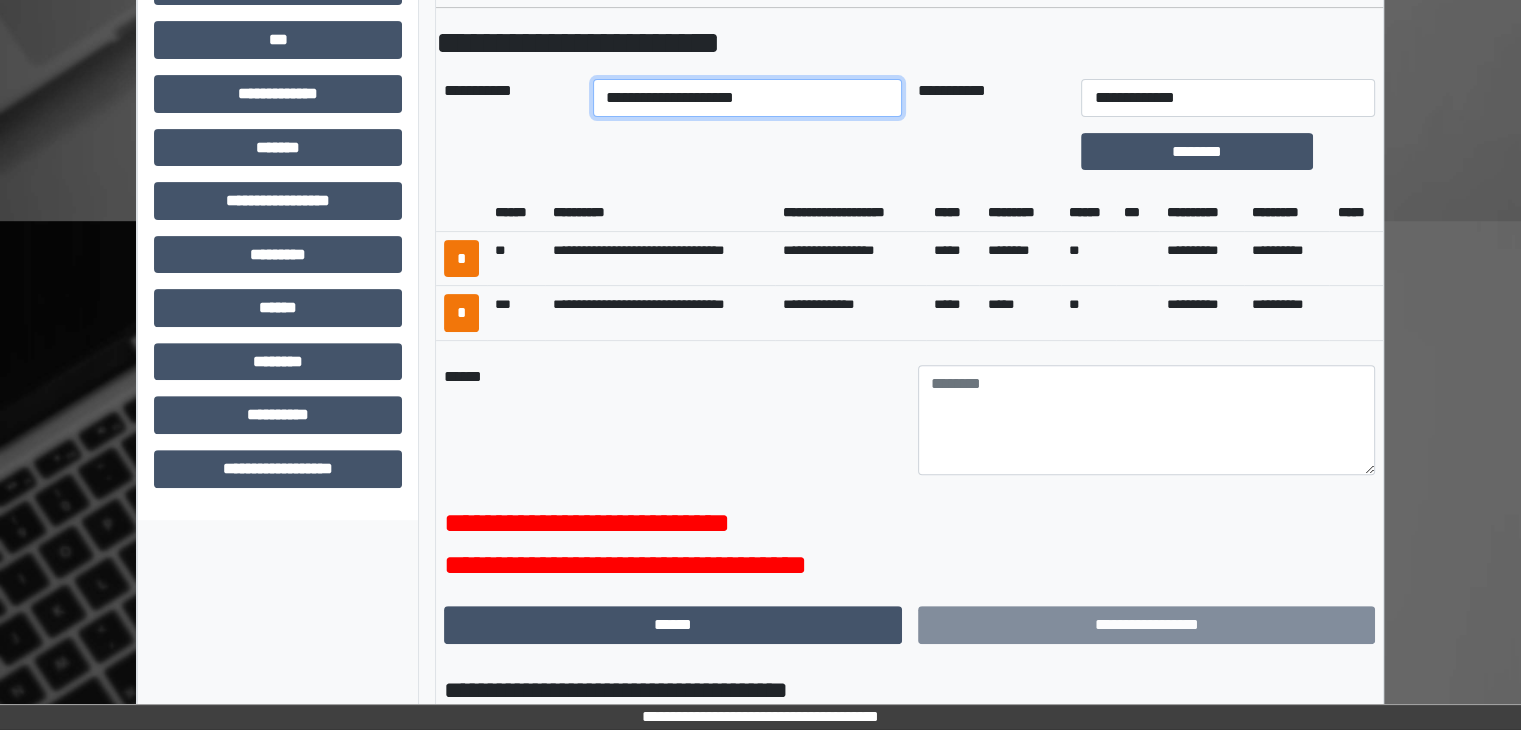 click on "**********" at bounding box center [747, 98] 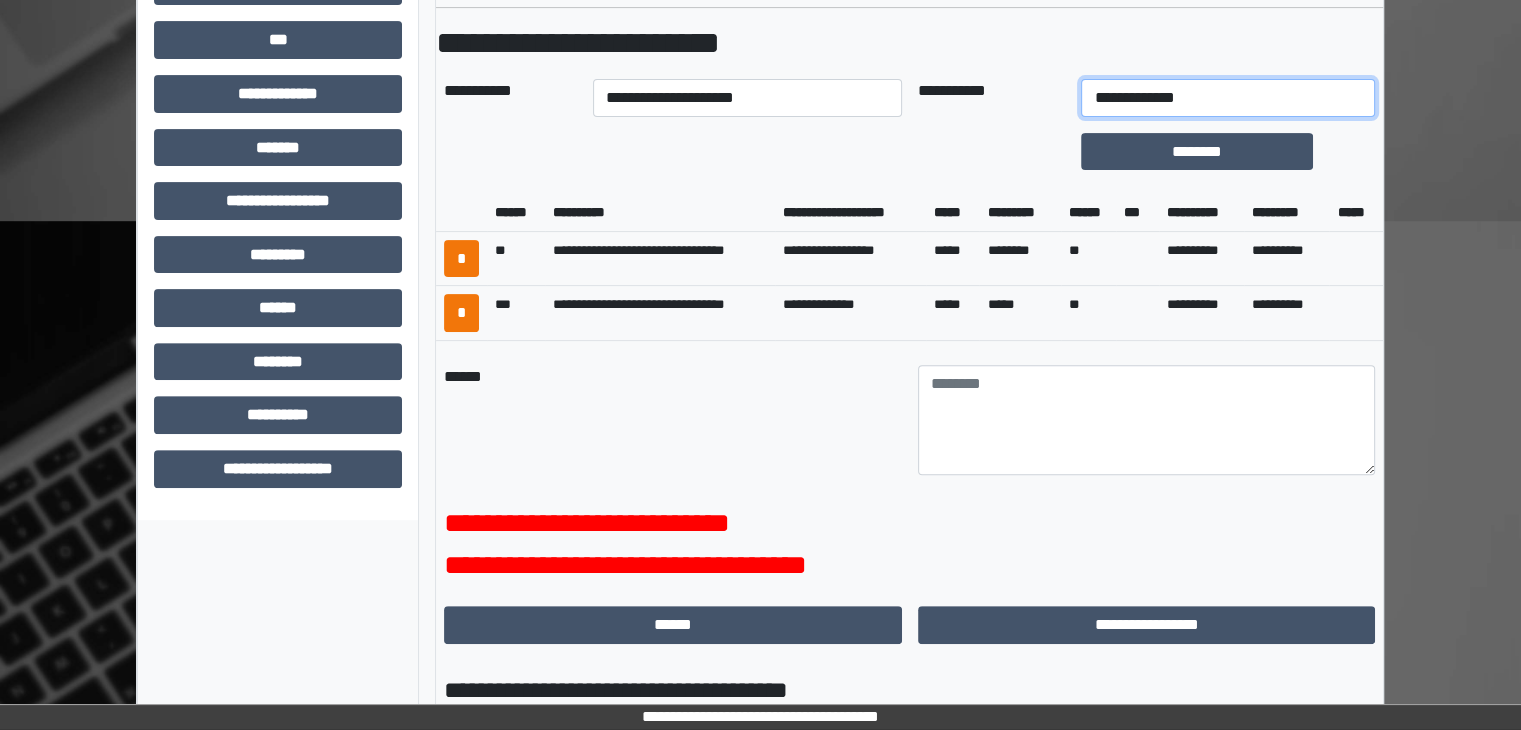 click on "**********" at bounding box center [1227, 98] 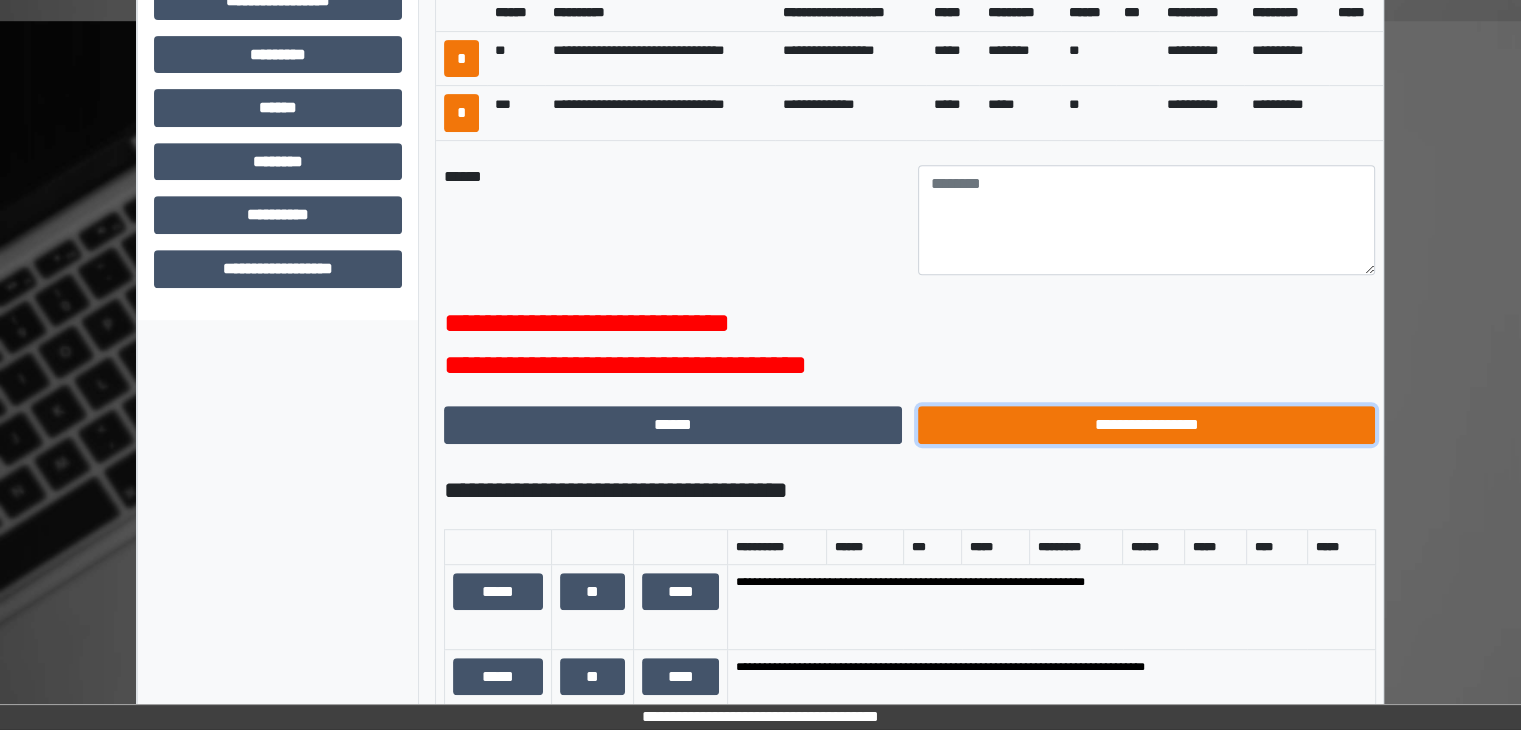 click on "**********" at bounding box center [1147, 425] 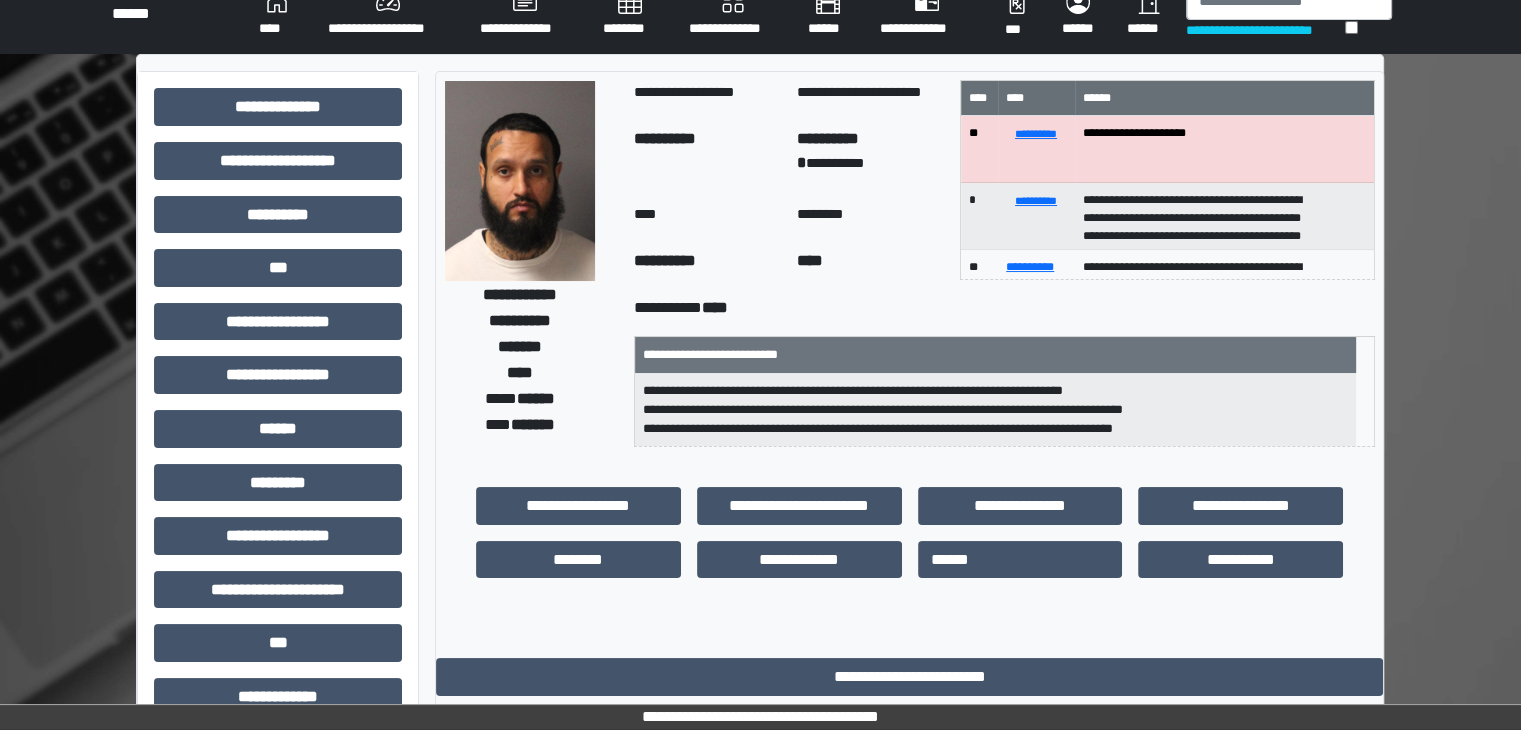 scroll, scrollTop: 0, scrollLeft: 0, axis: both 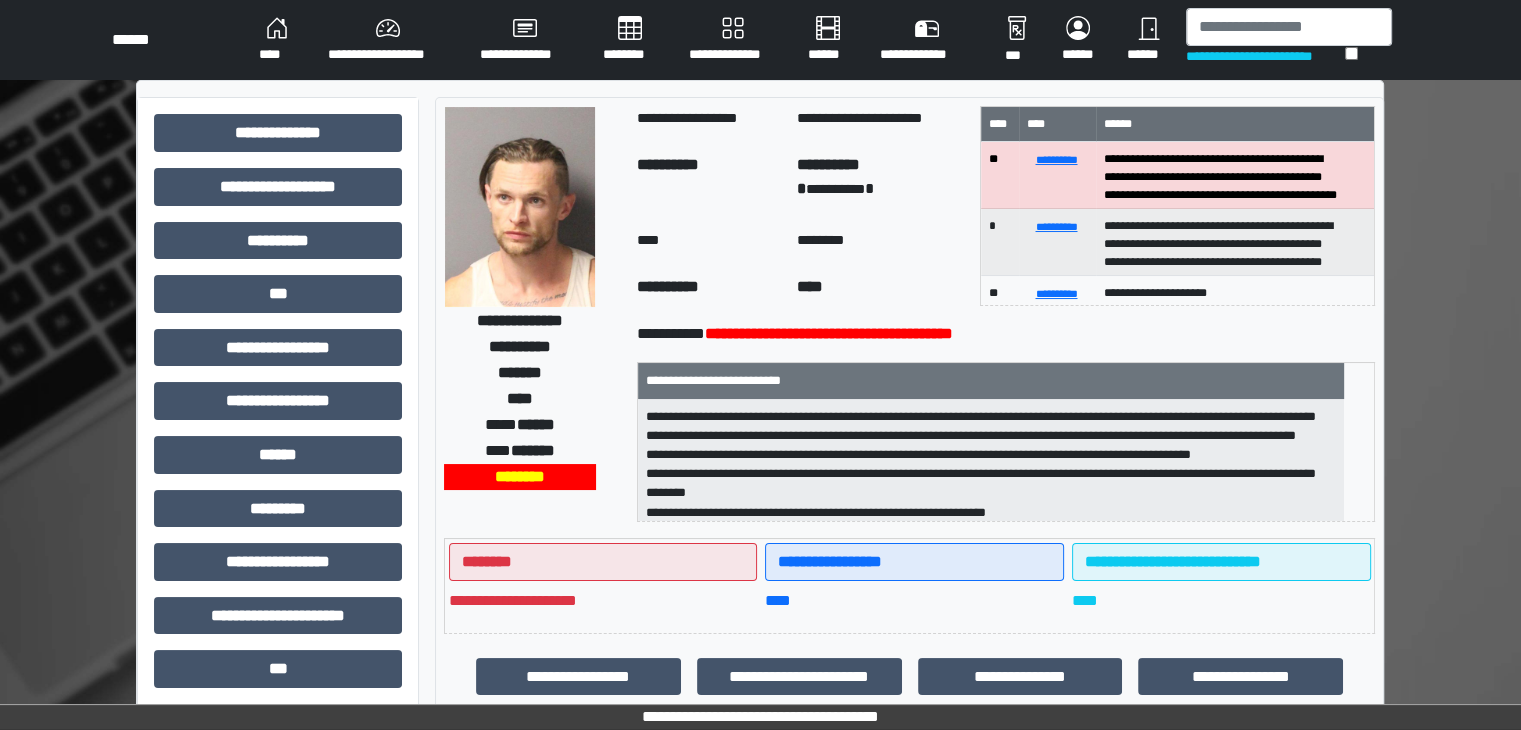 click on "**********" at bounding box center [532, 314] 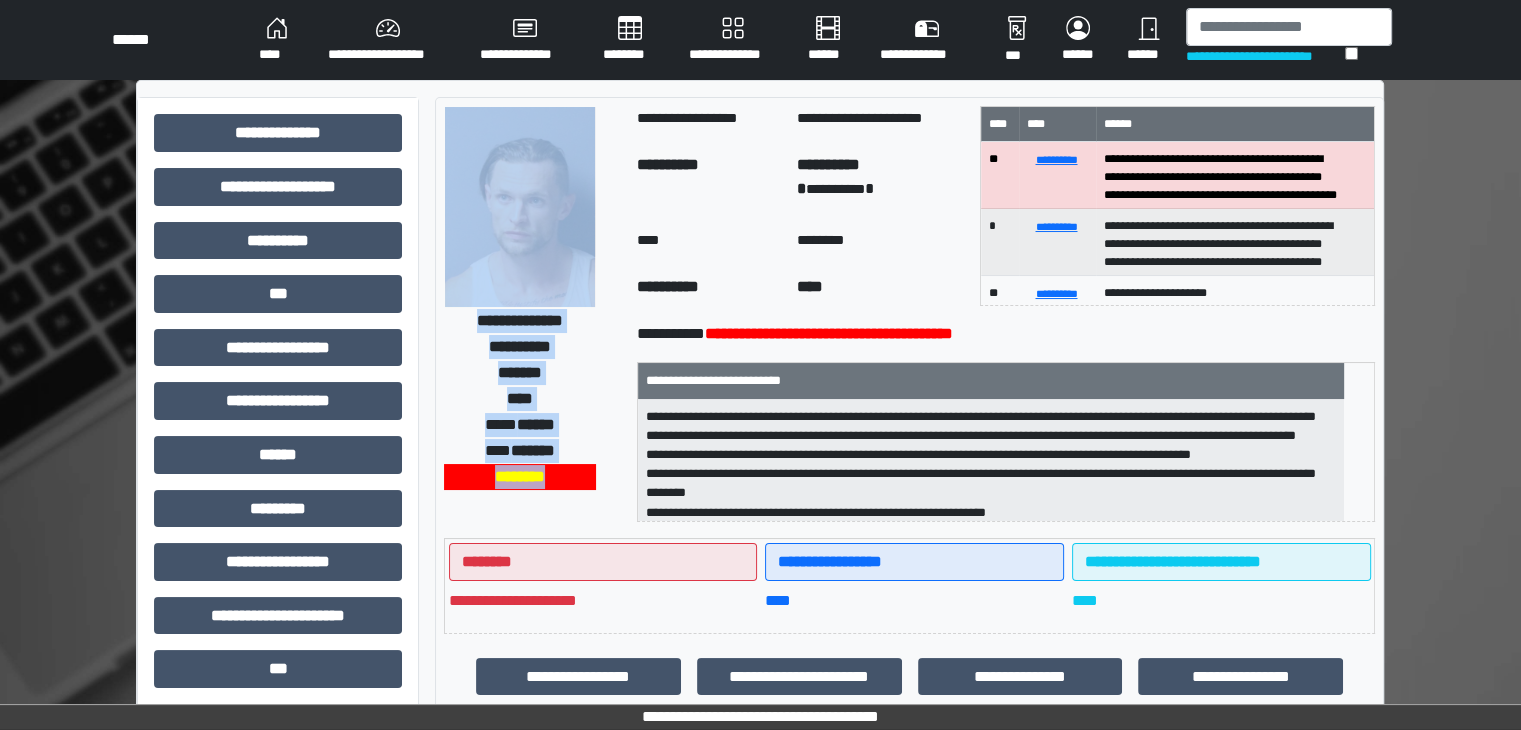 click on "**********" at bounding box center [532, 314] 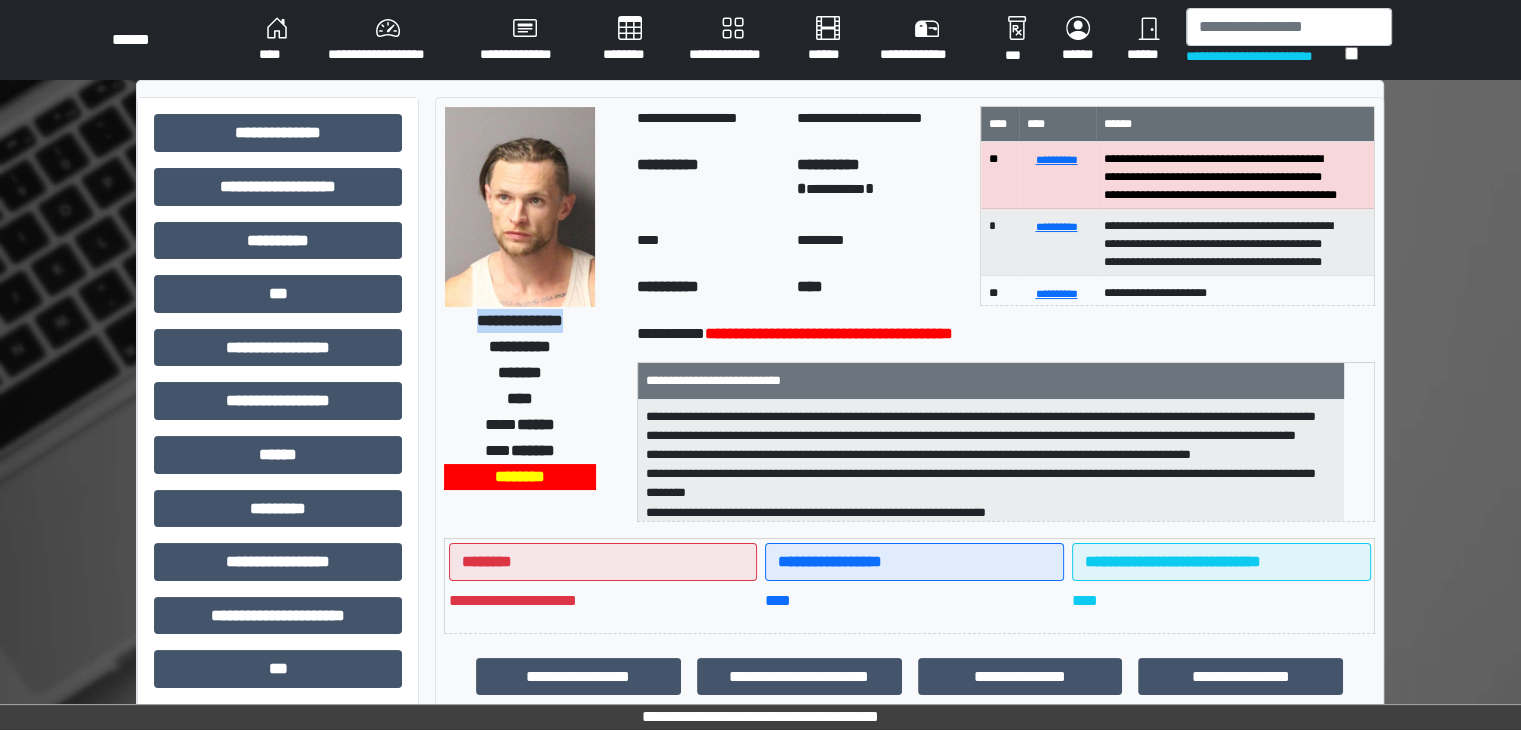 click on "**********" at bounding box center [520, 321] 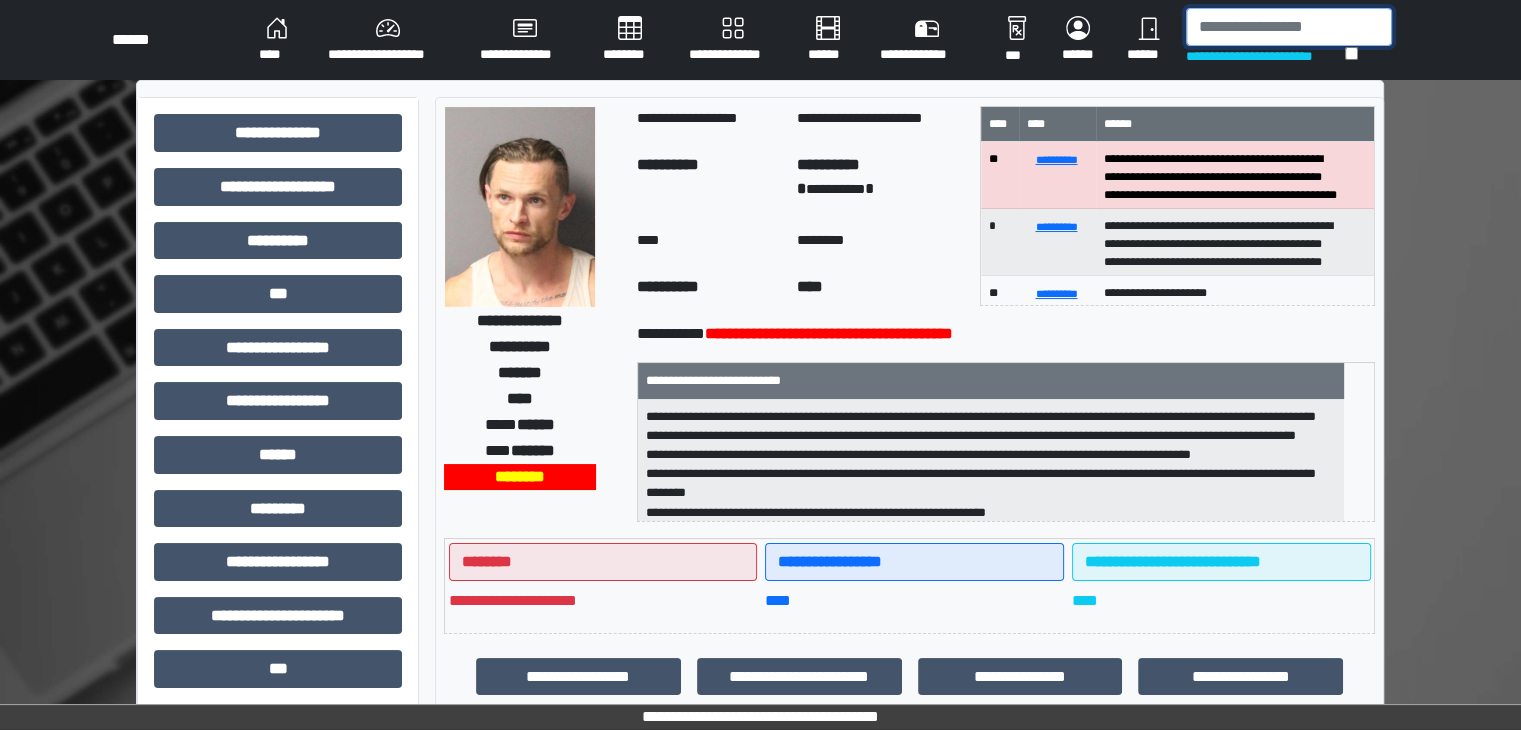 click at bounding box center (1289, 27) 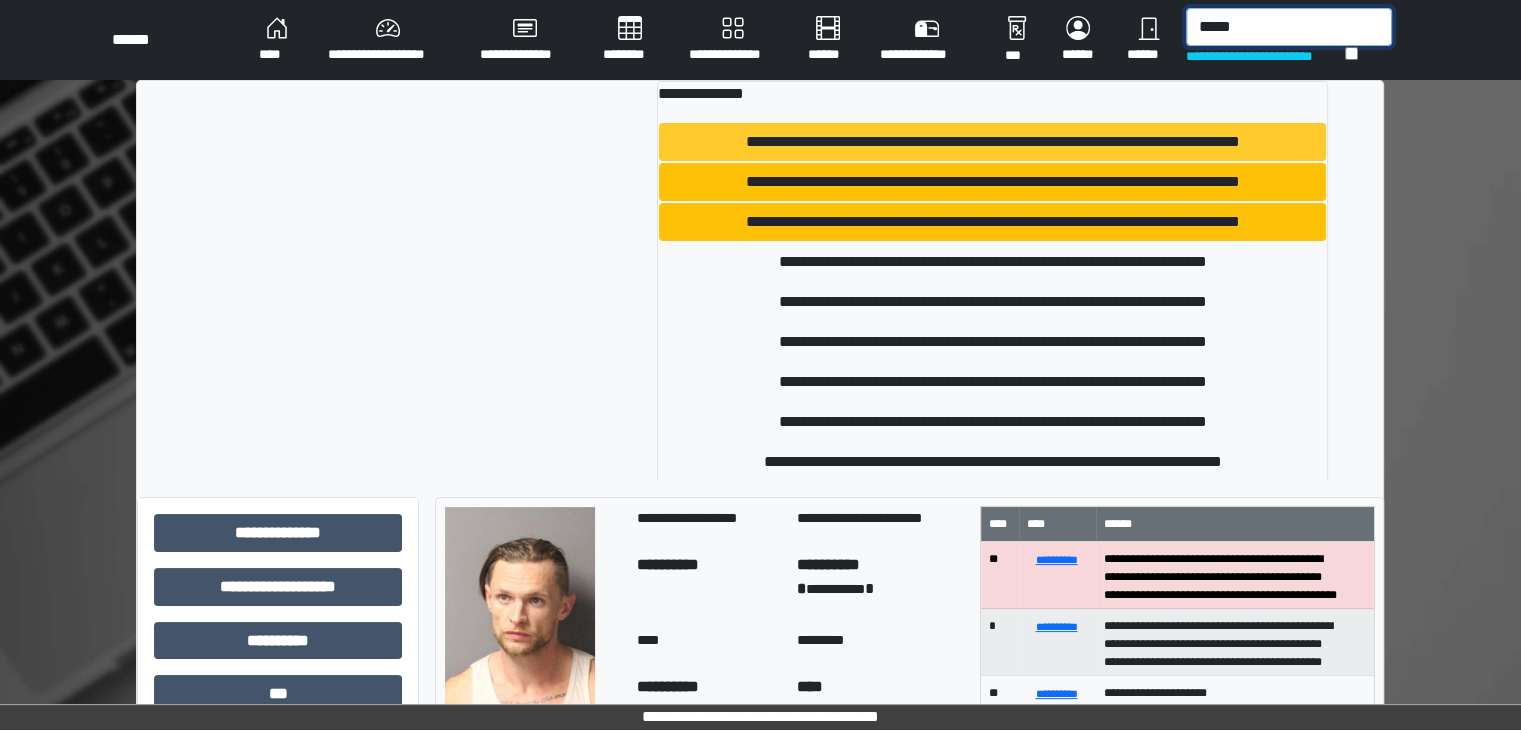 type on "*****" 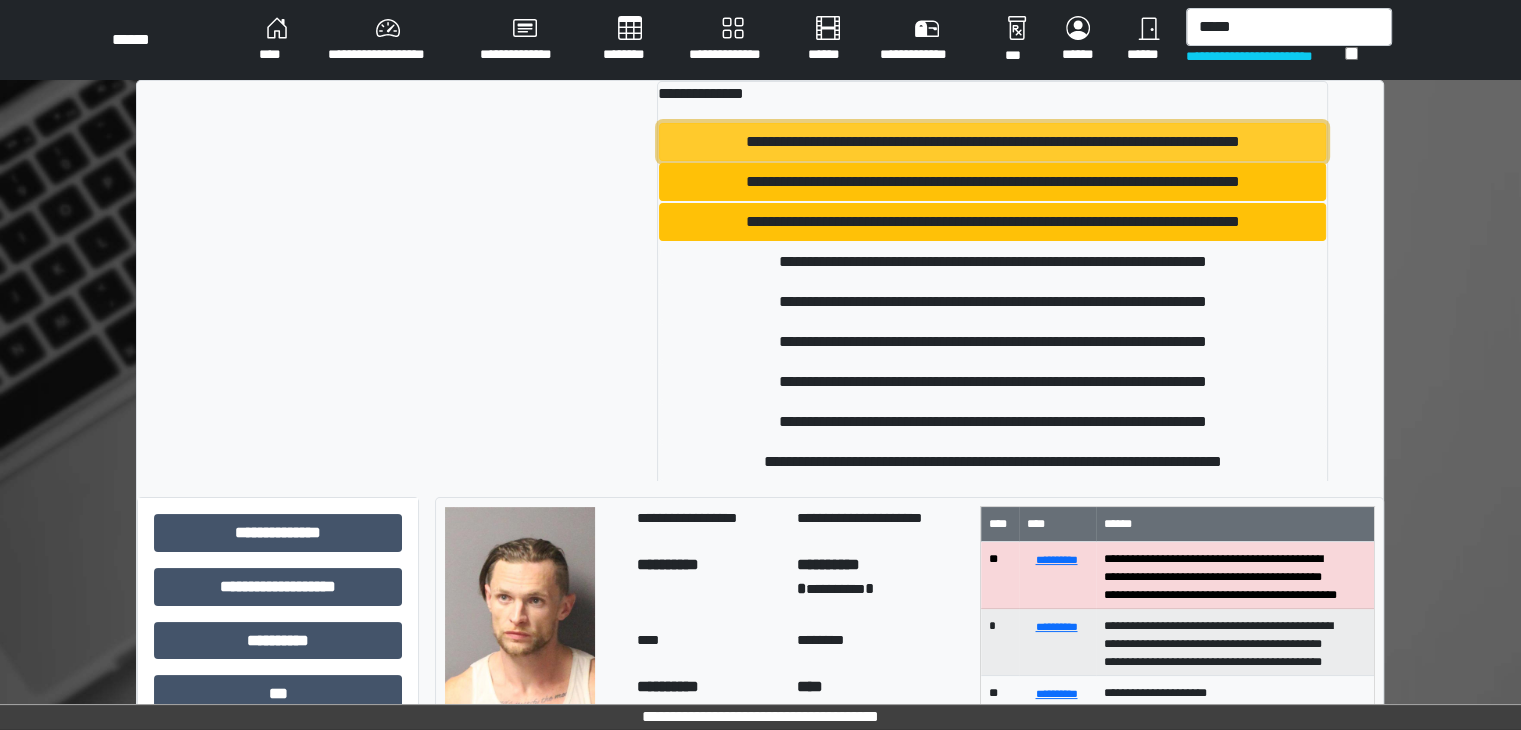 click on "**********" at bounding box center (992, 142) 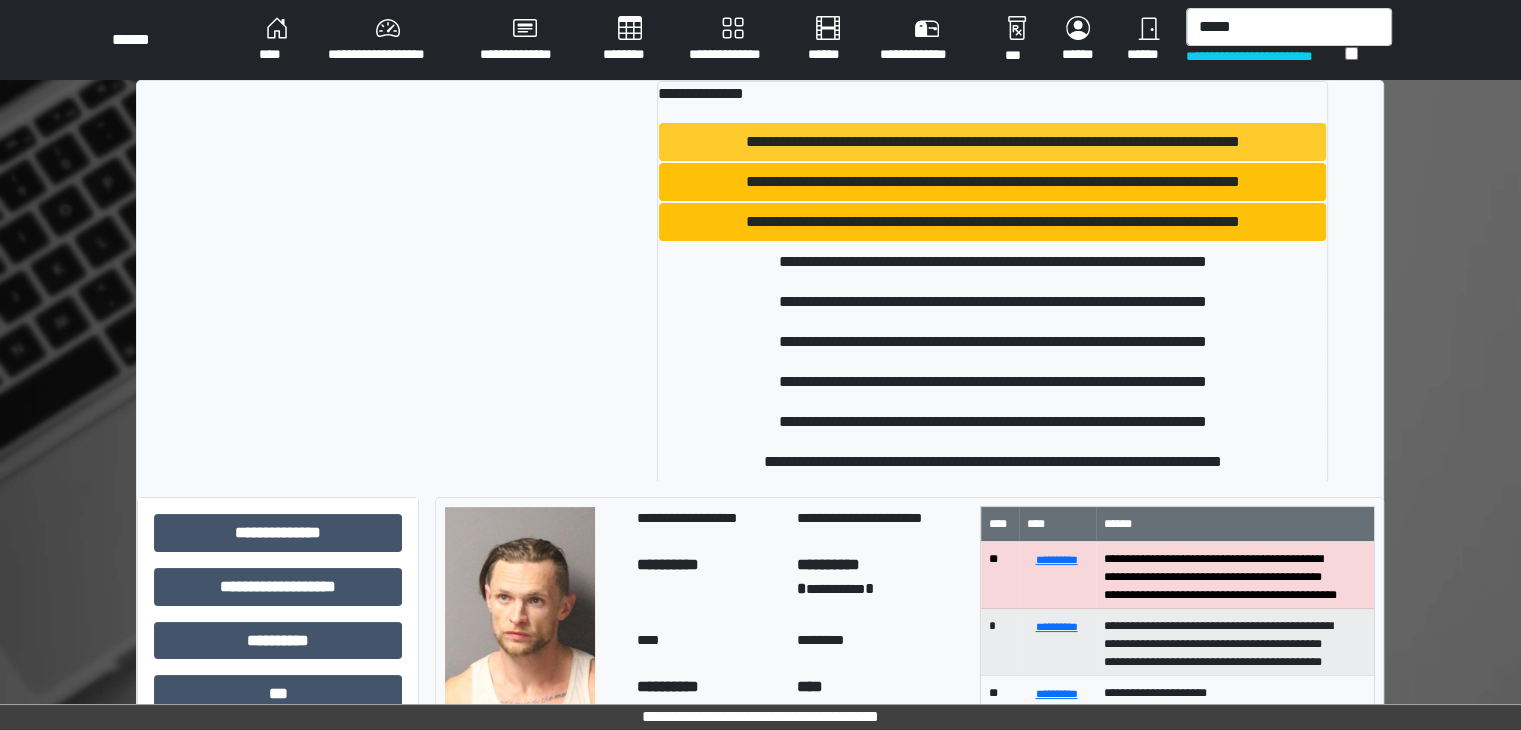type 